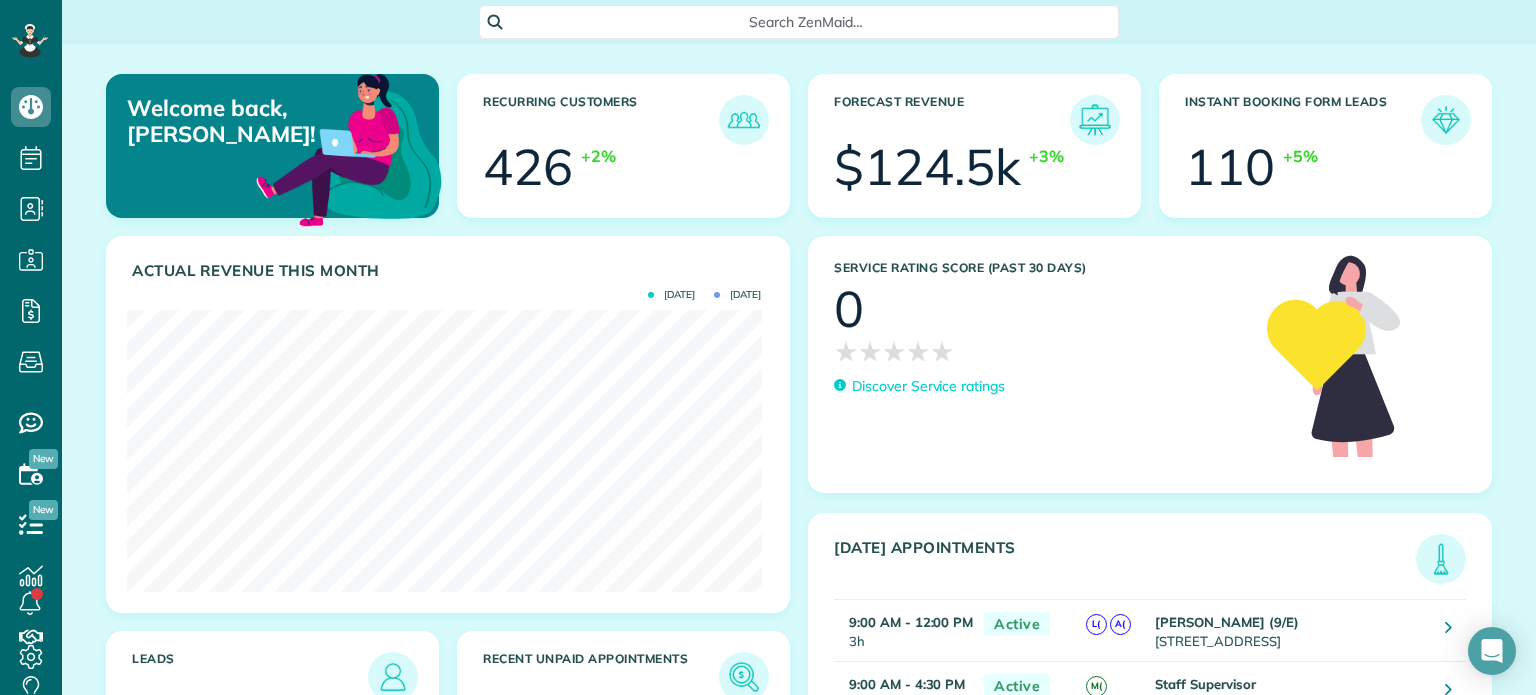 scroll, scrollTop: 0, scrollLeft: 0, axis: both 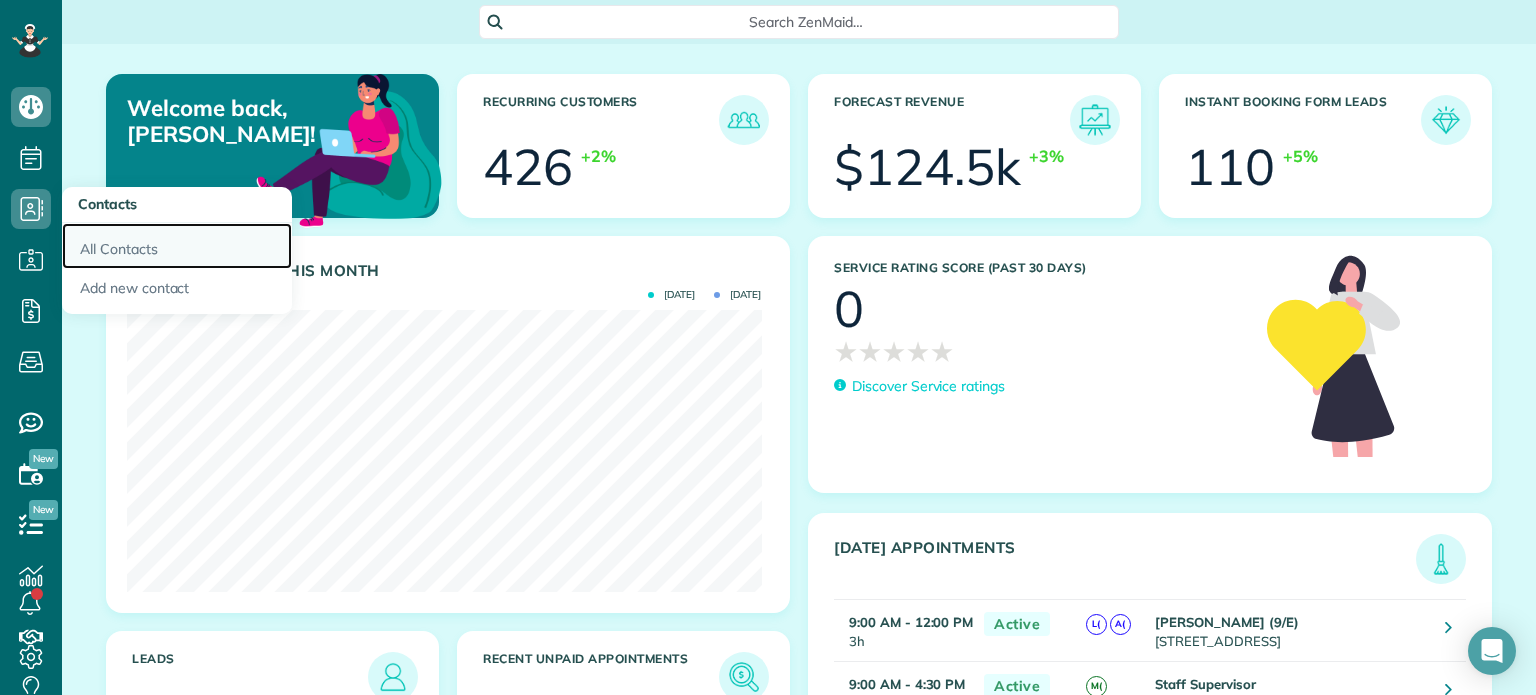 click on "All Contacts" at bounding box center (177, 246) 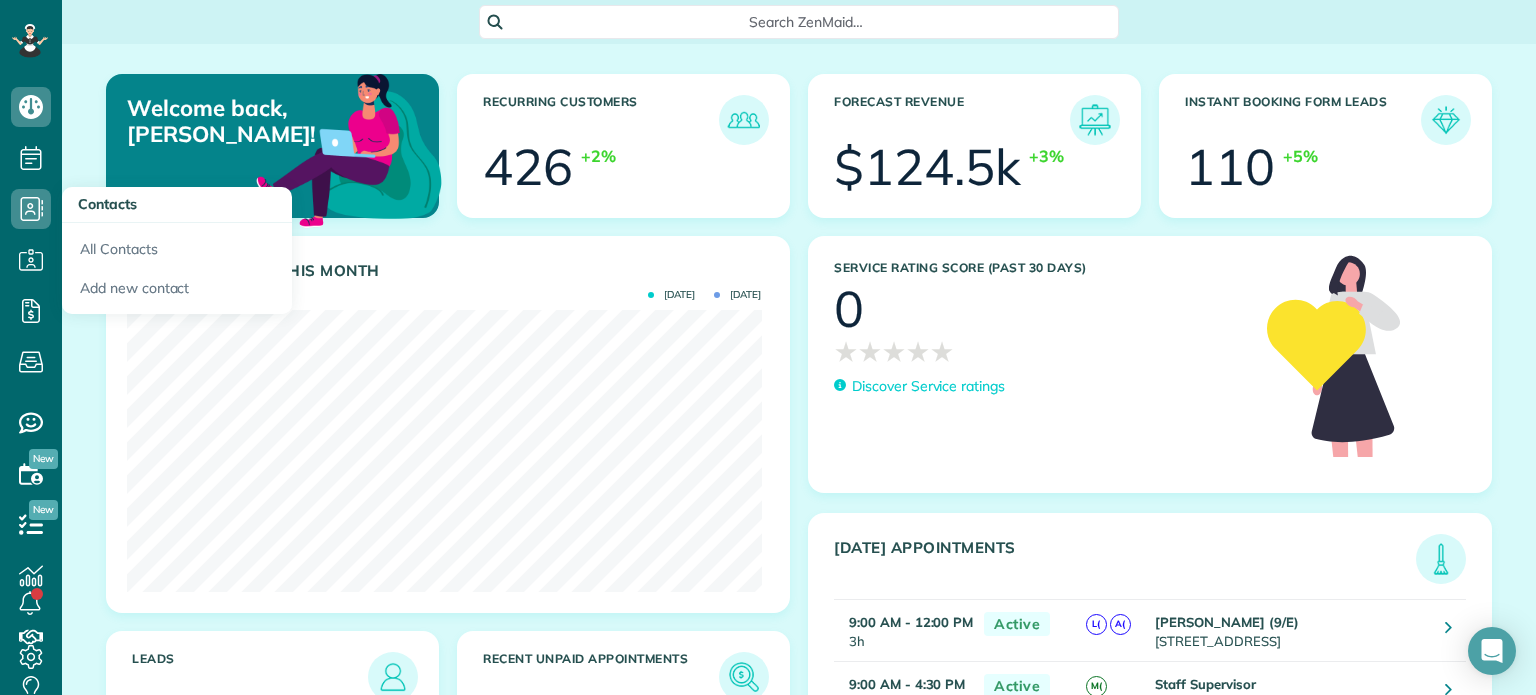 scroll, scrollTop: 0, scrollLeft: 0, axis: both 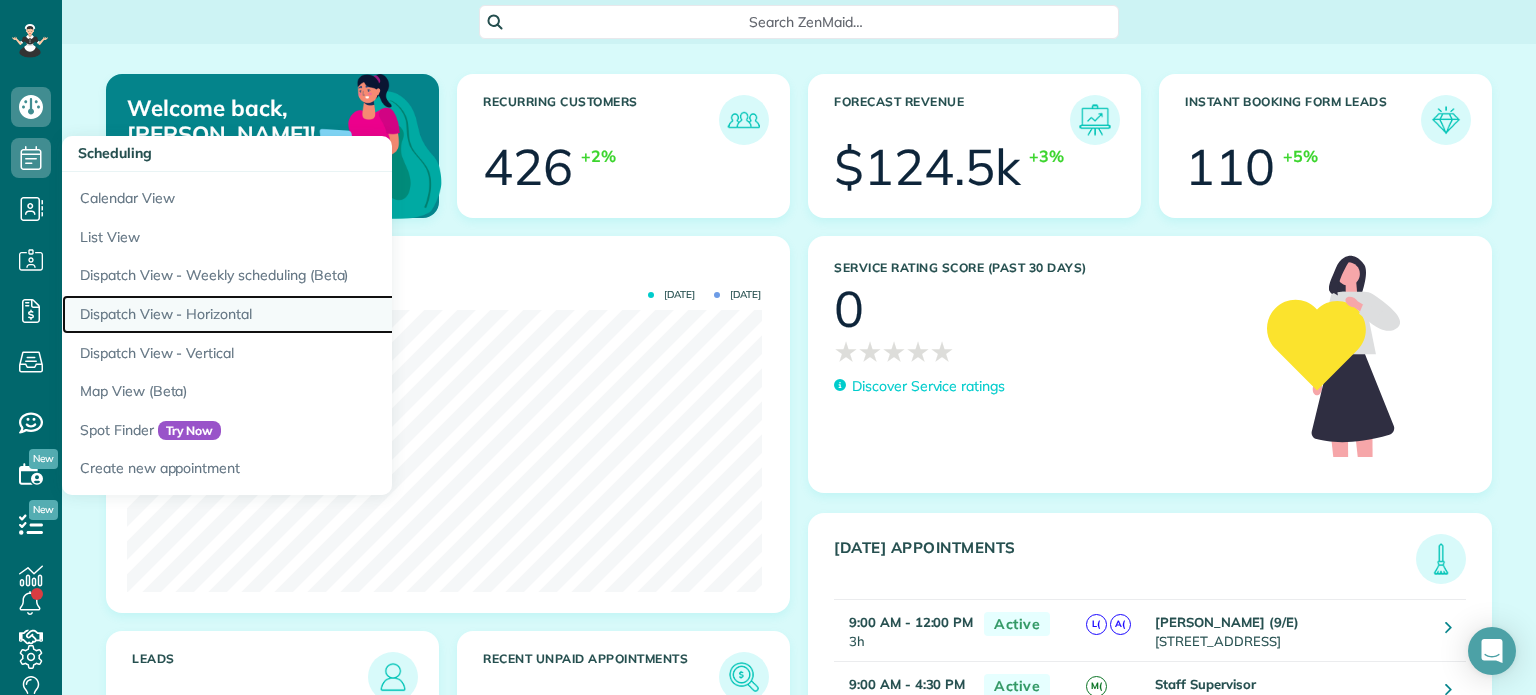 click on "Dispatch View - Horizontal" at bounding box center (312, 314) 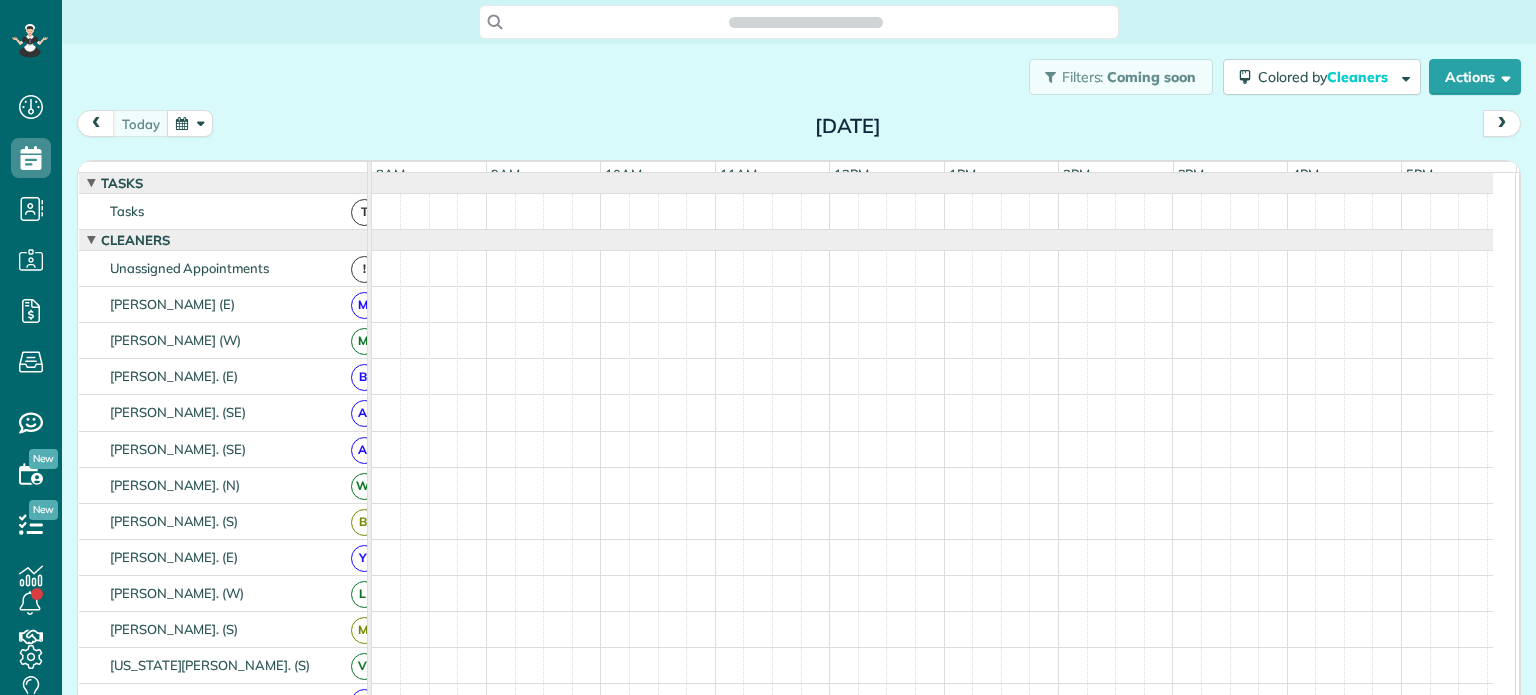 scroll, scrollTop: 0, scrollLeft: 0, axis: both 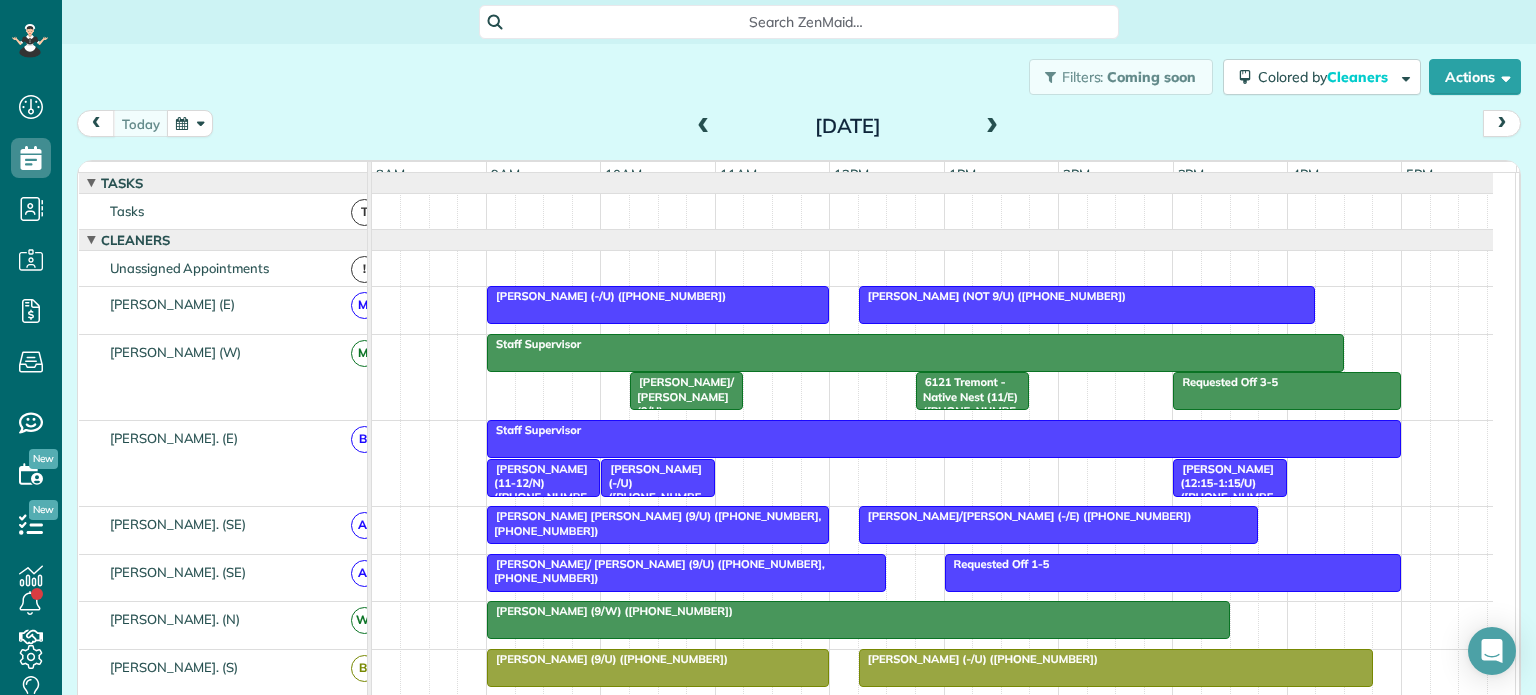click at bounding box center (992, 127) 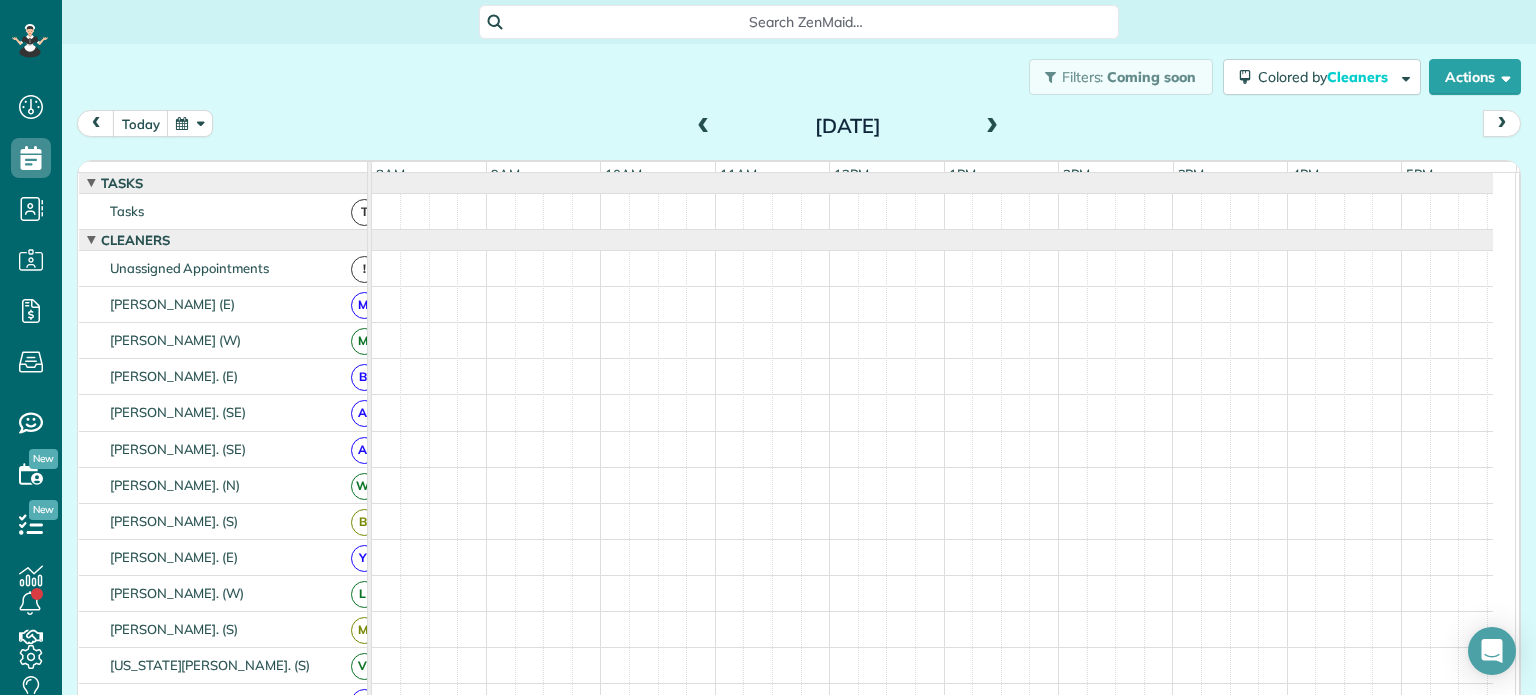 click at bounding box center (992, 127) 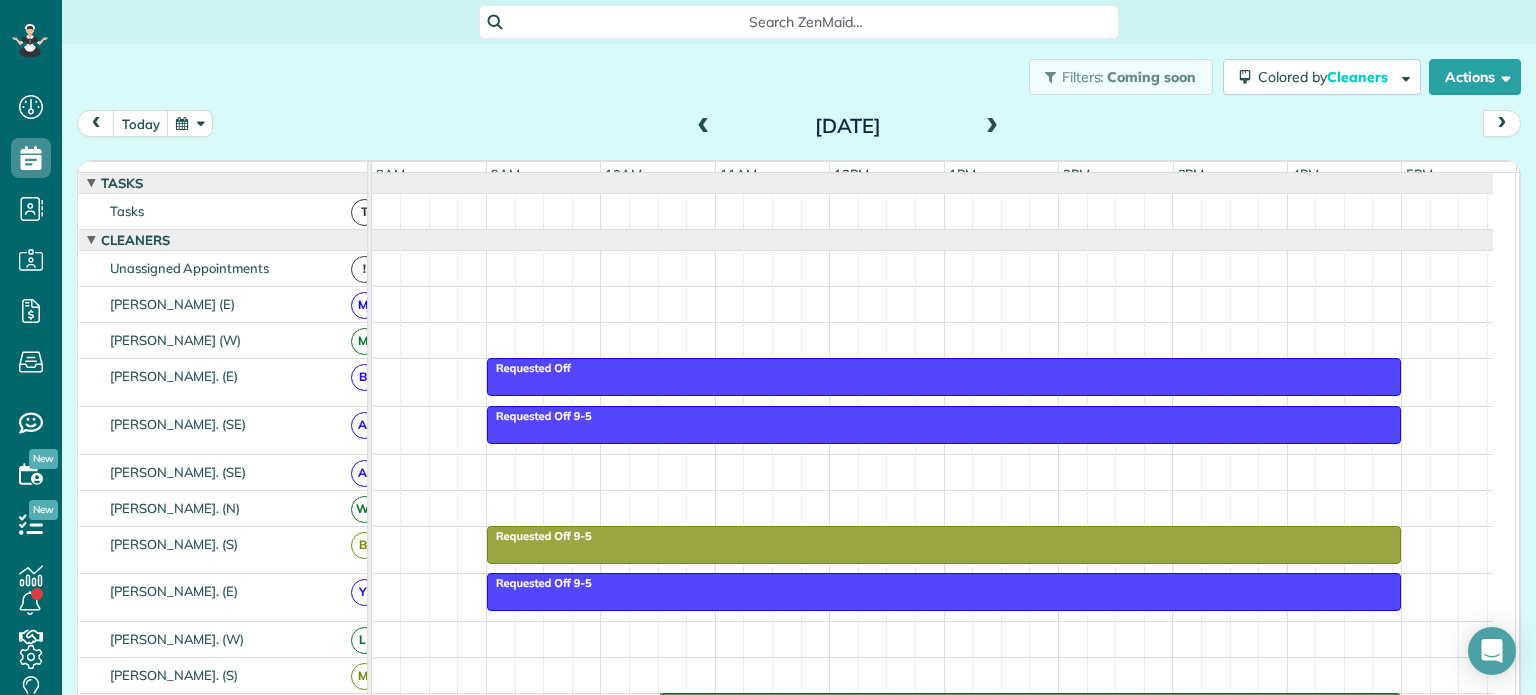 click at bounding box center (992, 127) 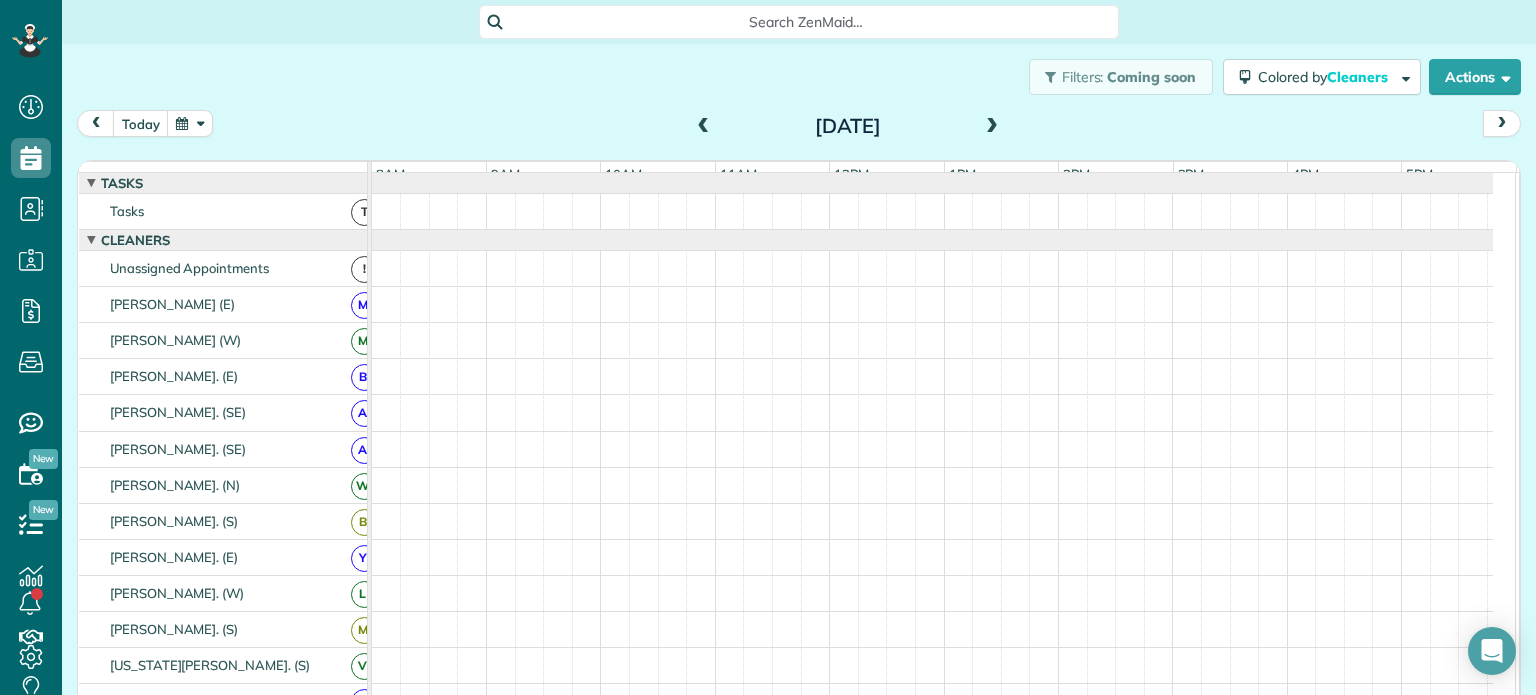 click at bounding box center [992, 127] 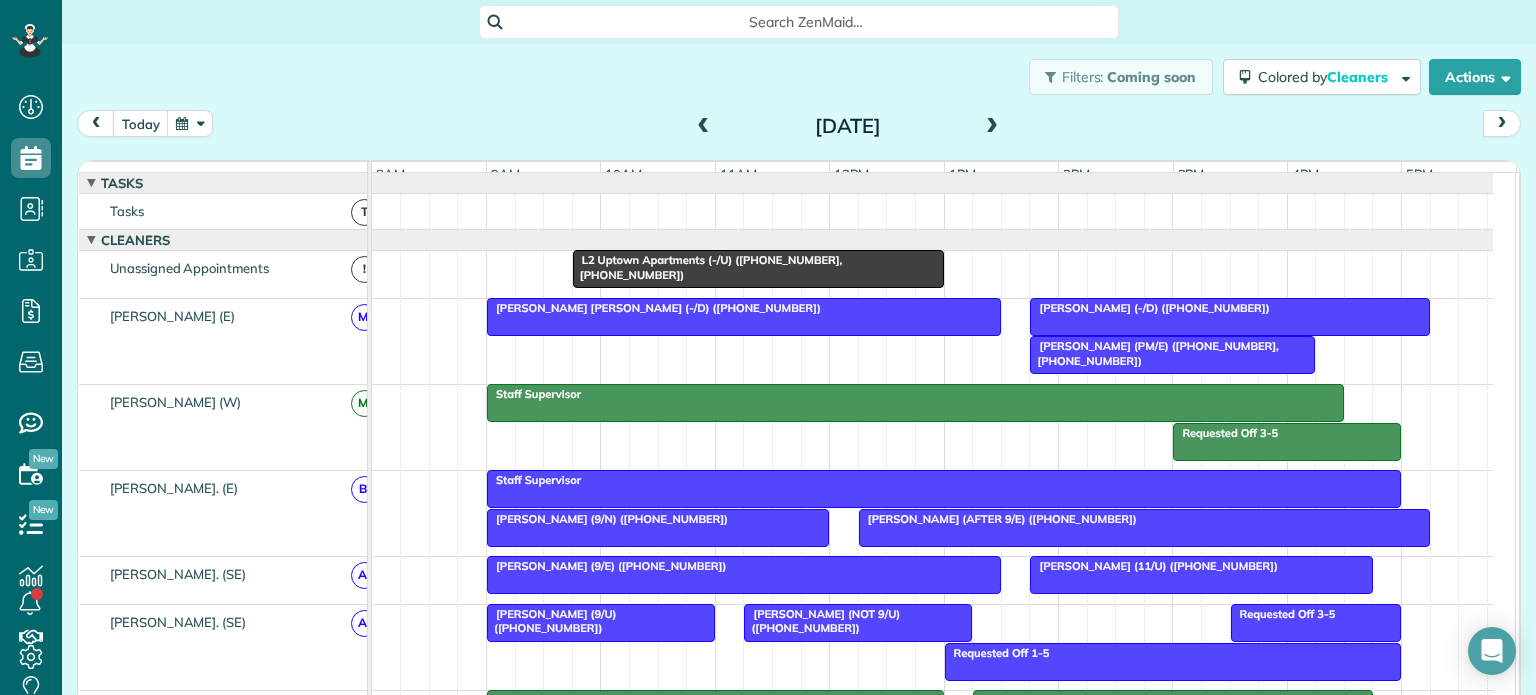 click at bounding box center [992, 127] 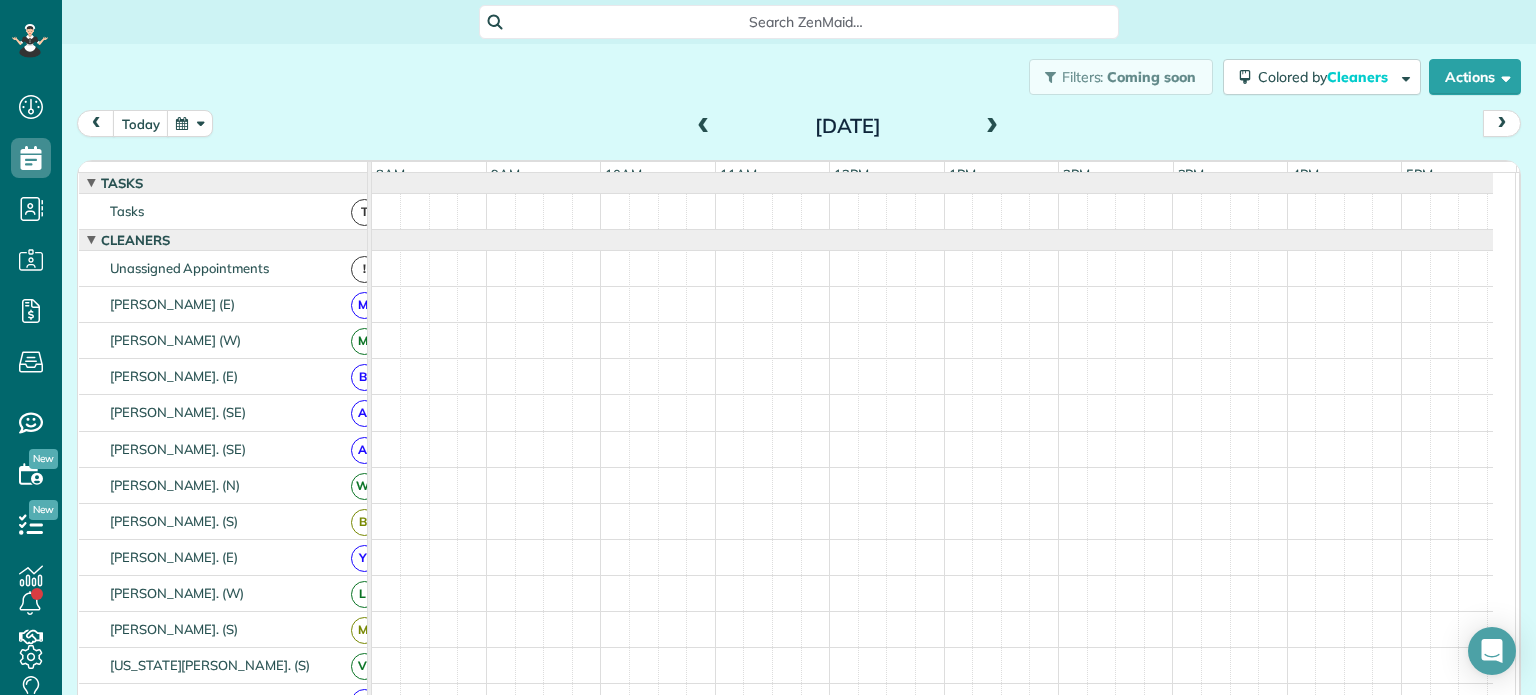 click at bounding box center [992, 127] 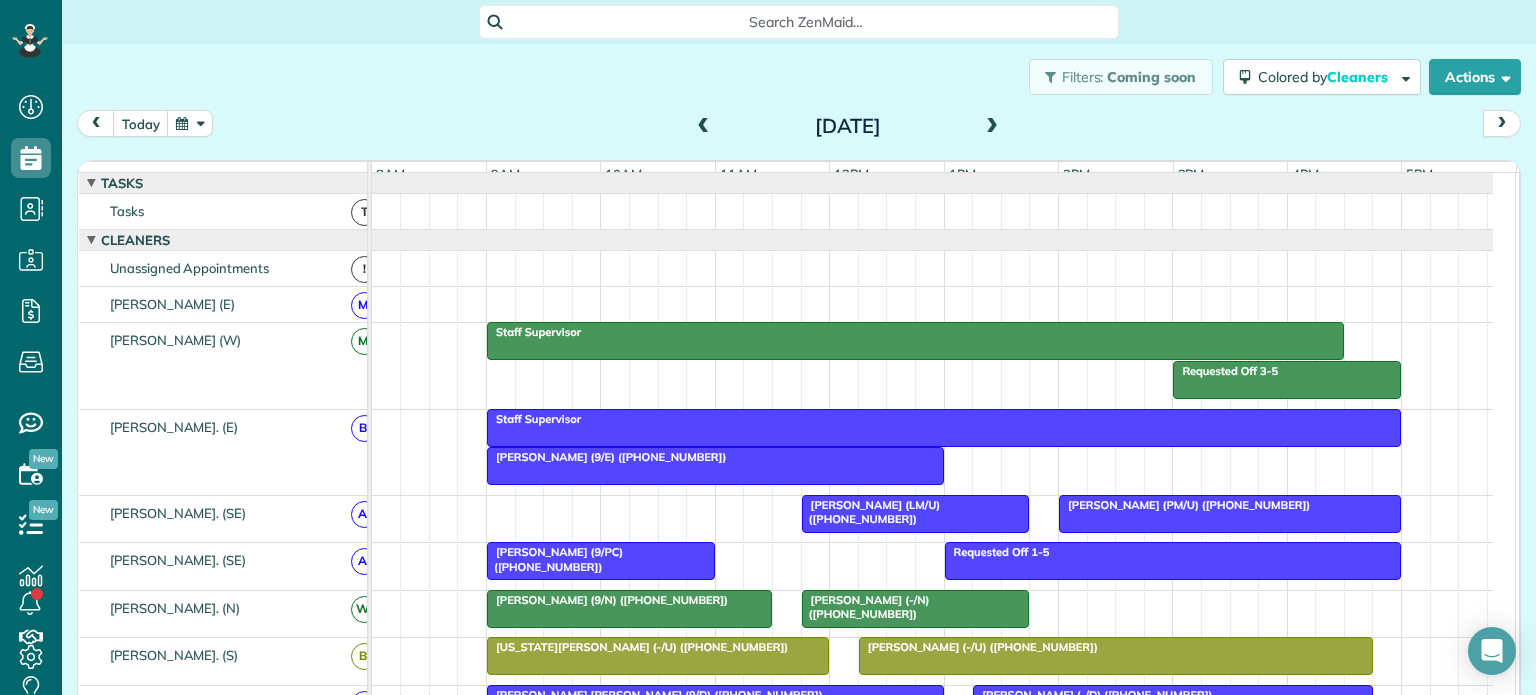 click at bounding box center (992, 127) 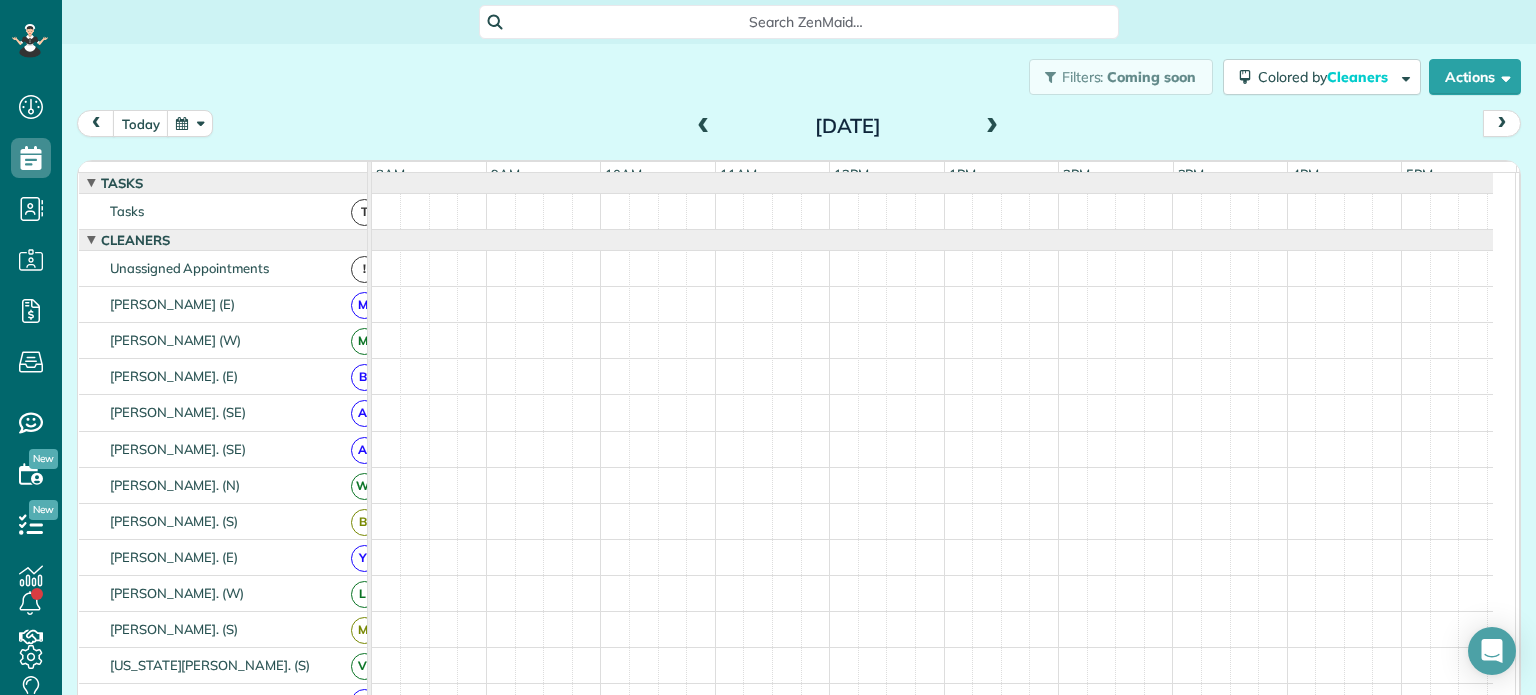 click at bounding box center (992, 127) 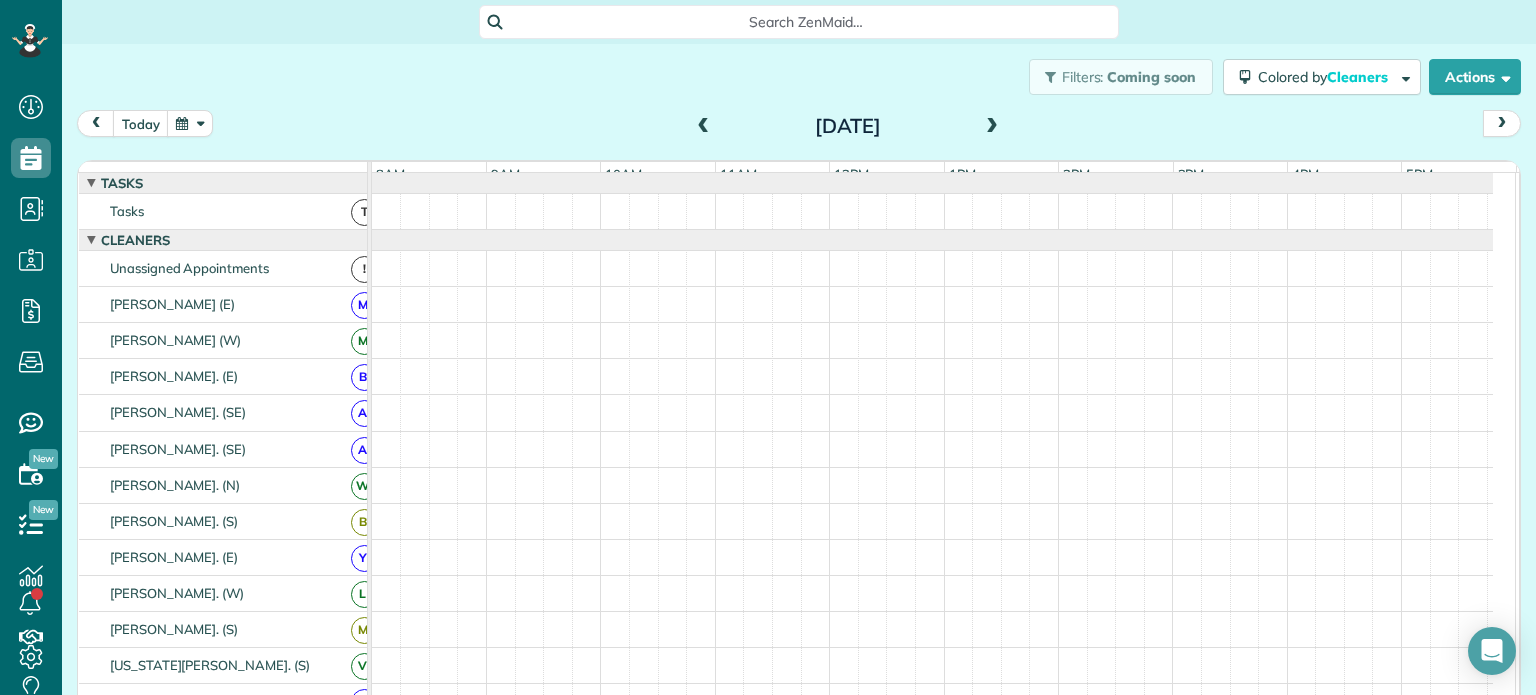 click at bounding box center [992, 127] 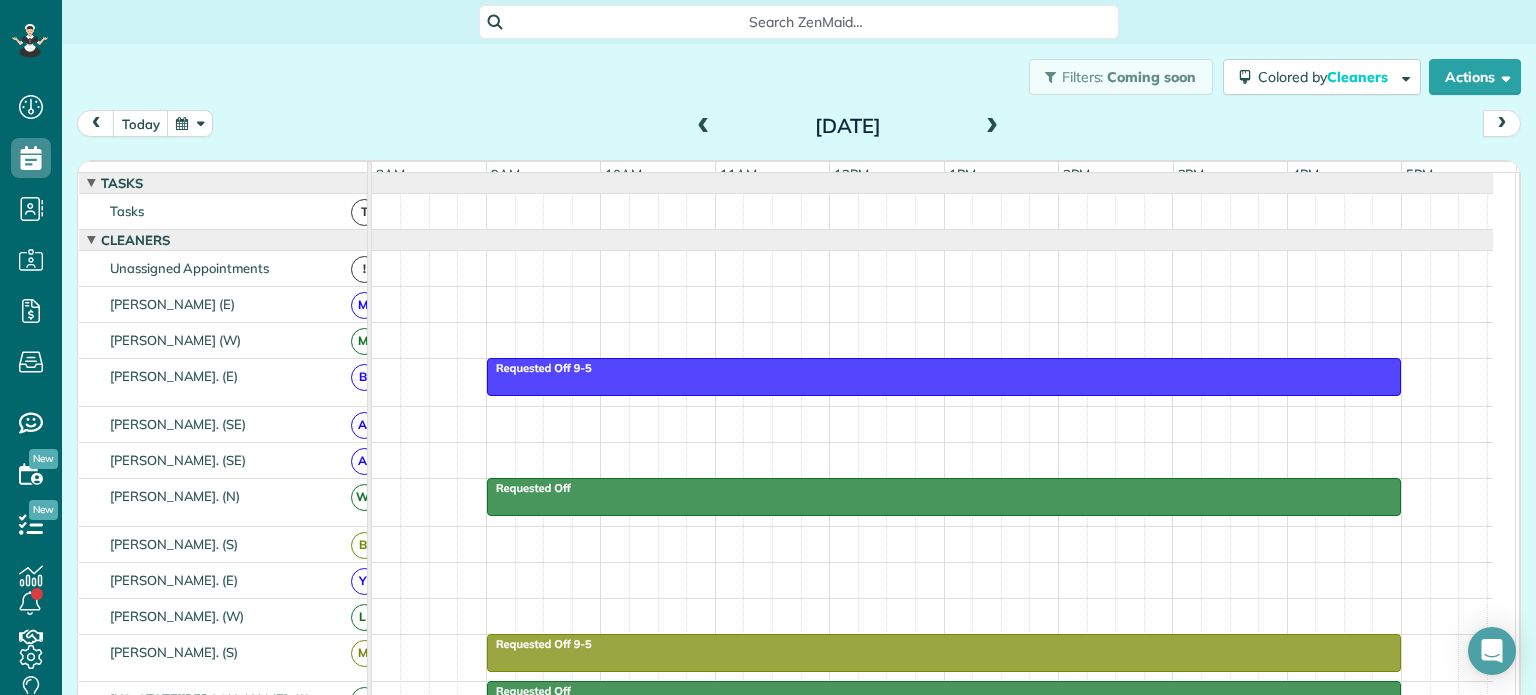 click at bounding box center (992, 127) 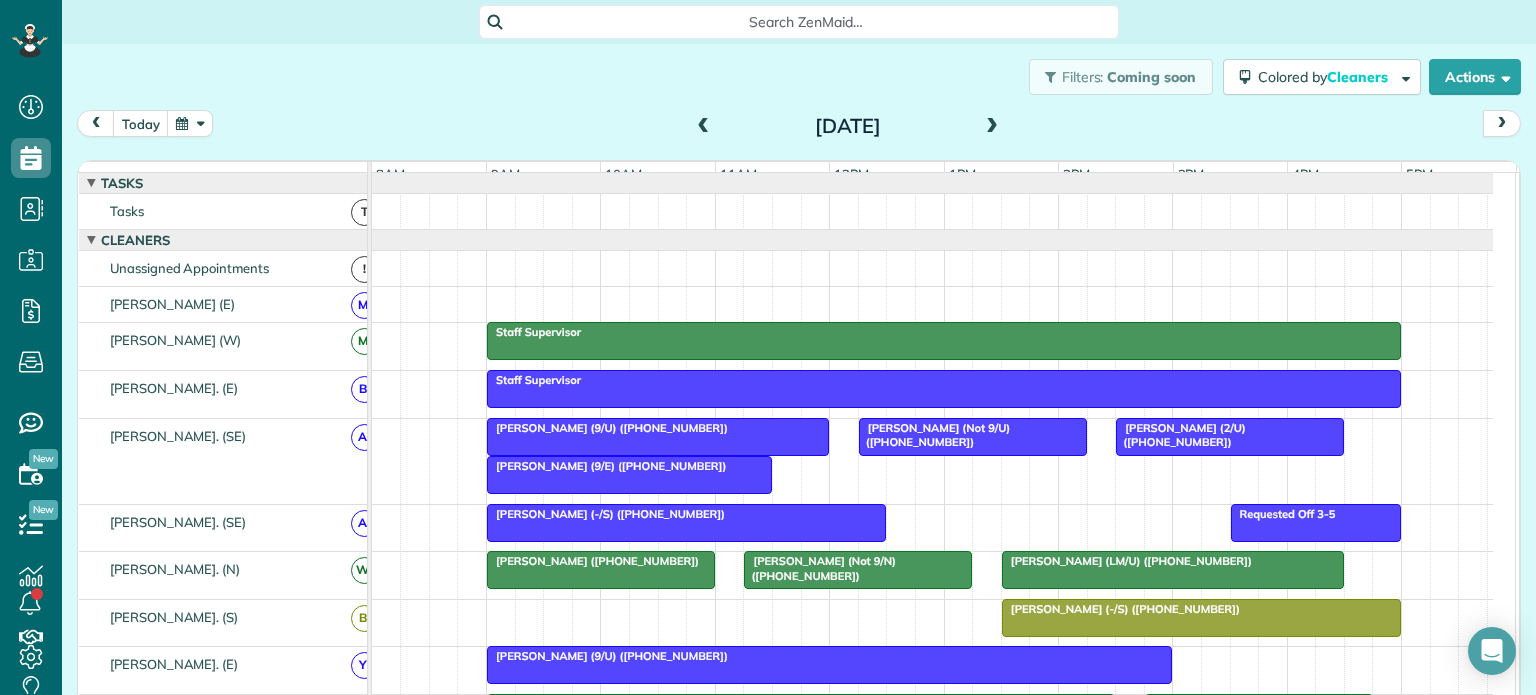 scroll, scrollTop: 43, scrollLeft: 0, axis: vertical 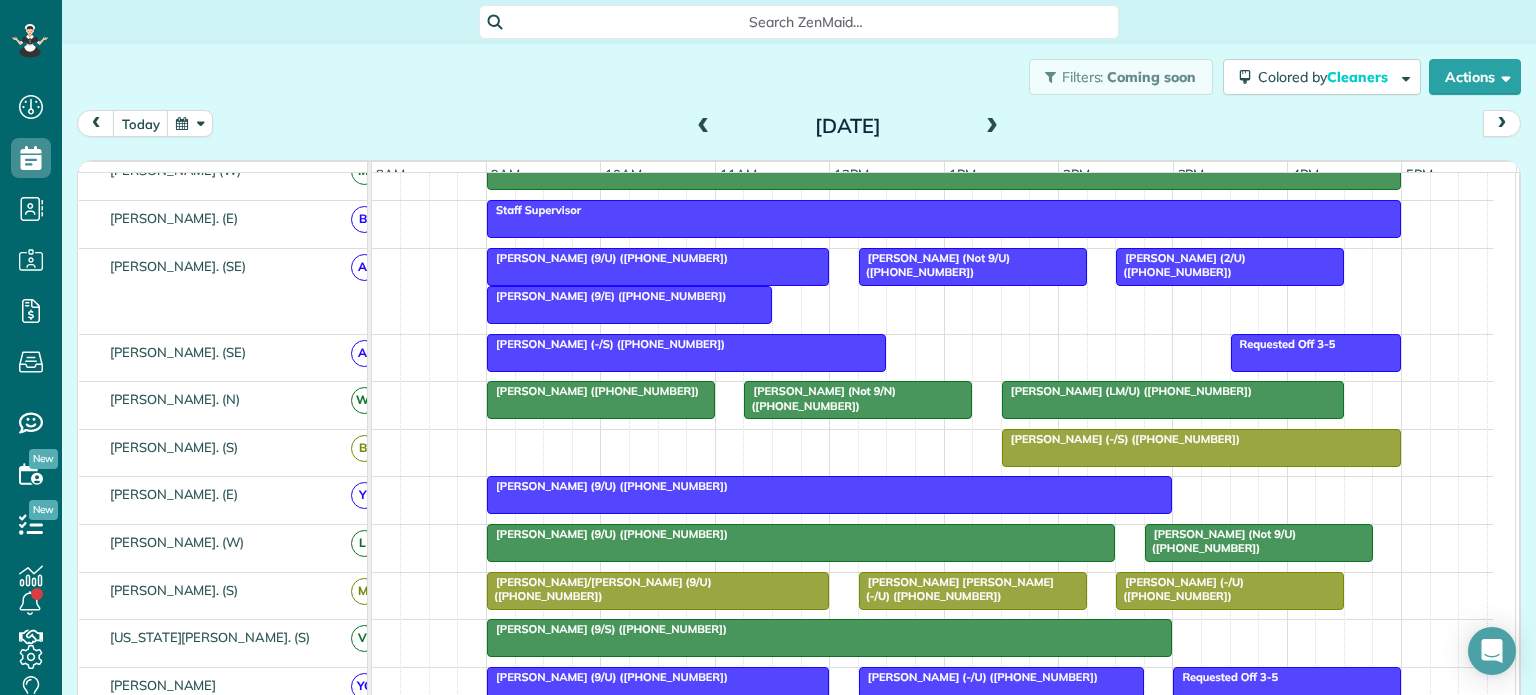 click on "Kaelan Blok (-/S) (+19793242100)" at bounding box center (1121, 439) 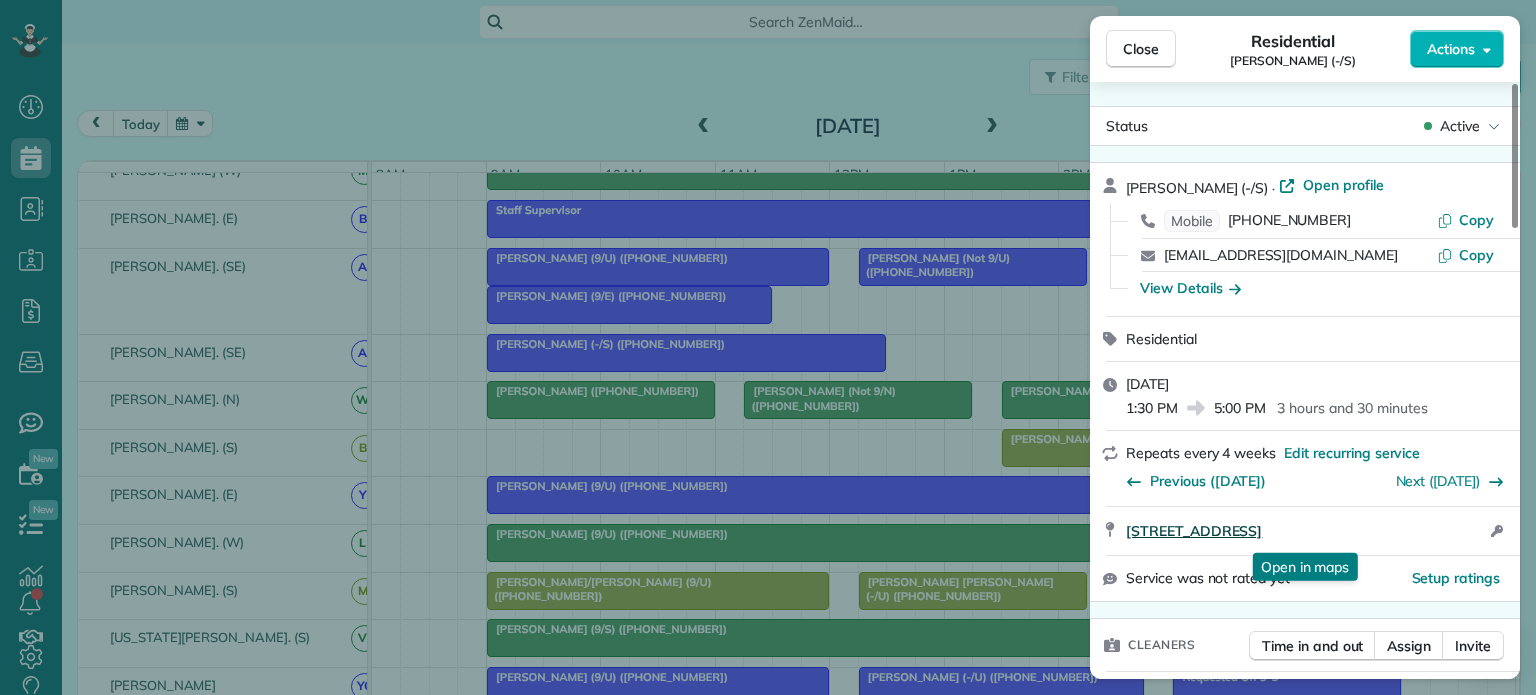 click on "624 Aspen Valley Lane Dallas TX 75208" at bounding box center (1194, 531) 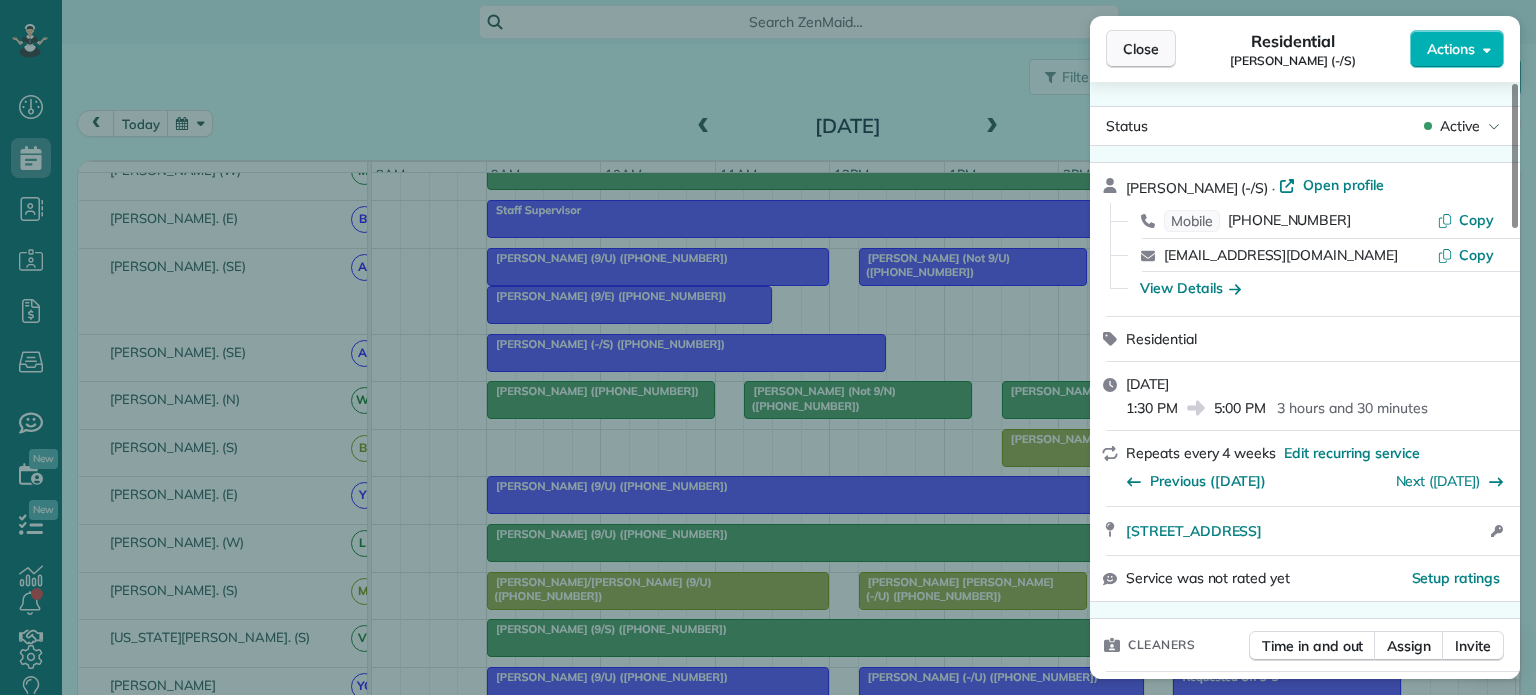 click on "Close" at bounding box center (1141, 49) 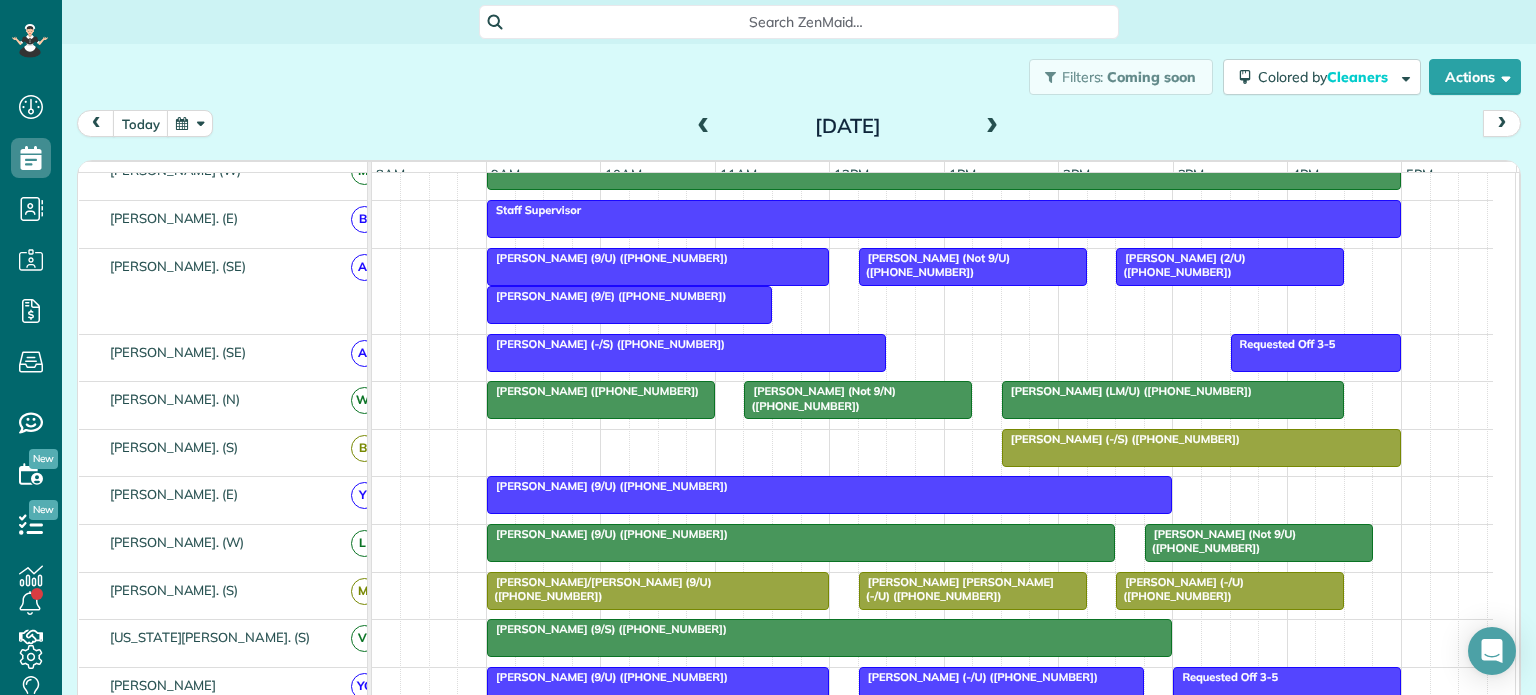click on "Kaelan Blok (-/S) (+19793242100)" at bounding box center [1121, 439] 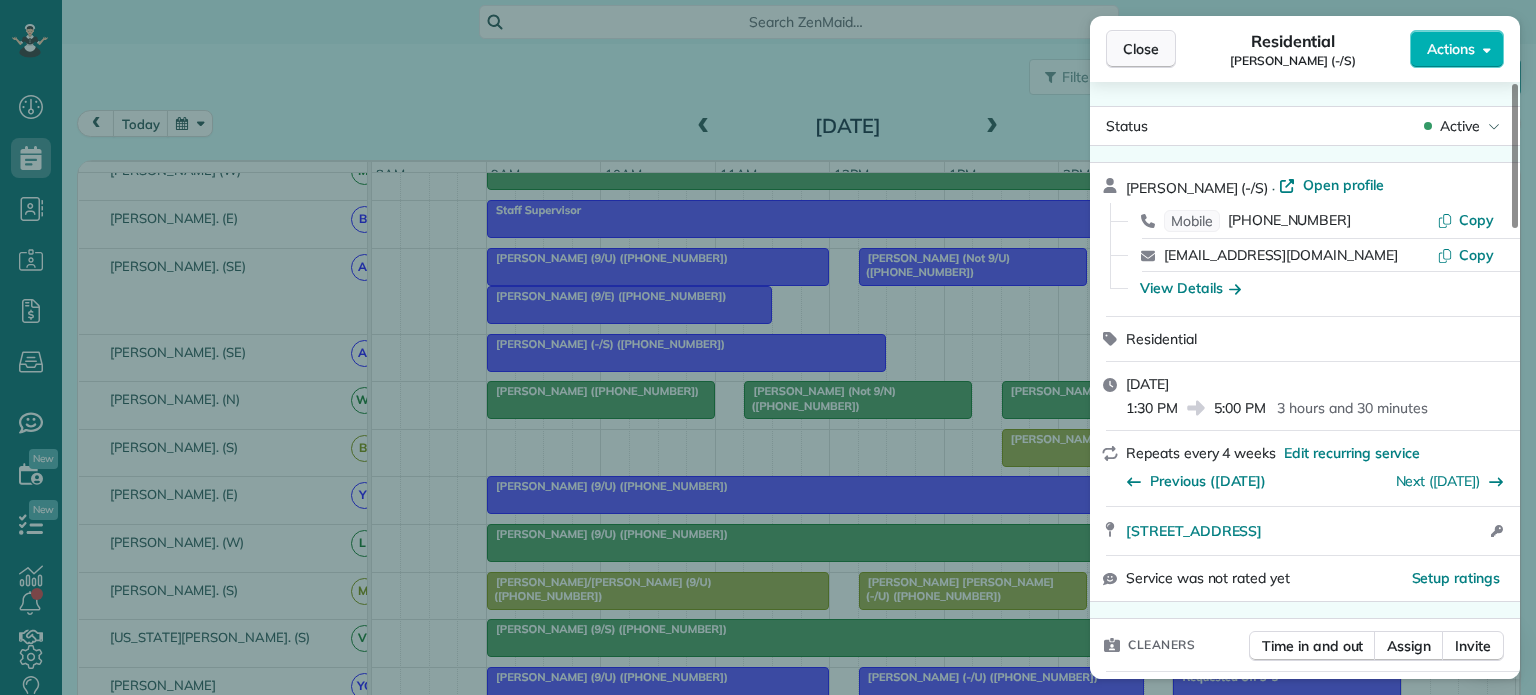 click on "Close" at bounding box center (1141, 49) 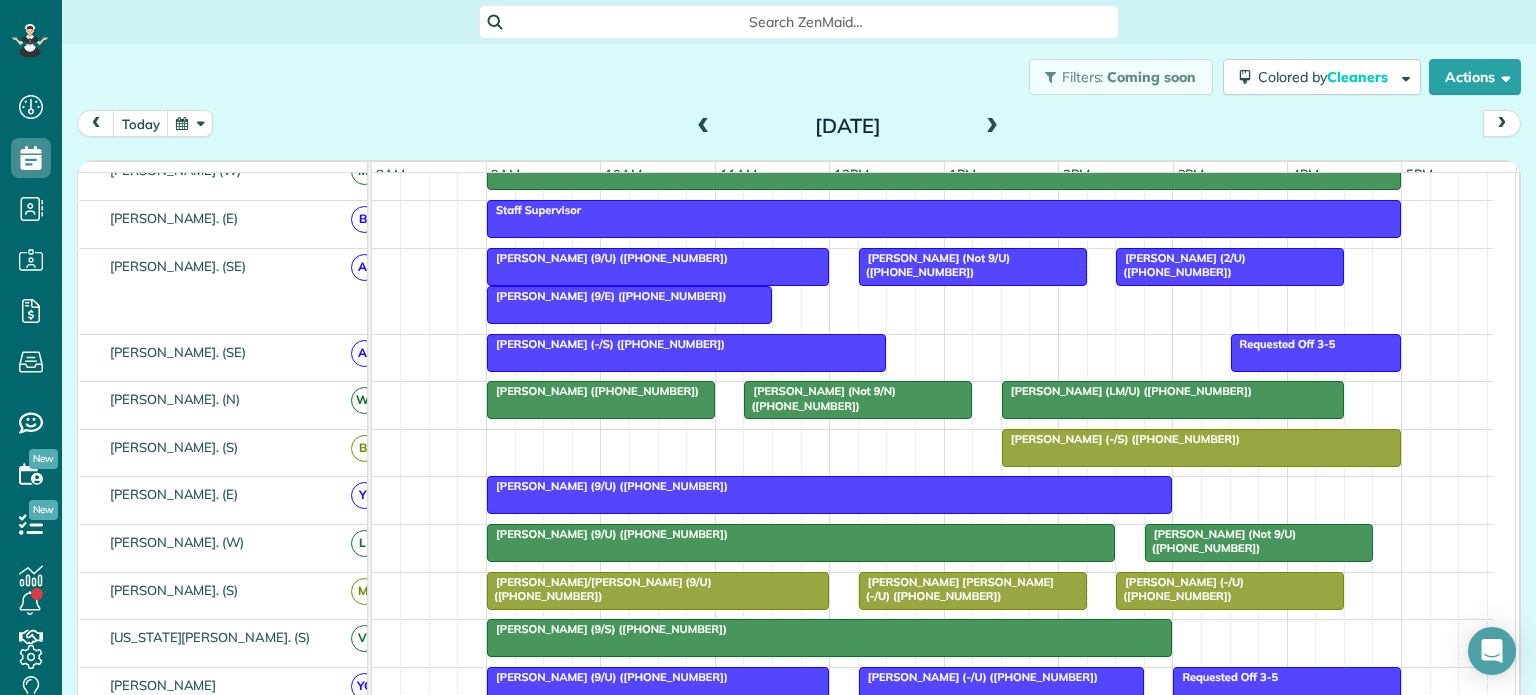scroll, scrollTop: 255, scrollLeft: 0, axis: vertical 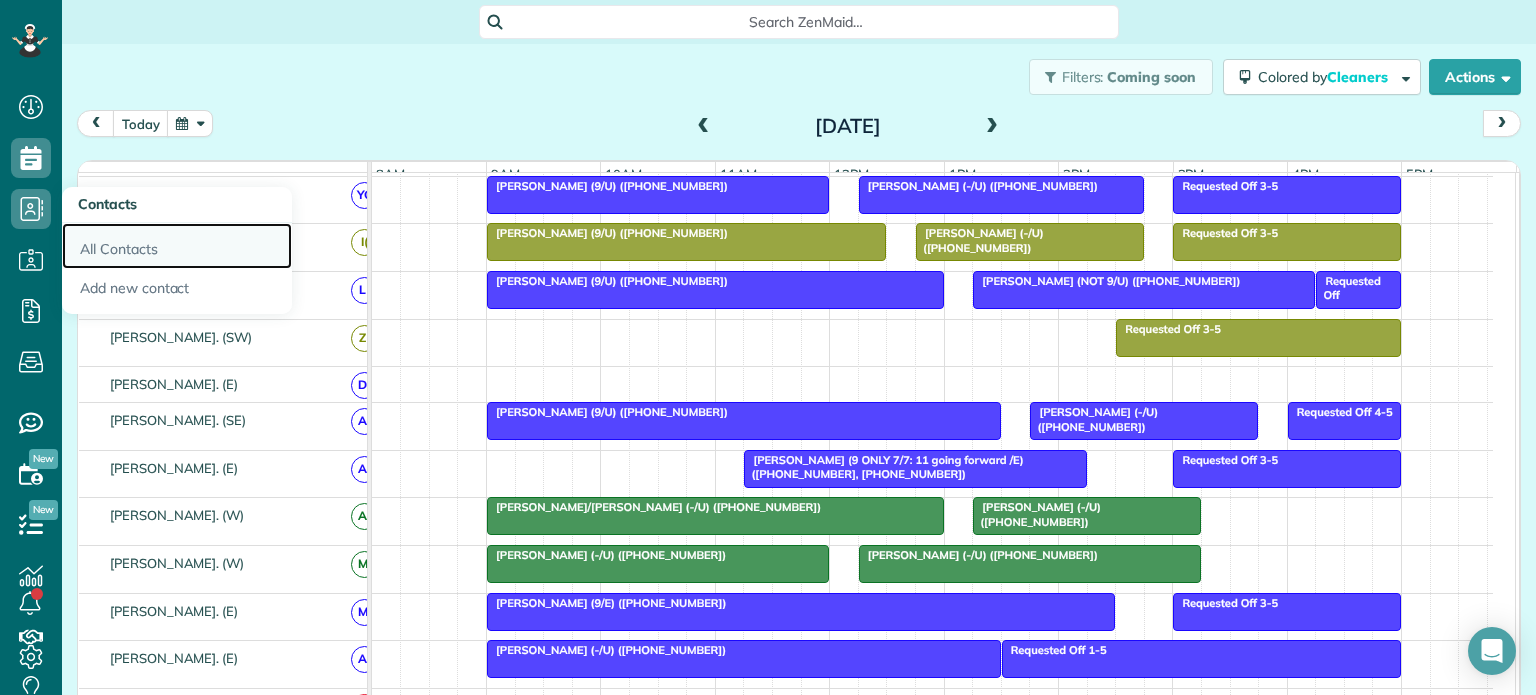 click on "All Contacts" at bounding box center [177, 246] 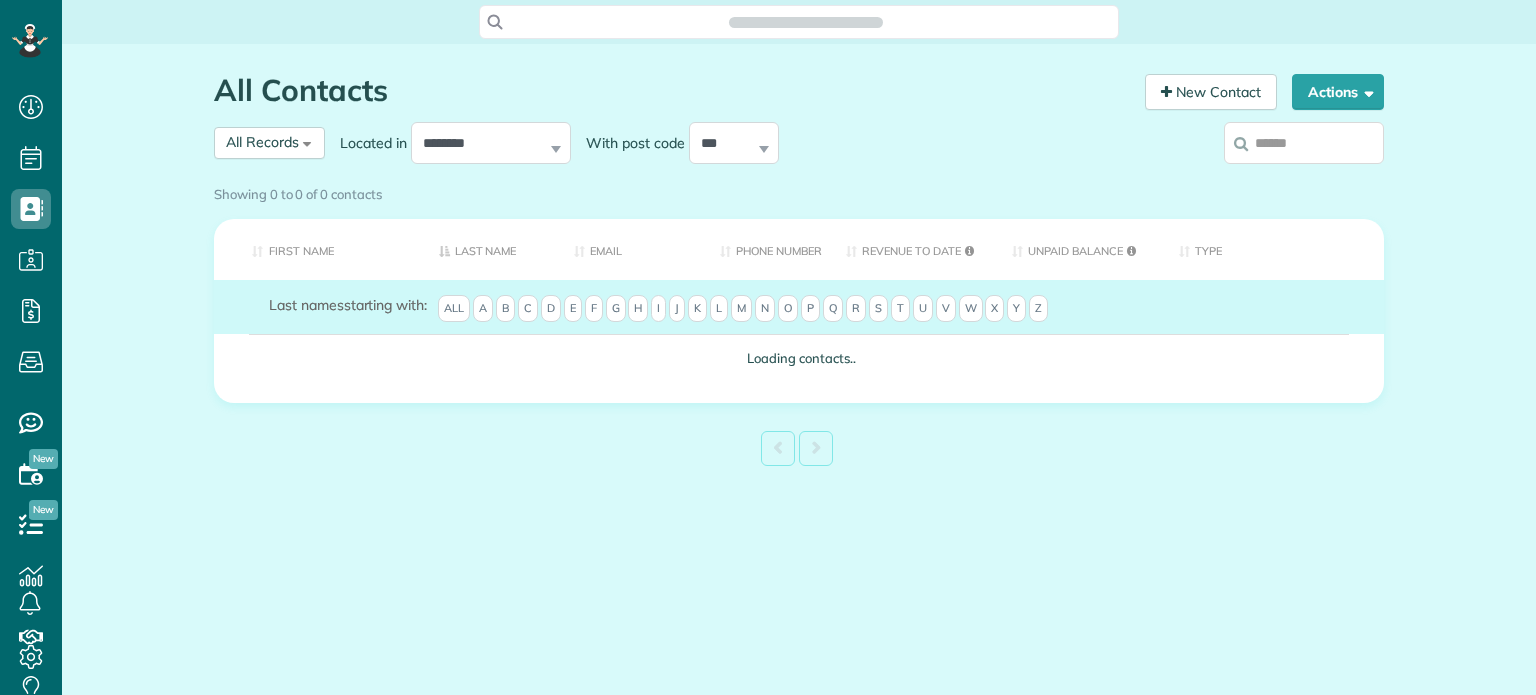 scroll, scrollTop: 0, scrollLeft: 0, axis: both 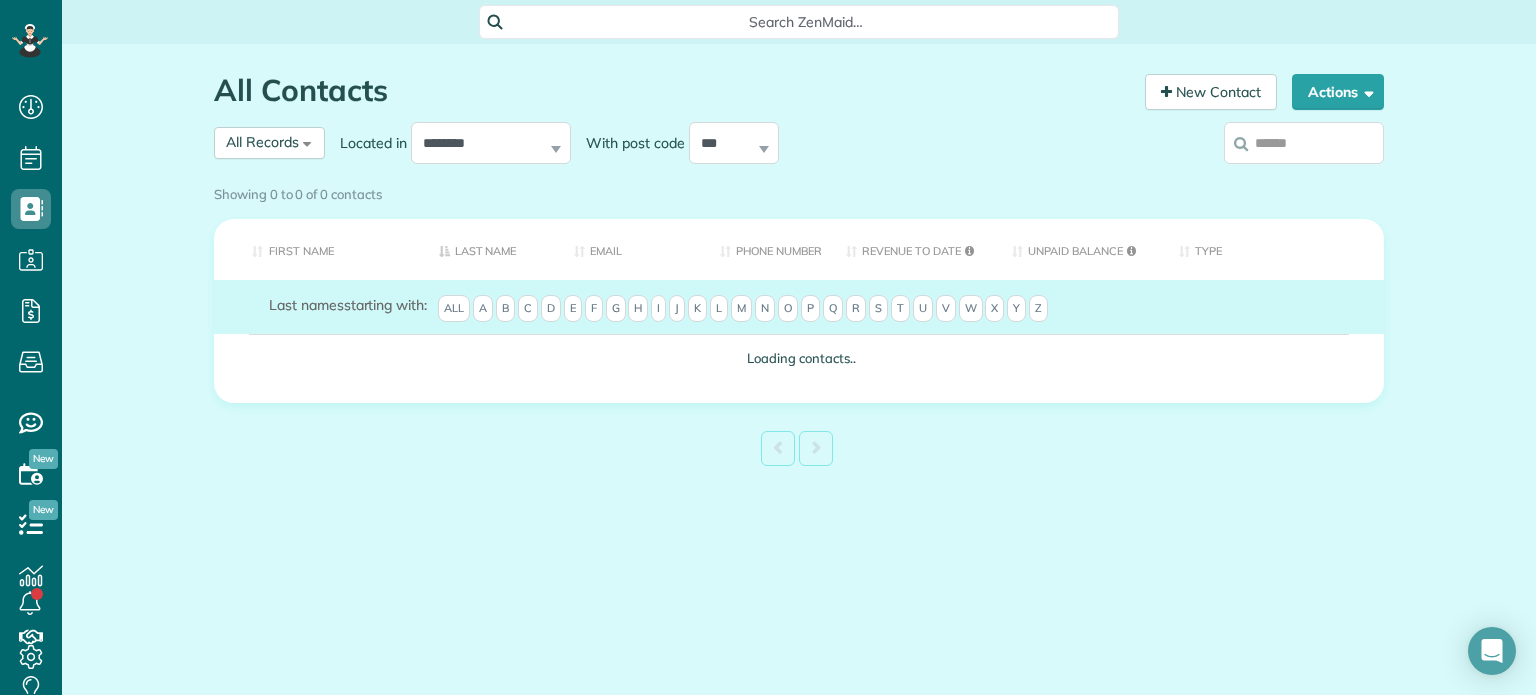 click on "Showing 0 to 0 of 0 contacts" at bounding box center [799, 194] 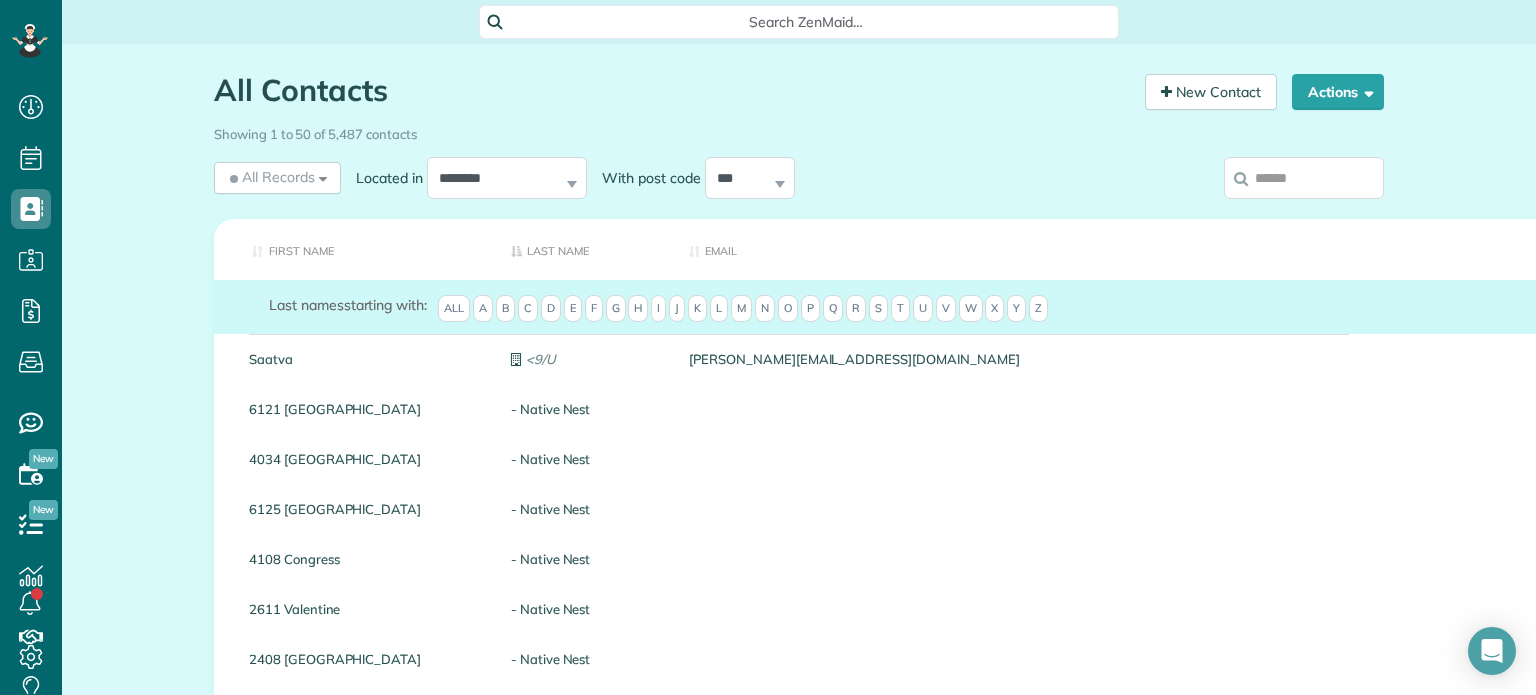 click at bounding box center [1304, 178] 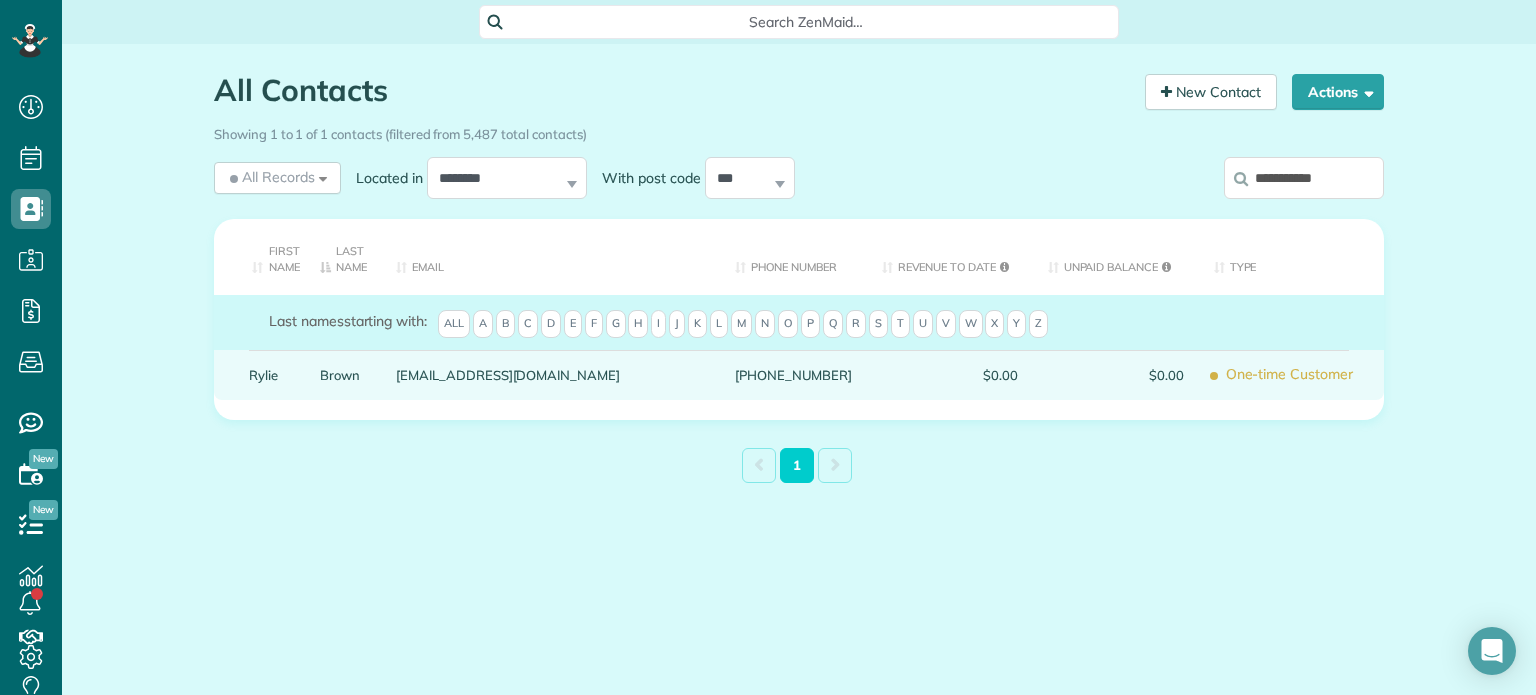 type on "**********" 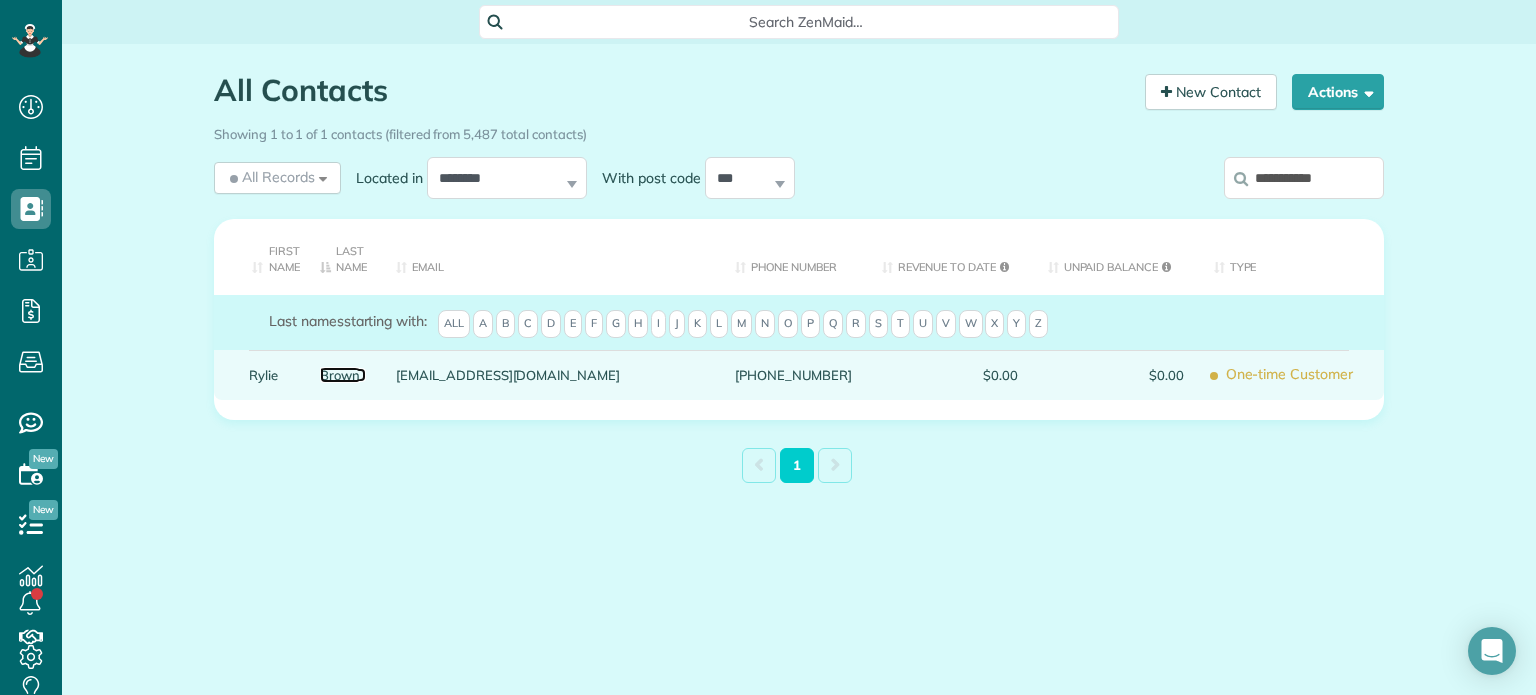 click on "Brown" at bounding box center [343, 375] 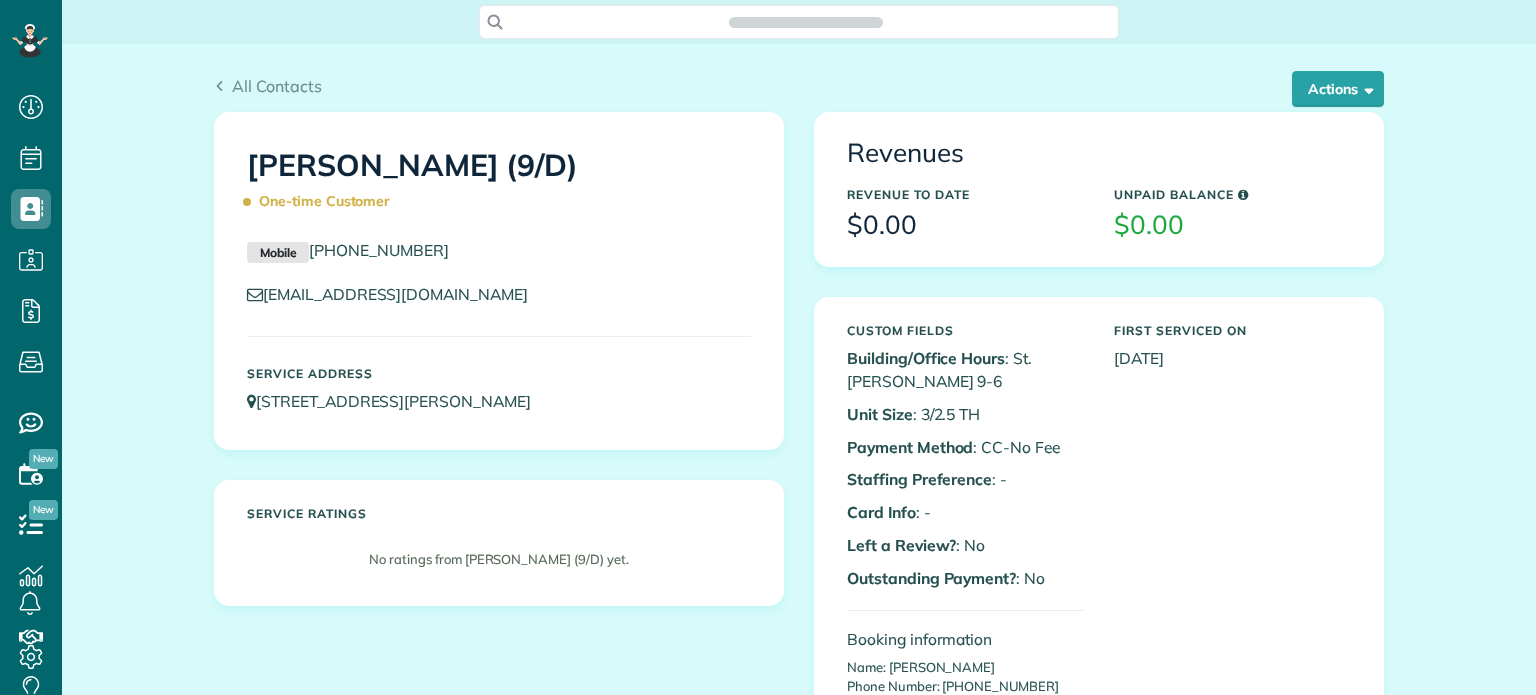 scroll, scrollTop: 0, scrollLeft: 0, axis: both 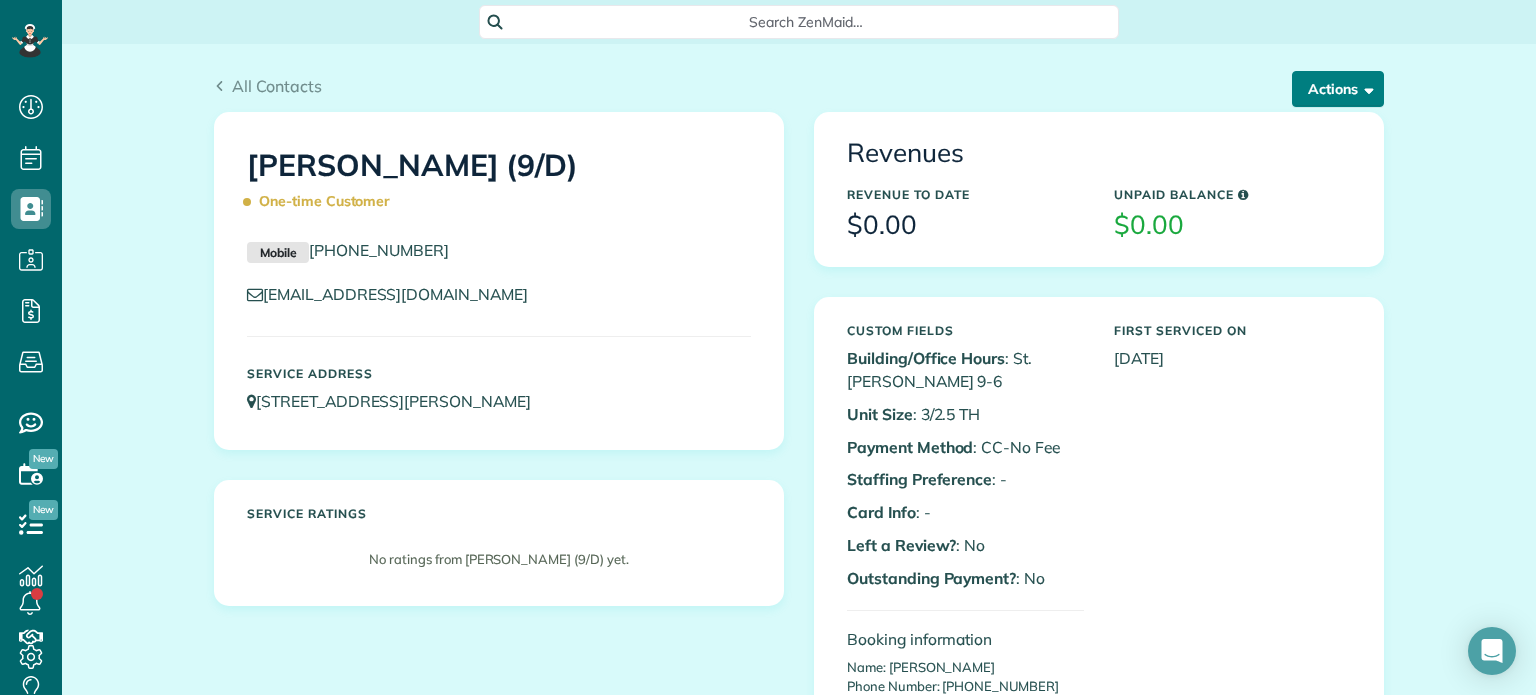 click at bounding box center (1365, 88) 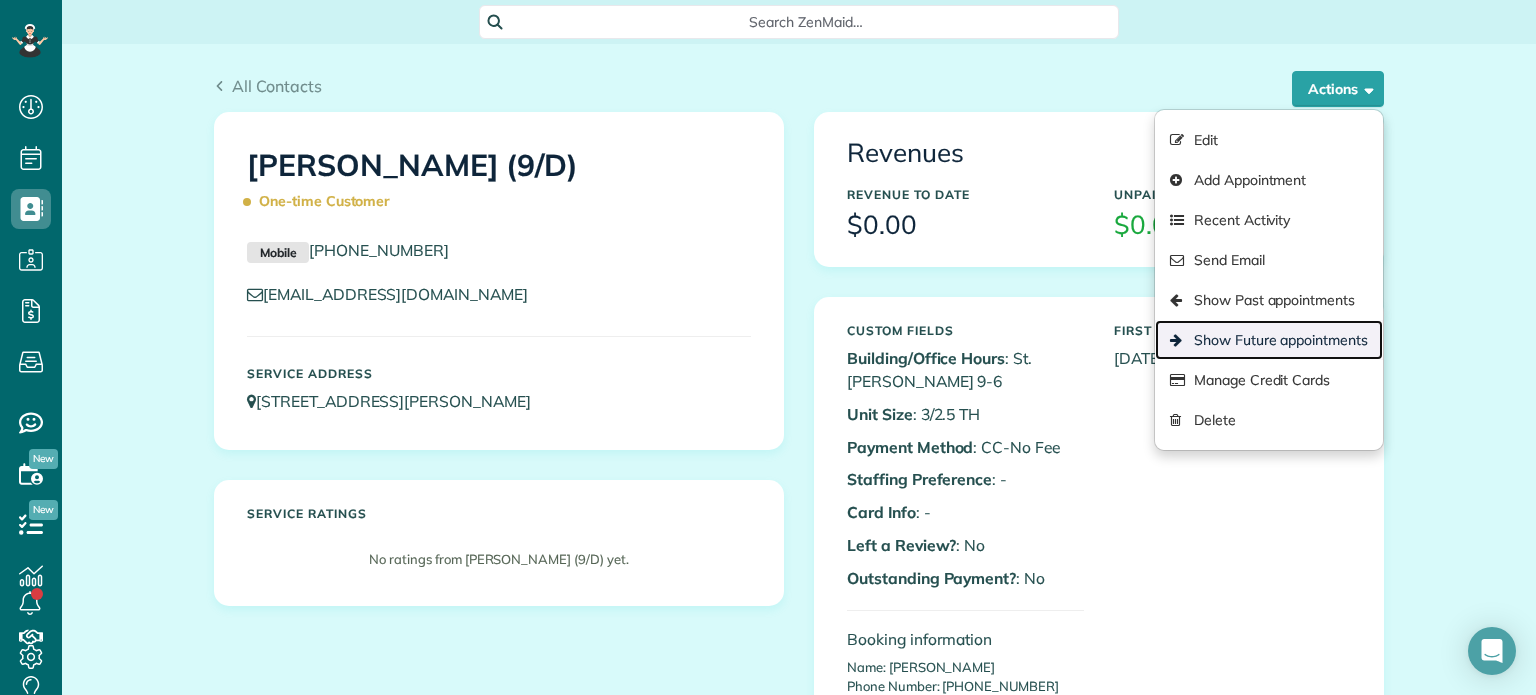 click on "Show Future appointments" at bounding box center [1269, 340] 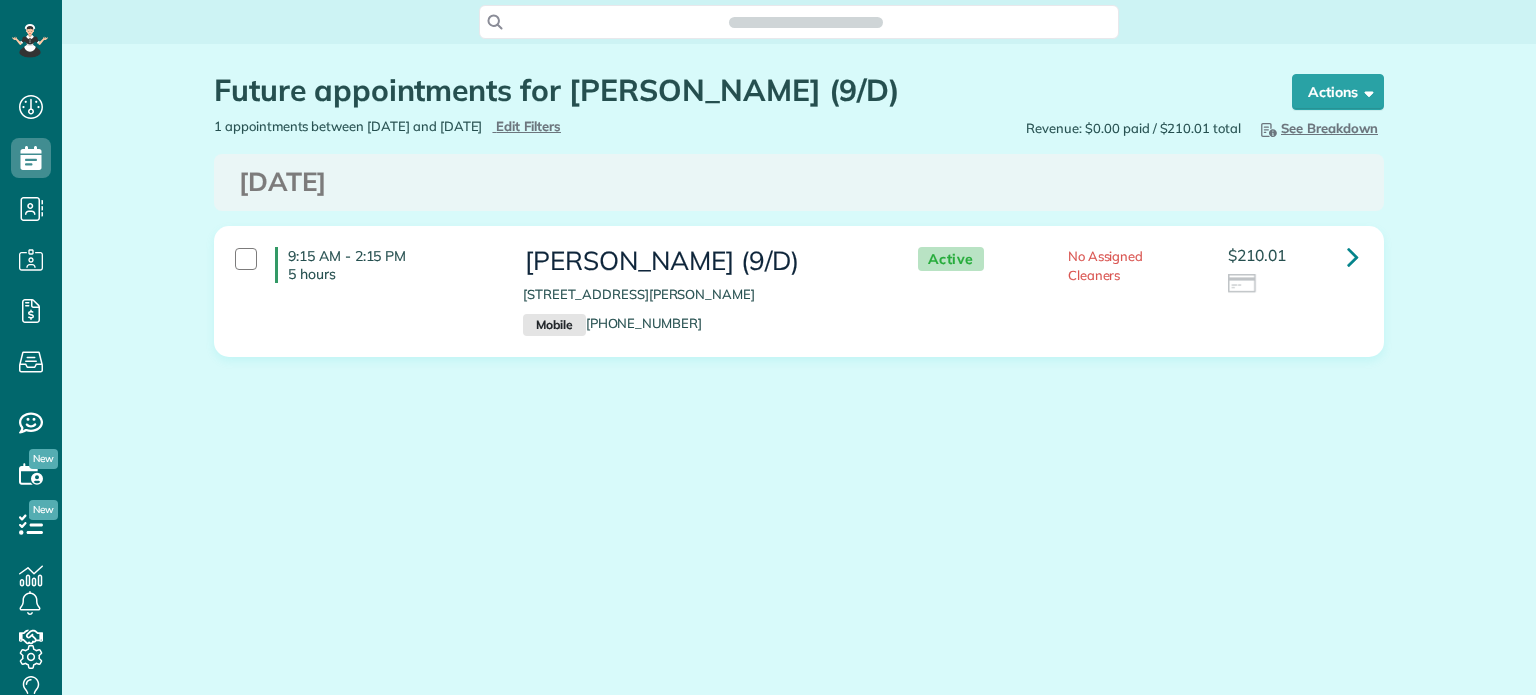 scroll, scrollTop: 0, scrollLeft: 0, axis: both 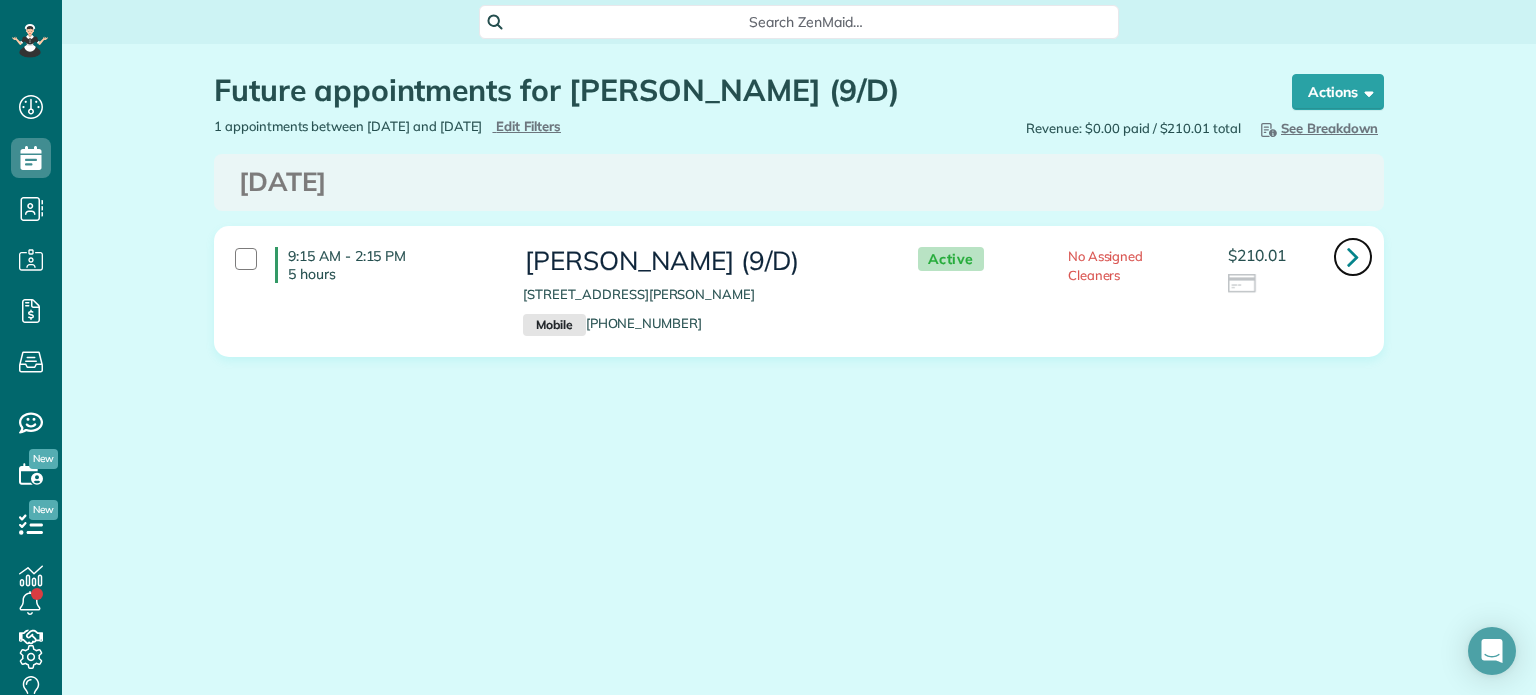 click at bounding box center [1353, 256] 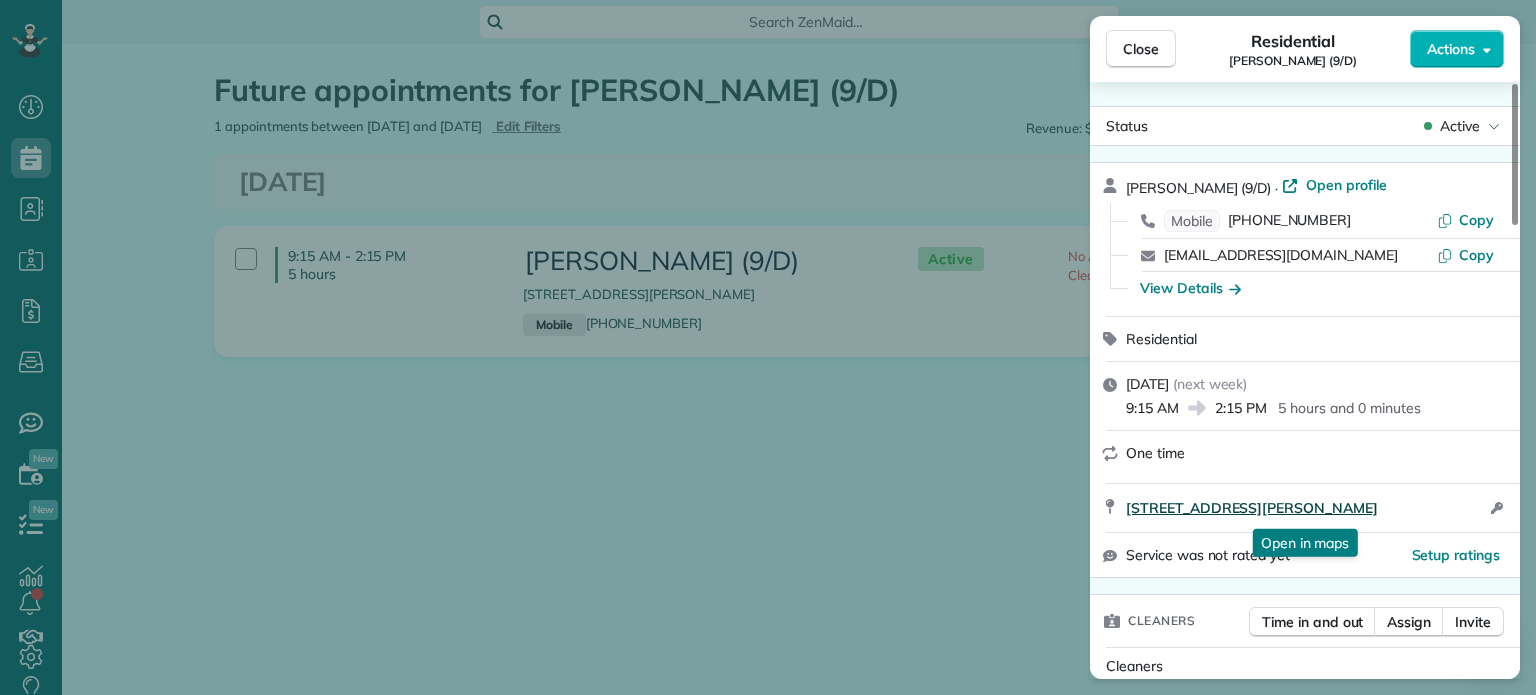 drag, startPoint x: 1119, startPoint y: 487, endPoint x: 1461, endPoint y: 512, distance: 342.91254 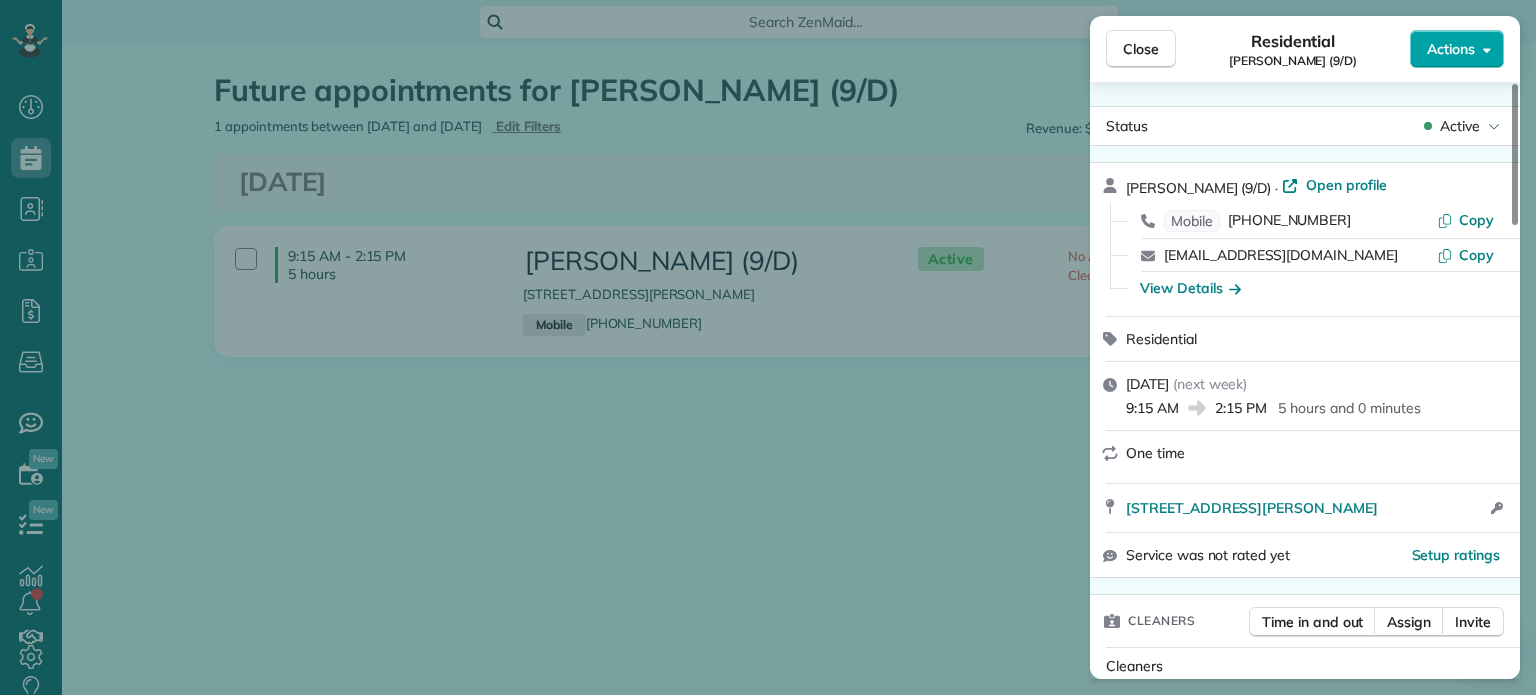 click on "Actions" at bounding box center (1457, 49) 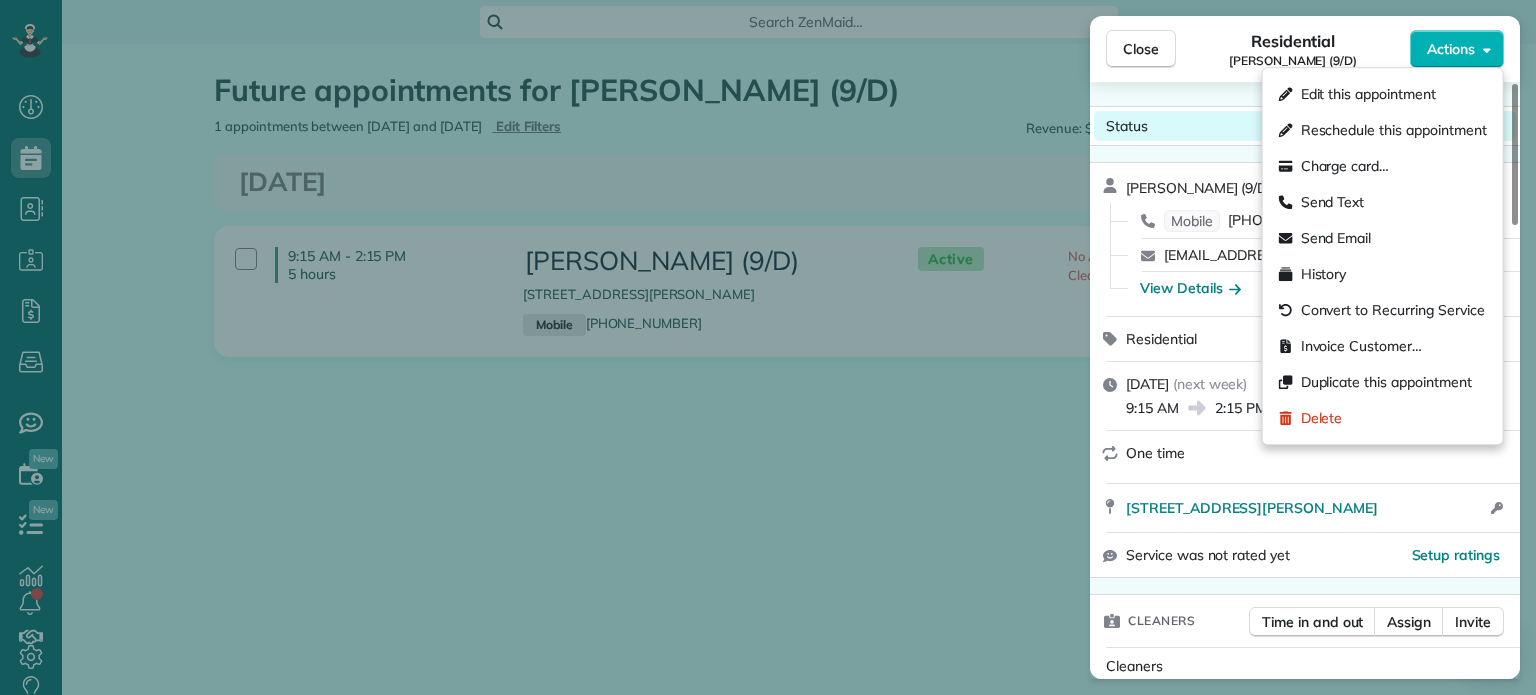 click on "Status Active" at bounding box center [1305, 126] 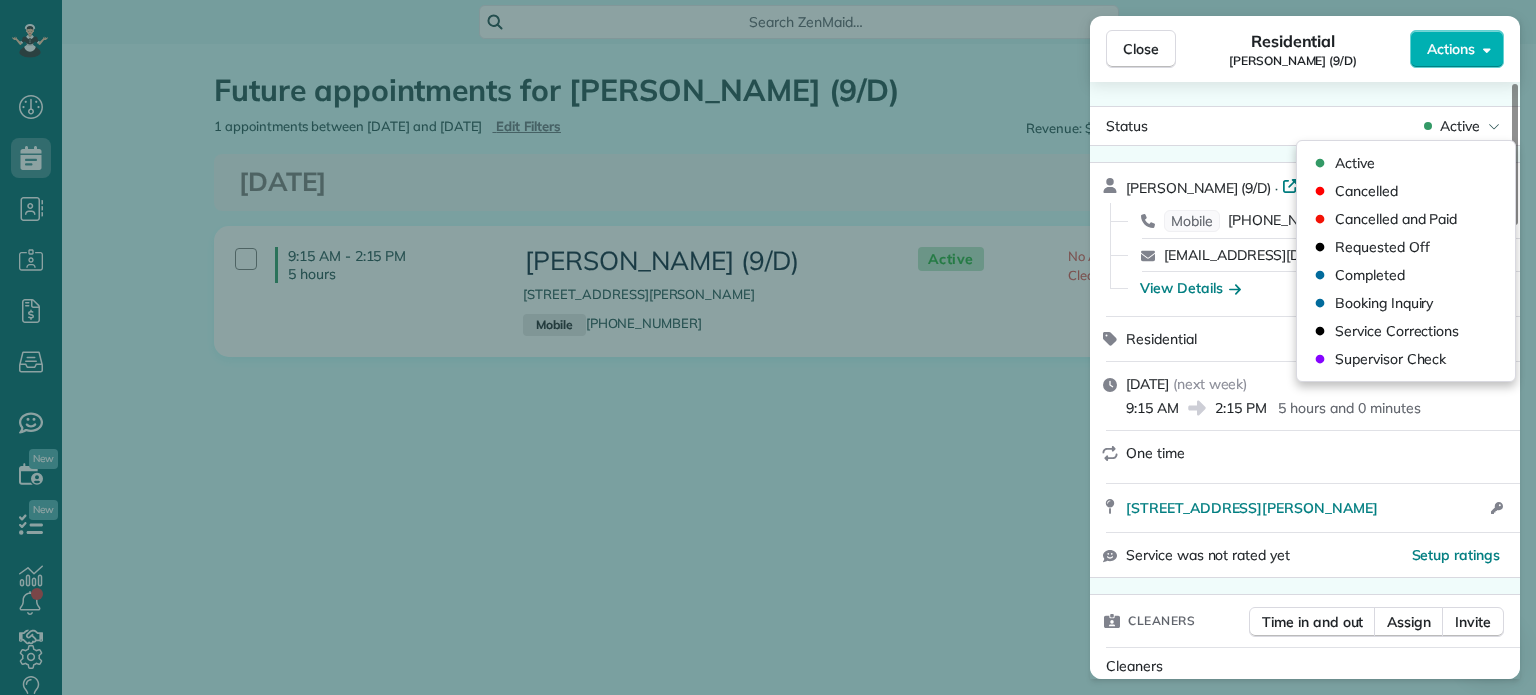 click on "Status Active Rylie Brown (9/D) · Open profile Mobile (225) 281-6456 Copy rcb712@gmail.com Copy View Details Residential Wednesday, July 30, 2025 ( next week ) 9:15 AM 2:15 PM 5 hours and 0 minutes One time 2826 Bookhout St Apt 7001 Dallas TX 75201 Open access information Service was not rated yet Setup ratings Cleaners Time in and out Assign Invite Cleaners No cleaners assigned yet Checklist Try Now Keep this appointment up to your standards. Stay on top of every detail, keep your cleaners organised, and your client happy. Assign a checklist Watch a 5 min demo Billing Billing actions Price $194.00 Overcharge $0.00 Discount $0.00 Coupon discount - Primary tax Texas State &amp; Local Sales &amp; Use Tax (8.25%) $16.00 Secondary tax - Total appointment price $210.00 Tips collected New feature! $0.00 Unpaid Mark as paid Total including tip $210.00 Get paid online in no-time! Send an invoice and reward your cleaners with tips Charge customer credit card Appointment custom fields No custom fields to display Notes" at bounding box center [1305, 380] 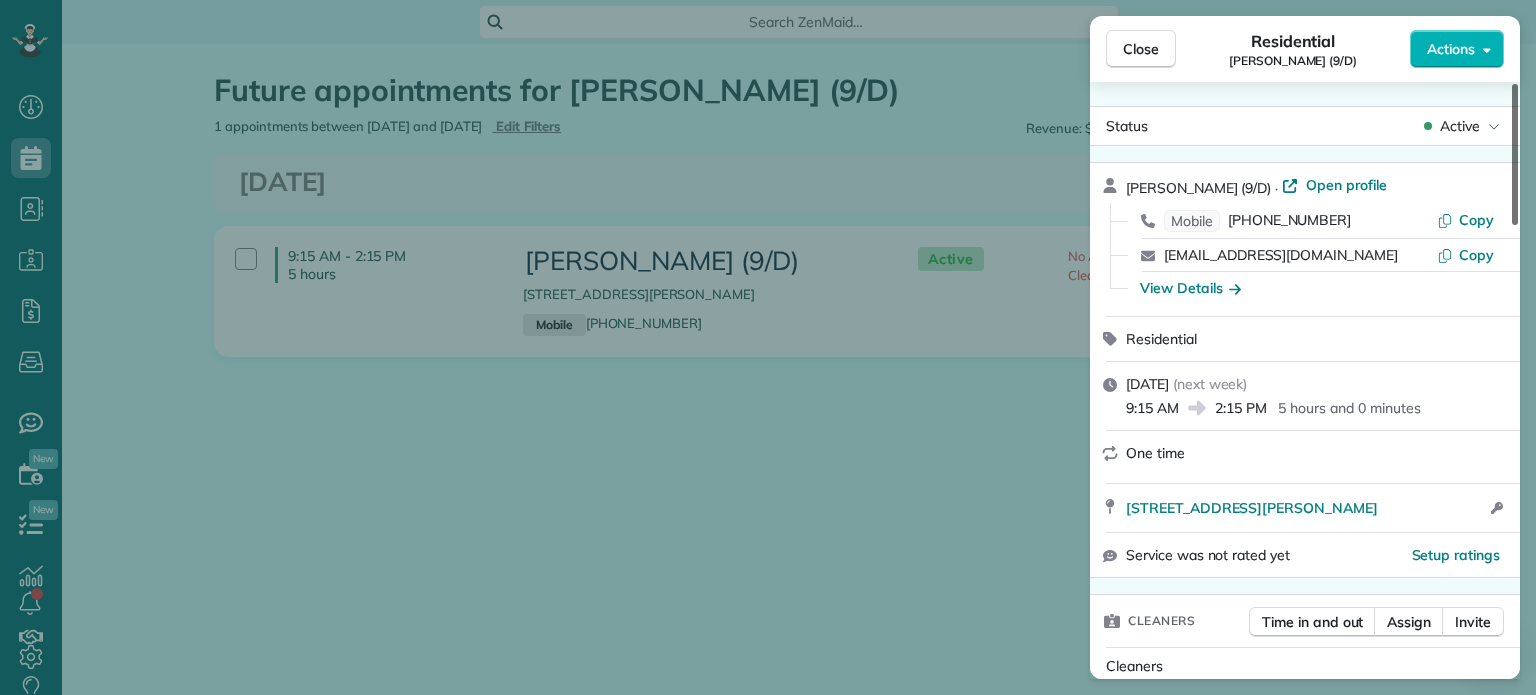 drag, startPoint x: 1511, startPoint y: 199, endPoint x: 1513, endPoint y: 158, distance: 41.04875 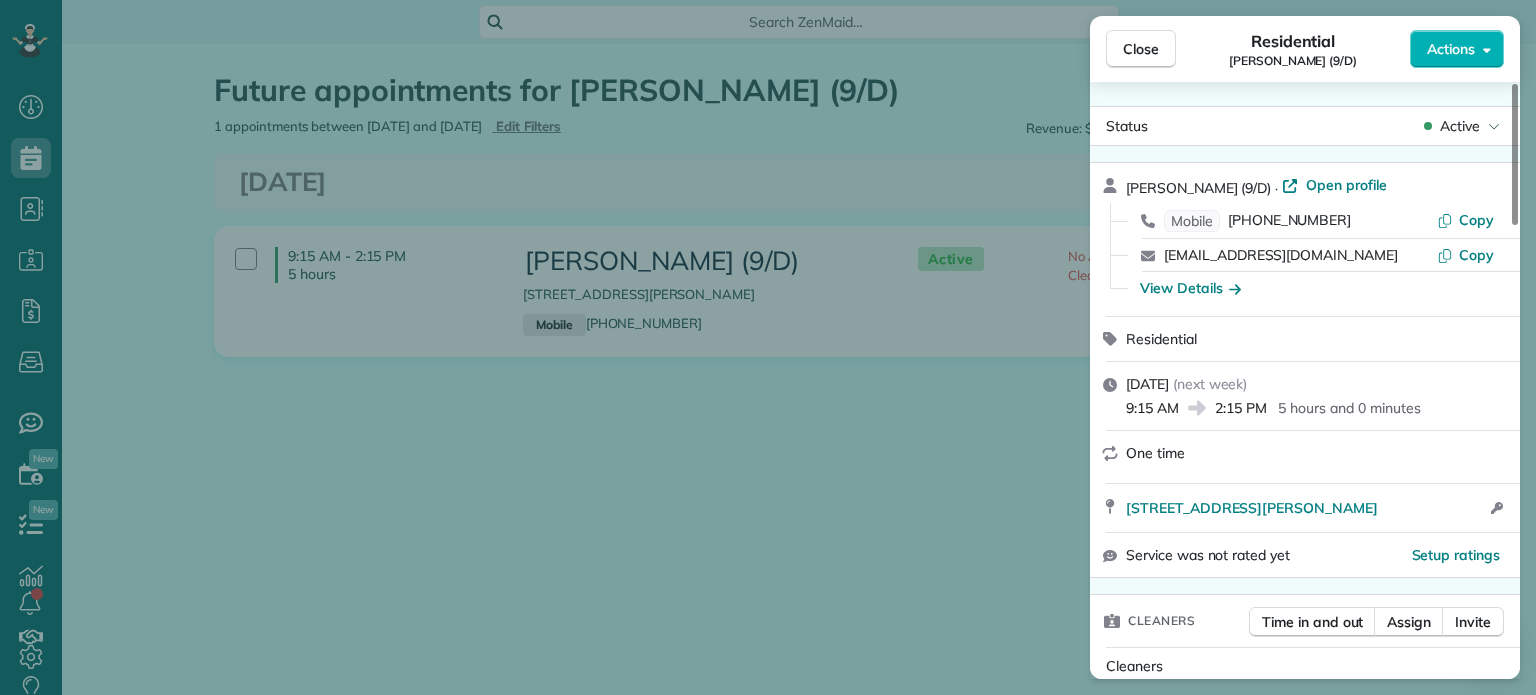 click on "Close Residential Rylie Brown (9/D) Actions" at bounding box center [1305, 49] 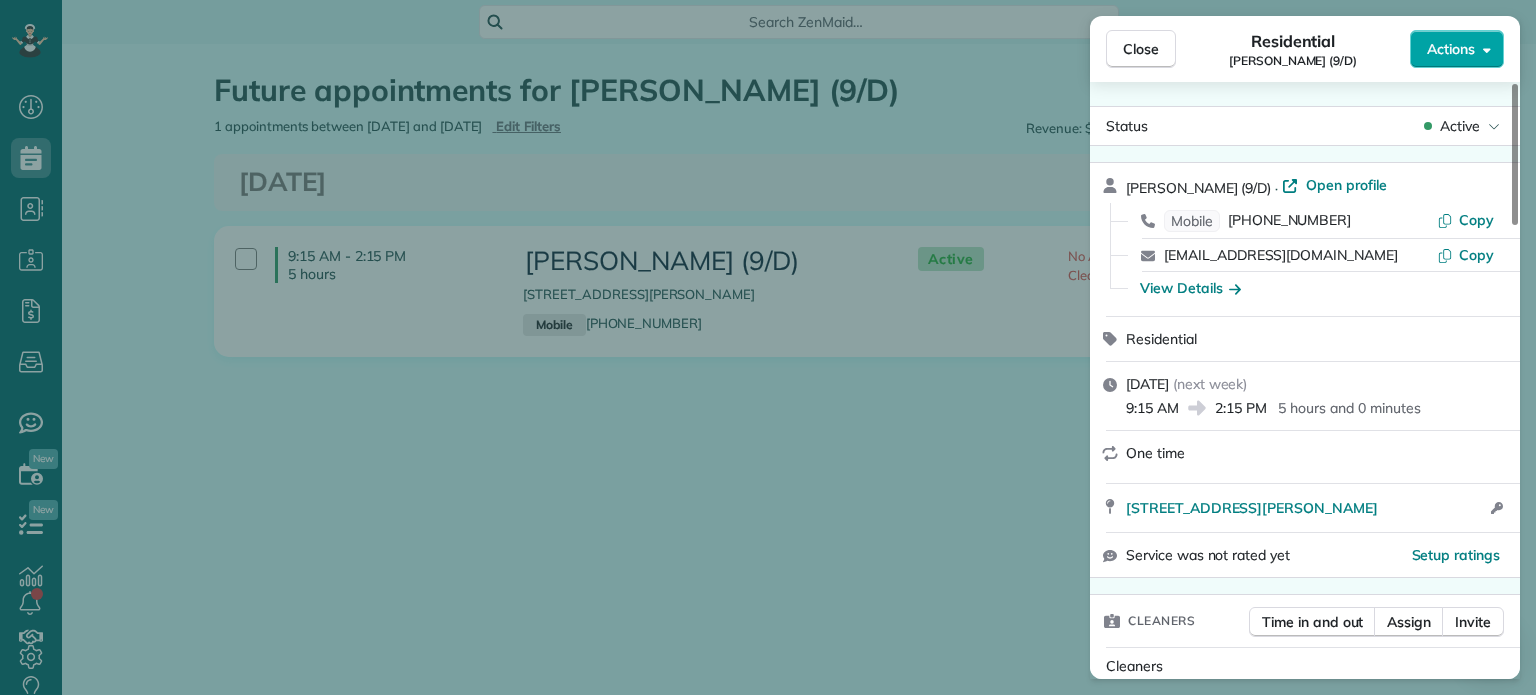 click on "Actions" at bounding box center (1451, 49) 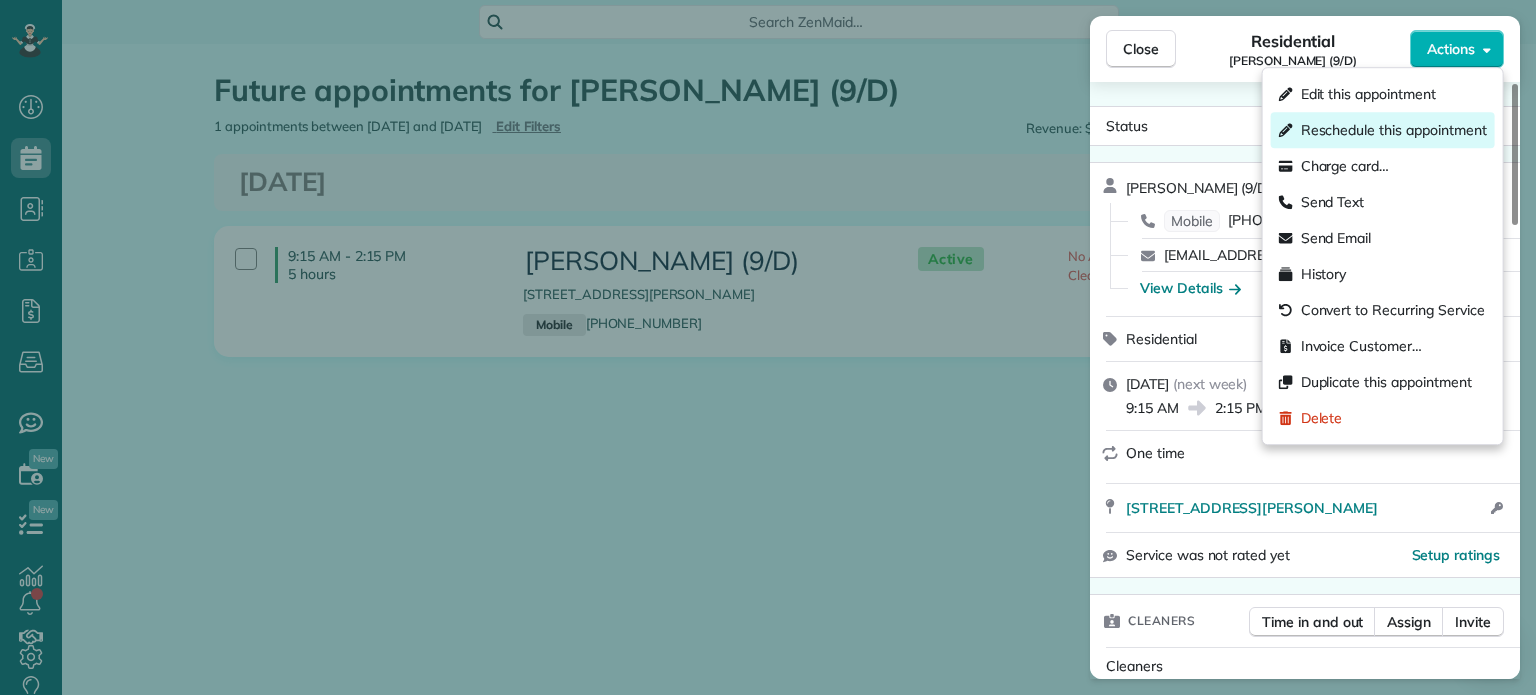 click on "Reschedule this appointment" at bounding box center [1394, 130] 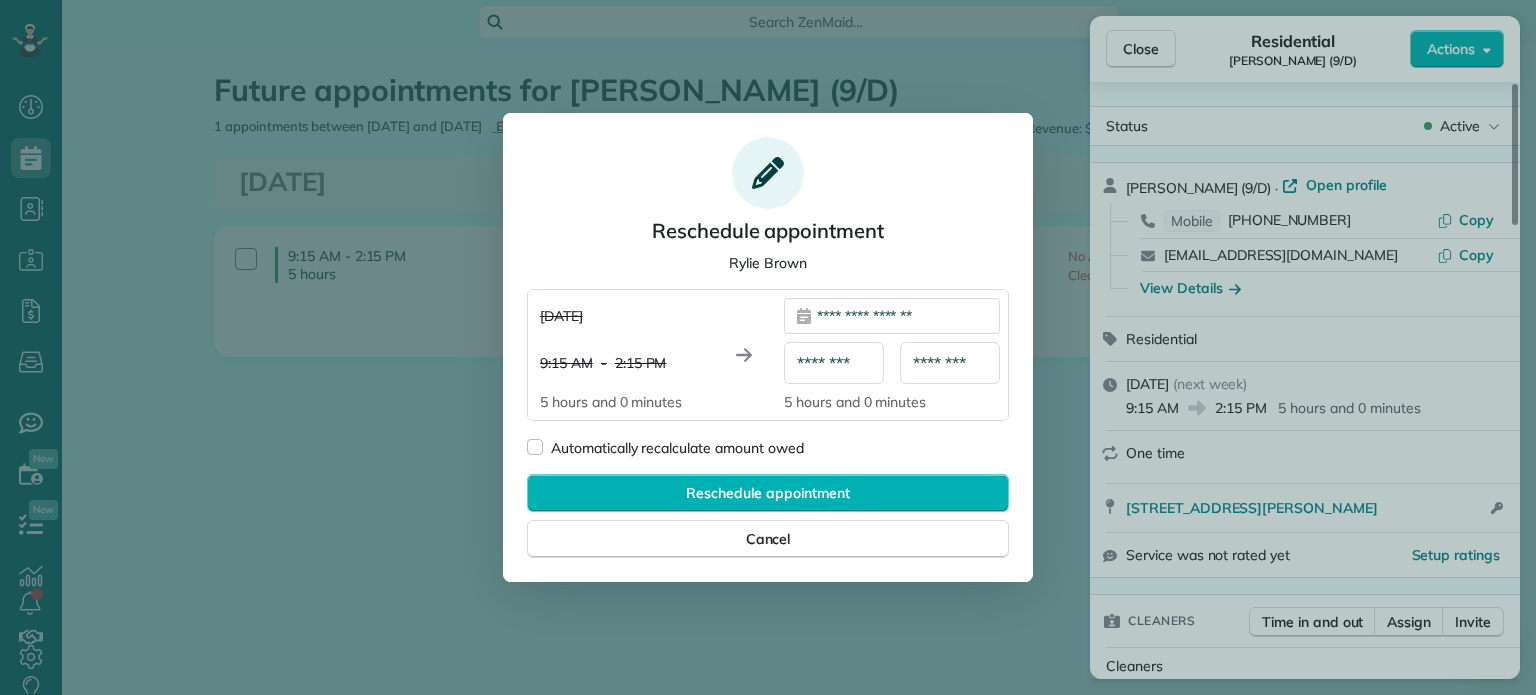 click on "**********" at bounding box center [892, 316] 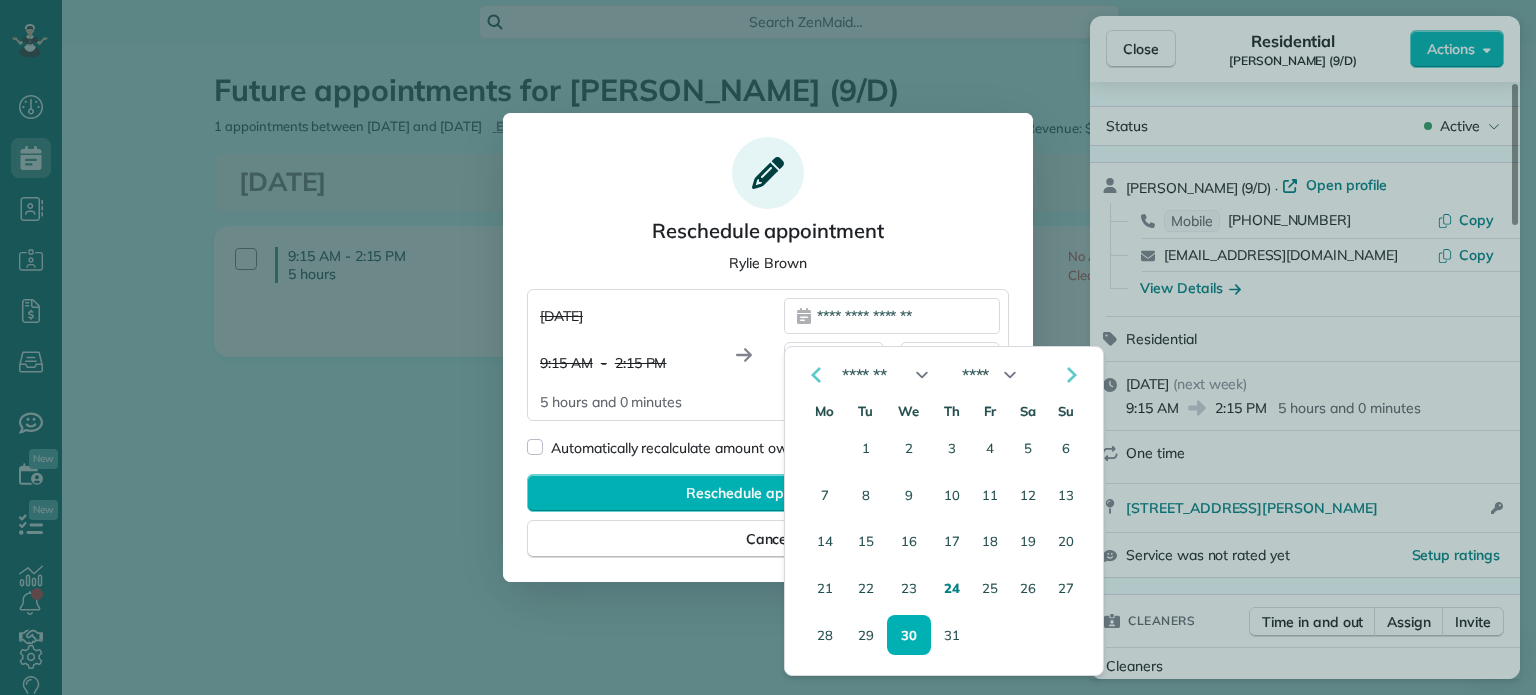 click 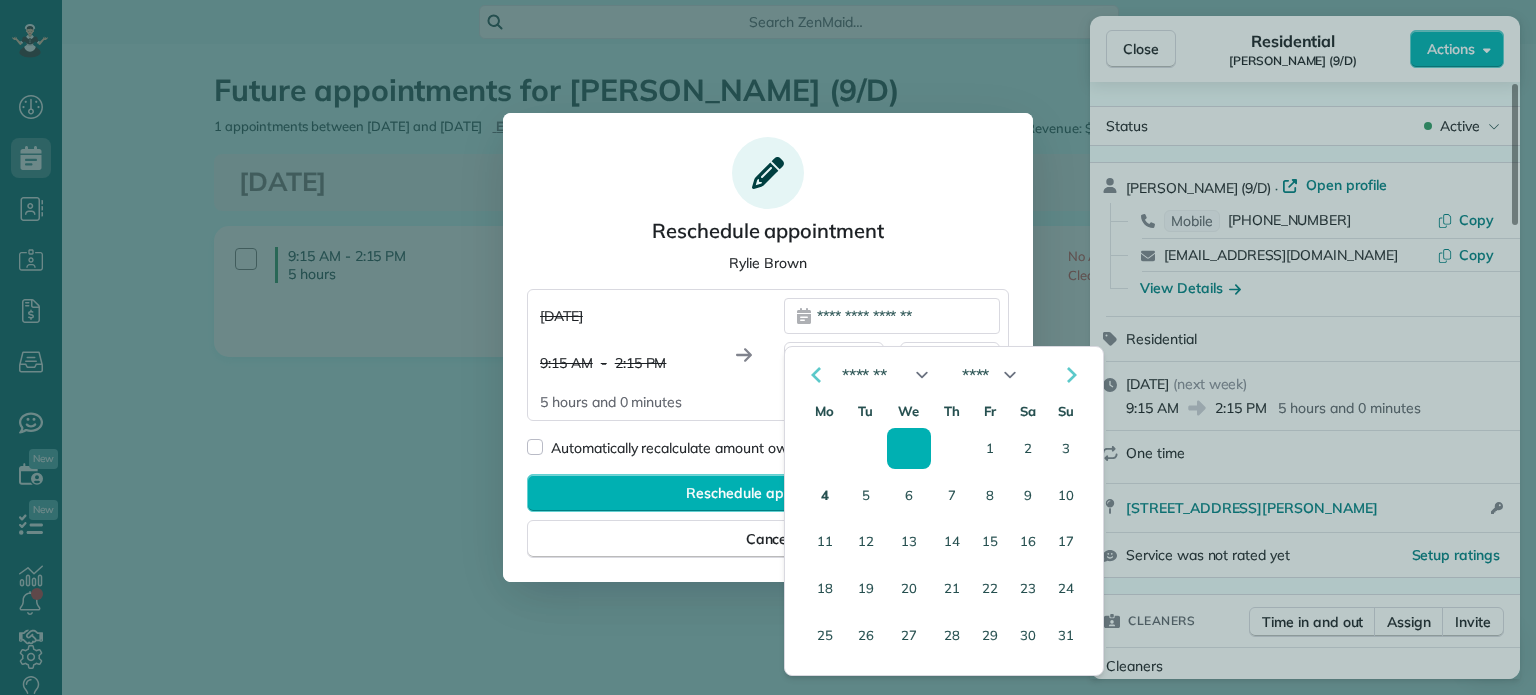 click on "4" at bounding box center (825, 495) 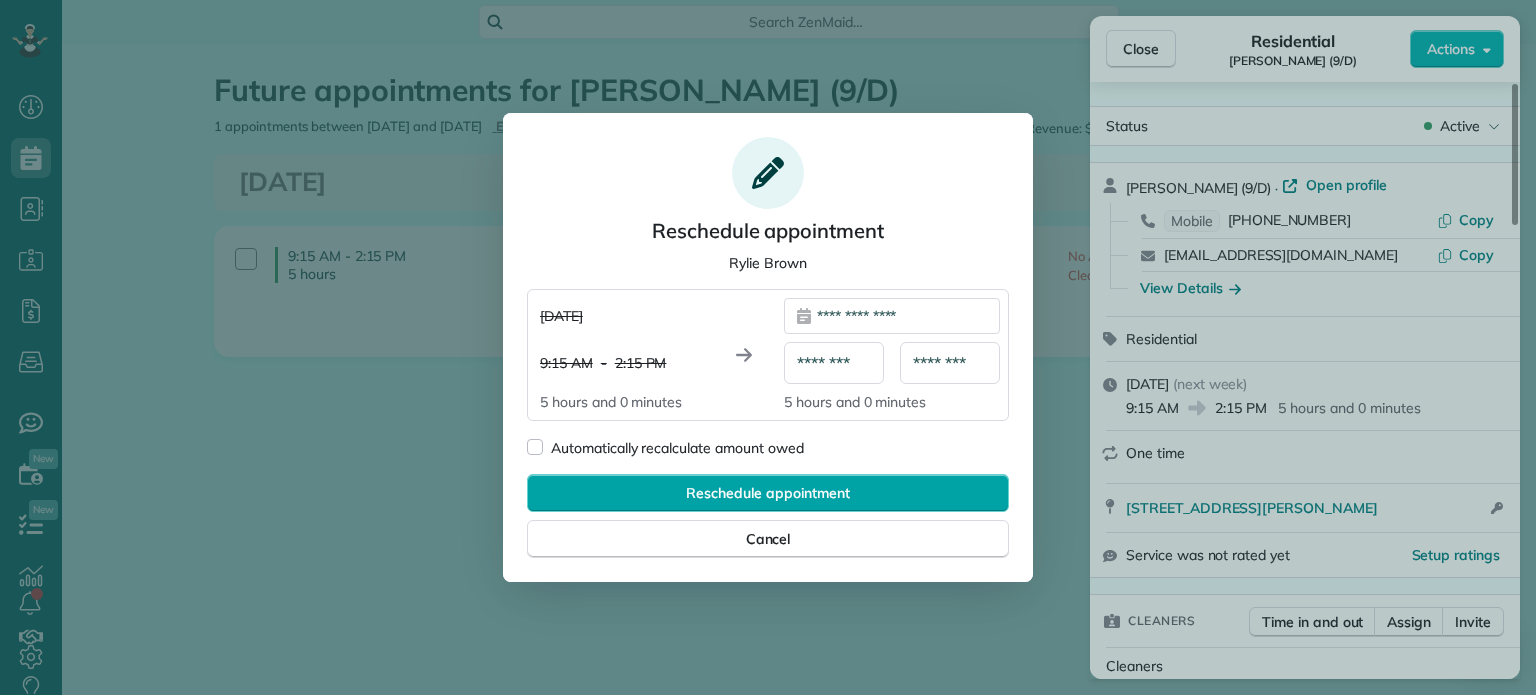 click on "Reschedule appointment" at bounding box center [768, 493] 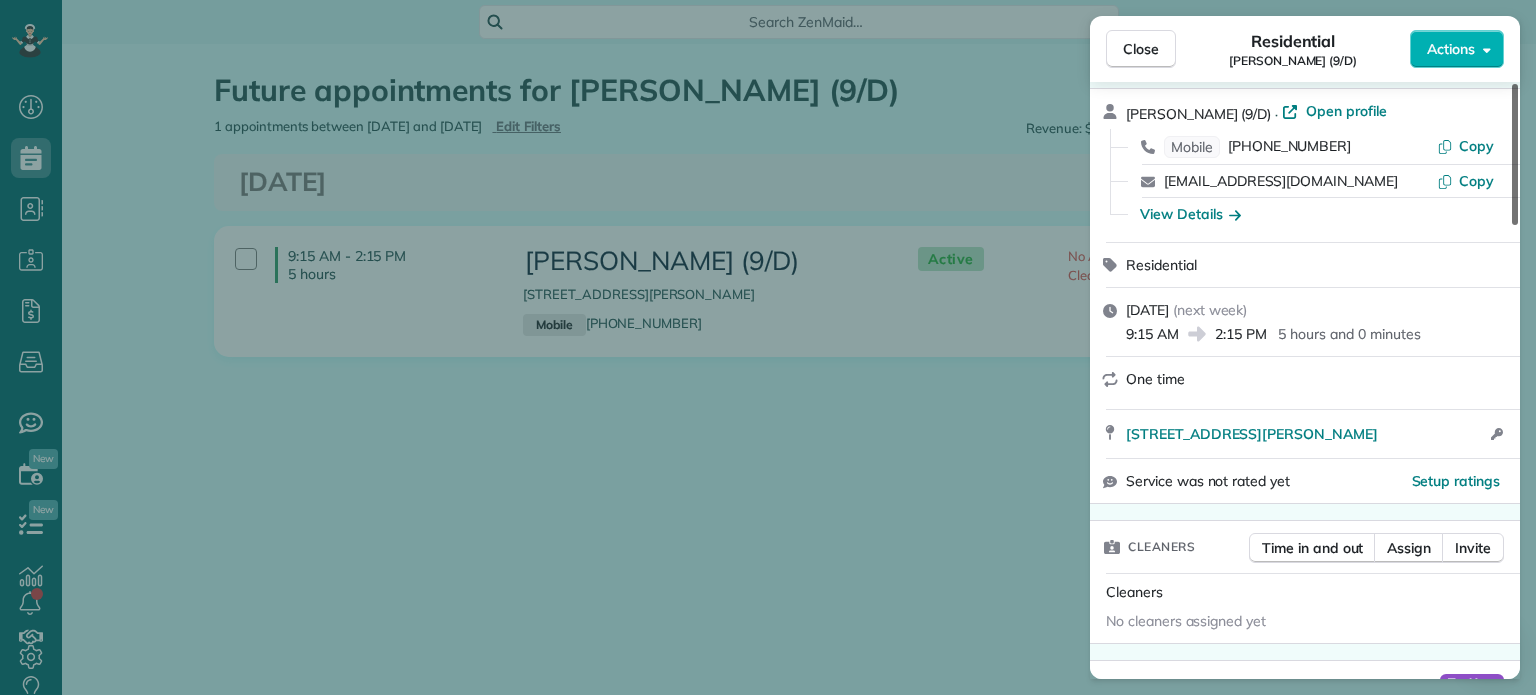 scroll, scrollTop: 0, scrollLeft: 0, axis: both 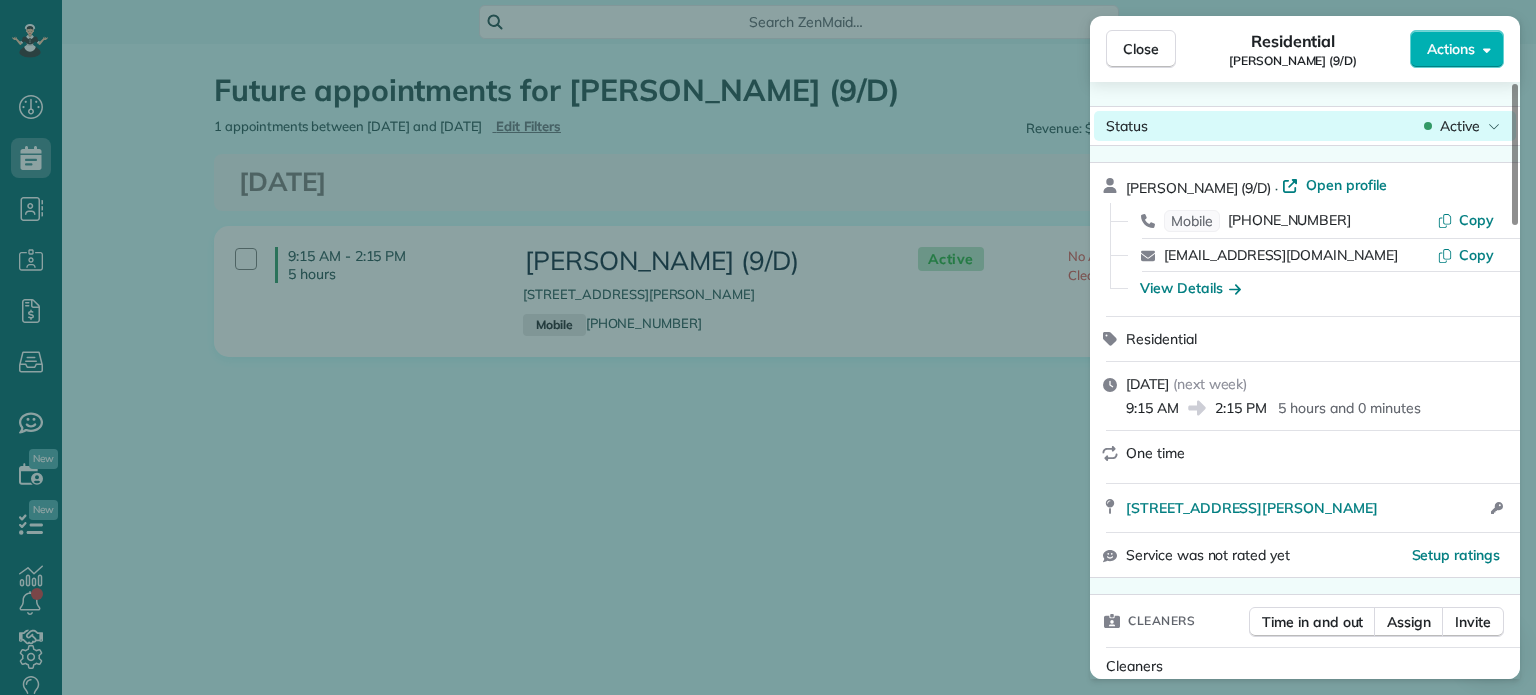 drag, startPoint x: 1518, startPoint y: 187, endPoint x: 1473, endPoint y: 115, distance: 84.90583 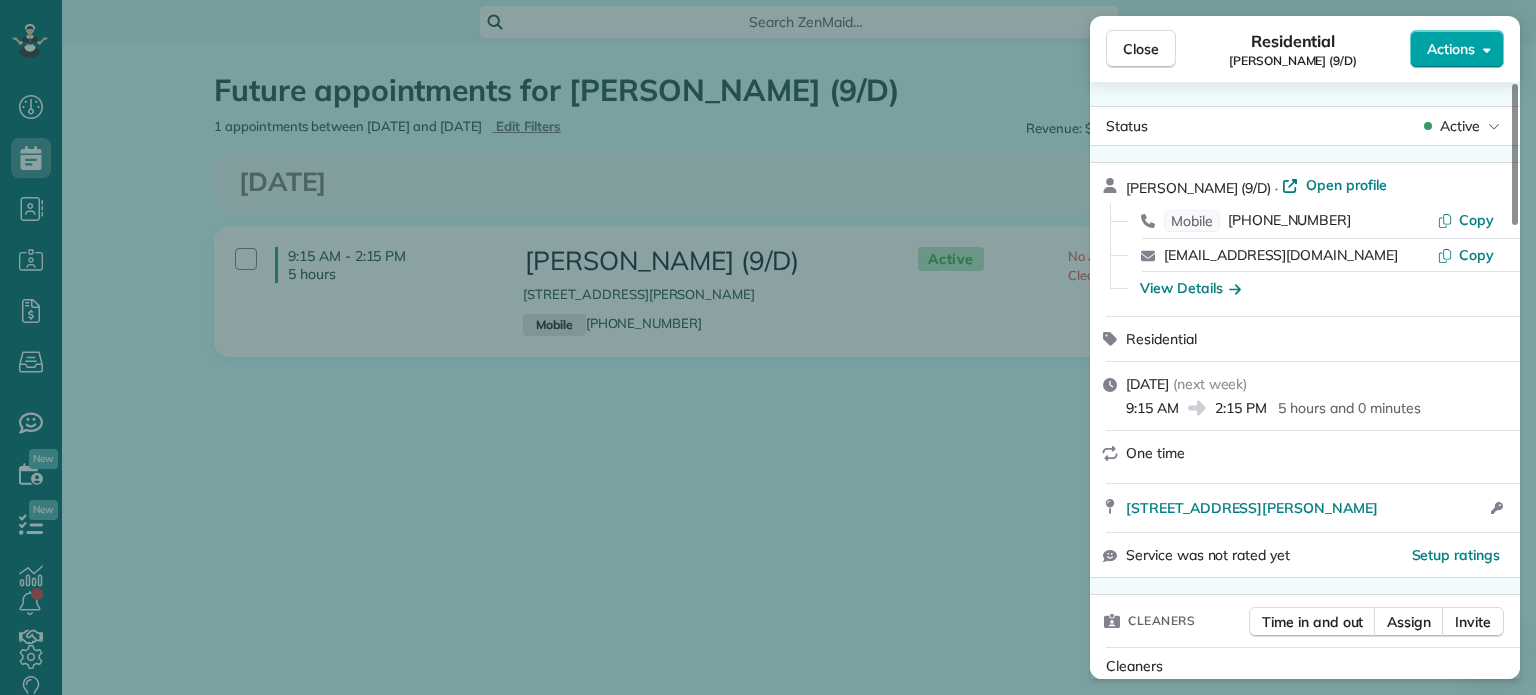 click on "Actions" at bounding box center (1457, 49) 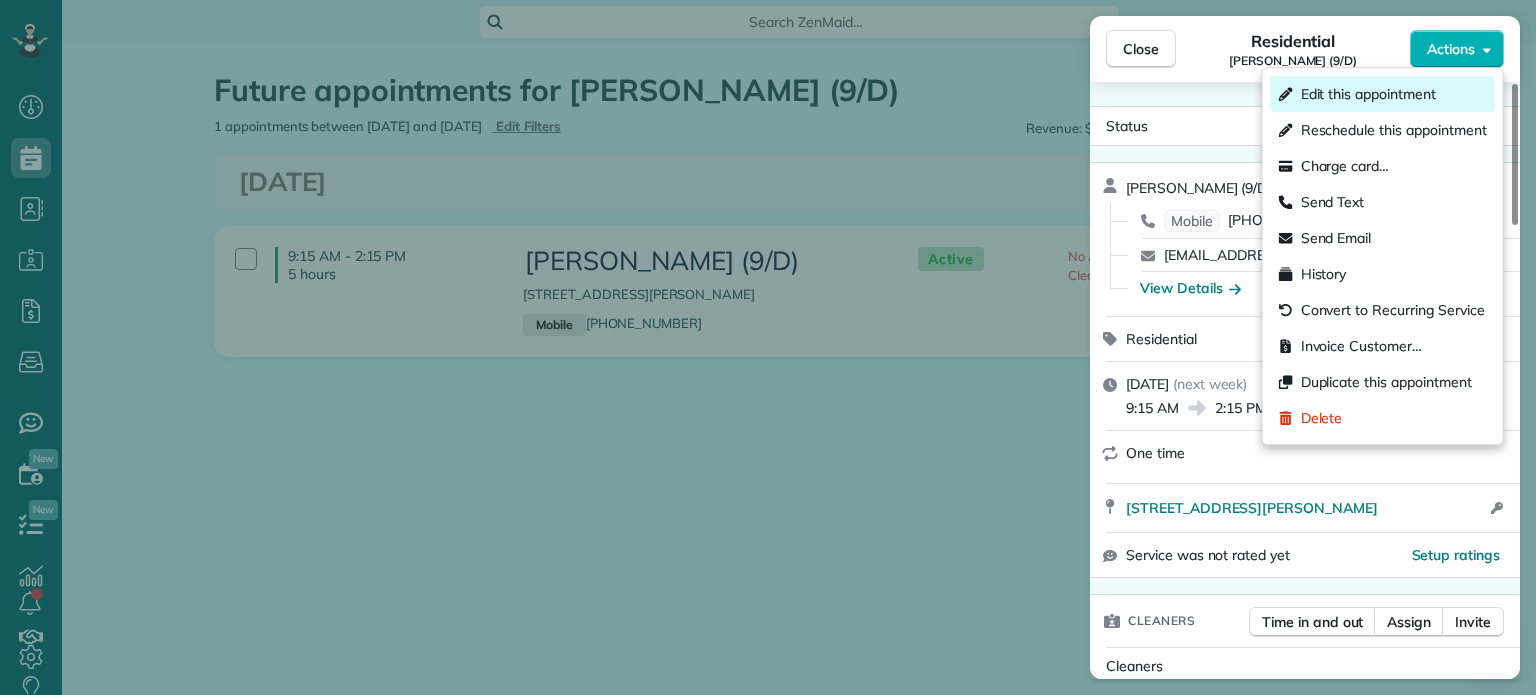 click on "Edit this appointment" at bounding box center [1383, 94] 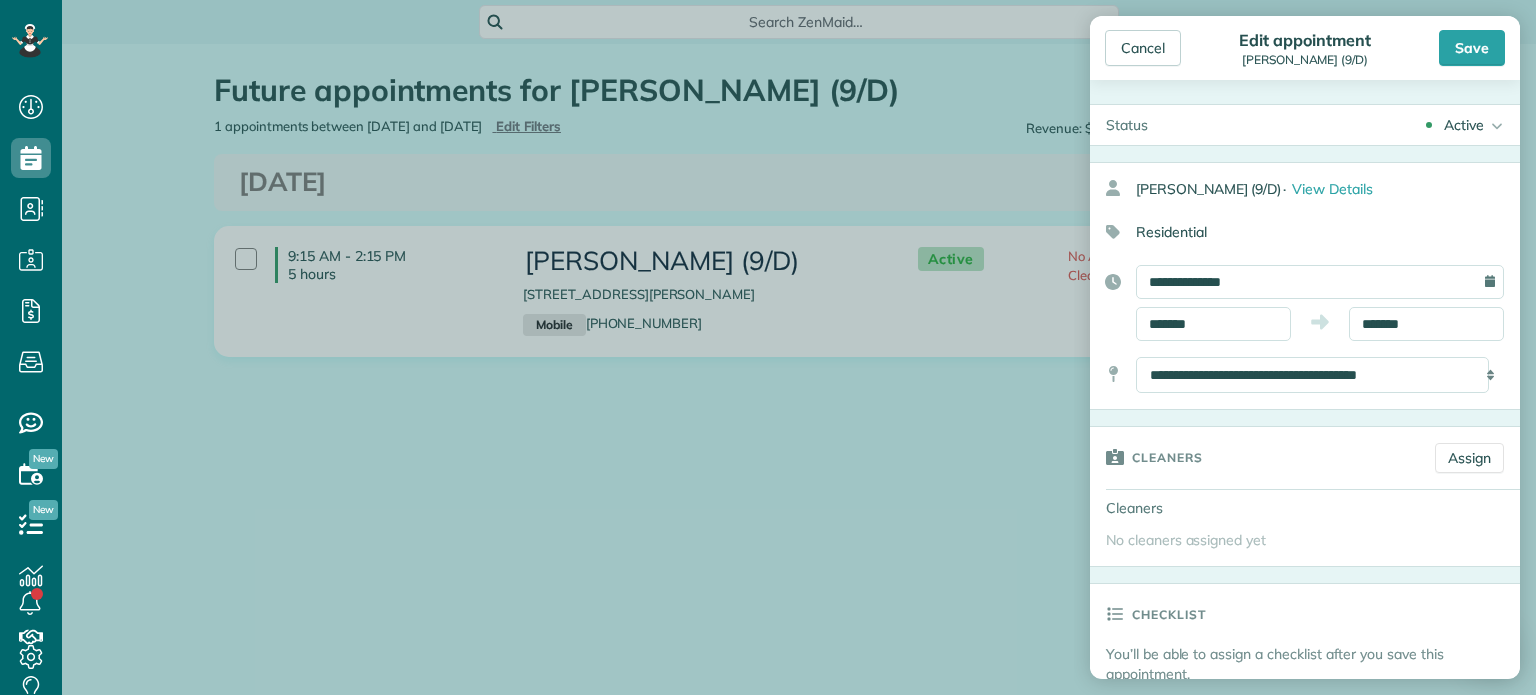 scroll, scrollTop: 281, scrollLeft: 0, axis: vertical 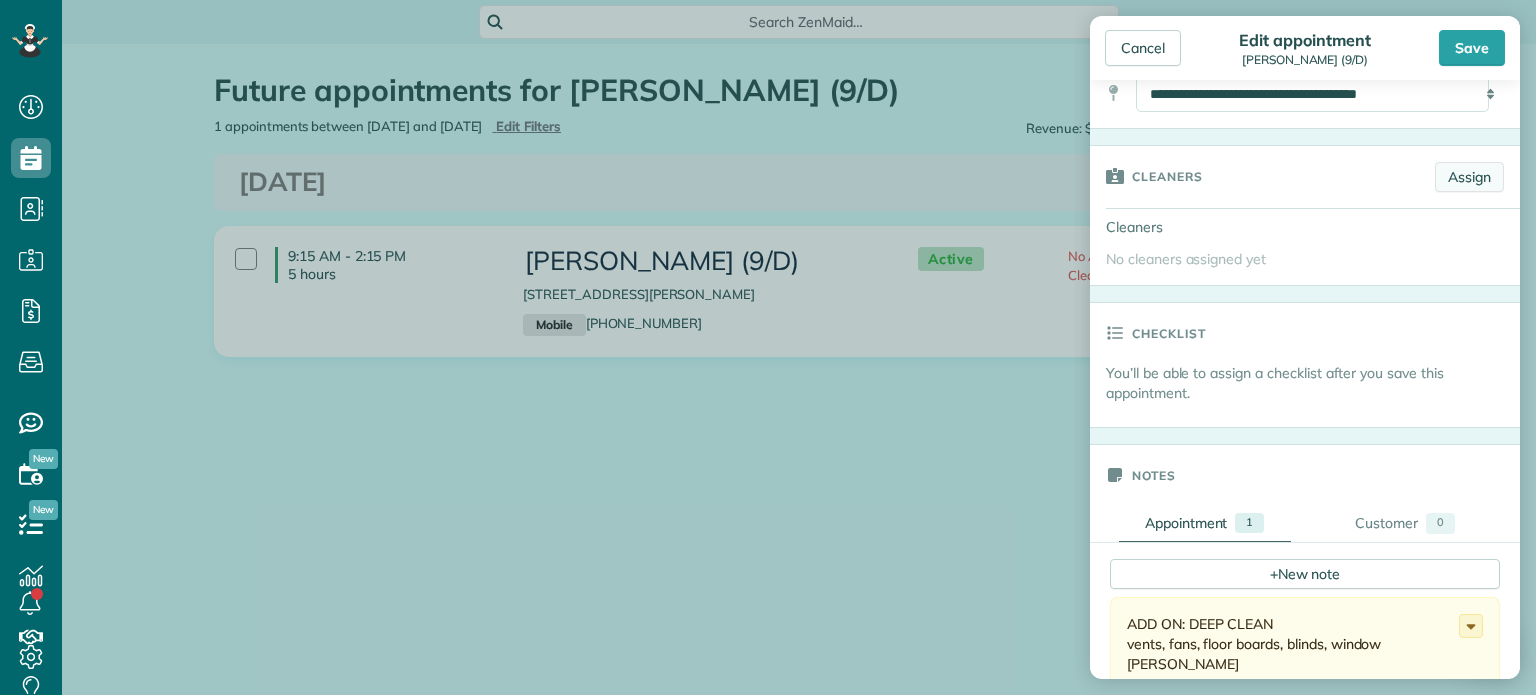 click on "Assign" at bounding box center [1469, 177] 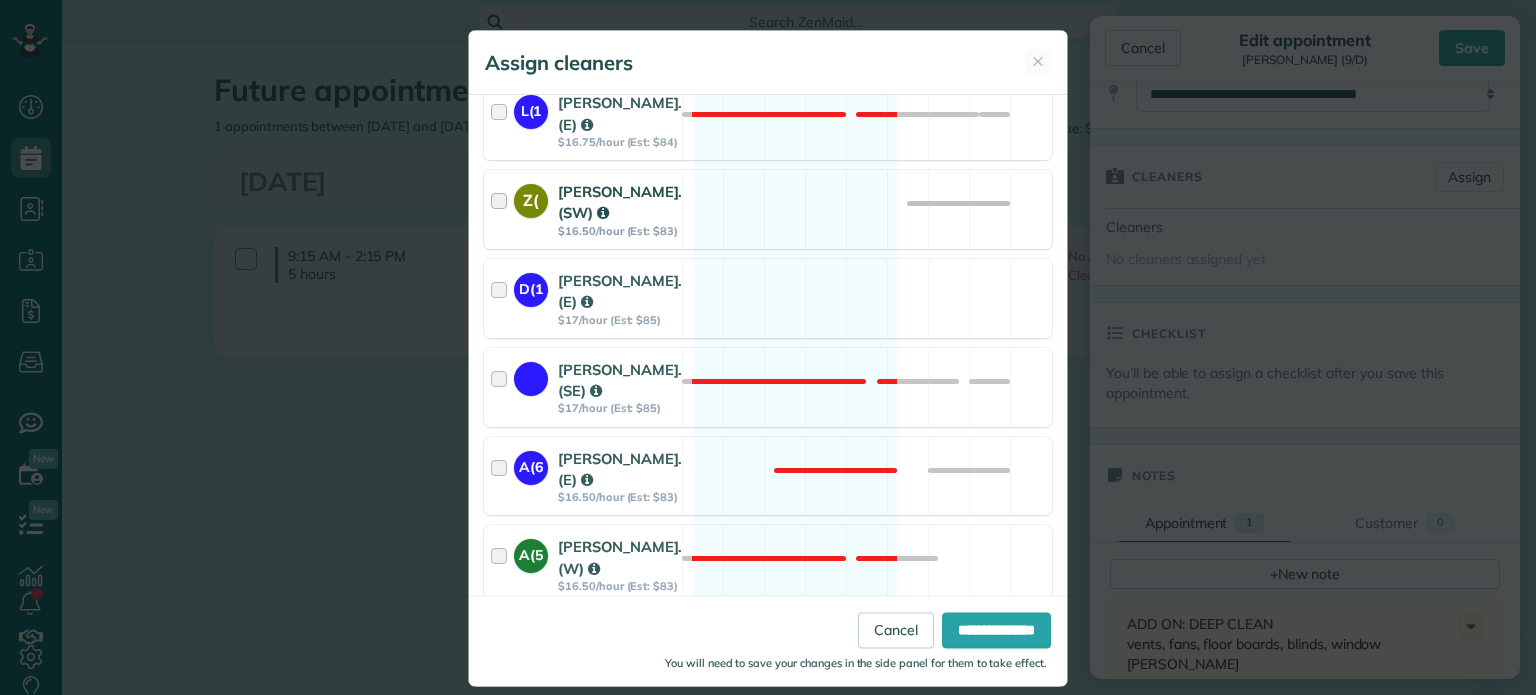 scroll, scrollTop: 1373, scrollLeft: 0, axis: vertical 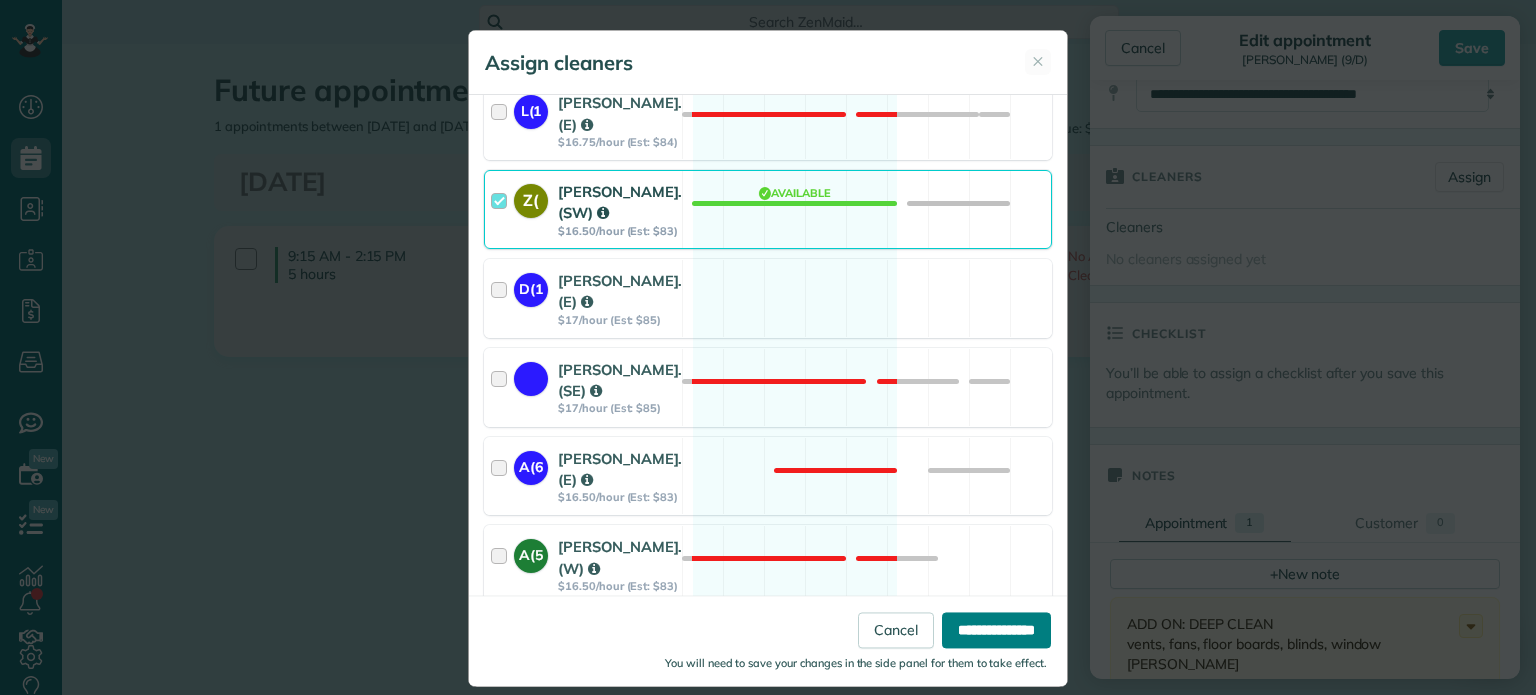 click on "**********" at bounding box center (996, 631) 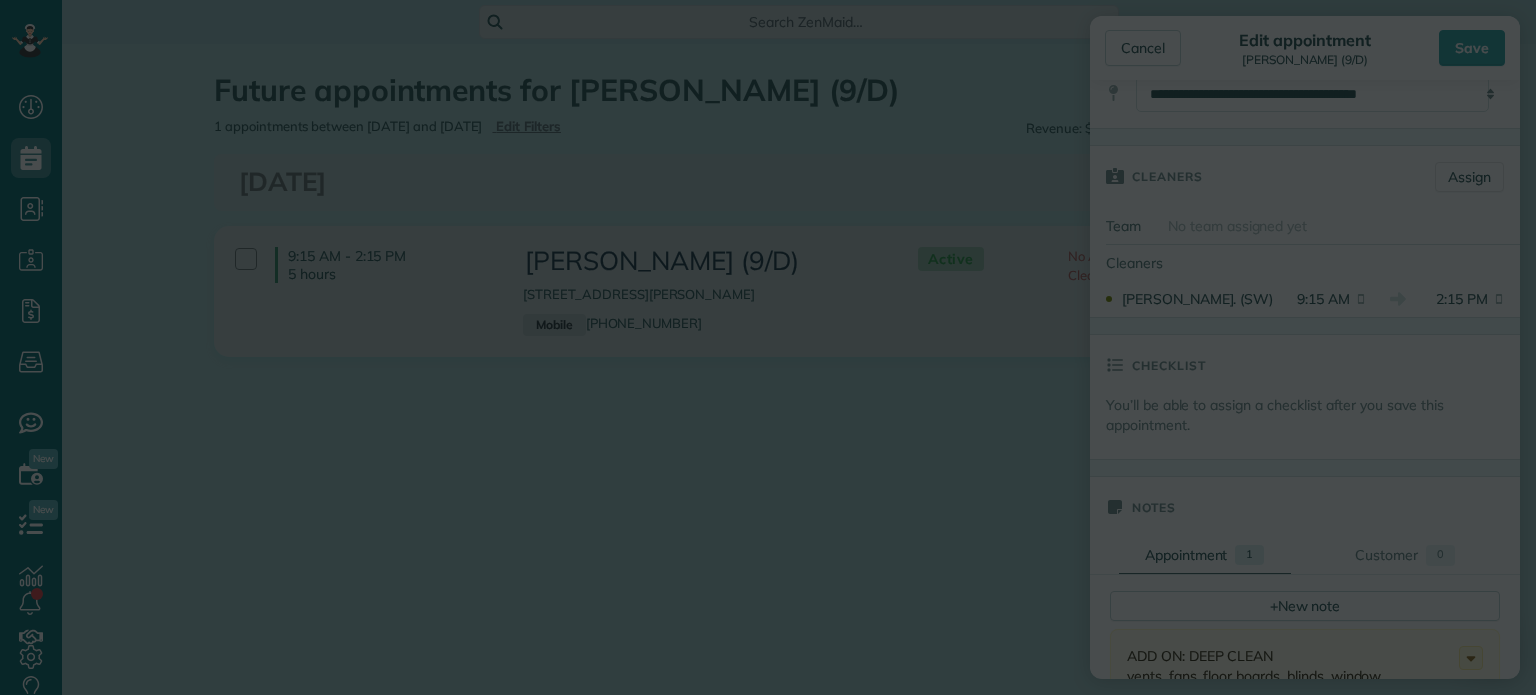 click on "Dashboard
Scheduling
Calendar View
List View
Dispatch View - Weekly scheduling (Beta)" at bounding box center (768, 347) 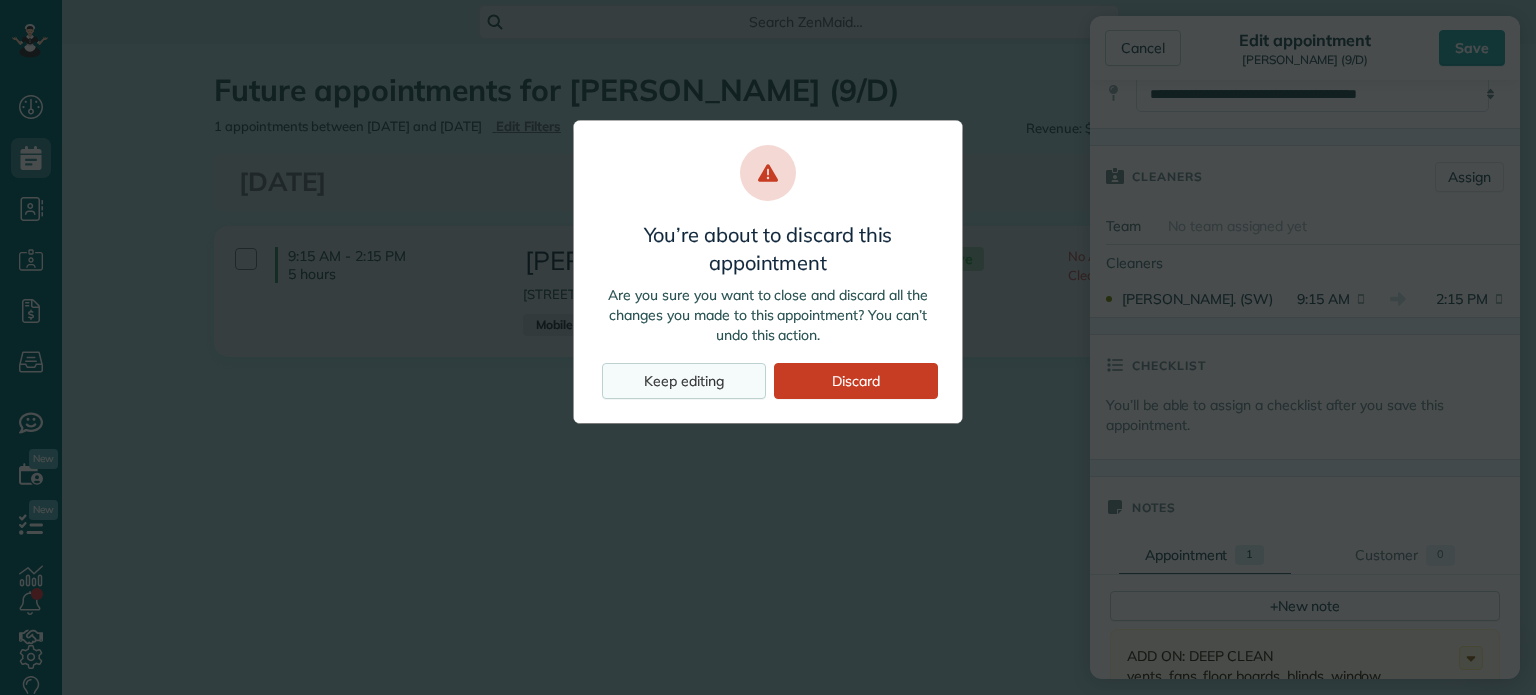 click on "Keep editing" at bounding box center [684, 381] 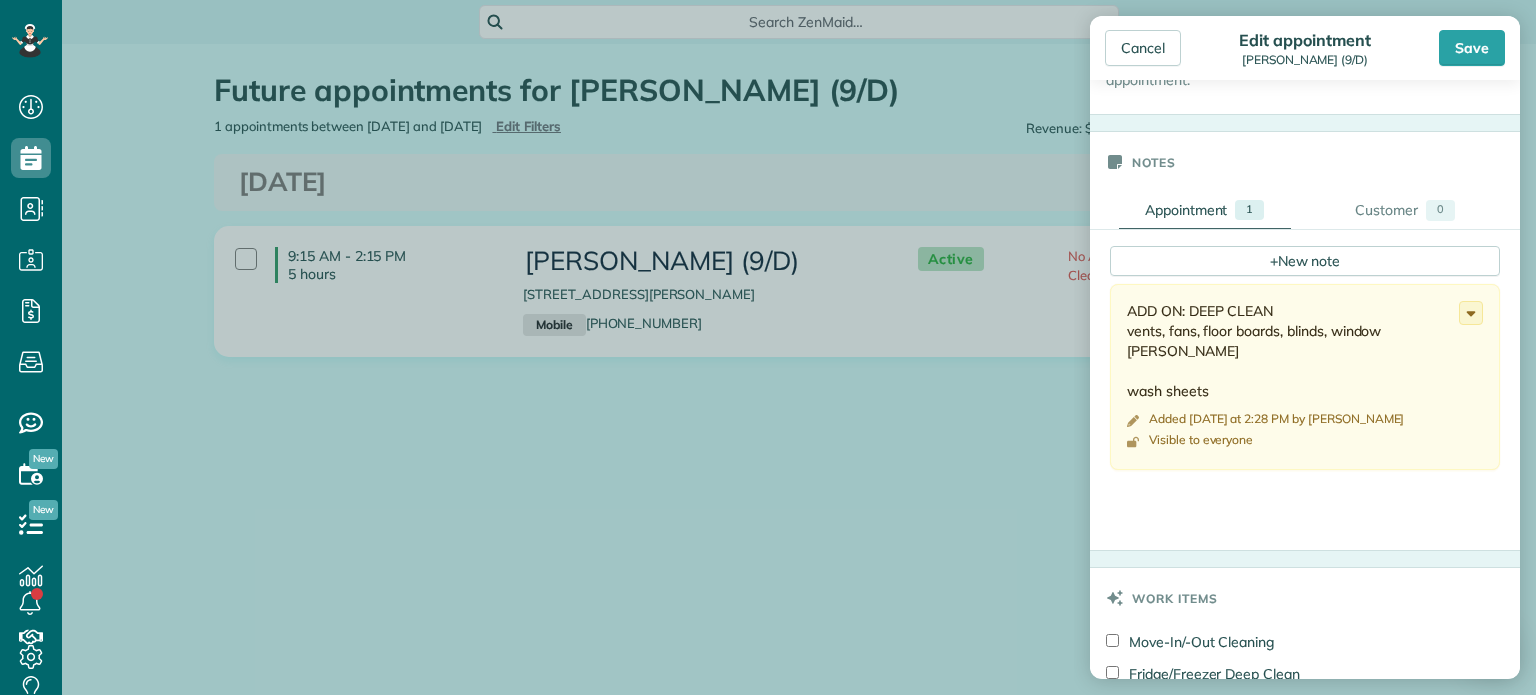 scroll, scrollTop: 0, scrollLeft: 0, axis: both 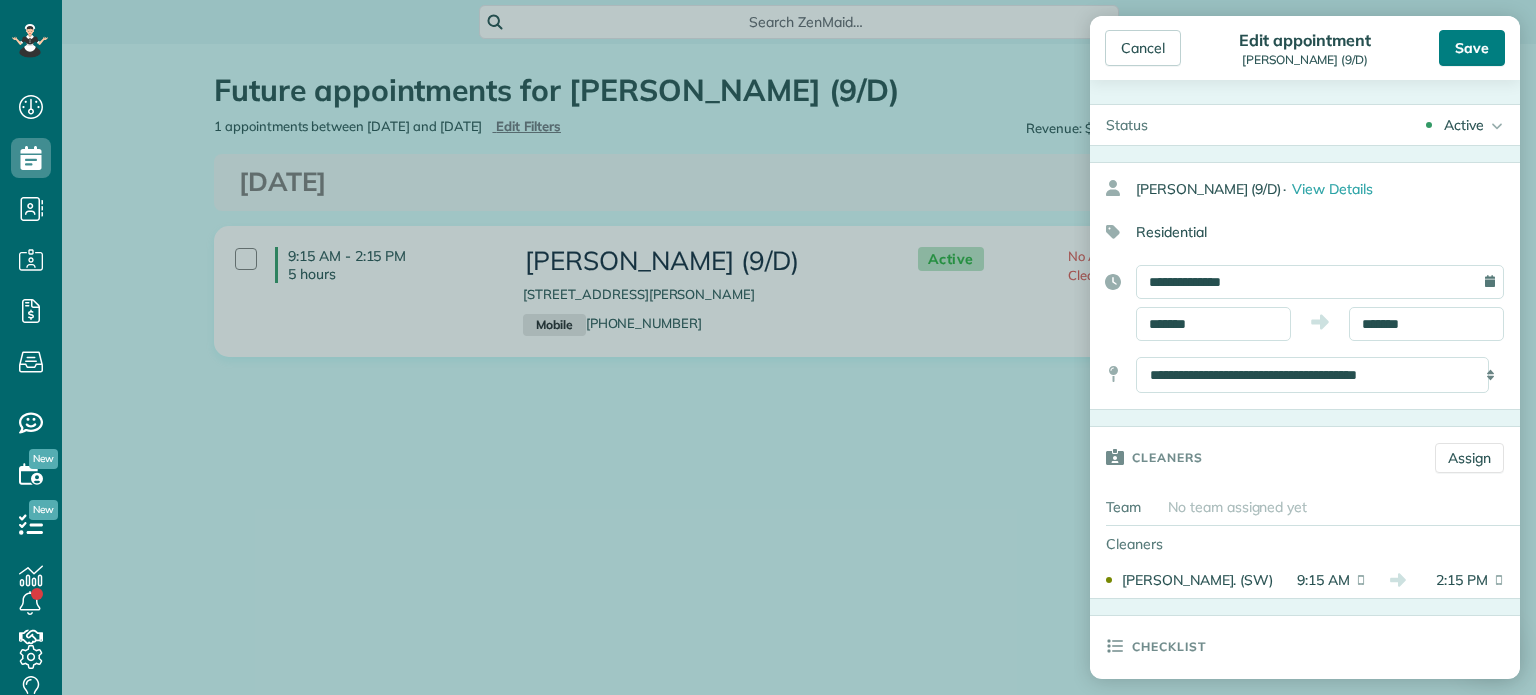 click on "Save" at bounding box center (1472, 48) 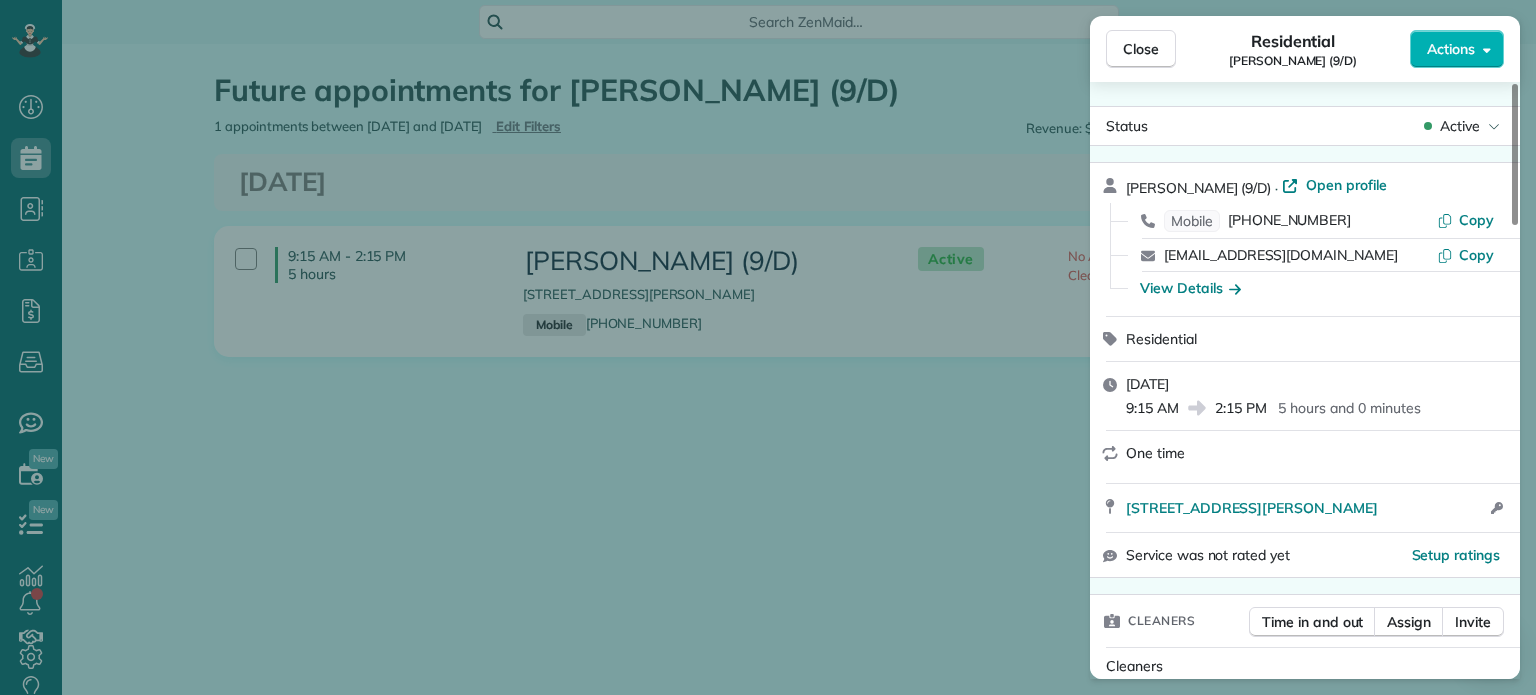 click on "Close Residential Rylie Brown (9/D) Actions Status Active Rylie Brown (9/D) · Open profile Mobile (225) 281-6456 Copy rcb712@gmail.com Copy View Details Residential Monday, August 04, 2025 9:15 AM 2:15 PM 5 hours and 0 minutes One time 2826 Bookhout St Apt 7001 Dallas TX 75201 Open access information Service was not rated yet Setup ratings Cleaners Time in and out Assign Invite Cleaners Zaida   Aguillon. (SW) 9:15 AM 2:15 PM Checklist Try Now Keep this appointment up to your standards. Stay on top of every detail, keep your cleaners organised, and your client happy. Assign a checklist Watch a 5 min demo Billing Billing actions Price $194.00 Overcharge $0.00 Discount $0.00 Coupon discount - Primary tax Texas State &amp; Local Sales &amp; Use Tax (8.25%) $16.00 Secondary tax - Total appointment price $210.00 Tips collected New feature! $0.00 Unpaid Mark as paid Total including tip $210.00 Get paid online in no-time! Send an invoice and reward your cleaners with tips Charge customer credit card Work items Notes" at bounding box center (768, 347) 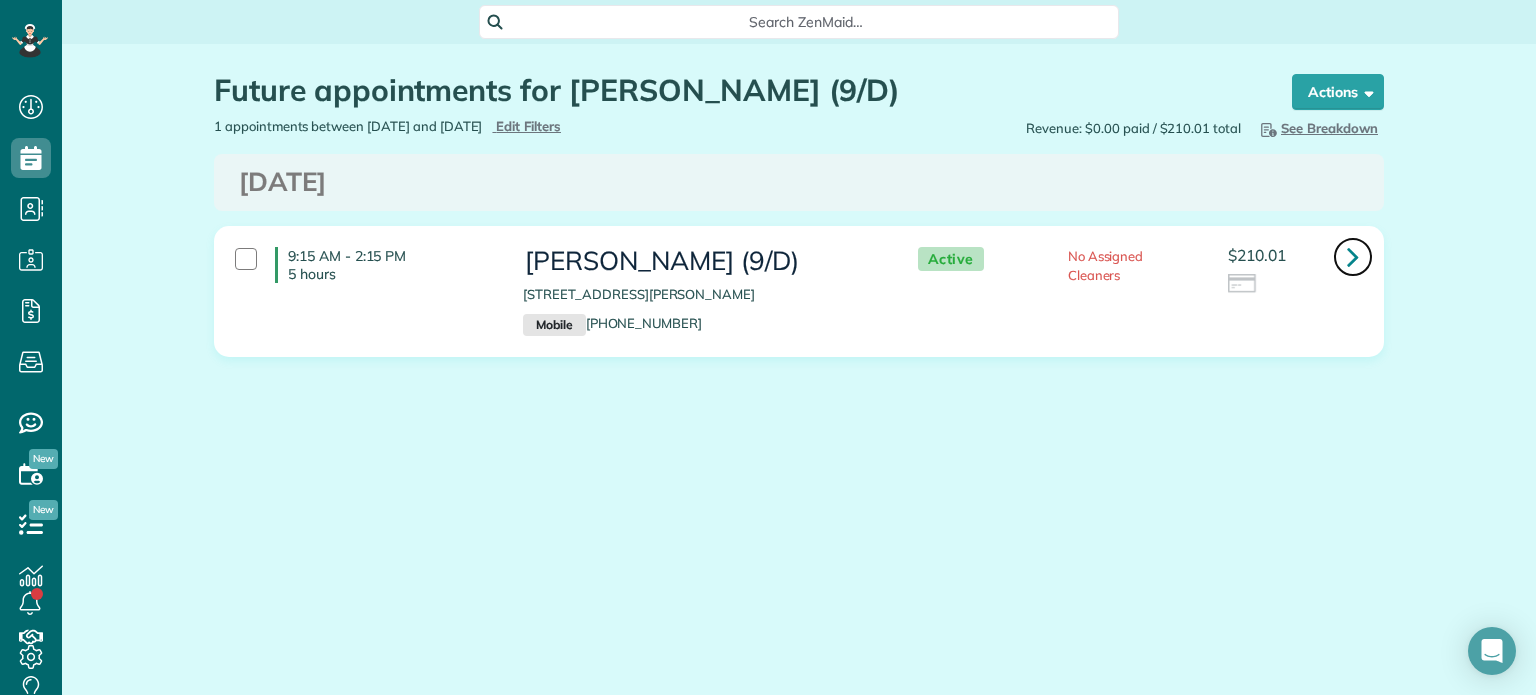 click at bounding box center [1353, 256] 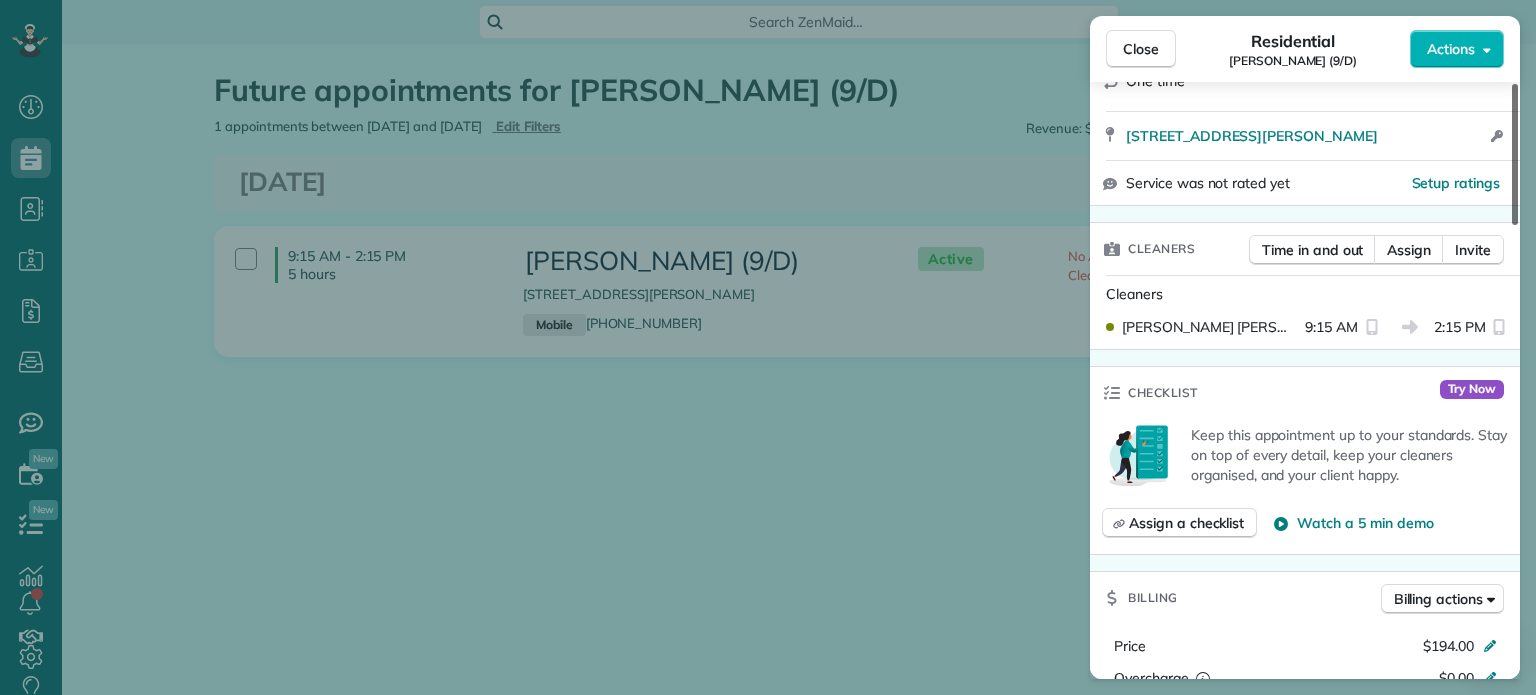 scroll, scrollTop: 0, scrollLeft: 0, axis: both 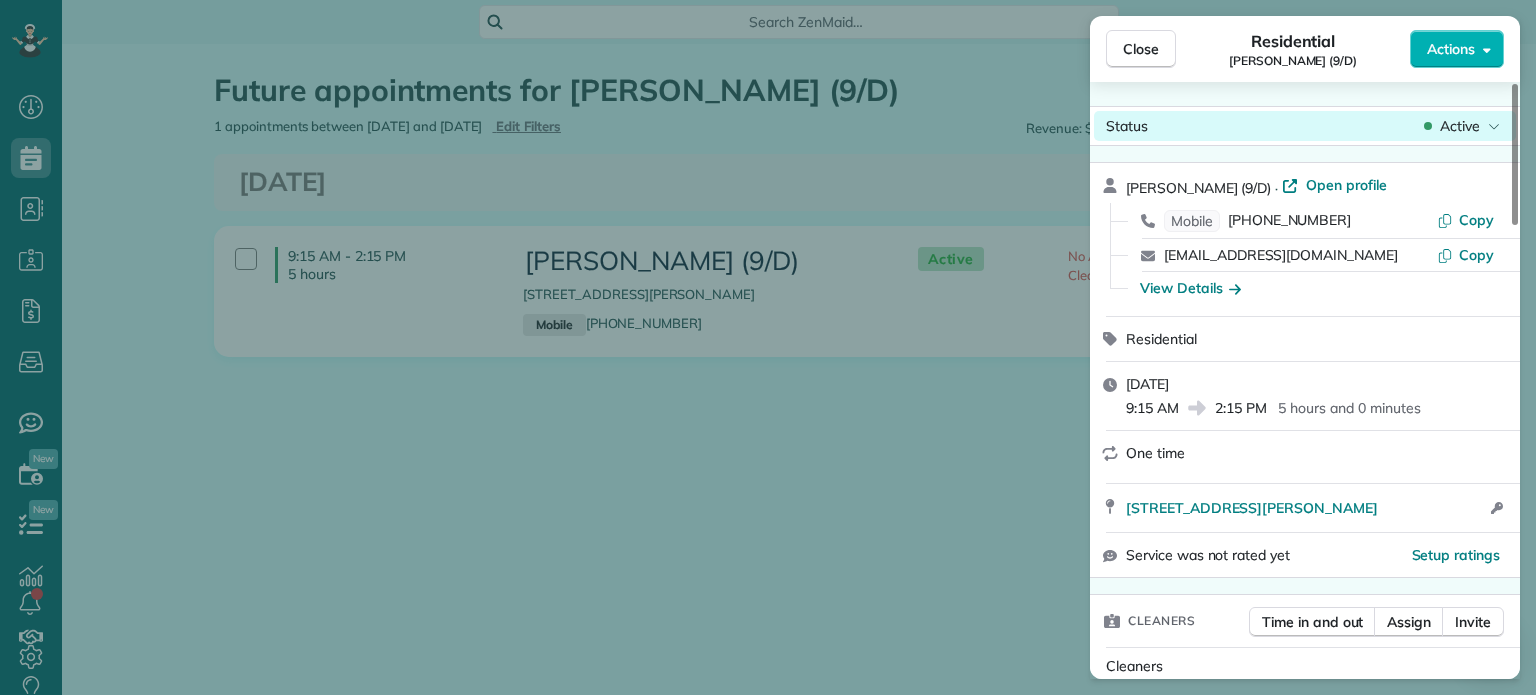 drag, startPoint x: 1512, startPoint y: 199, endPoint x: 1500, endPoint y: 117, distance: 82.8734 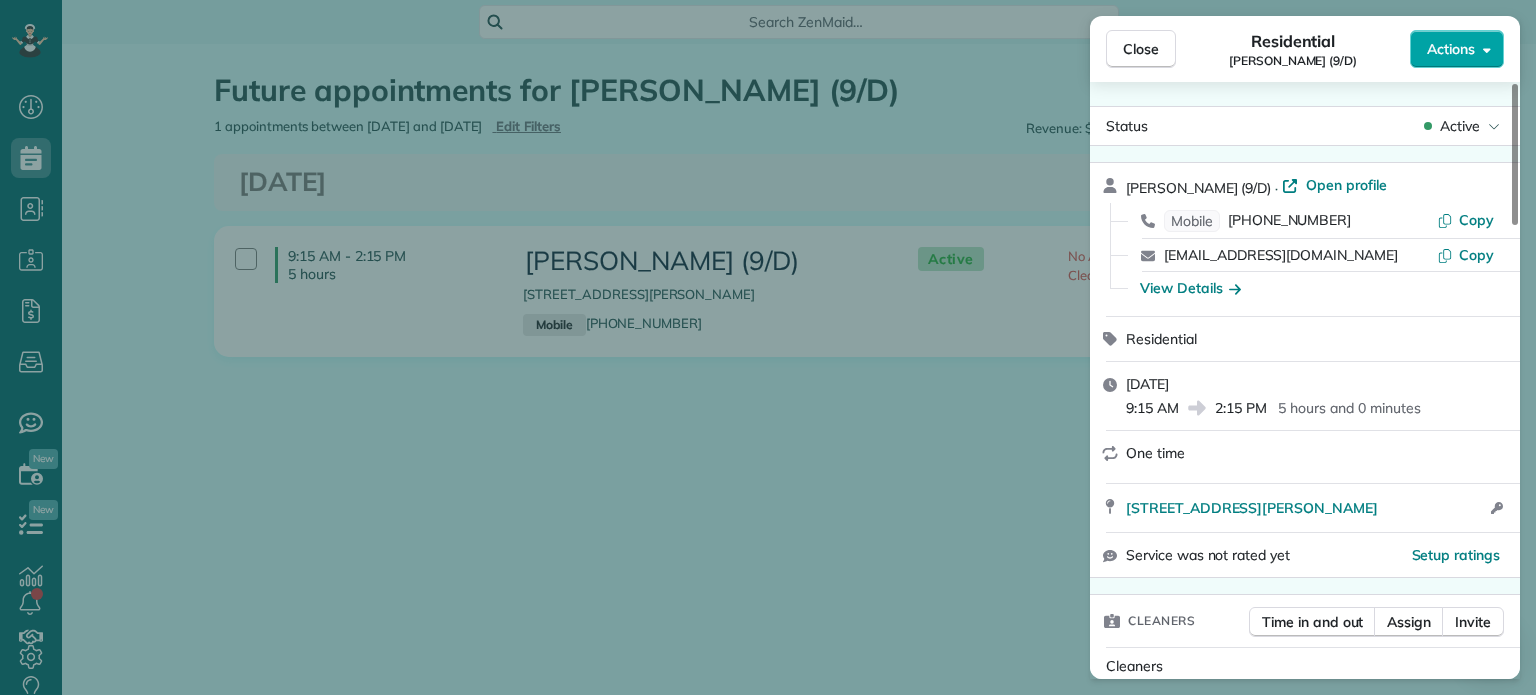 click on "Actions" at bounding box center [1457, 49] 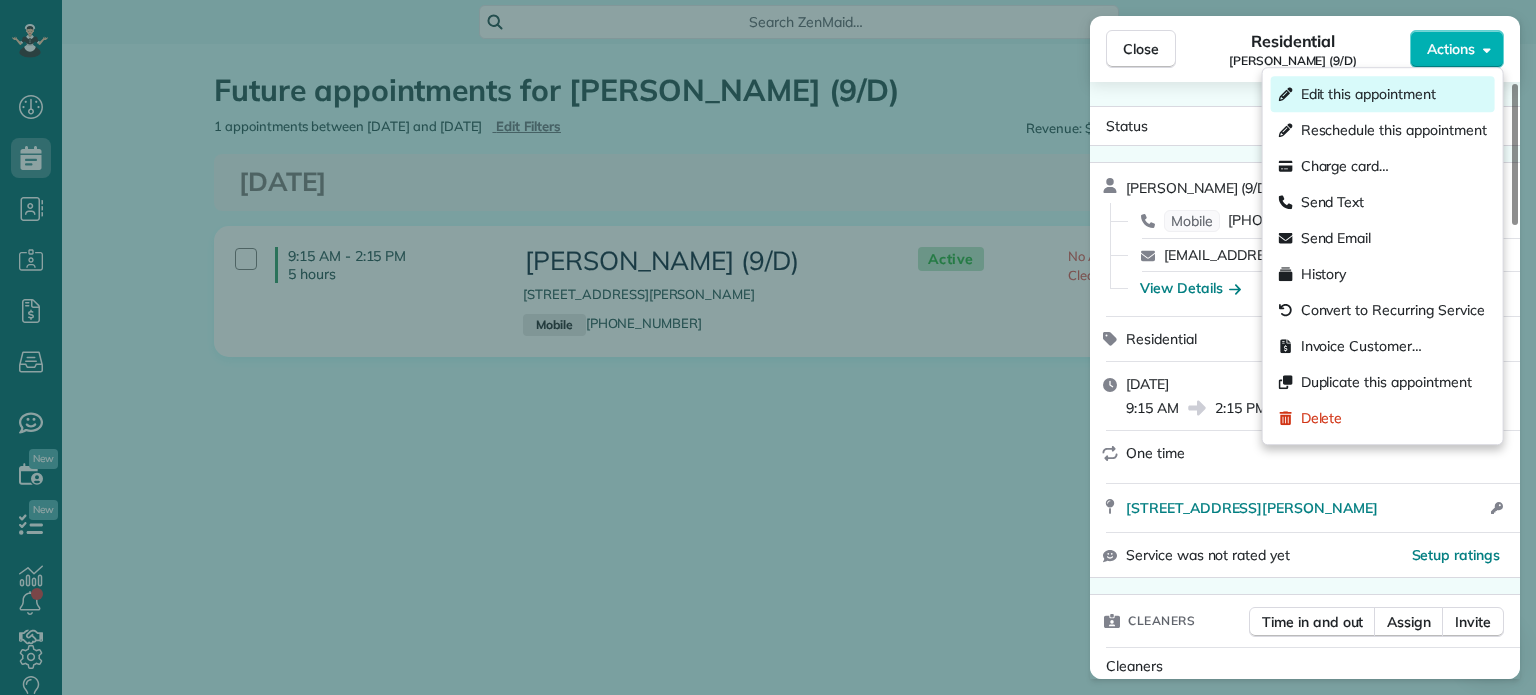 click on "Edit this appointment" at bounding box center [1368, 94] 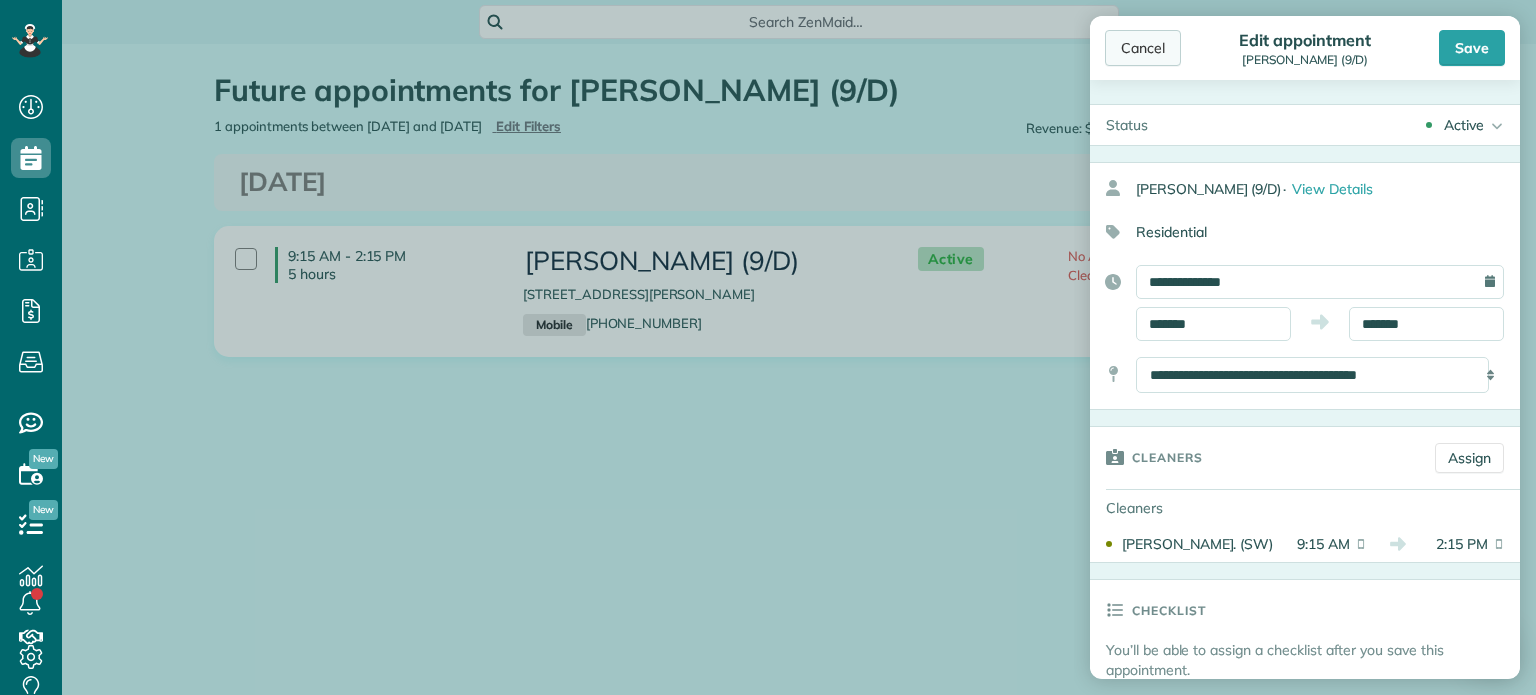 click on "Cancel" at bounding box center (1143, 48) 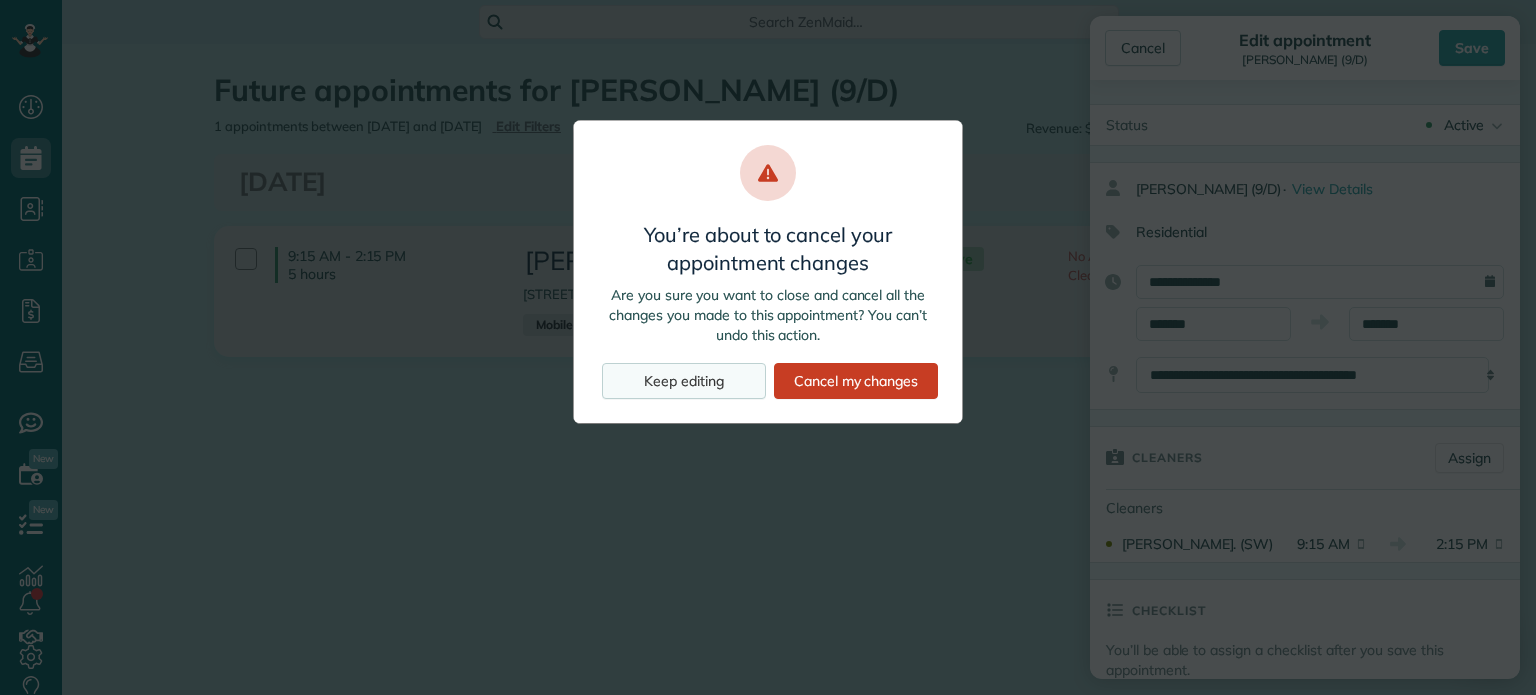 click on "Keep editing" at bounding box center (684, 381) 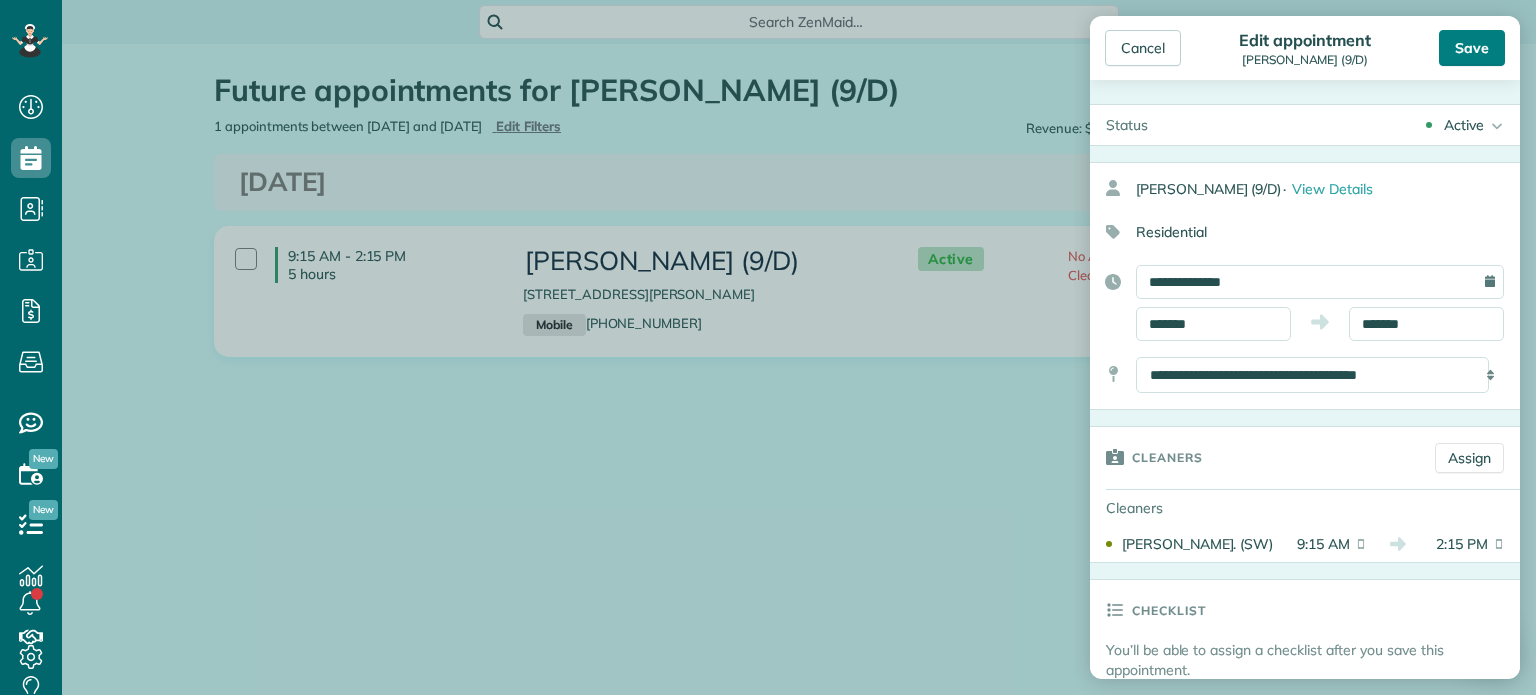 click on "Save" at bounding box center (1472, 48) 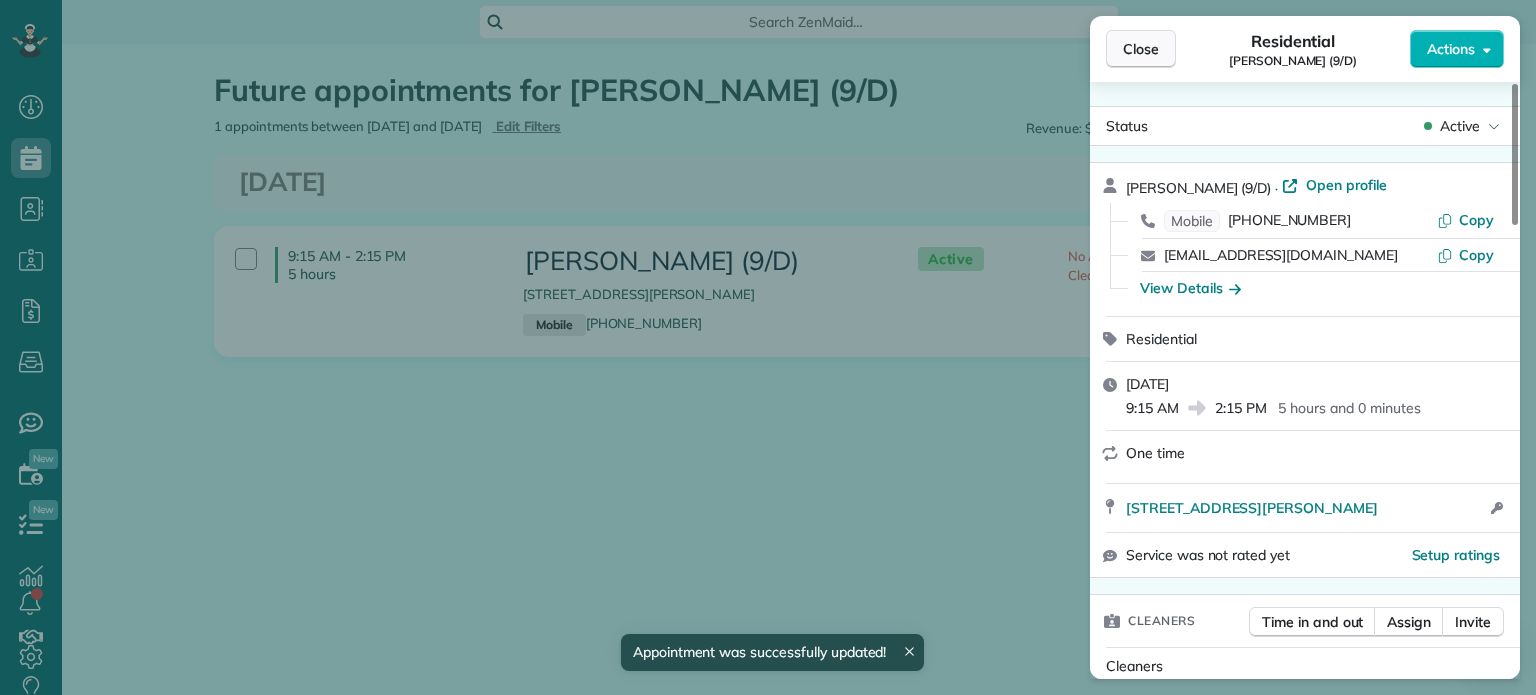 click on "Close" at bounding box center [1141, 49] 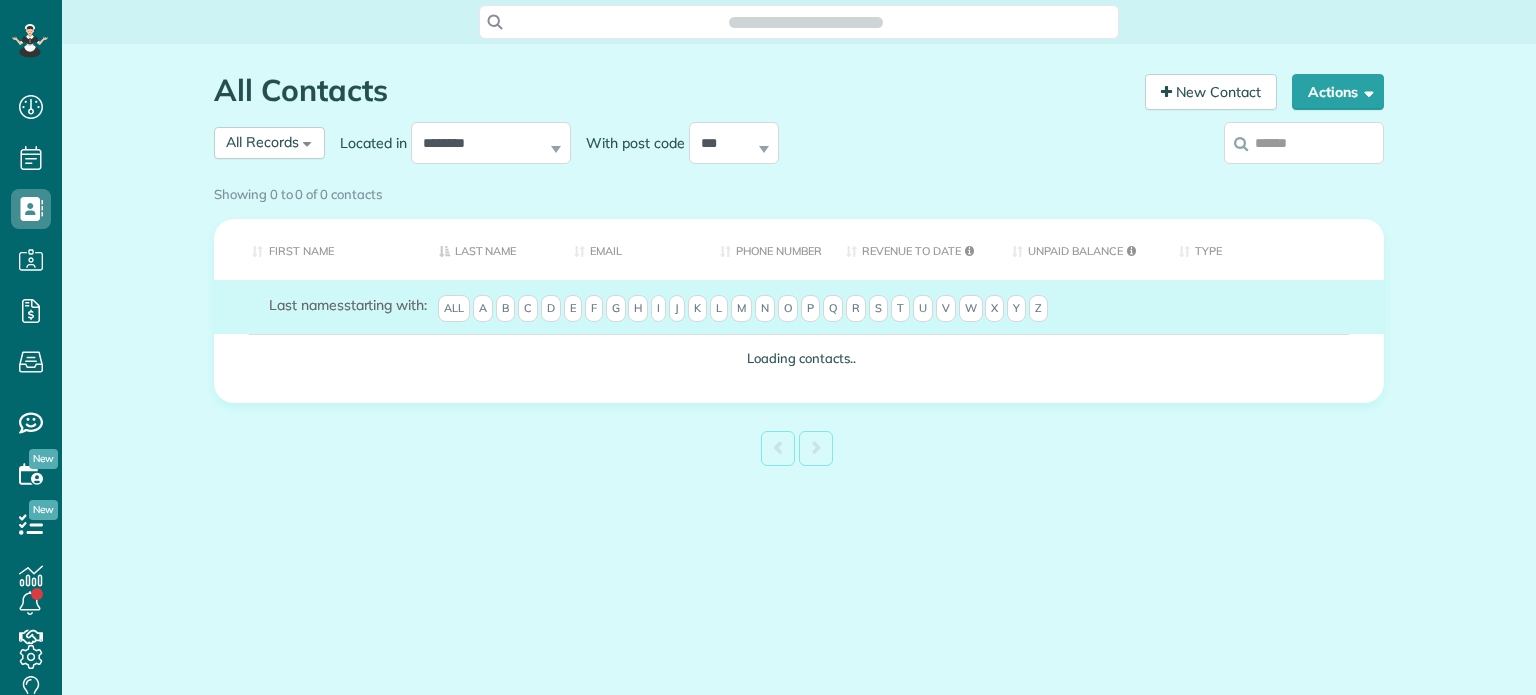 scroll, scrollTop: 0, scrollLeft: 0, axis: both 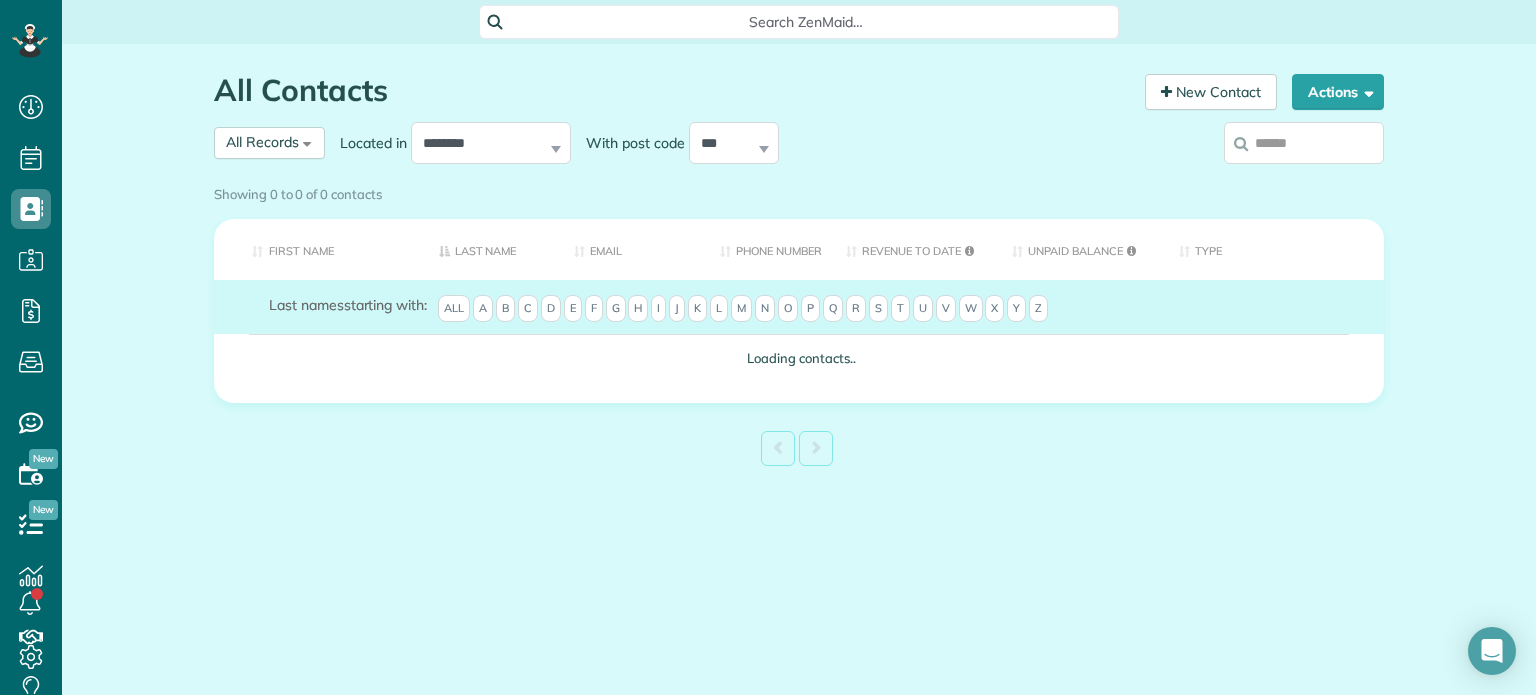 click on "**********" at bounding box center (649, 143) 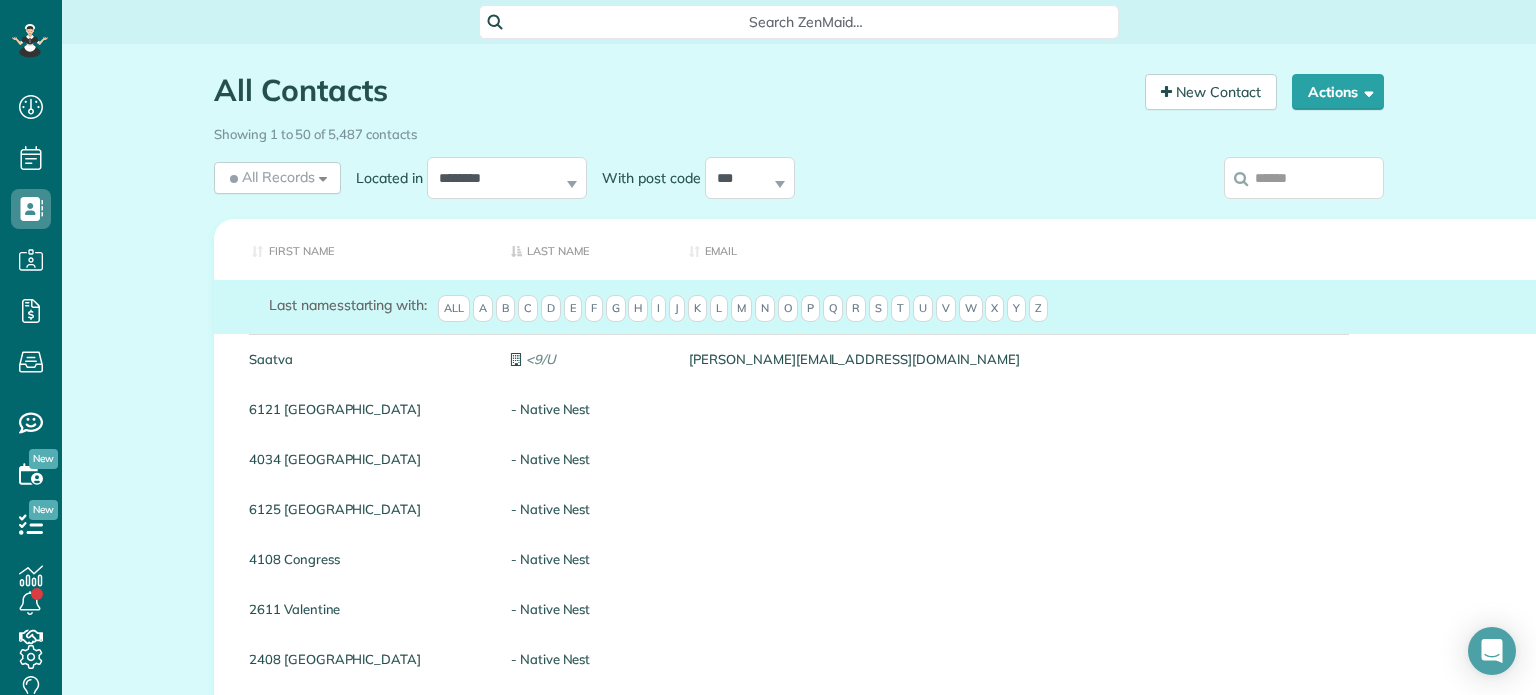click at bounding box center (1304, 178) 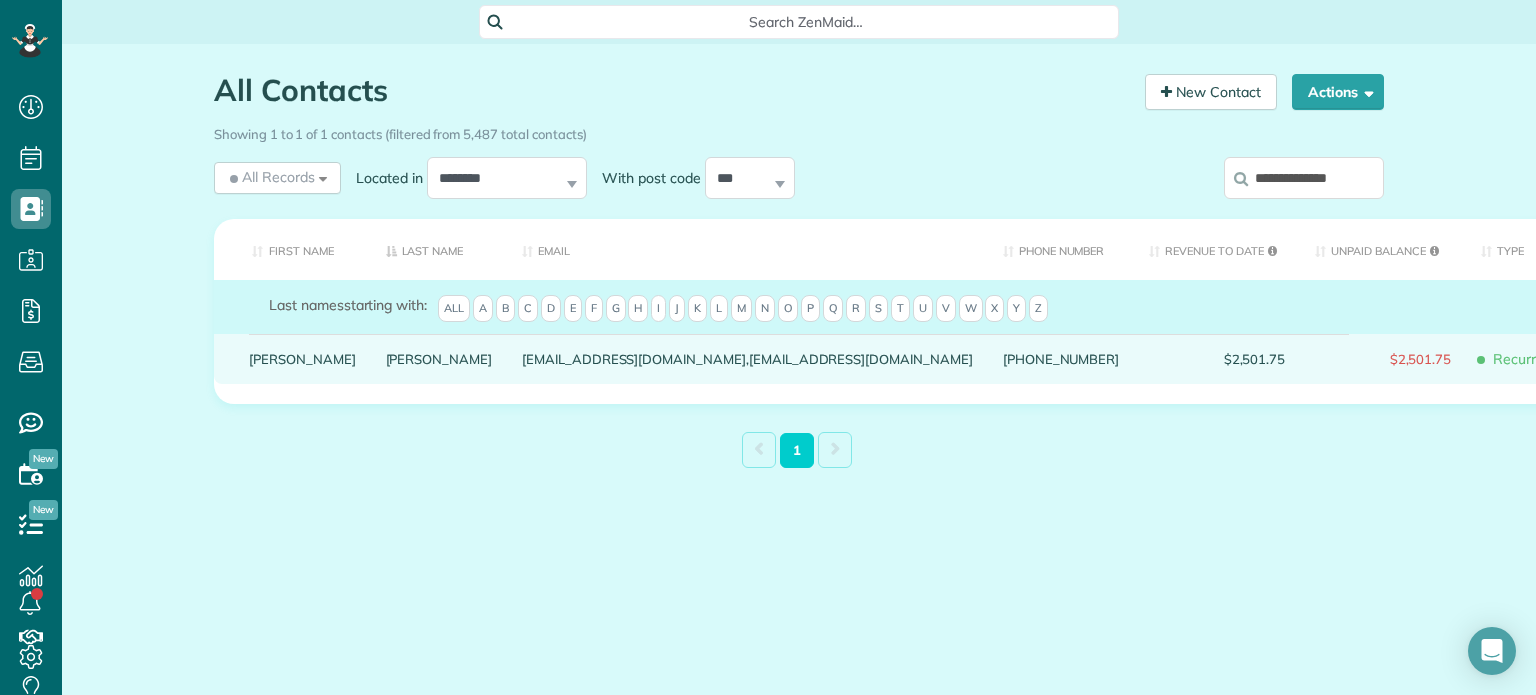 type on "**********" 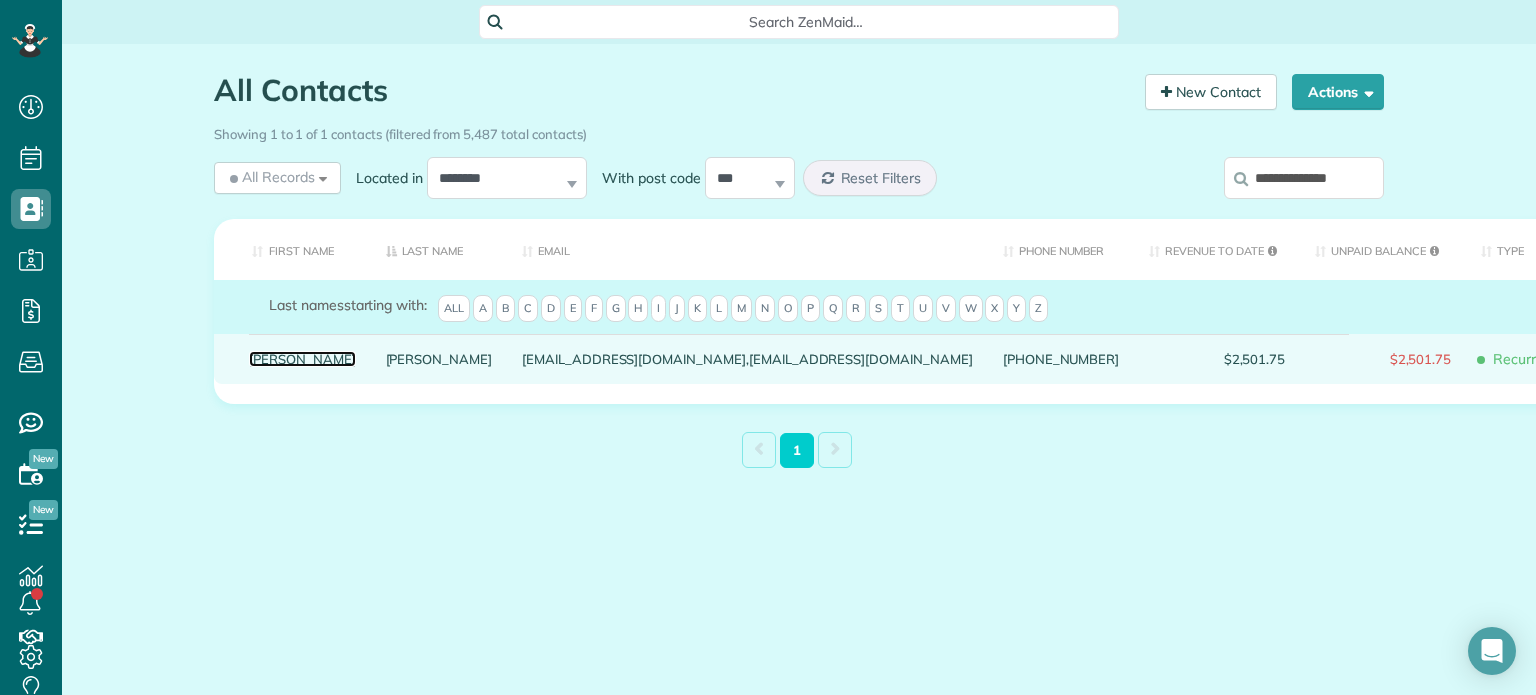 click on "[PERSON_NAME]" at bounding box center (302, 359) 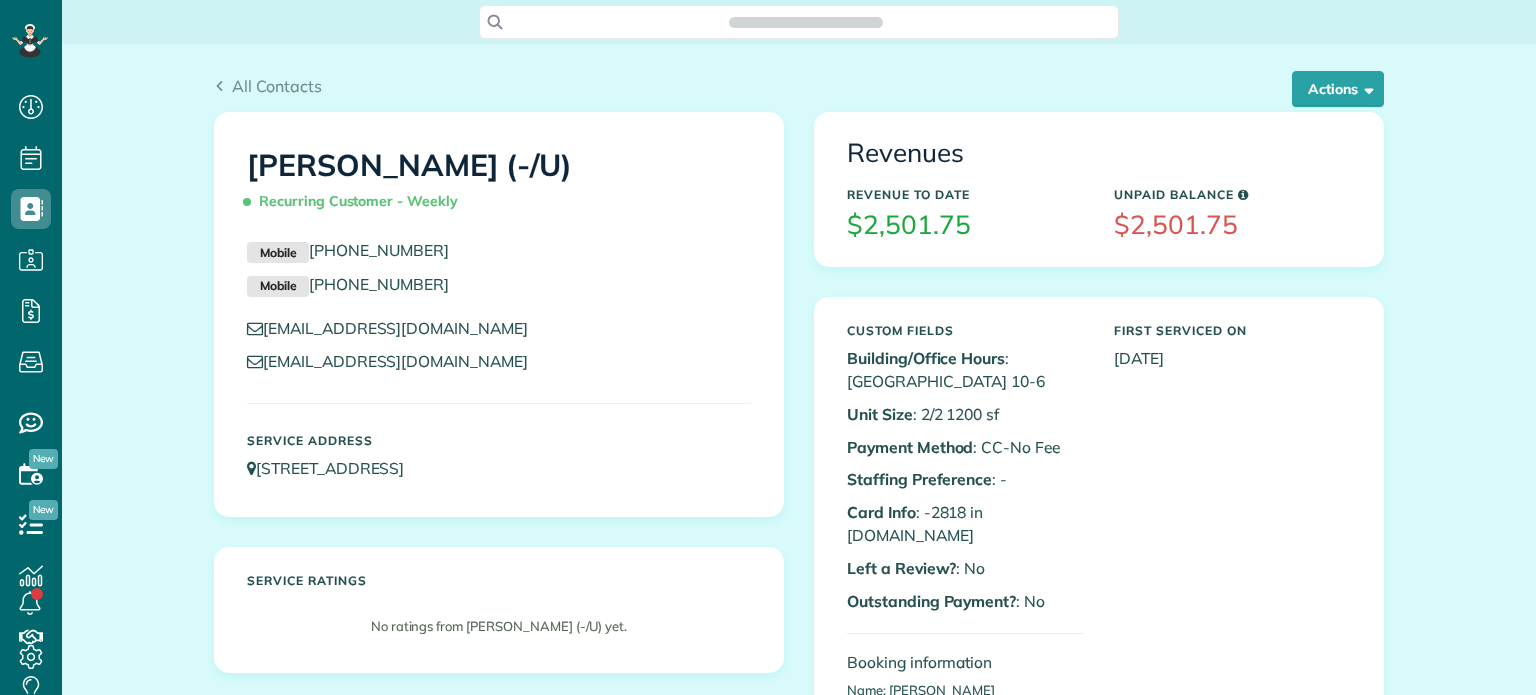 scroll, scrollTop: 0, scrollLeft: 0, axis: both 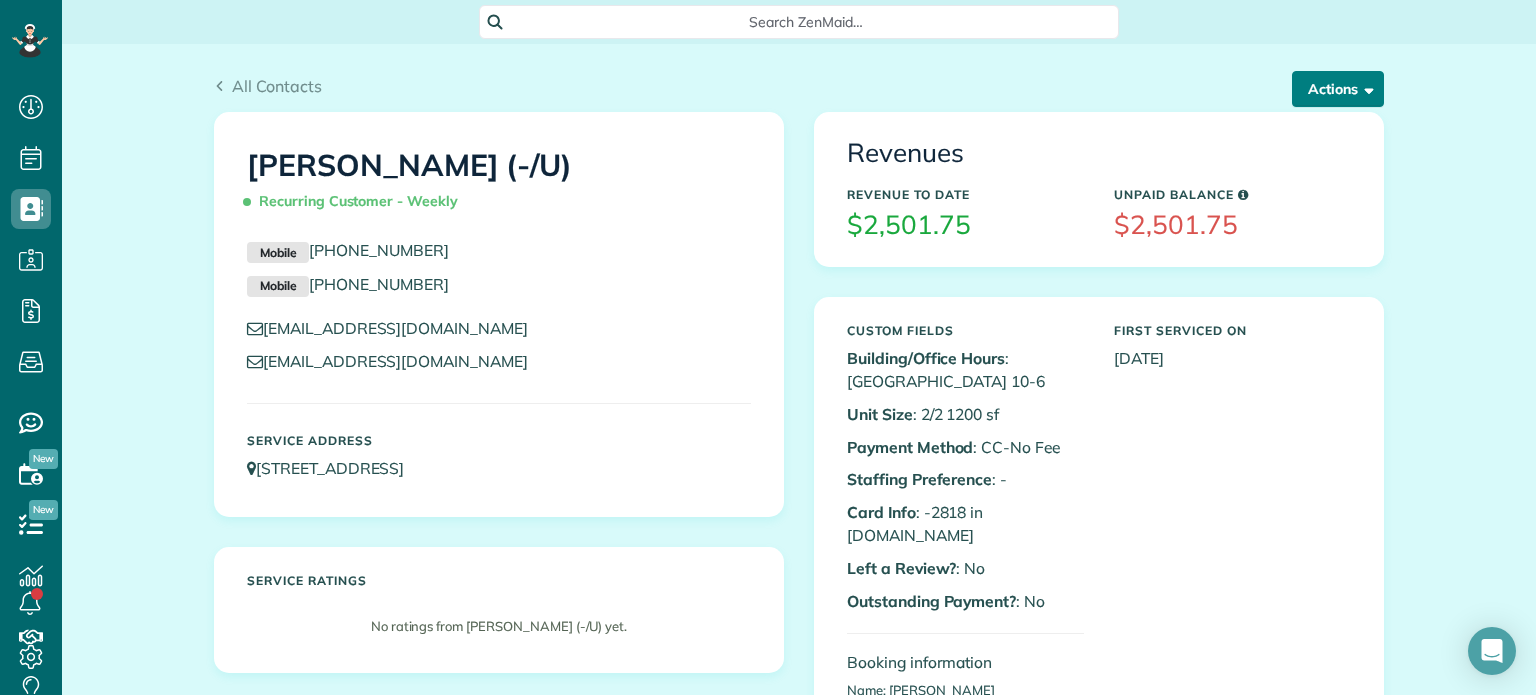 click on "Actions" at bounding box center [1338, 89] 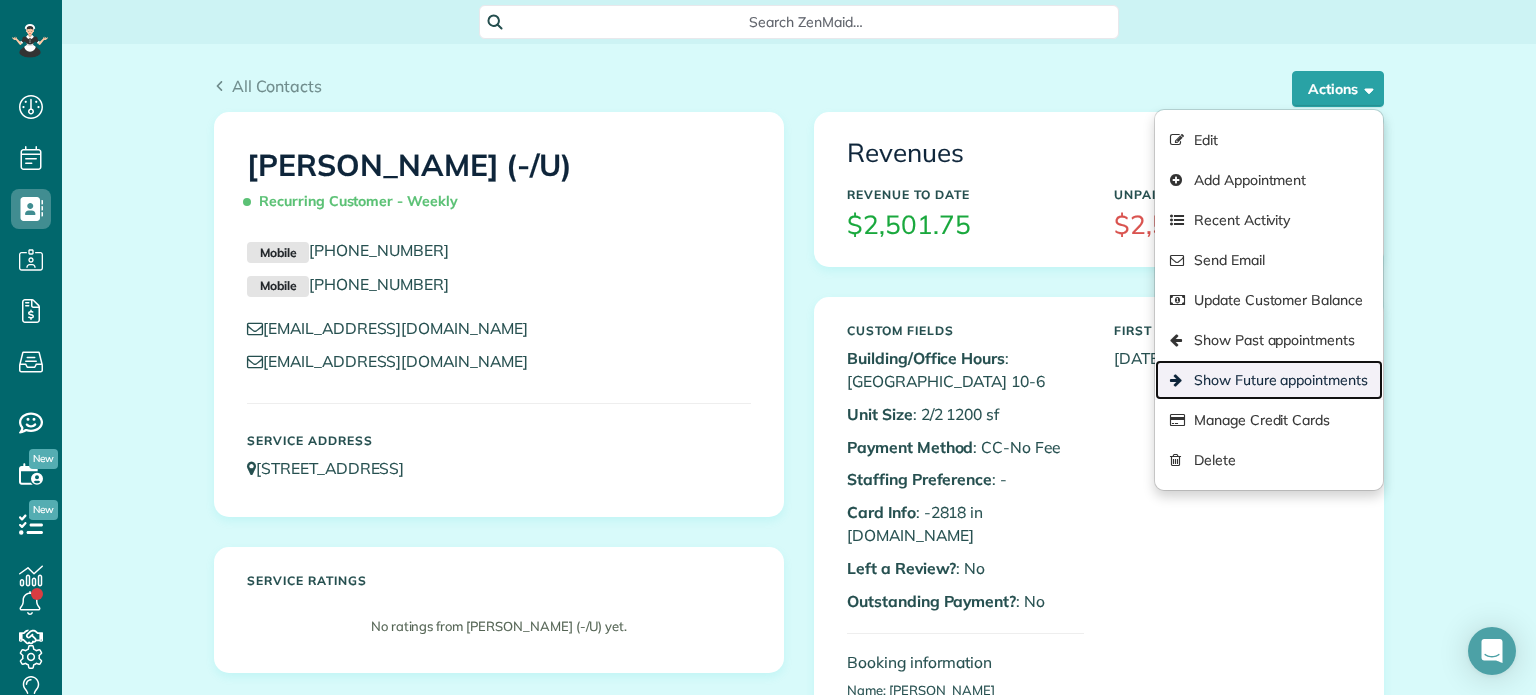 click on "Show Future appointments" at bounding box center (1269, 380) 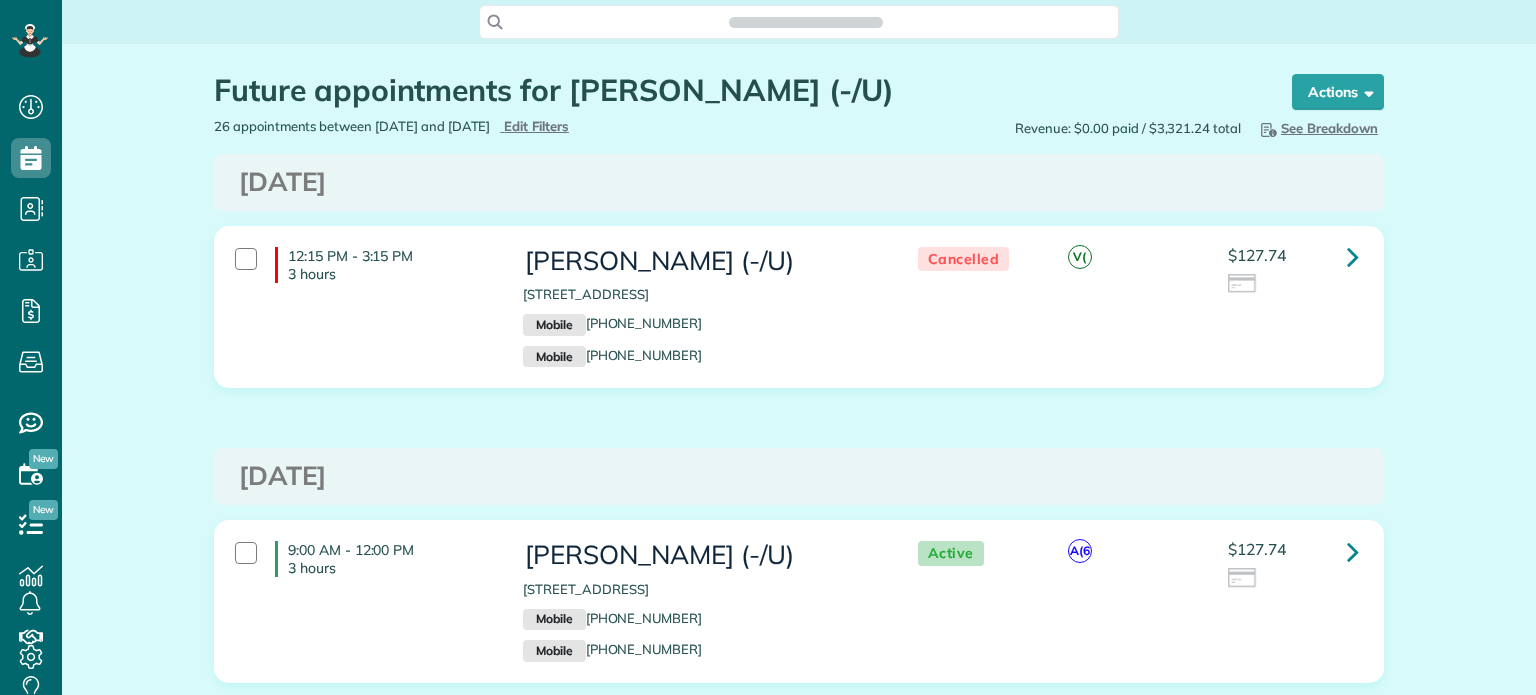 scroll, scrollTop: 0, scrollLeft: 0, axis: both 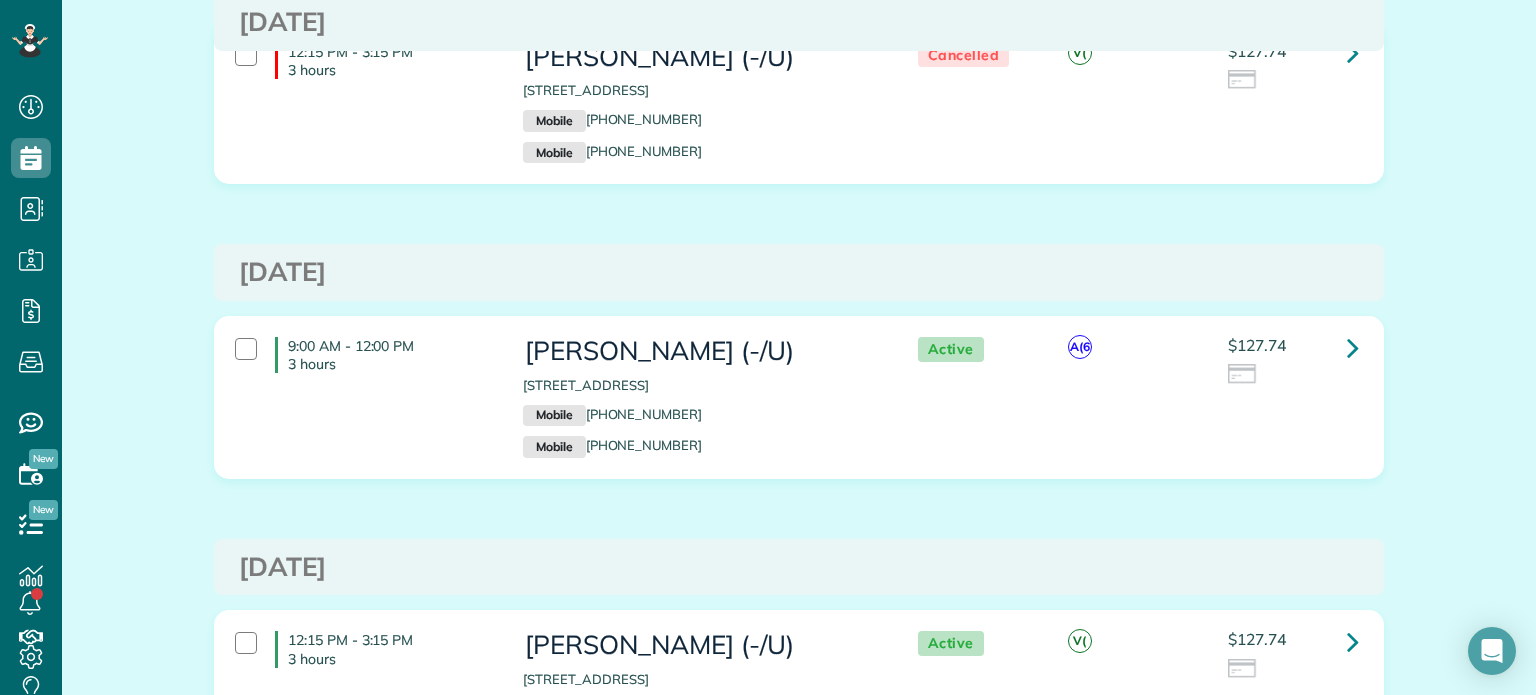 click on "[DATE]" at bounding box center (799, 272) 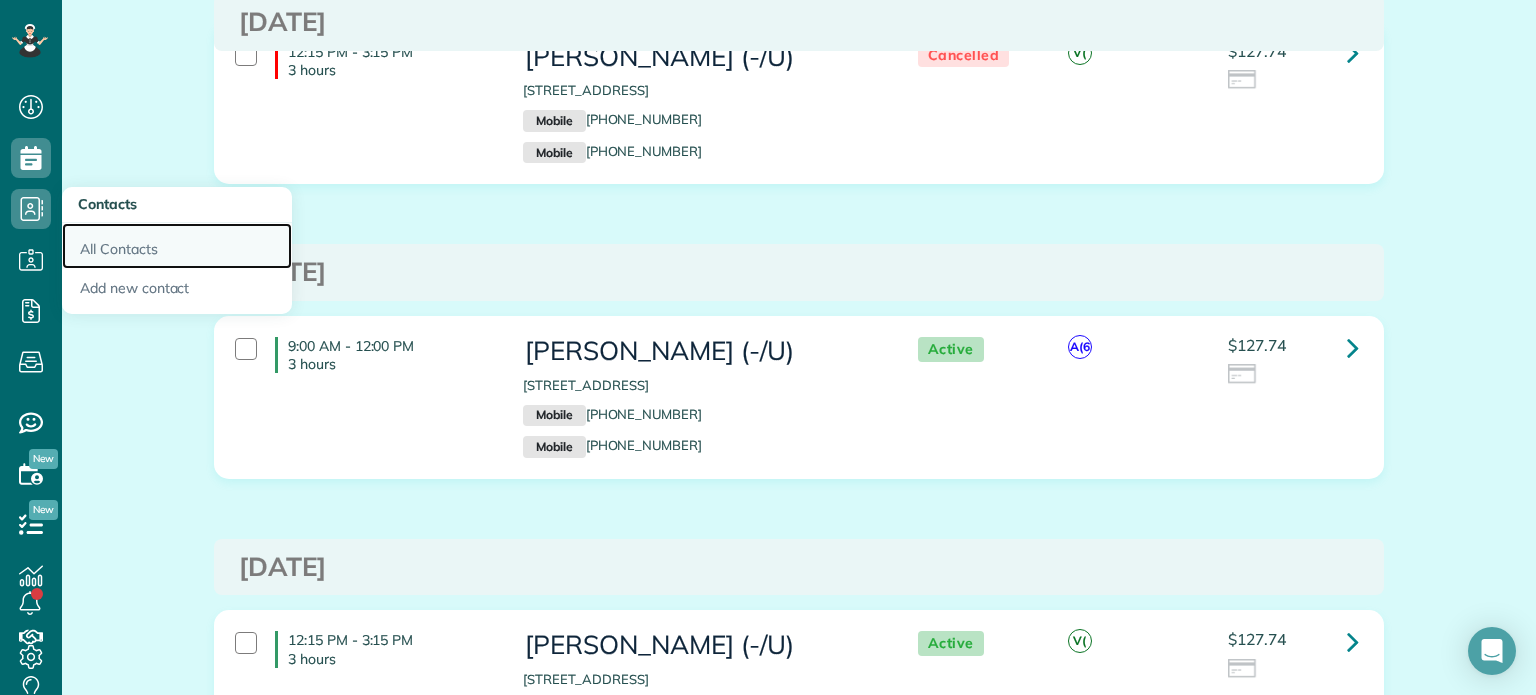click on "All Contacts" at bounding box center (177, 246) 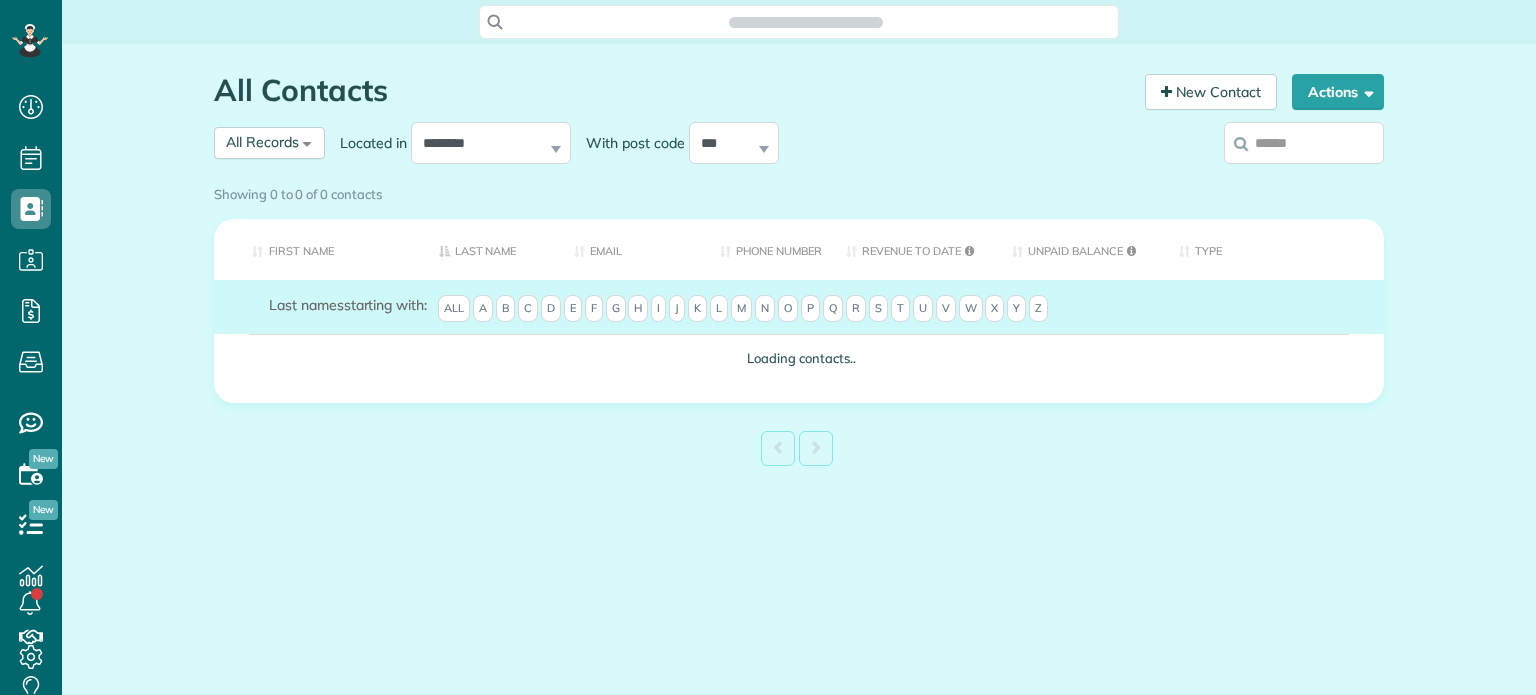 scroll, scrollTop: 0, scrollLeft: 0, axis: both 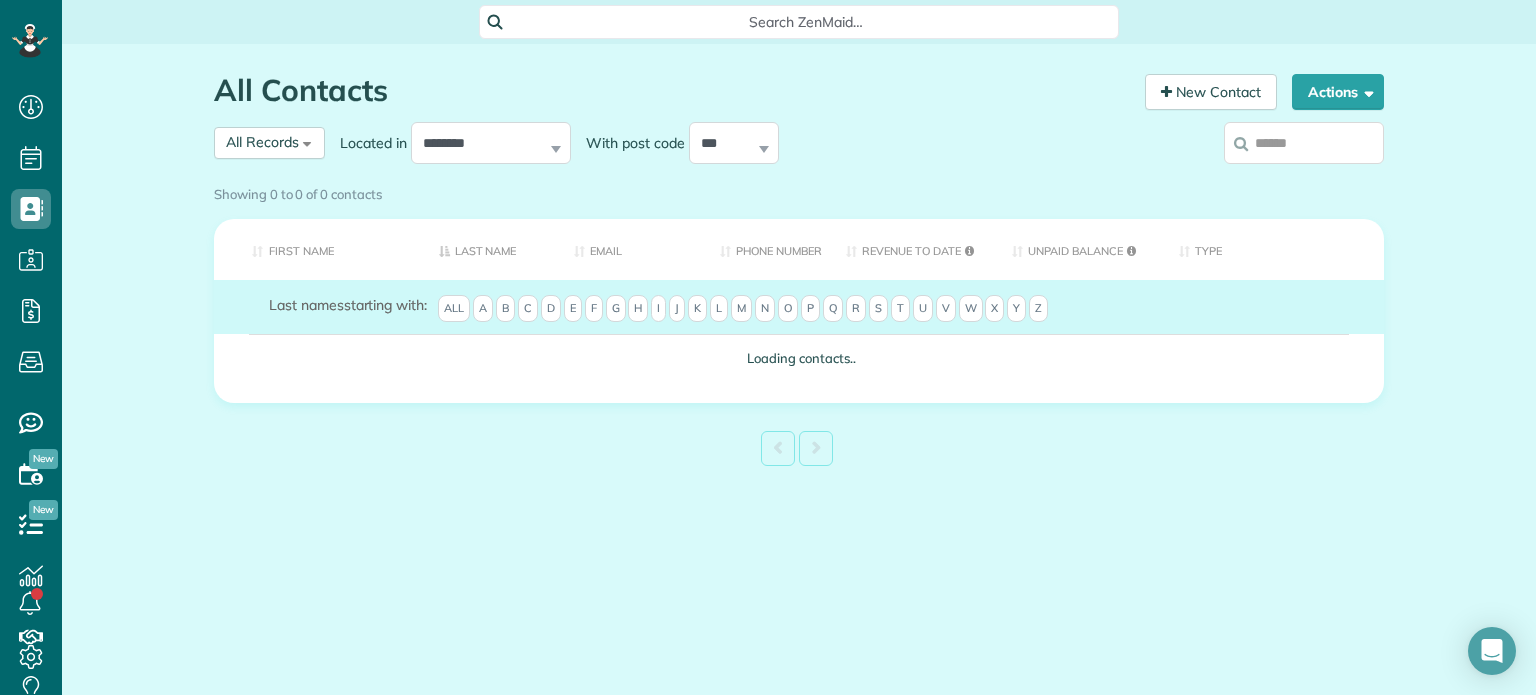 click on "**********" at bounding box center (649, 143) 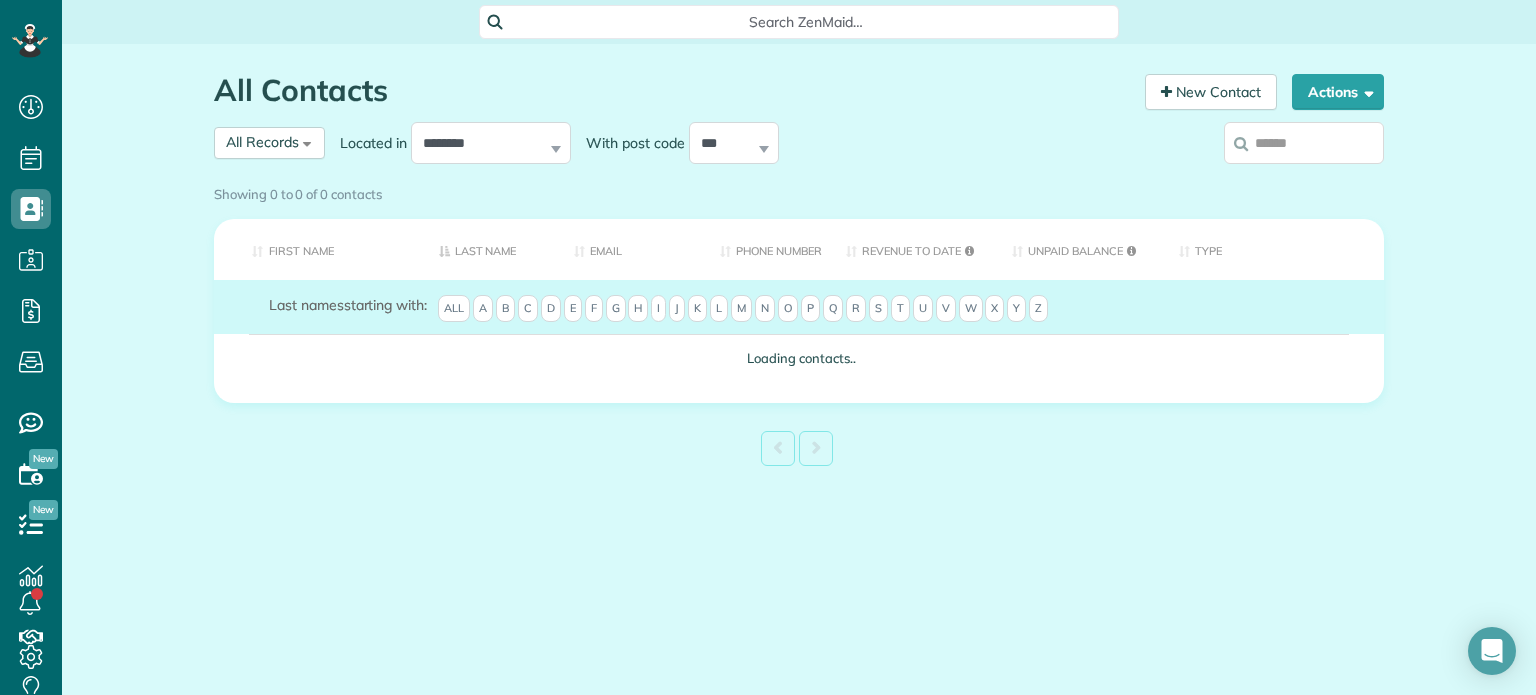 click on "Showing 0 to 0 of 0 contacts" at bounding box center [799, 190] 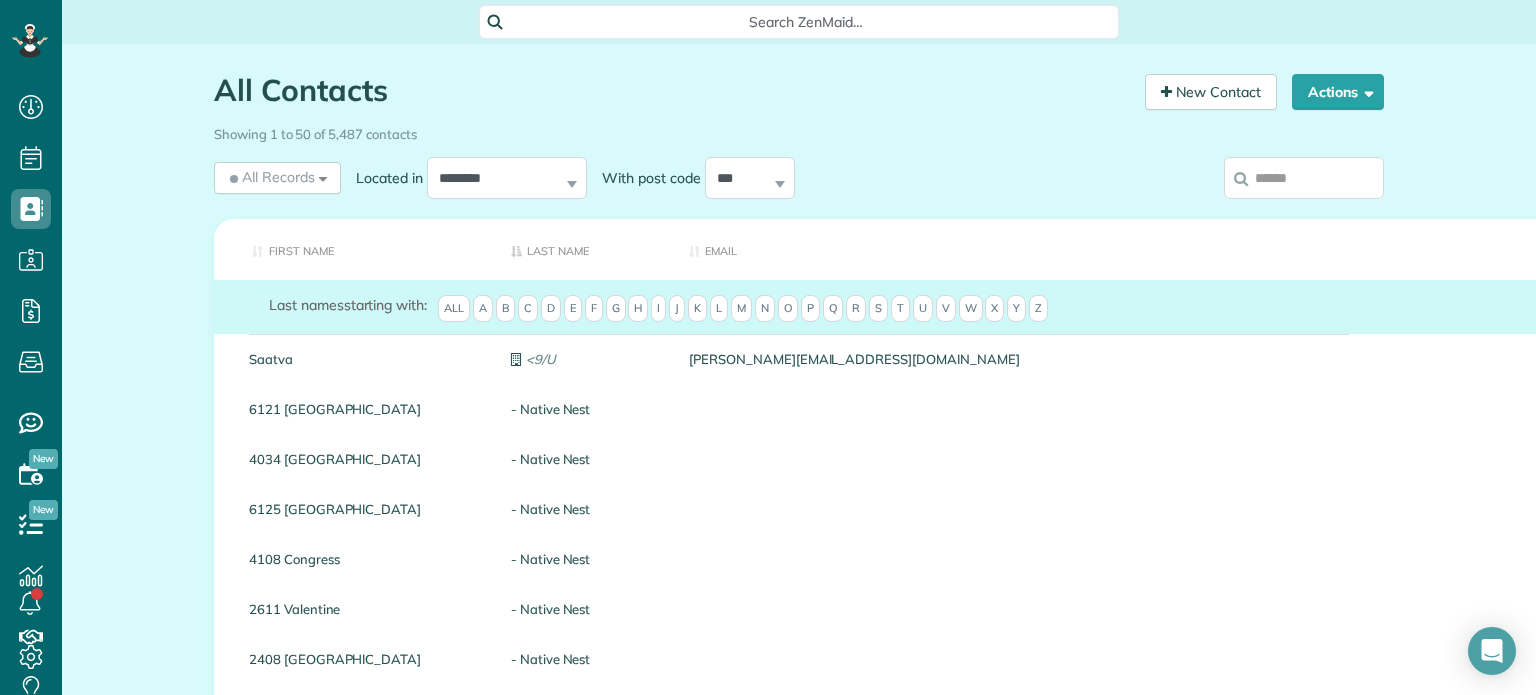 click at bounding box center [1304, 178] 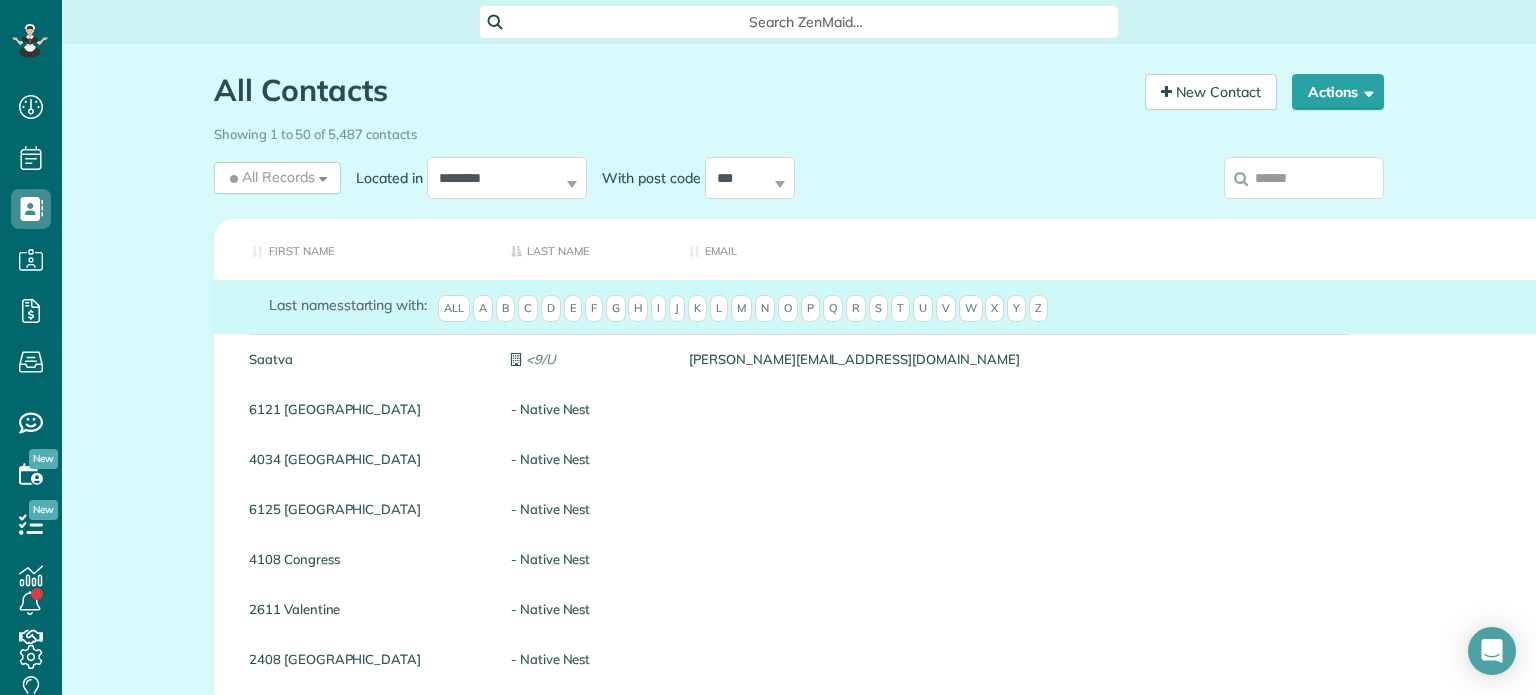click at bounding box center (1304, 178) 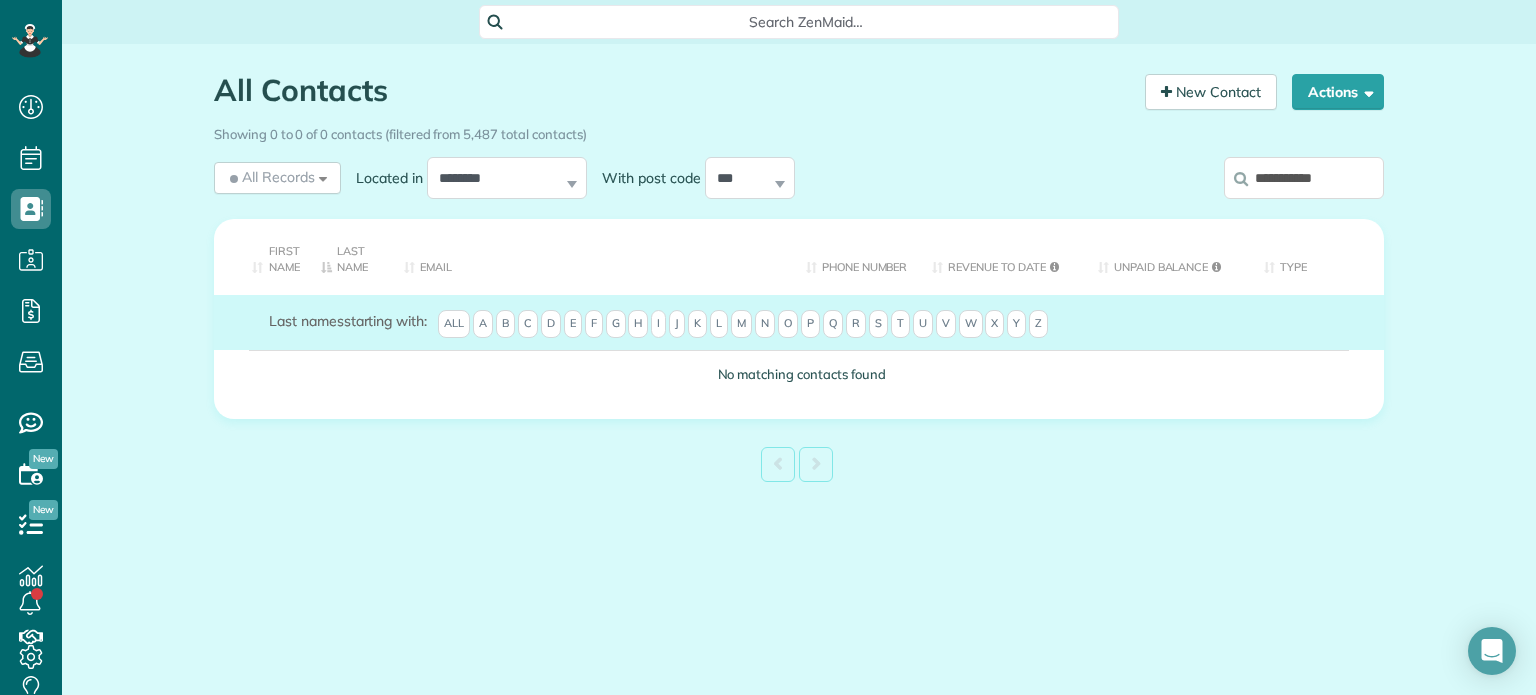 click on "**********" at bounding box center (1304, 178) 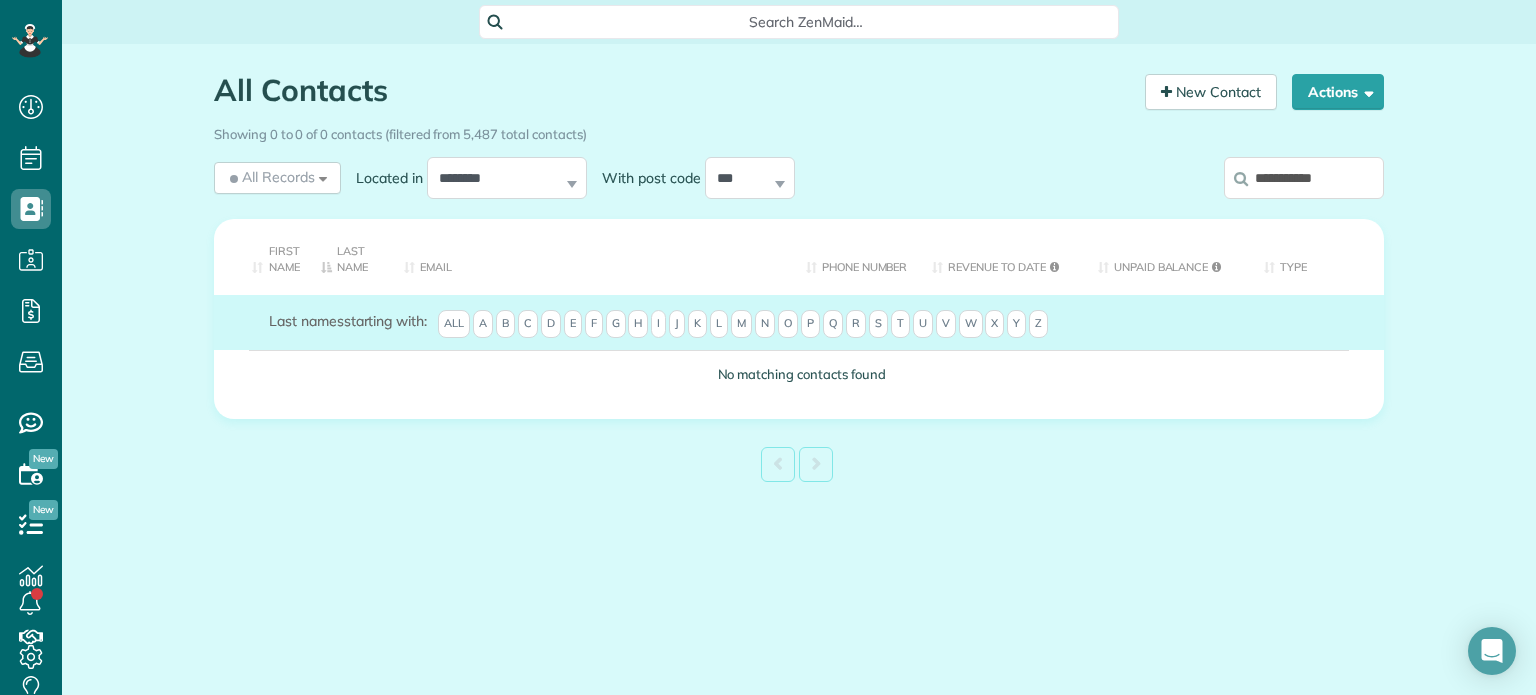 paste on "***" 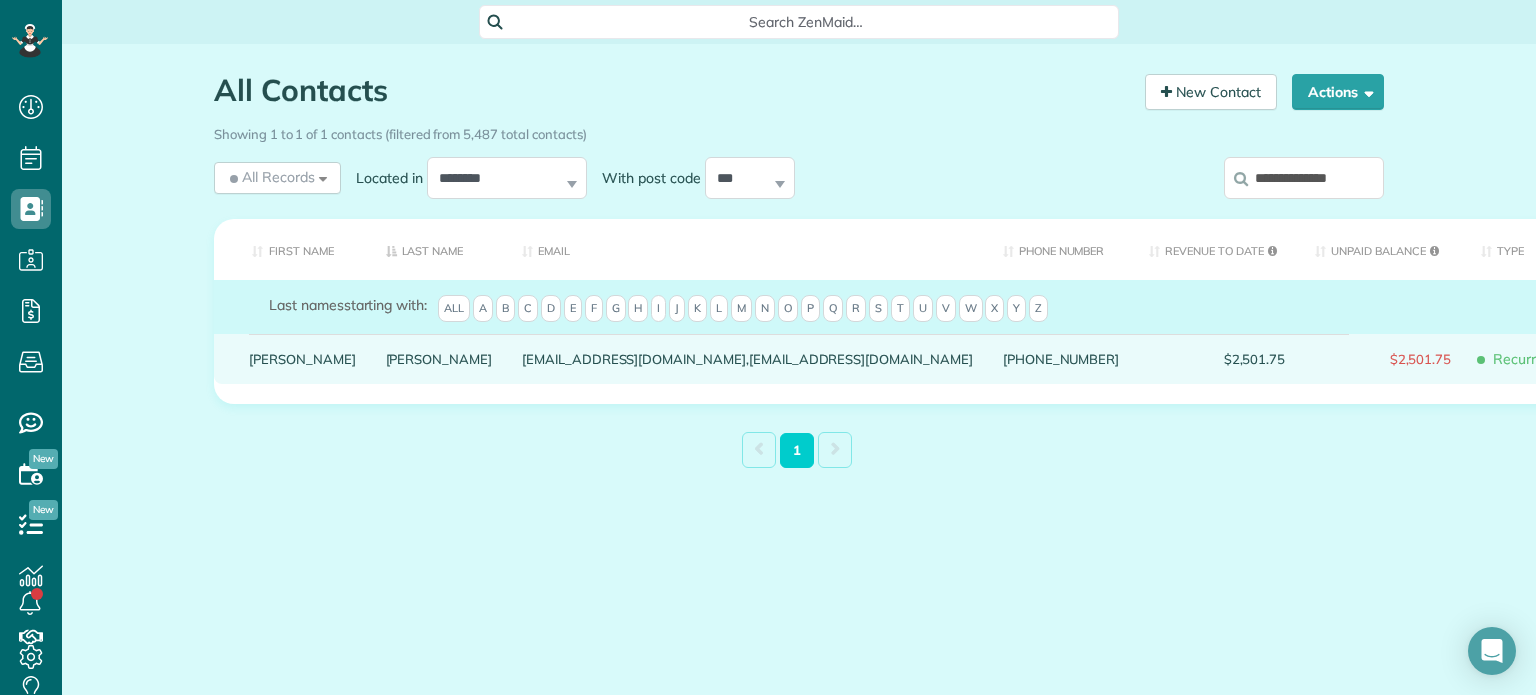 type on "**********" 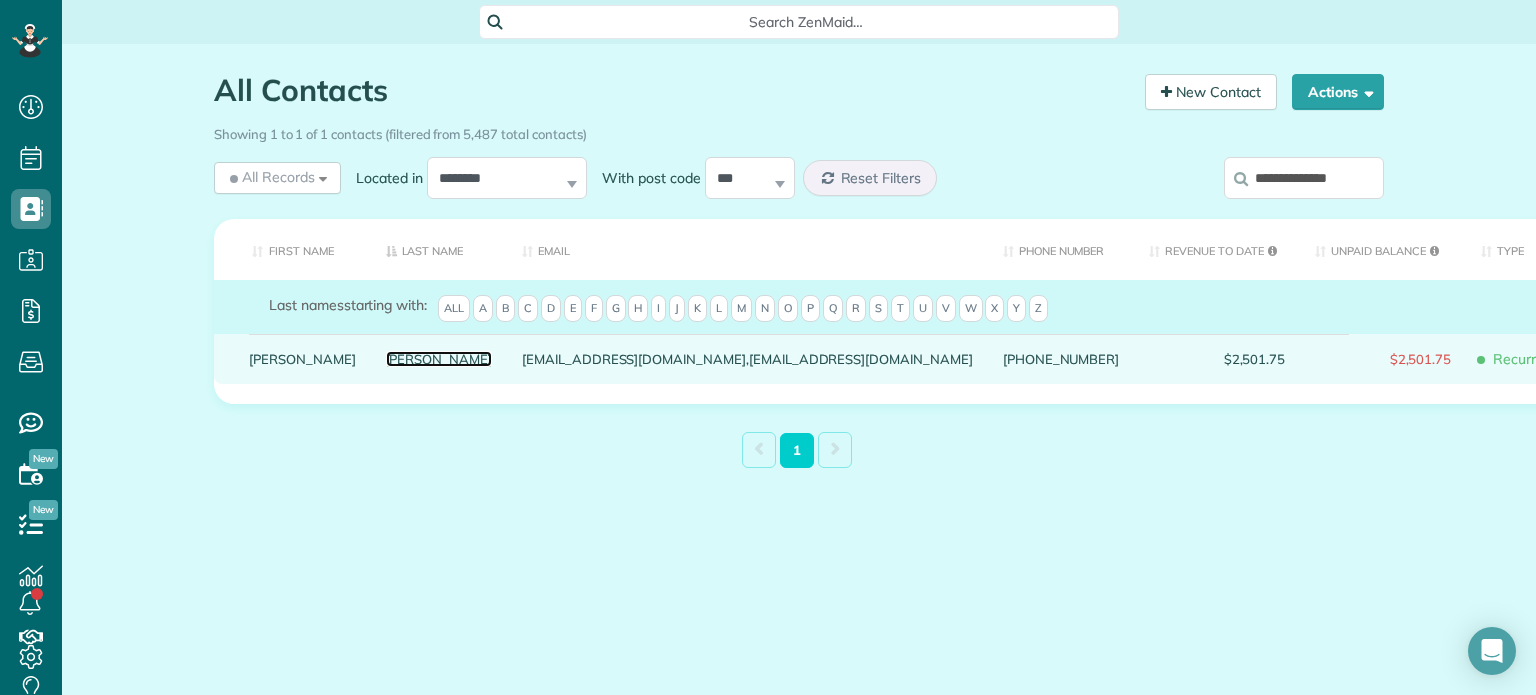 click on "Howard" at bounding box center (439, 359) 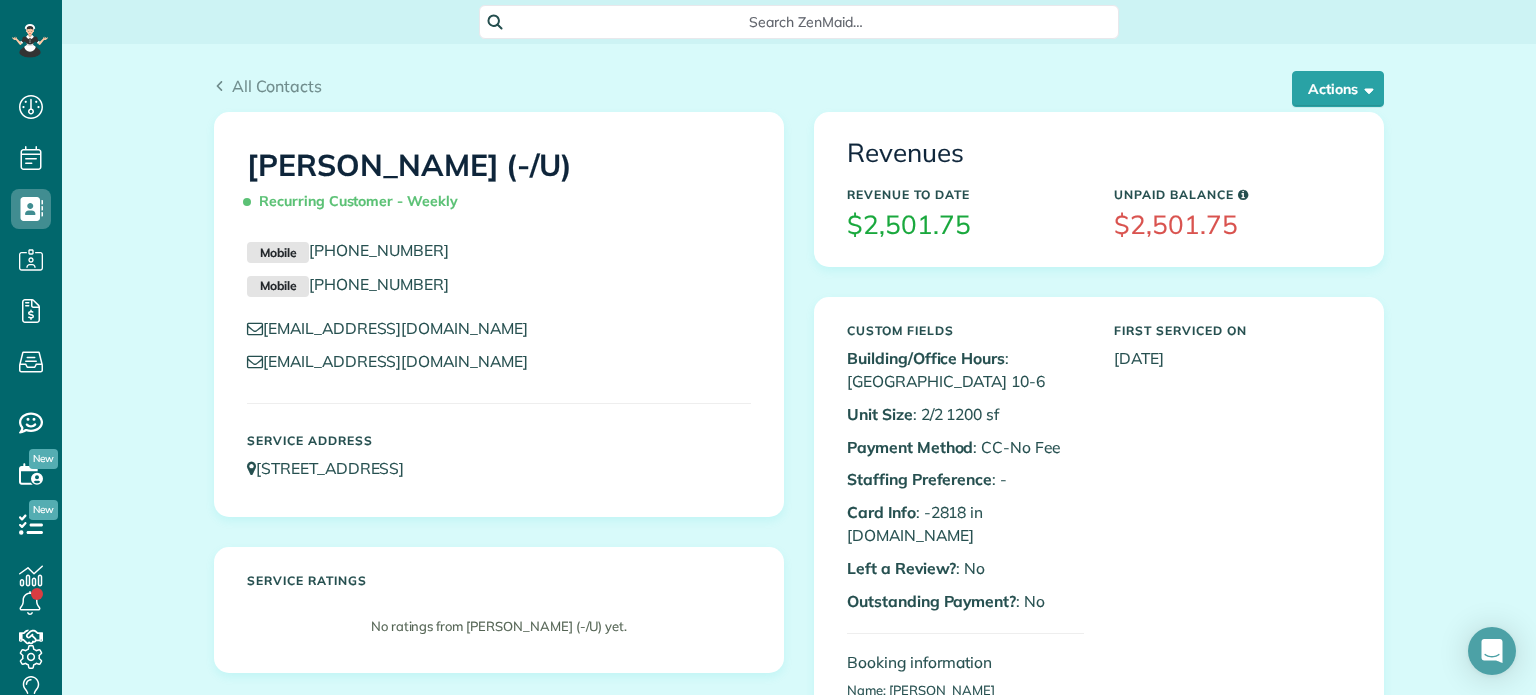 scroll, scrollTop: 0, scrollLeft: 0, axis: both 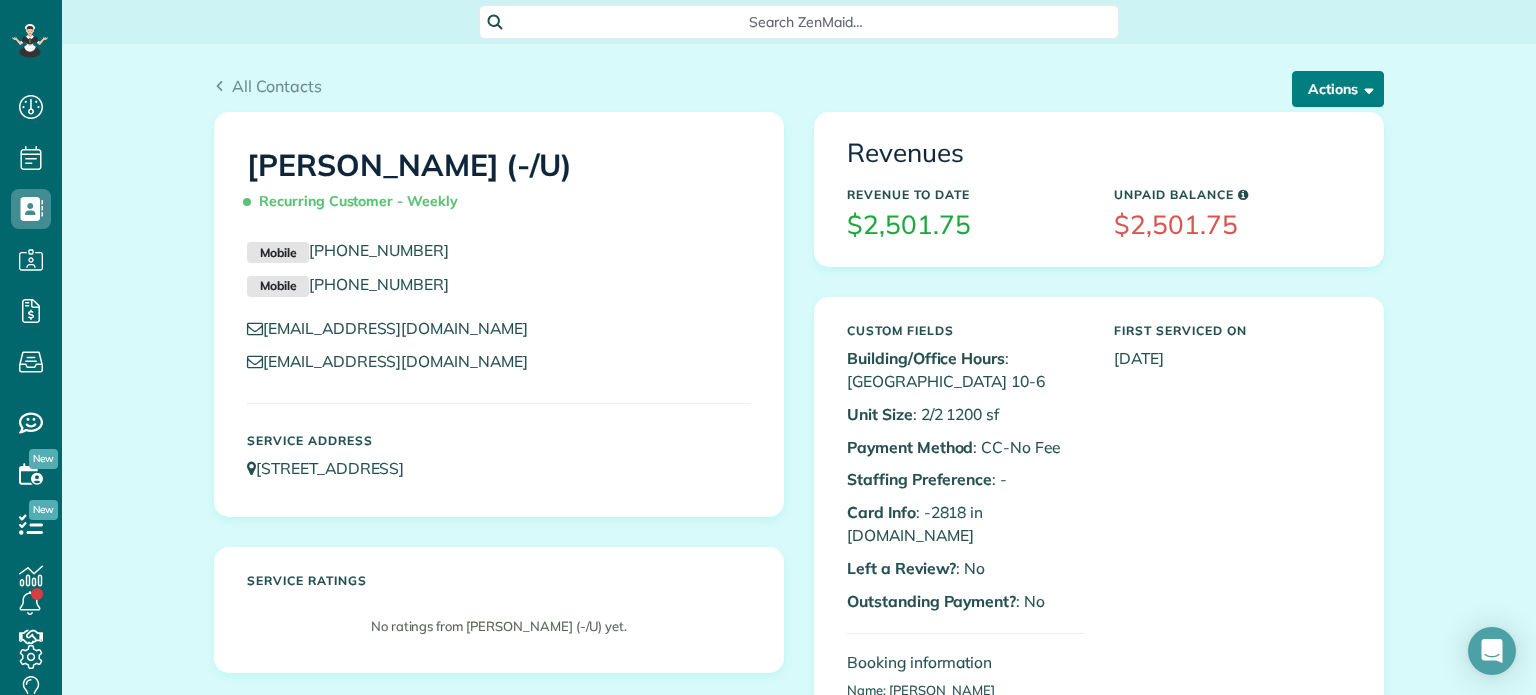 click on "Actions" at bounding box center [1338, 89] 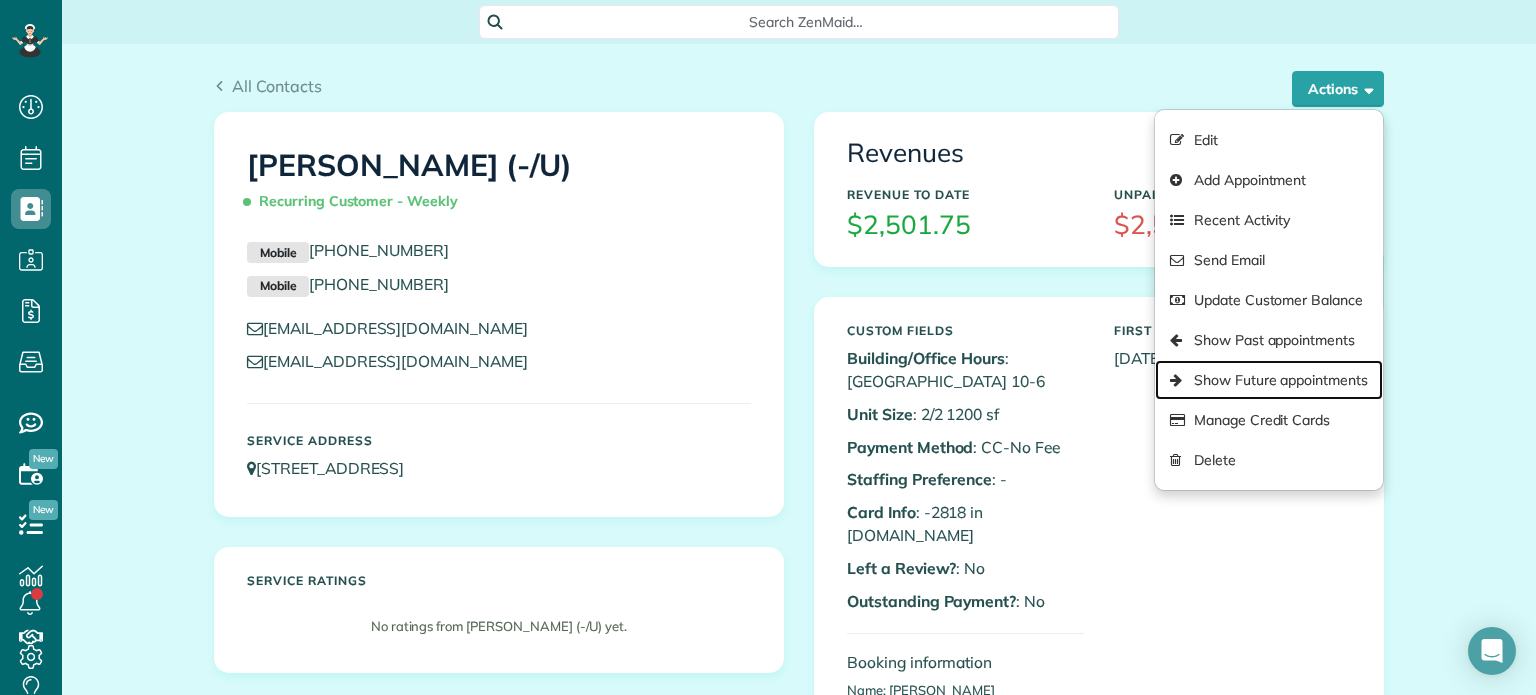 click on "Show Future appointments" at bounding box center (1269, 380) 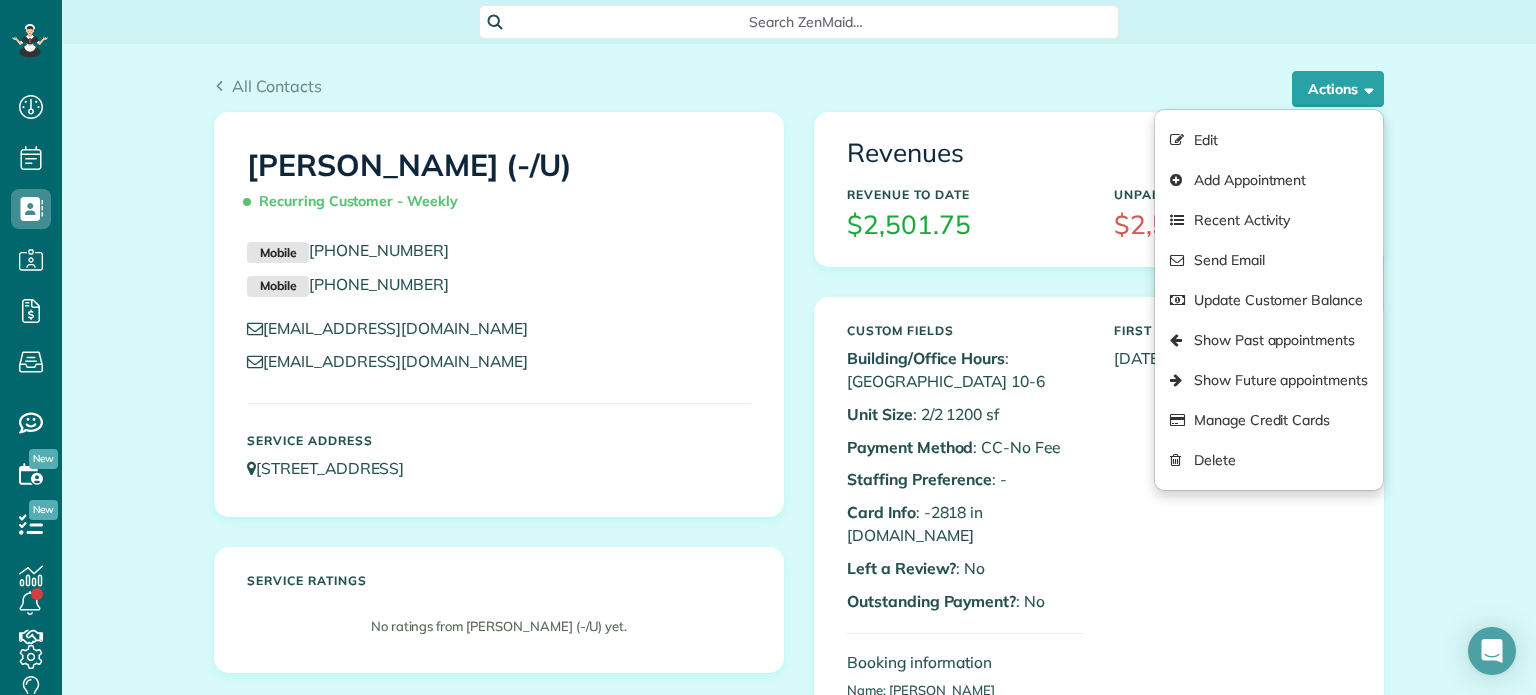 click on "First Serviced On
[DATE]" at bounding box center (1232, 347) 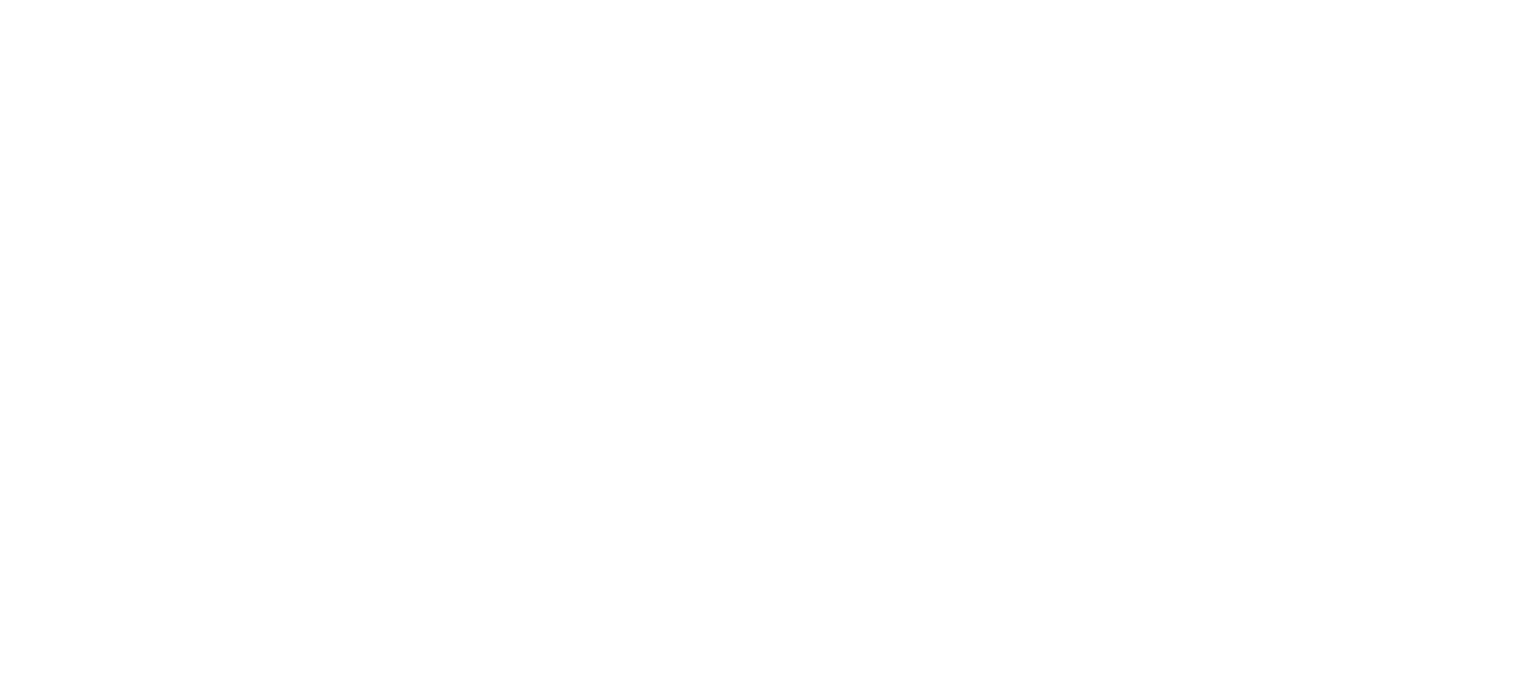 scroll, scrollTop: 0, scrollLeft: 0, axis: both 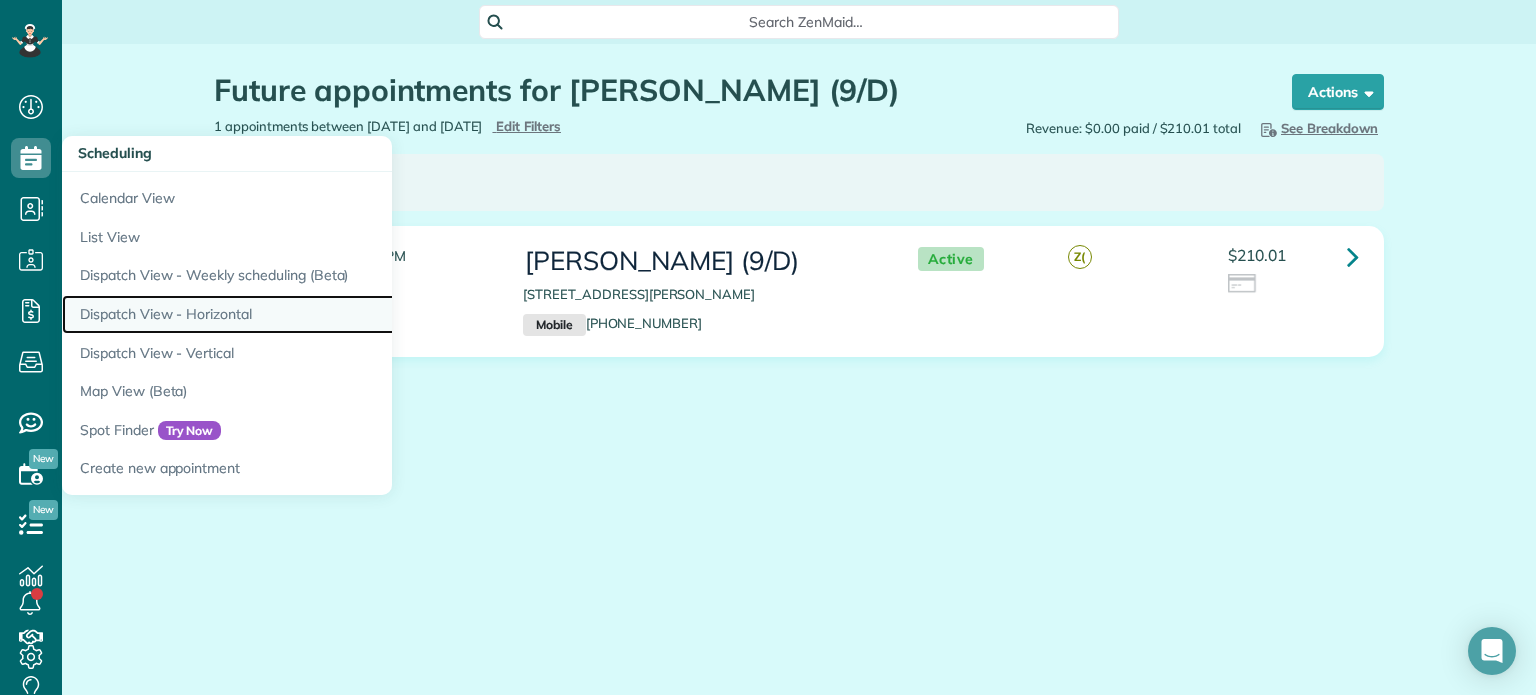click on "Dispatch View - Horizontal" at bounding box center [312, 314] 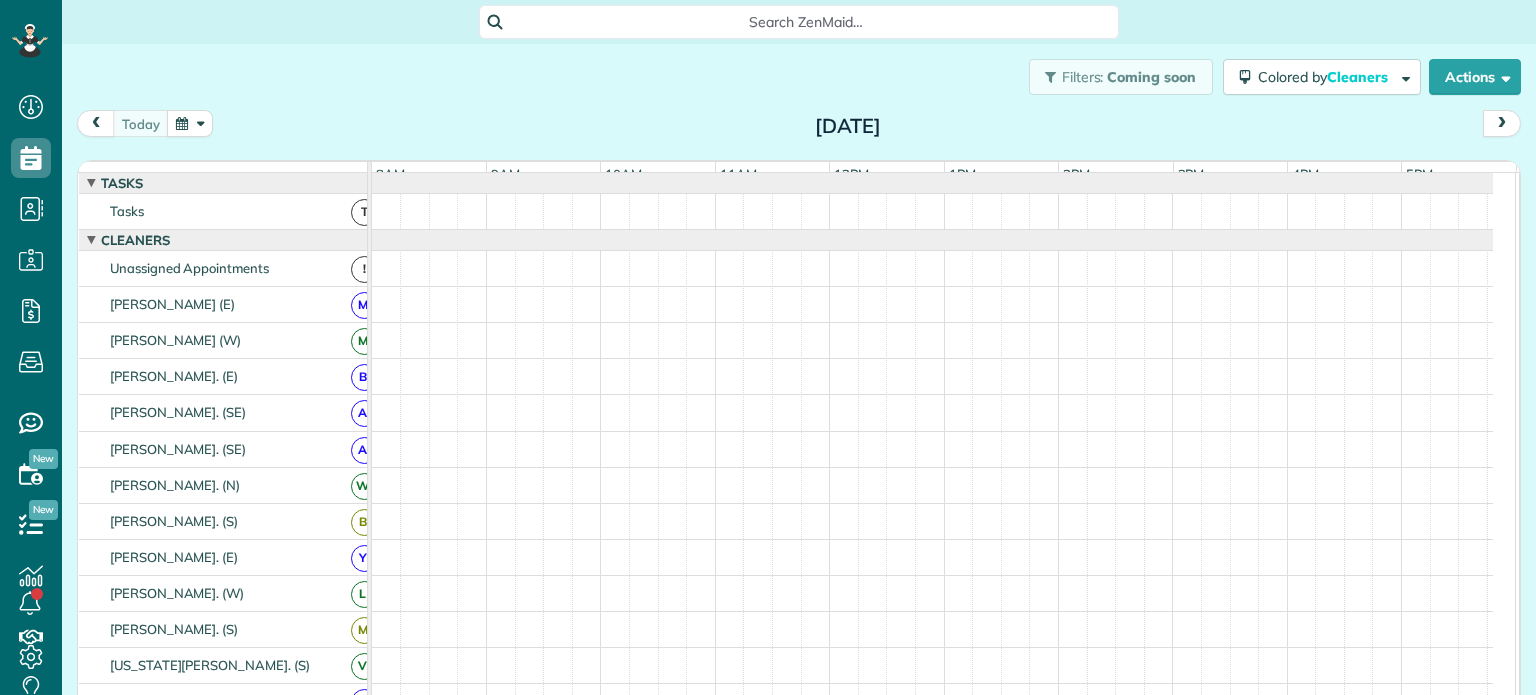 scroll, scrollTop: 0, scrollLeft: 0, axis: both 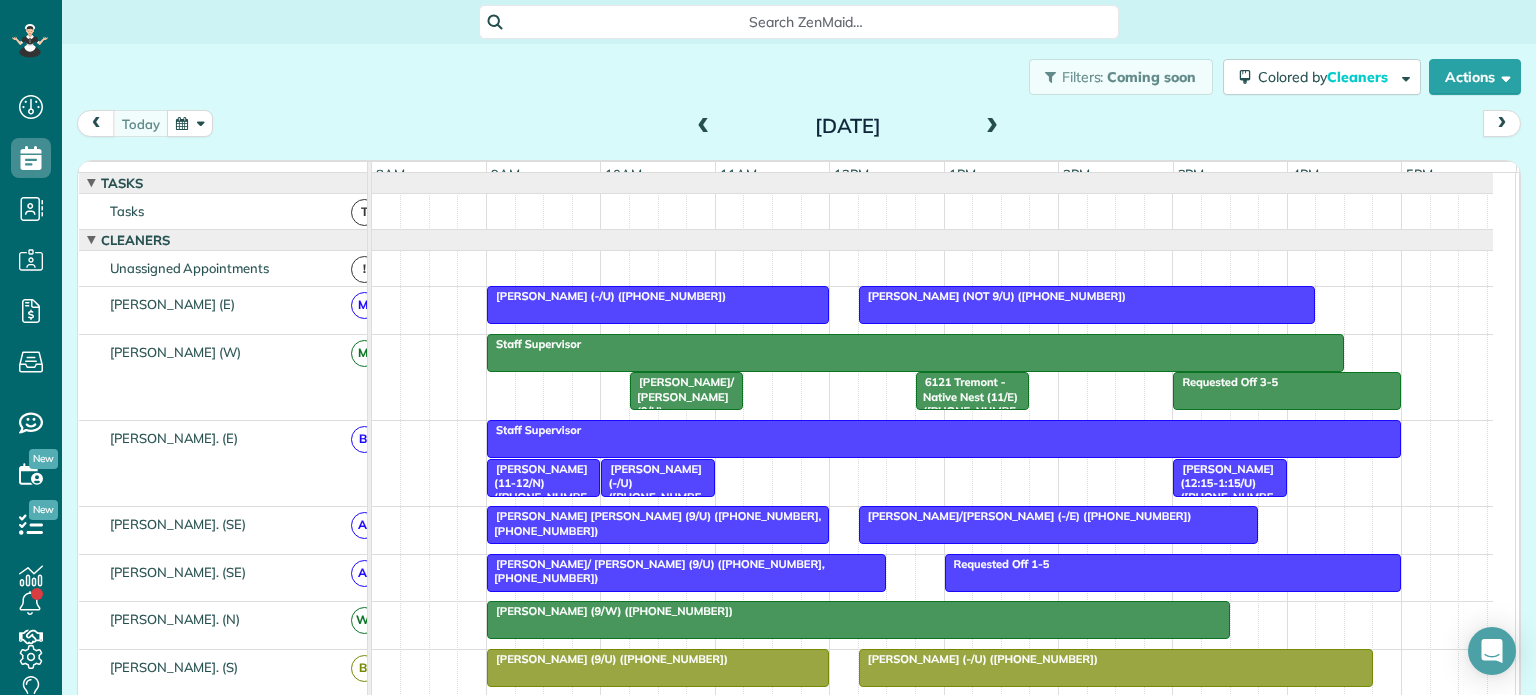 click at bounding box center (992, 127) 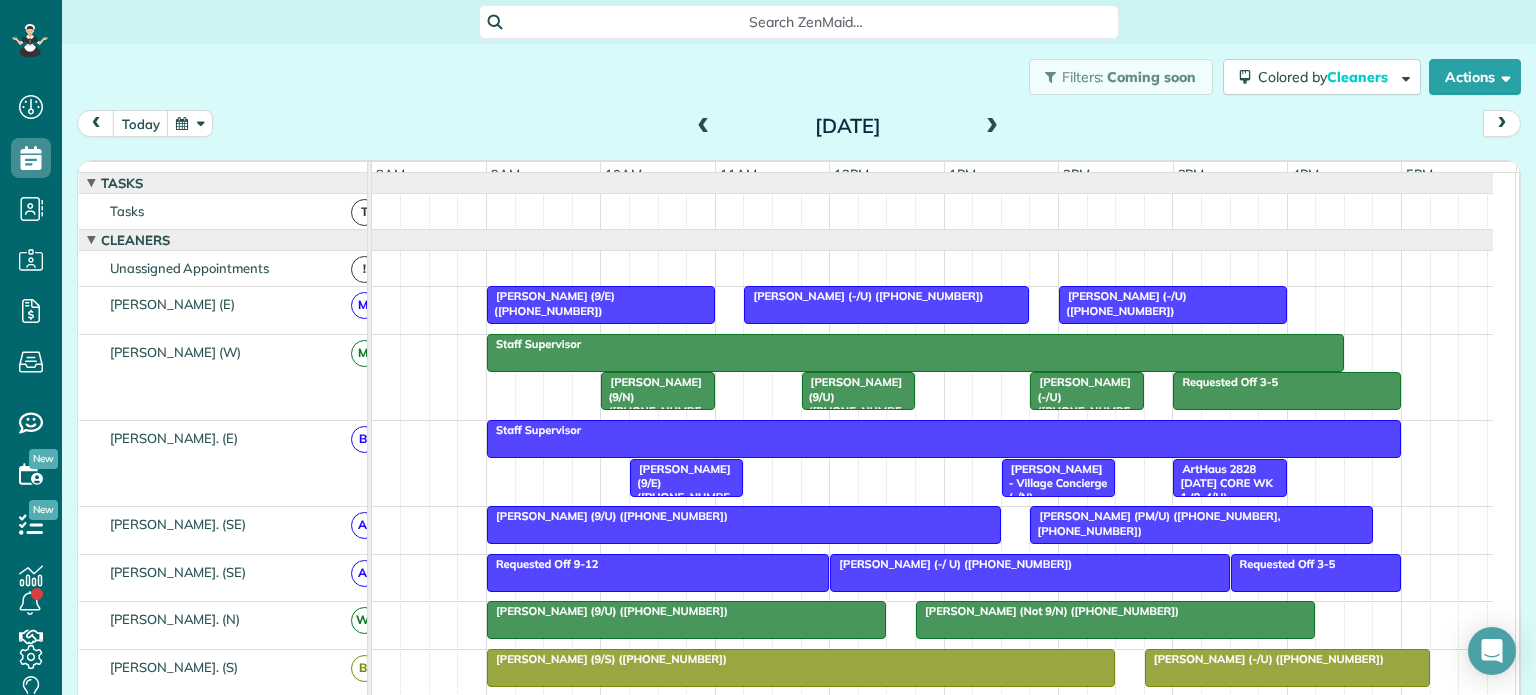 scroll, scrollTop: 90, scrollLeft: 0, axis: vertical 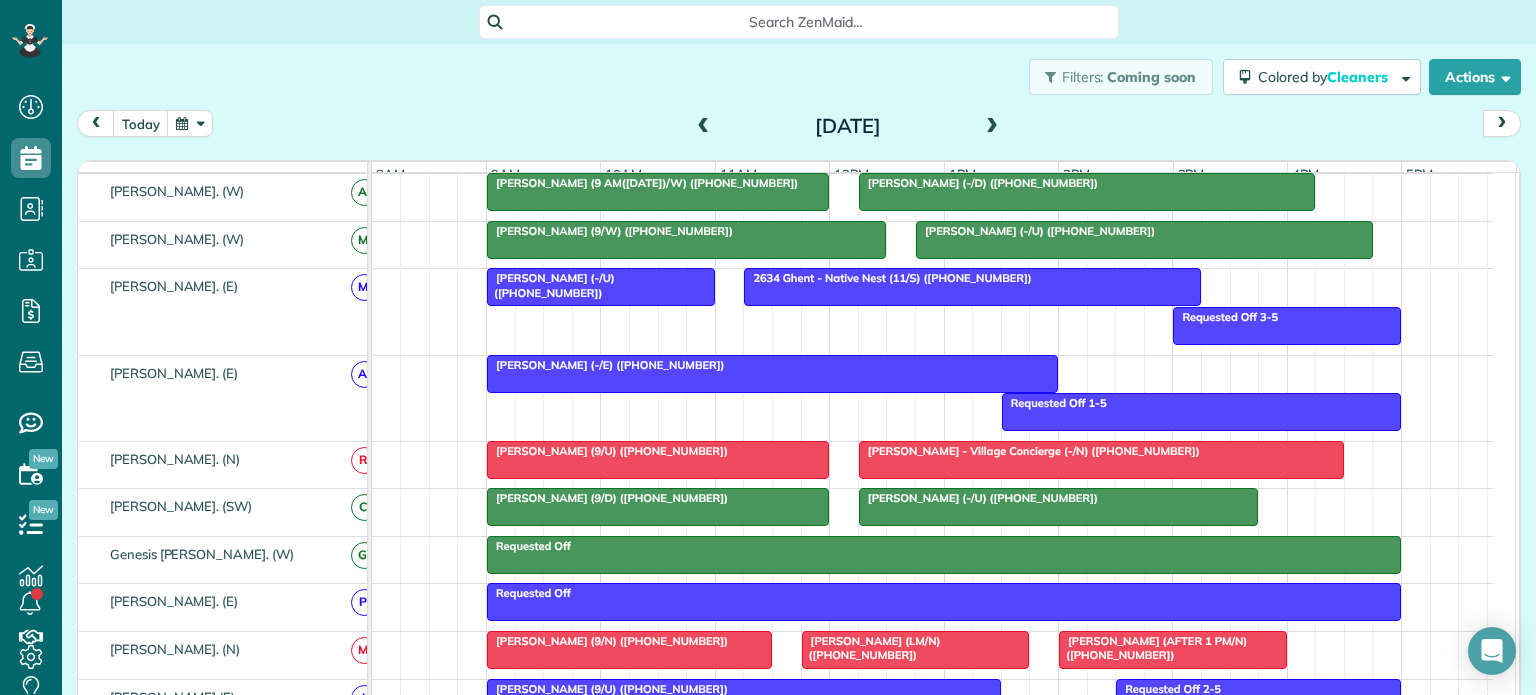 click on "Jenny Foster (-/E) (+19728375615)" at bounding box center (606, 365) 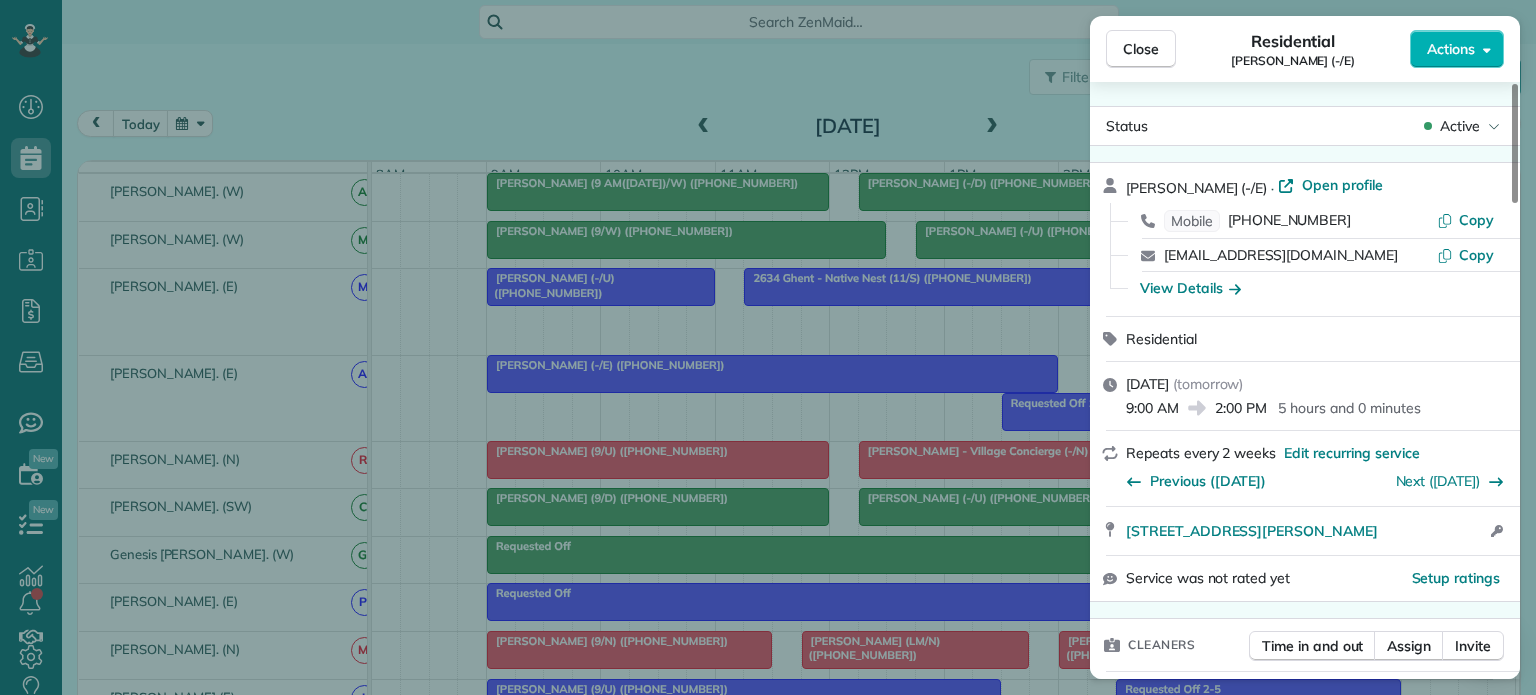 drag, startPoint x: 1117, startPoint y: 516, endPoint x: 1395, endPoint y: 521, distance: 278.04495 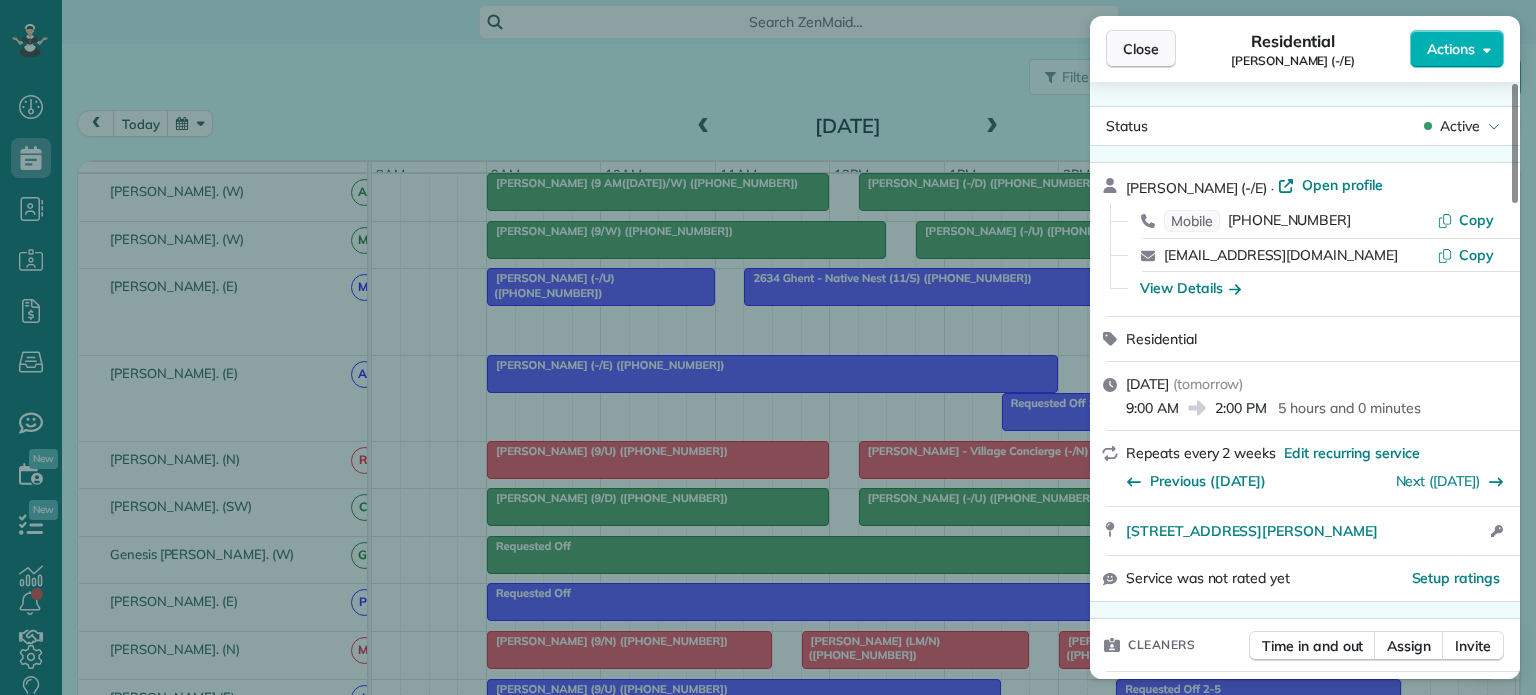 click on "Close" at bounding box center [1141, 49] 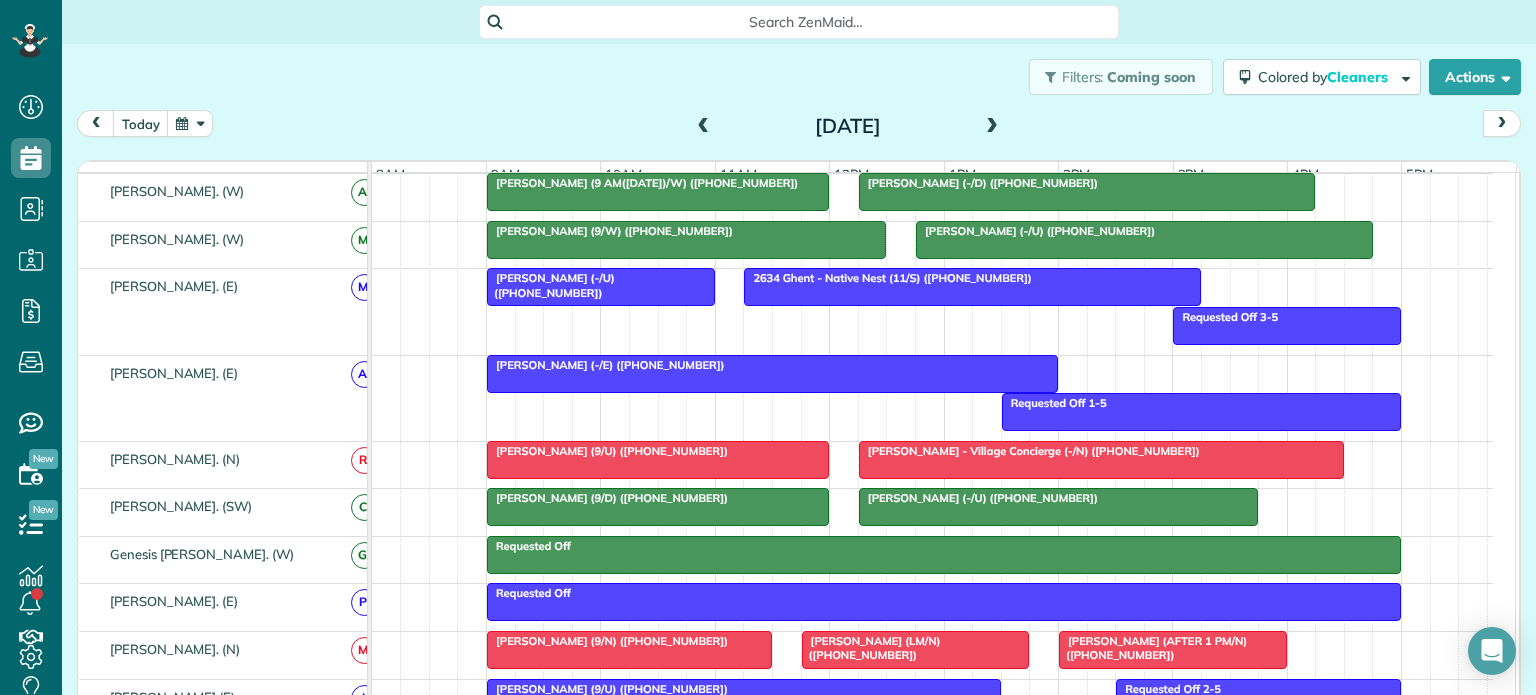 scroll, scrollTop: 1097, scrollLeft: 0, axis: vertical 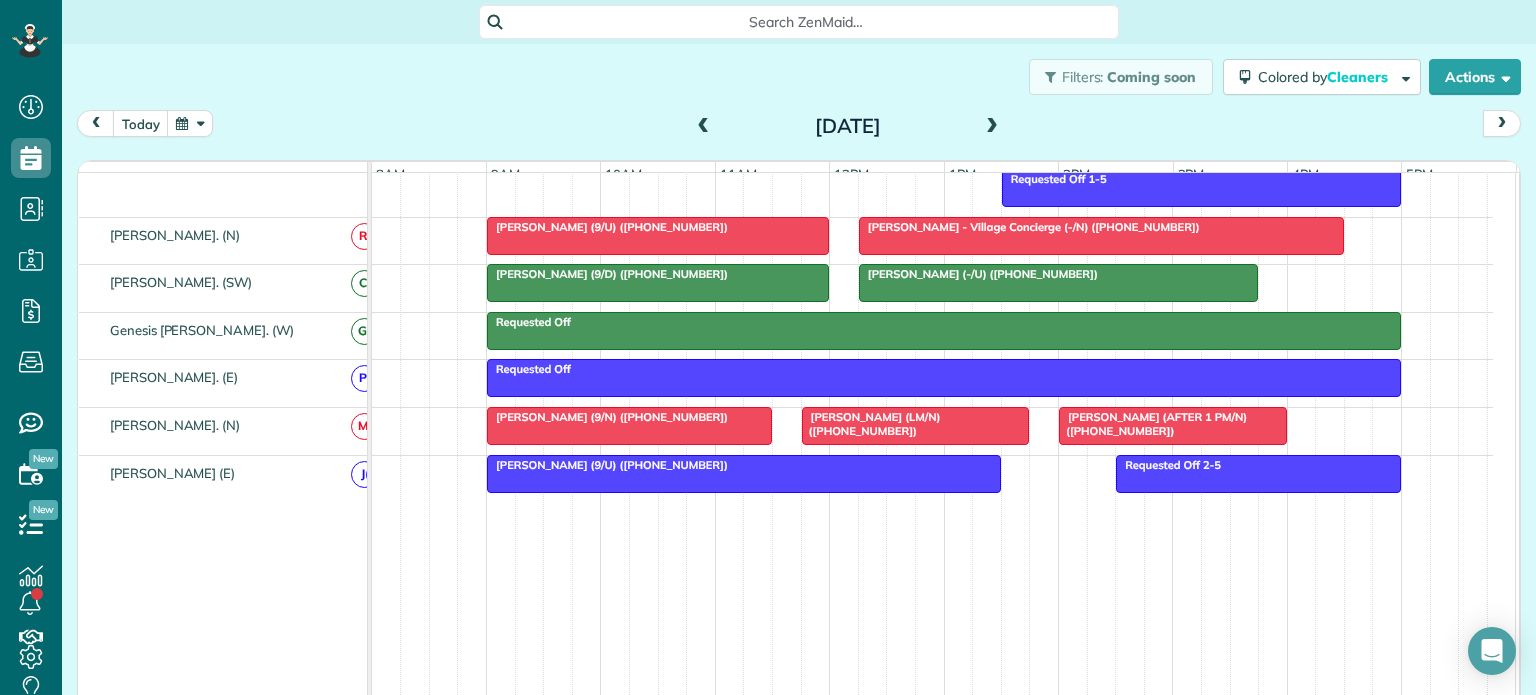 click at bounding box center (992, 127) 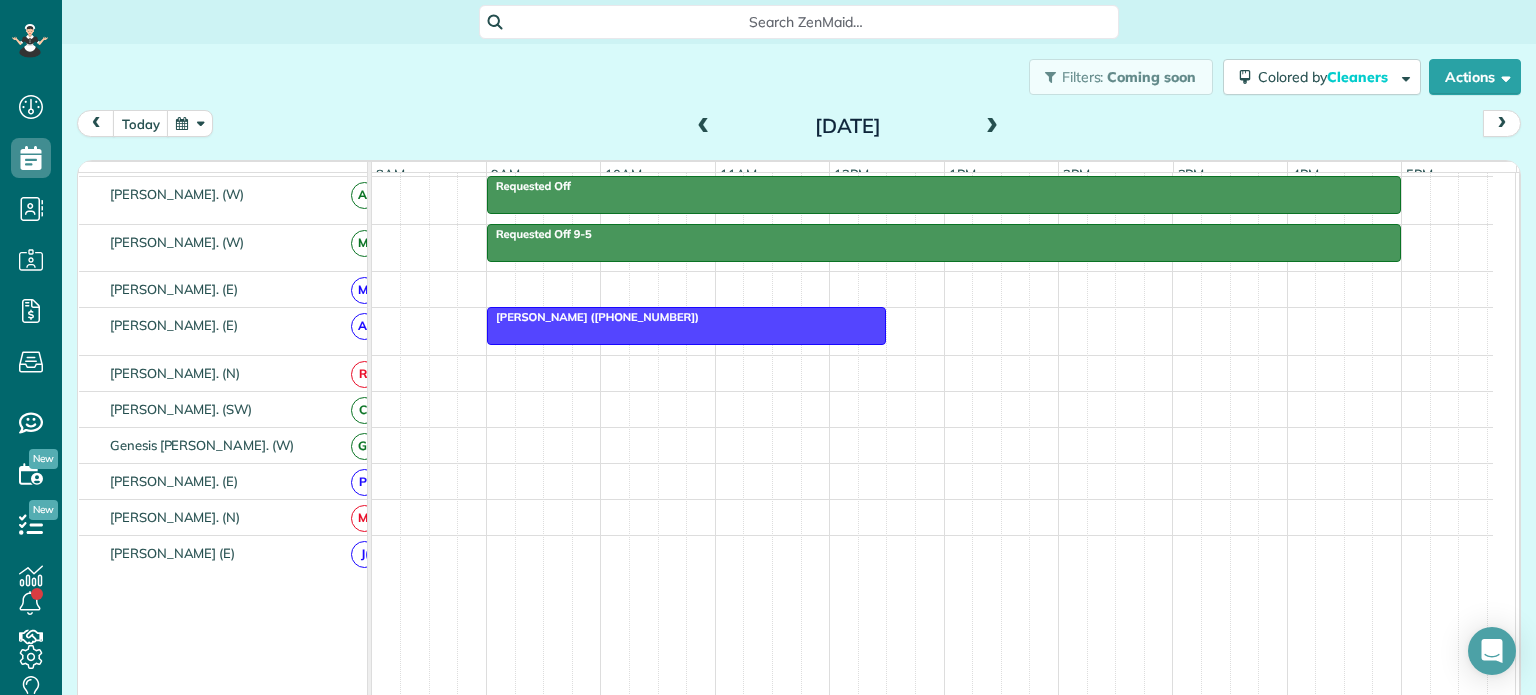 scroll, scrollTop: 990, scrollLeft: 0, axis: vertical 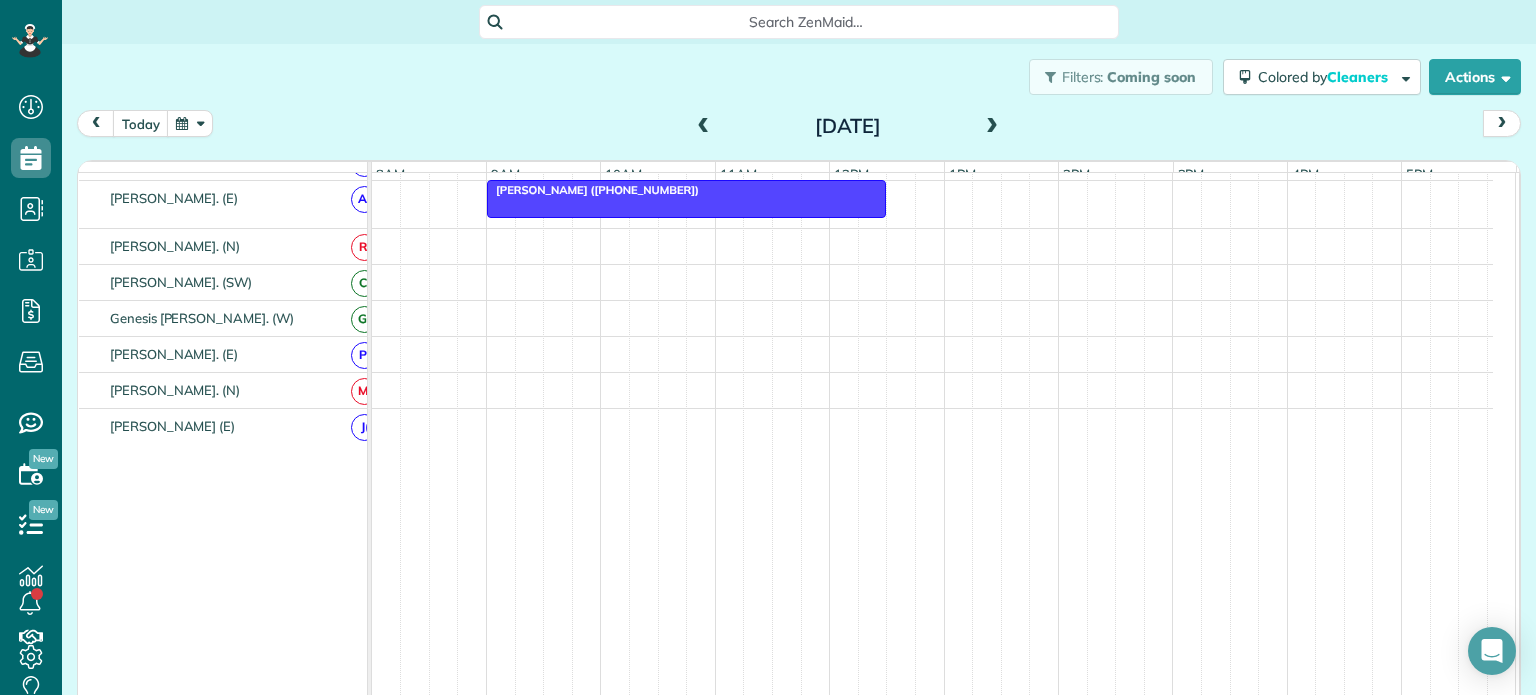 click at bounding box center (992, 127) 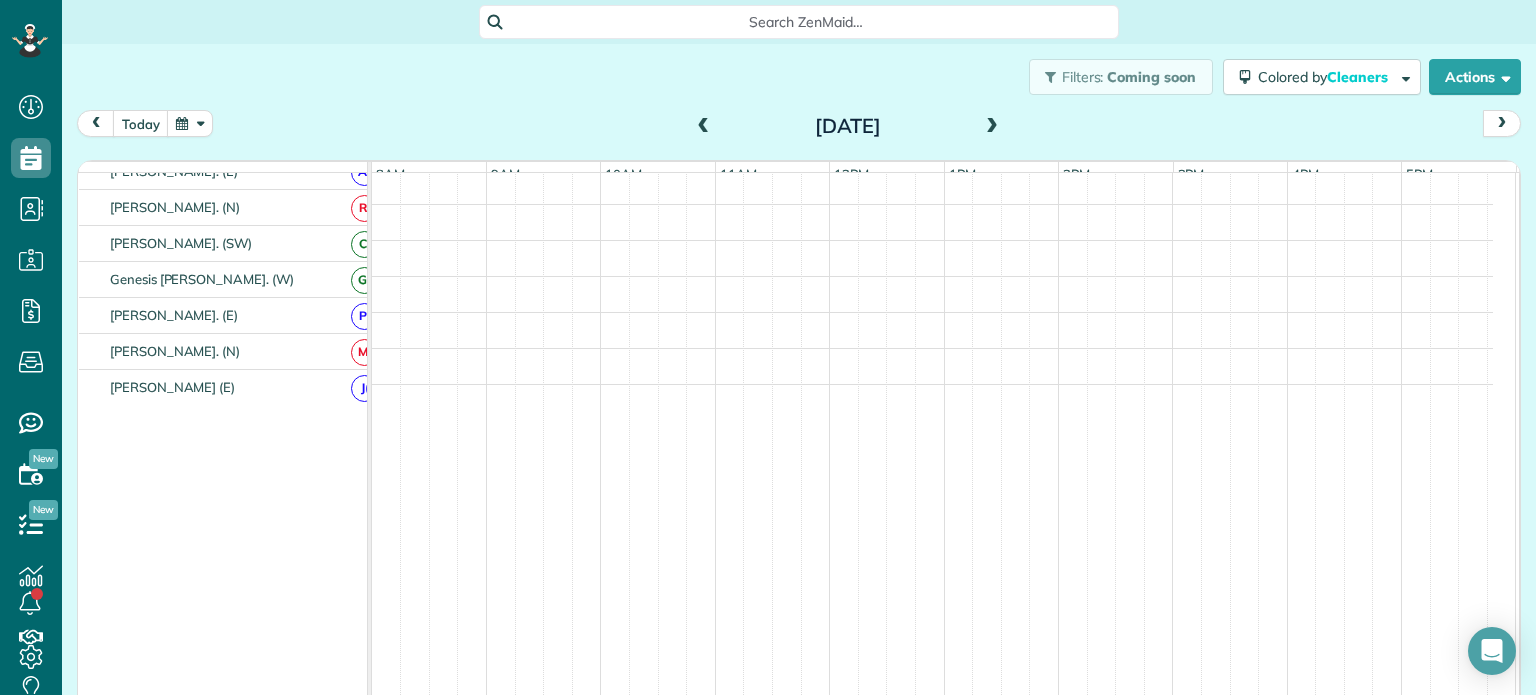 scroll, scrollTop: 863, scrollLeft: 0, axis: vertical 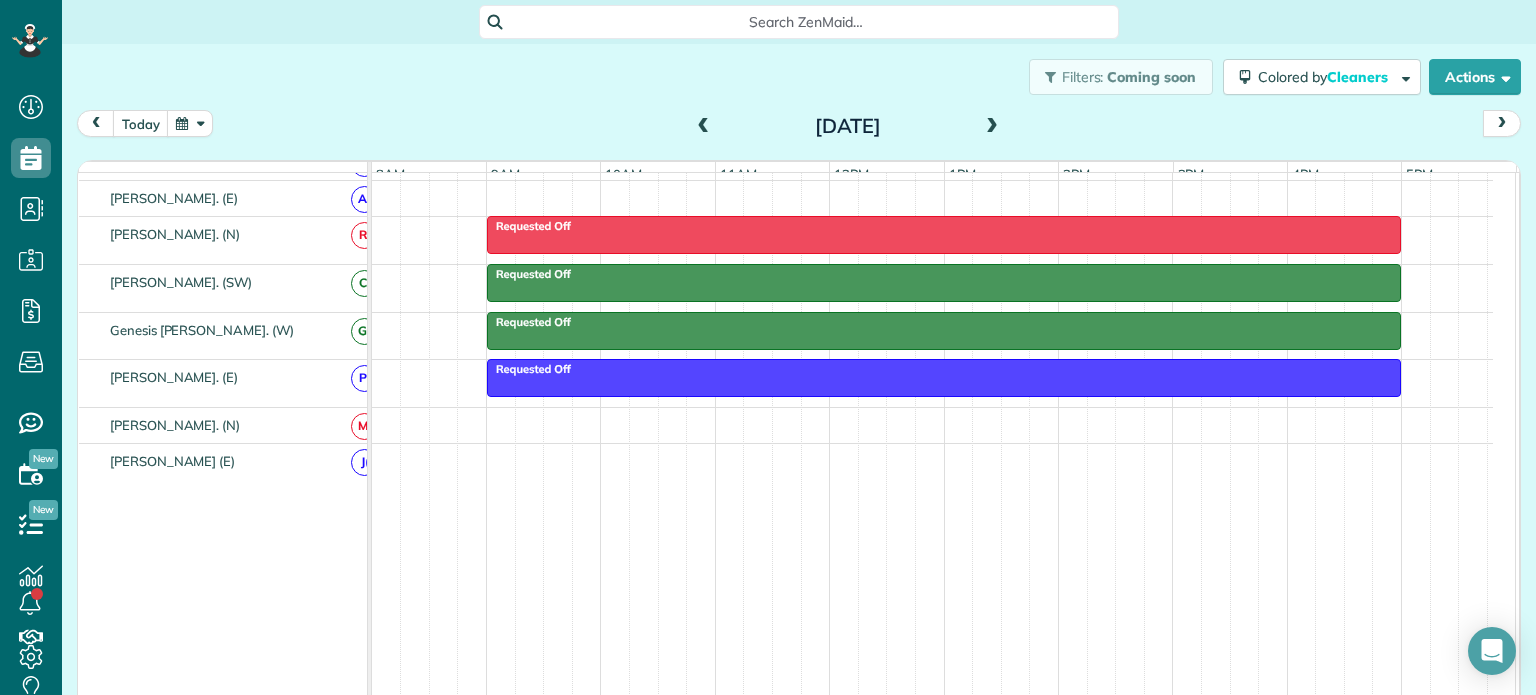click at bounding box center [992, 127] 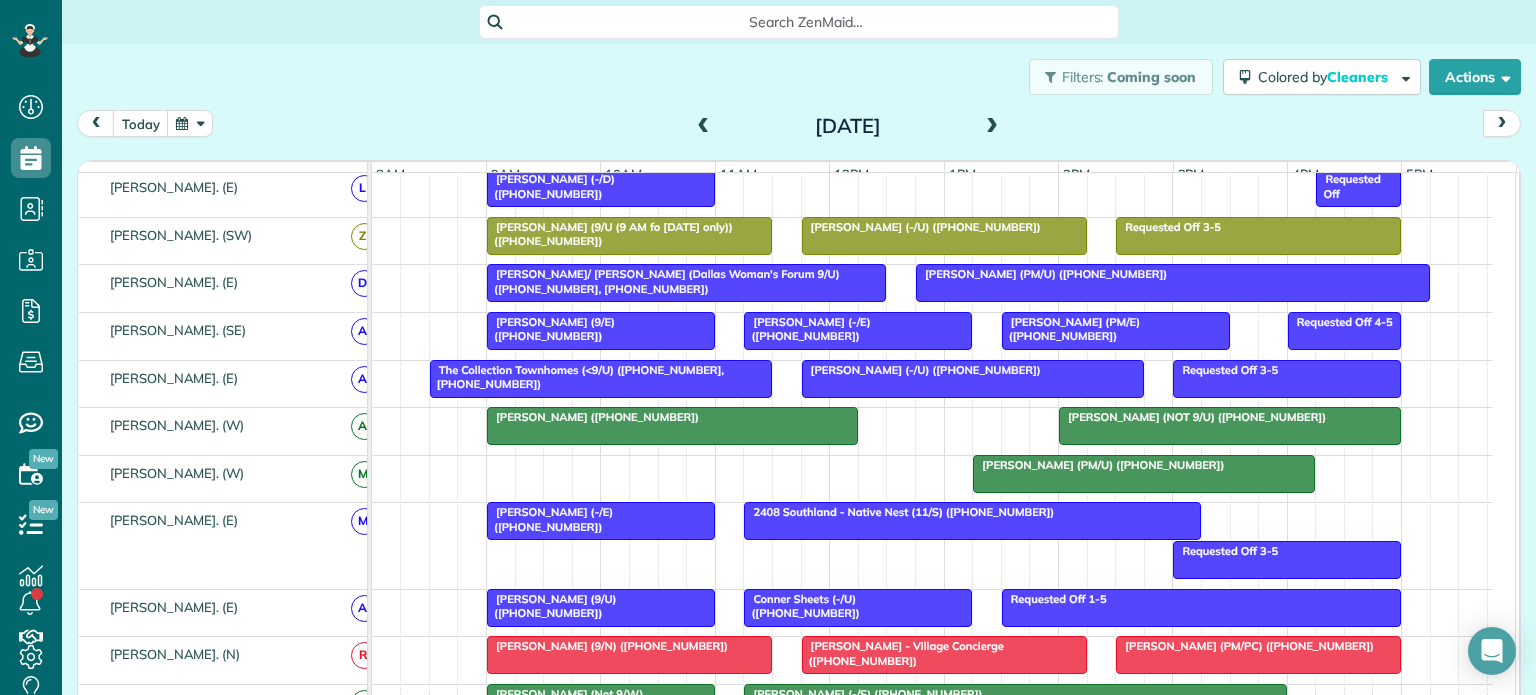 scroll, scrollTop: 1271, scrollLeft: 0, axis: vertical 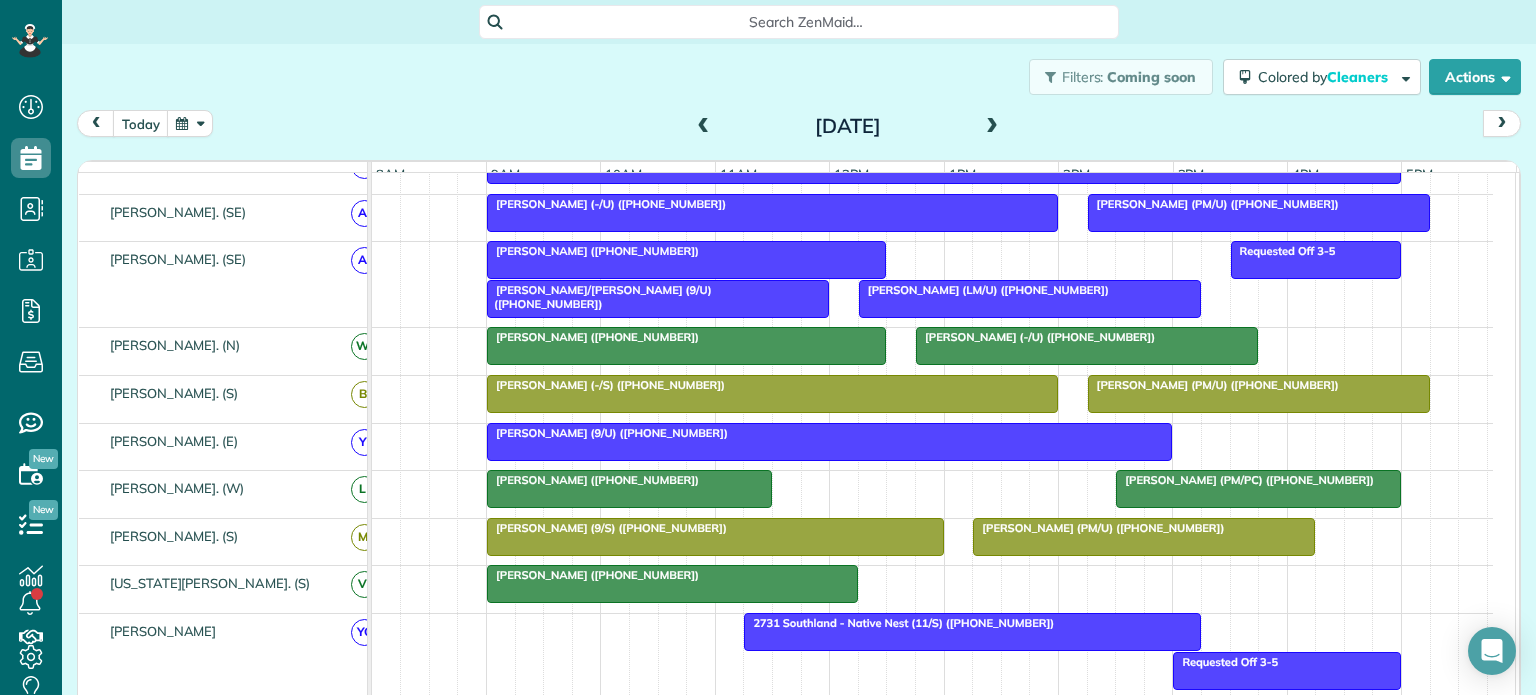 click at bounding box center (992, 127) 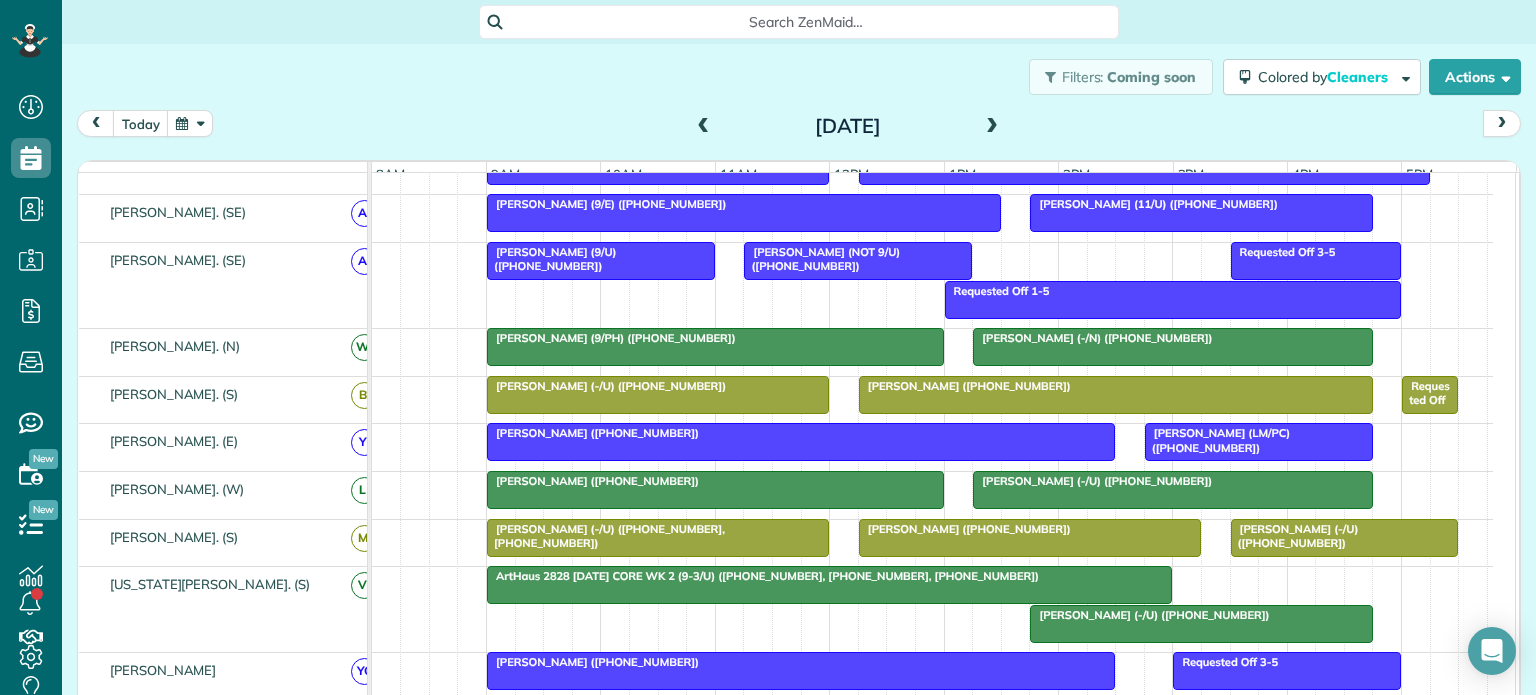 click at bounding box center (992, 127) 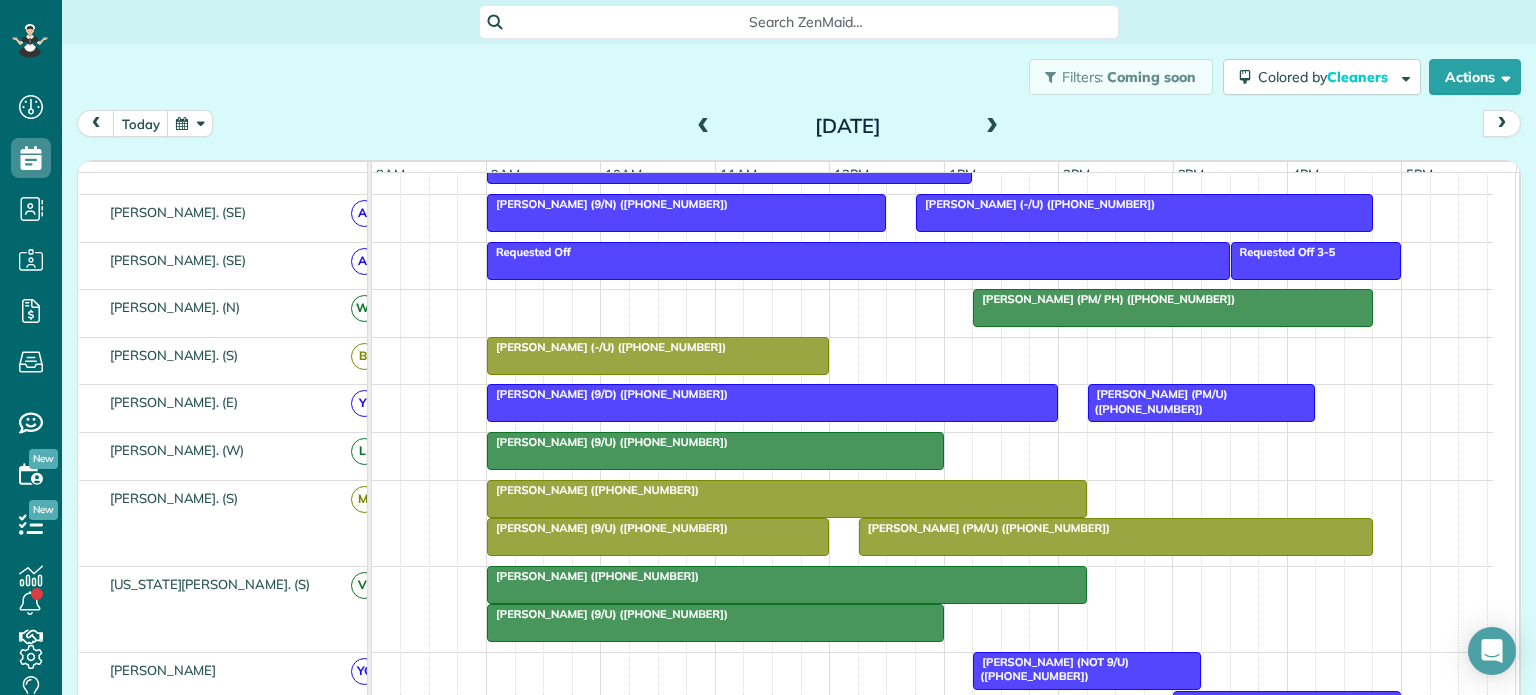 click at bounding box center (992, 127) 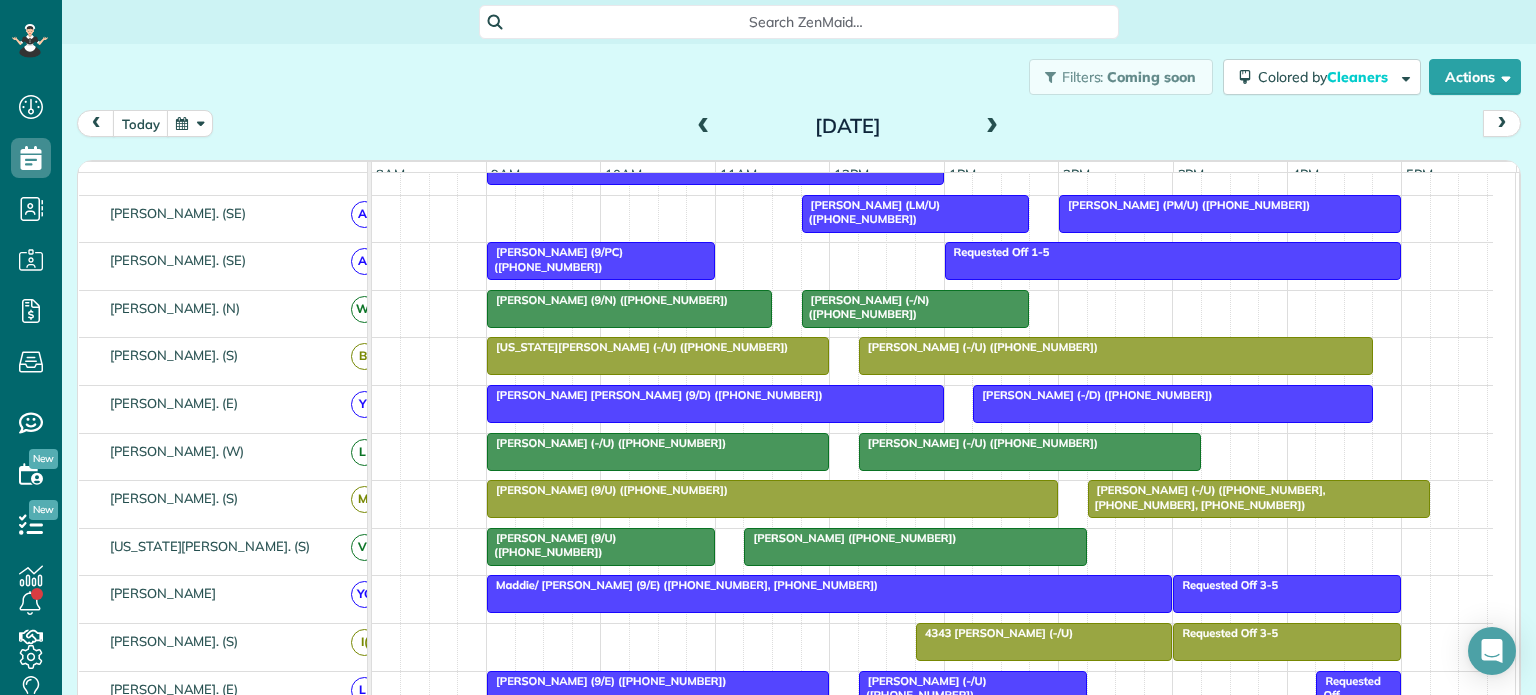 click at bounding box center [992, 127] 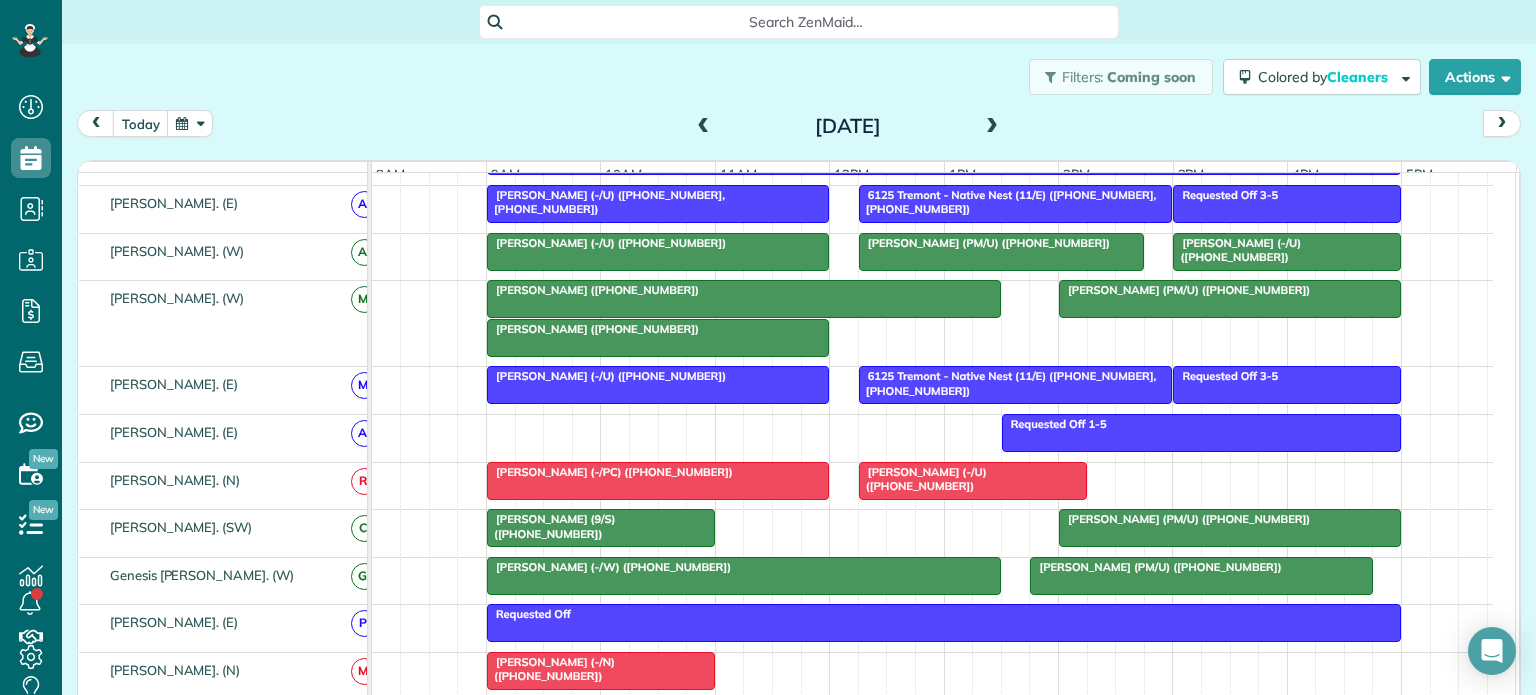 scroll, scrollTop: 0, scrollLeft: 0, axis: both 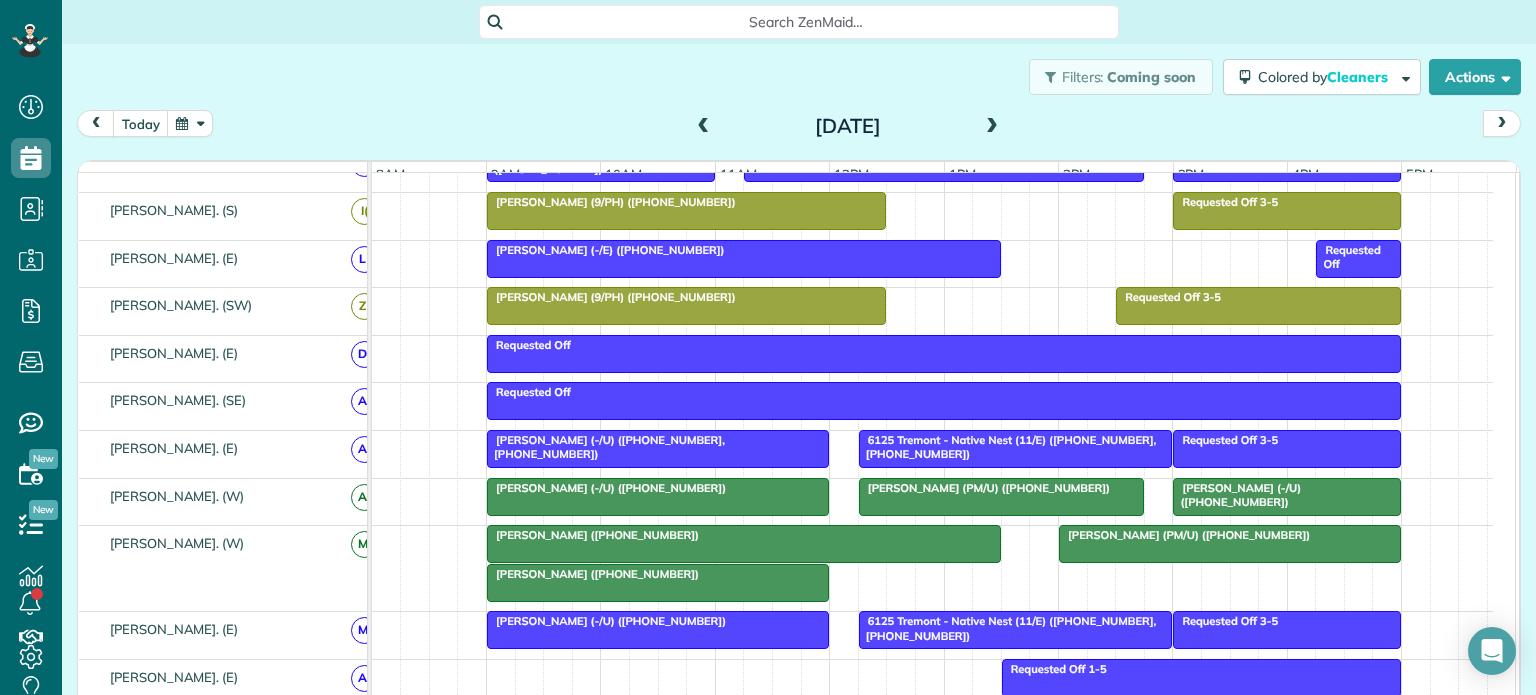 click at bounding box center (704, 127) 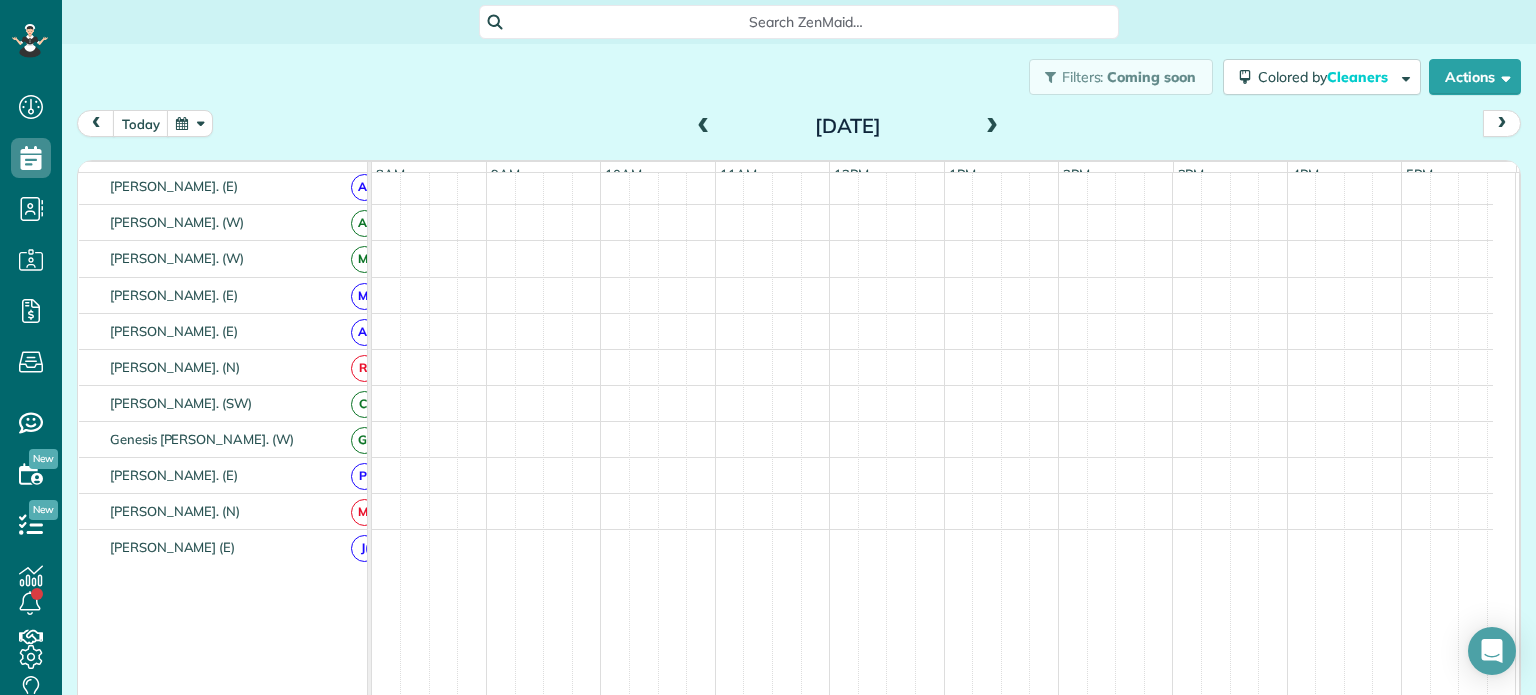 scroll, scrollTop: 527, scrollLeft: 0, axis: vertical 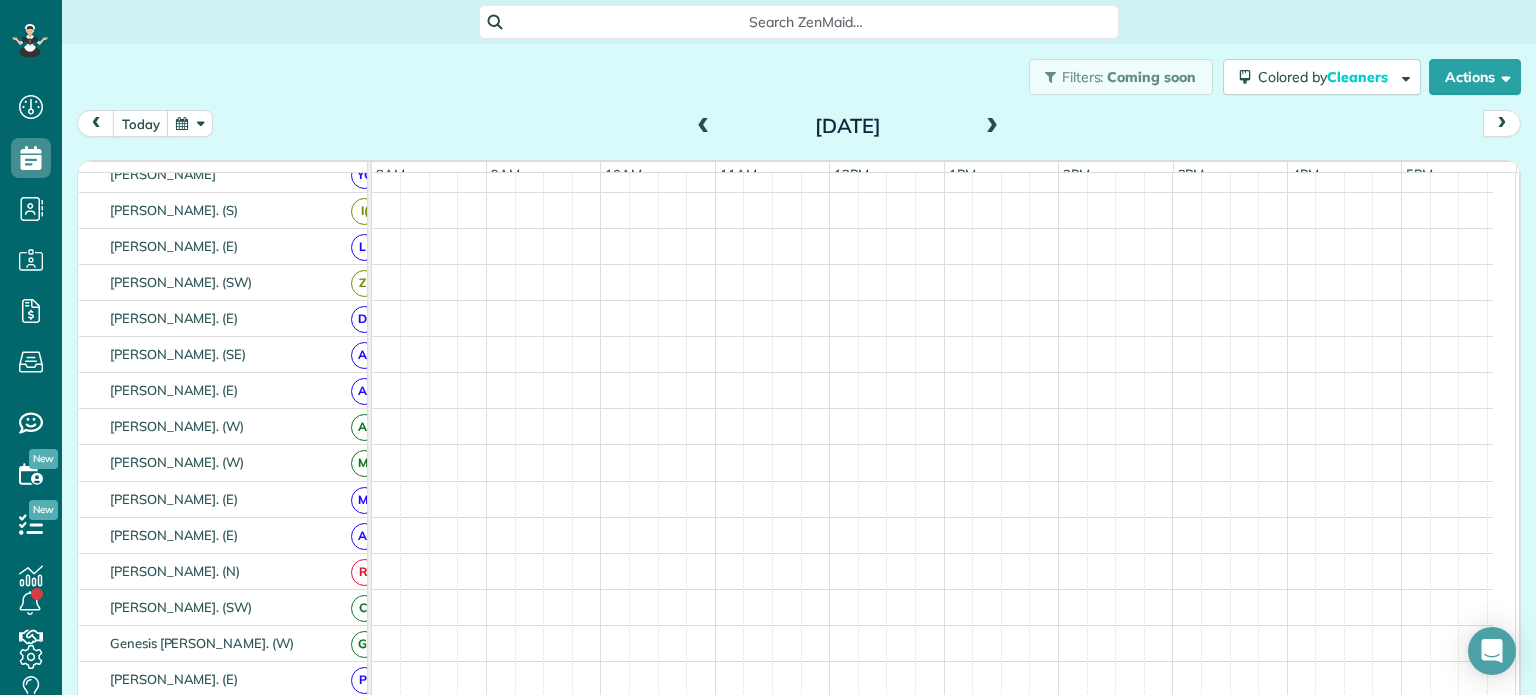 click at bounding box center (704, 127) 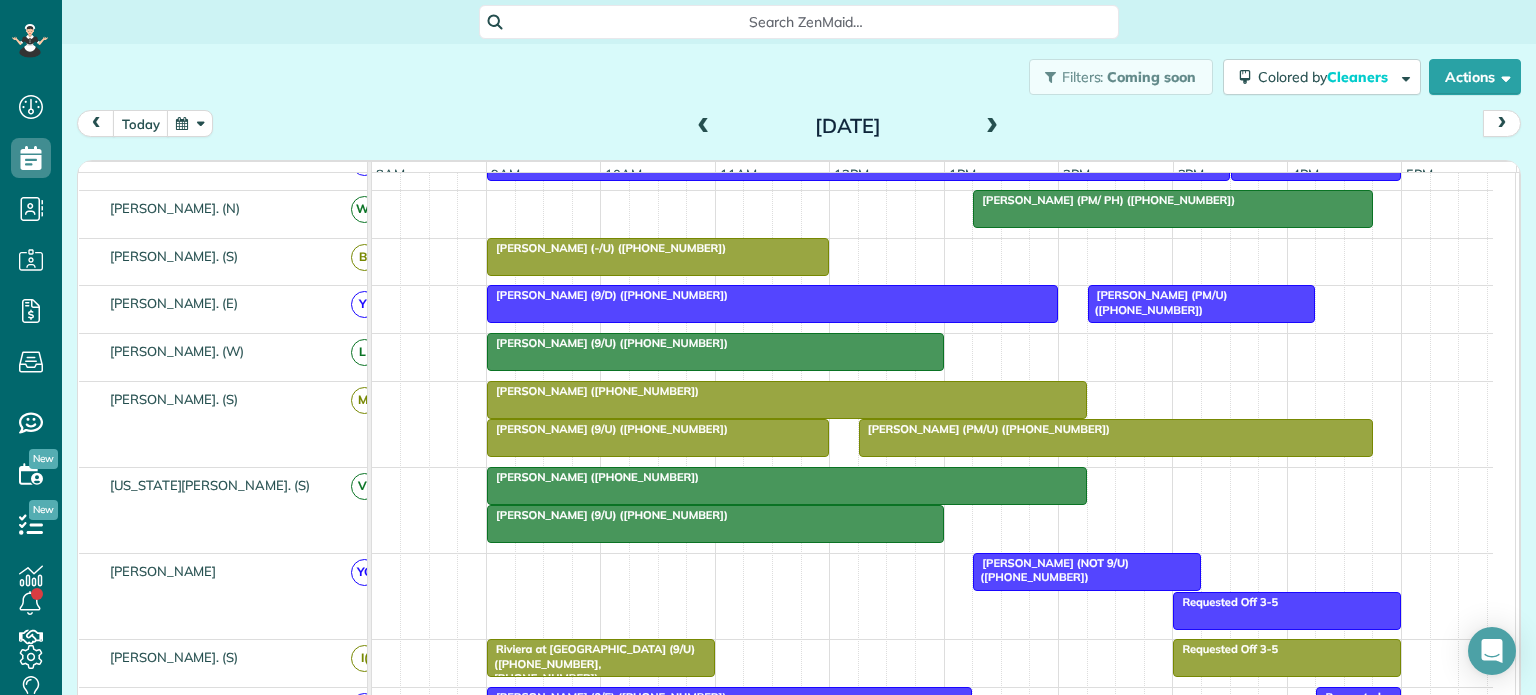 scroll, scrollTop: 974, scrollLeft: 0, axis: vertical 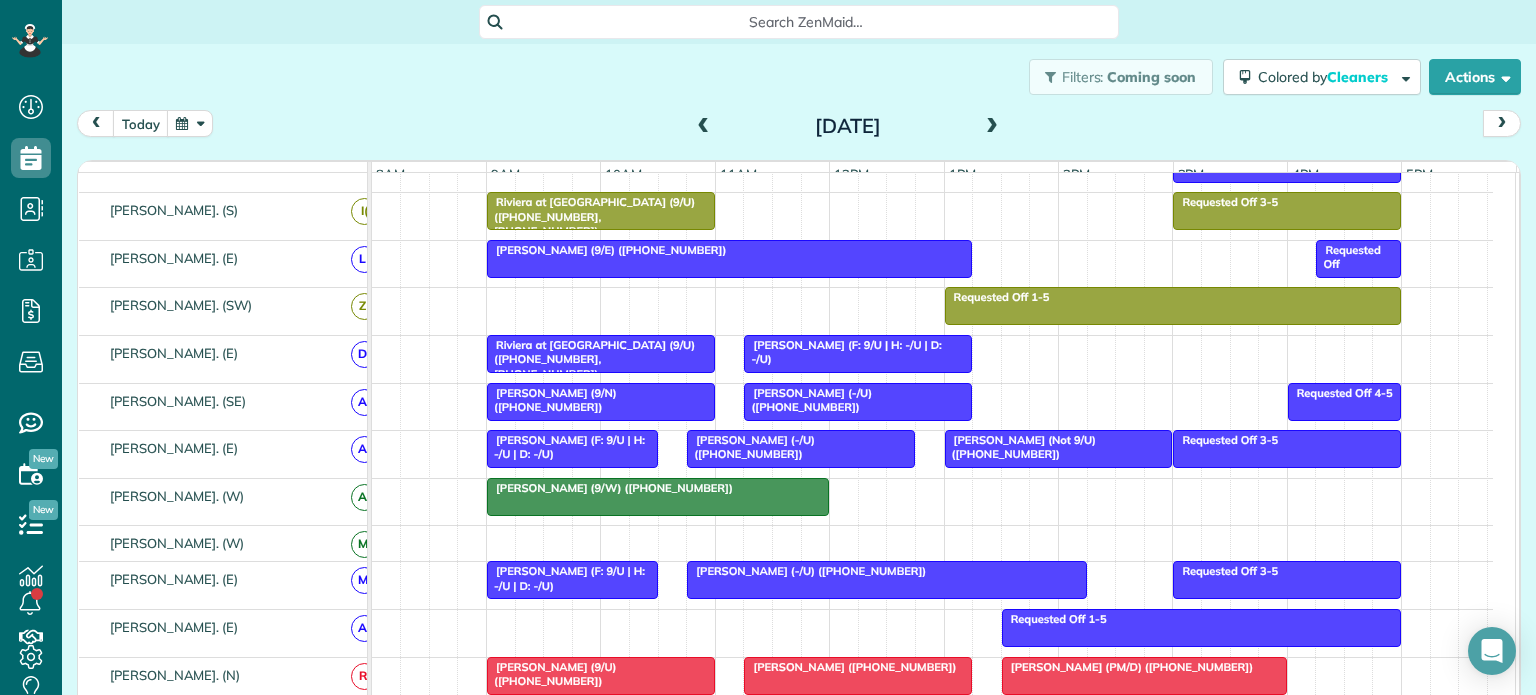 click at bounding box center (704, 127) 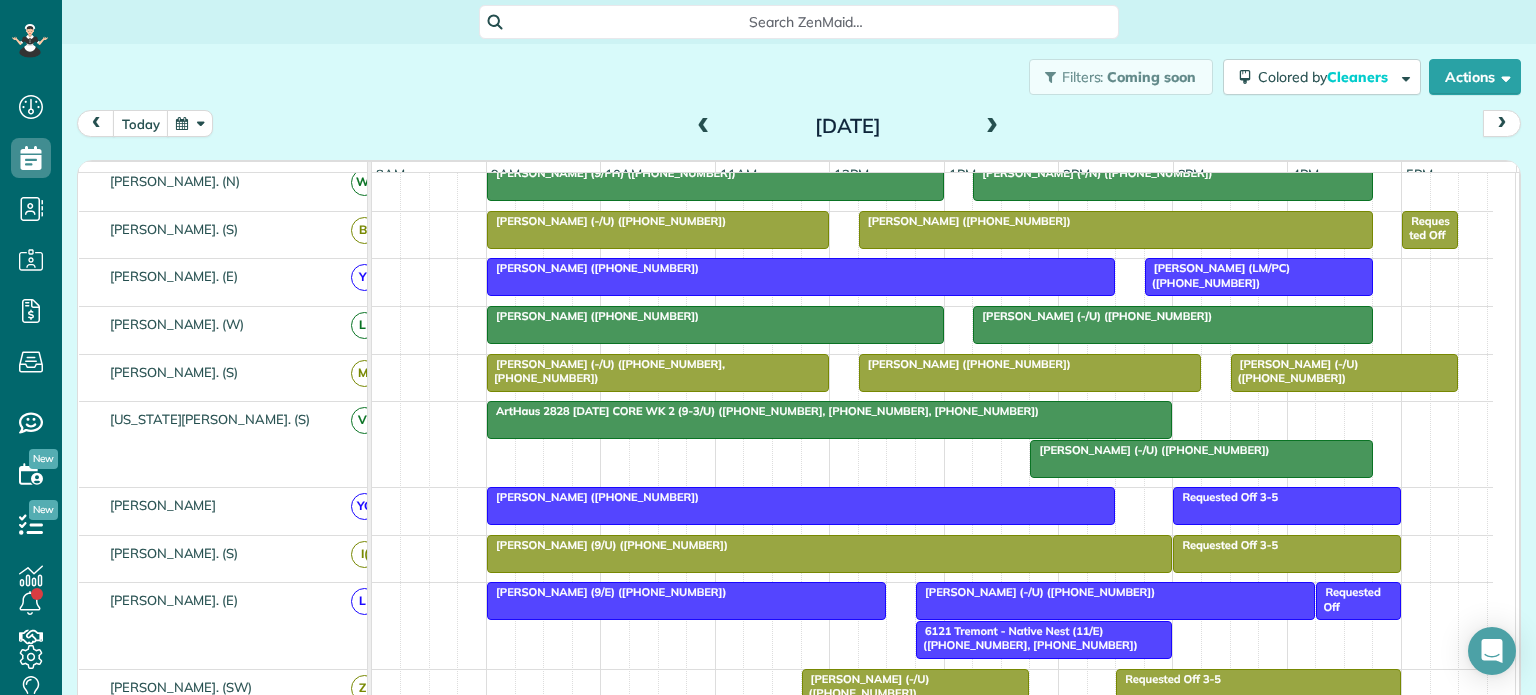 scroll, scrollTop: 870, scrollLeft: 0, axis: vertical 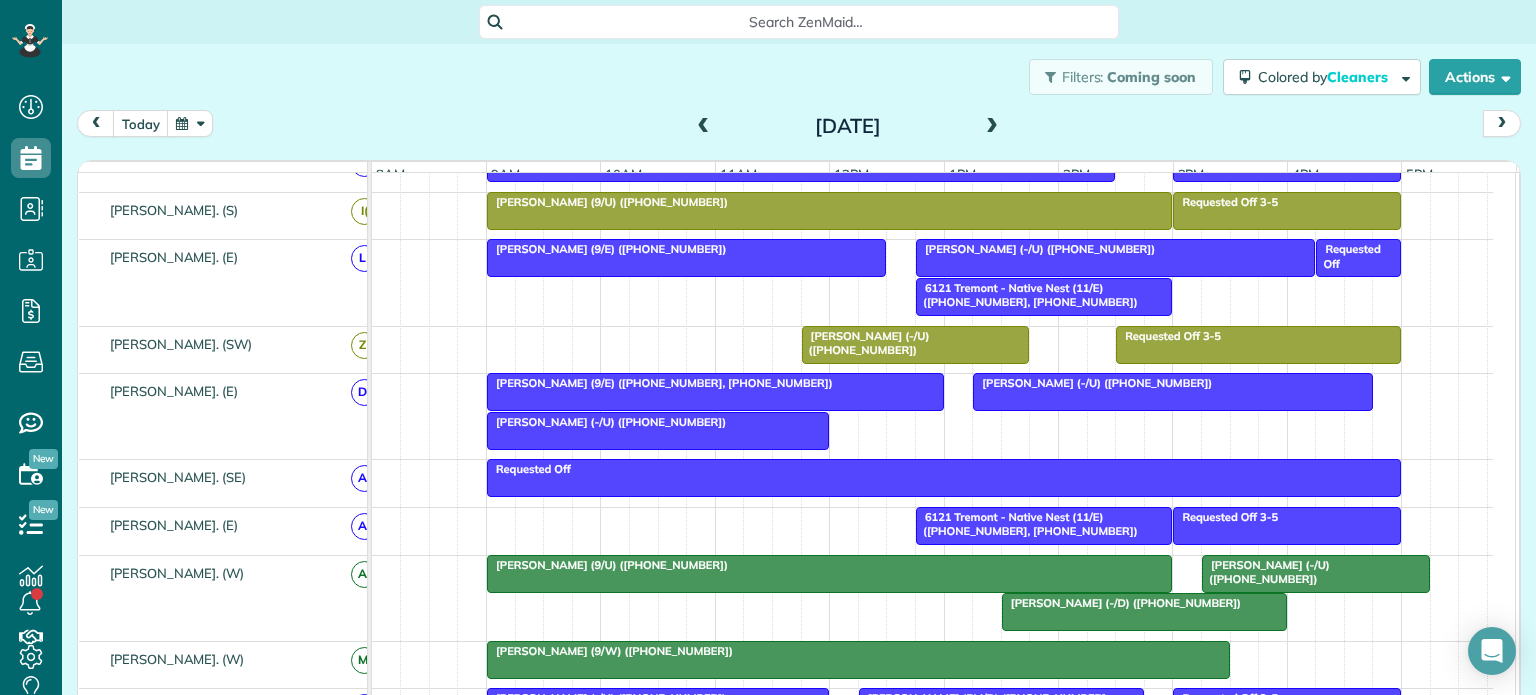 click at bounding box center [704, 127] 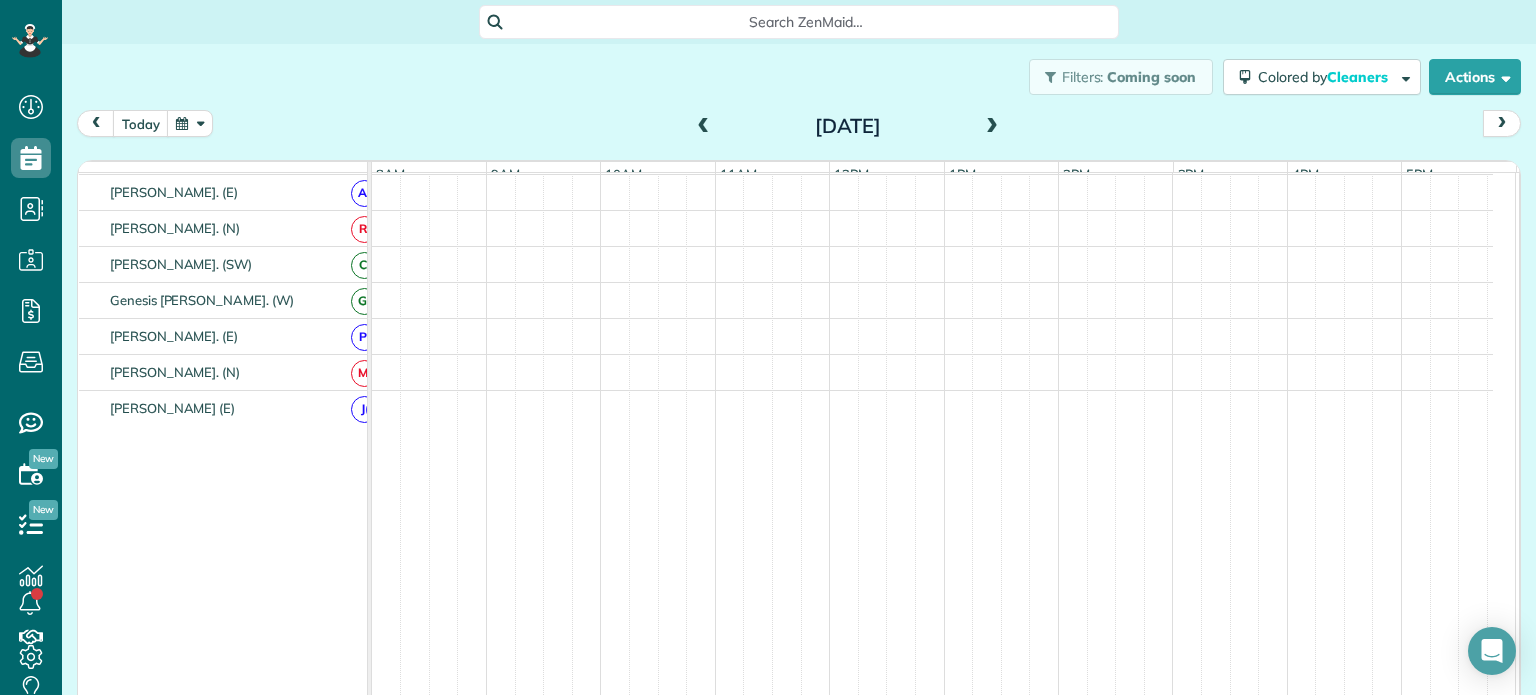 scroll, scrollTop: 527, scrollLeft: 0, axis: vertical 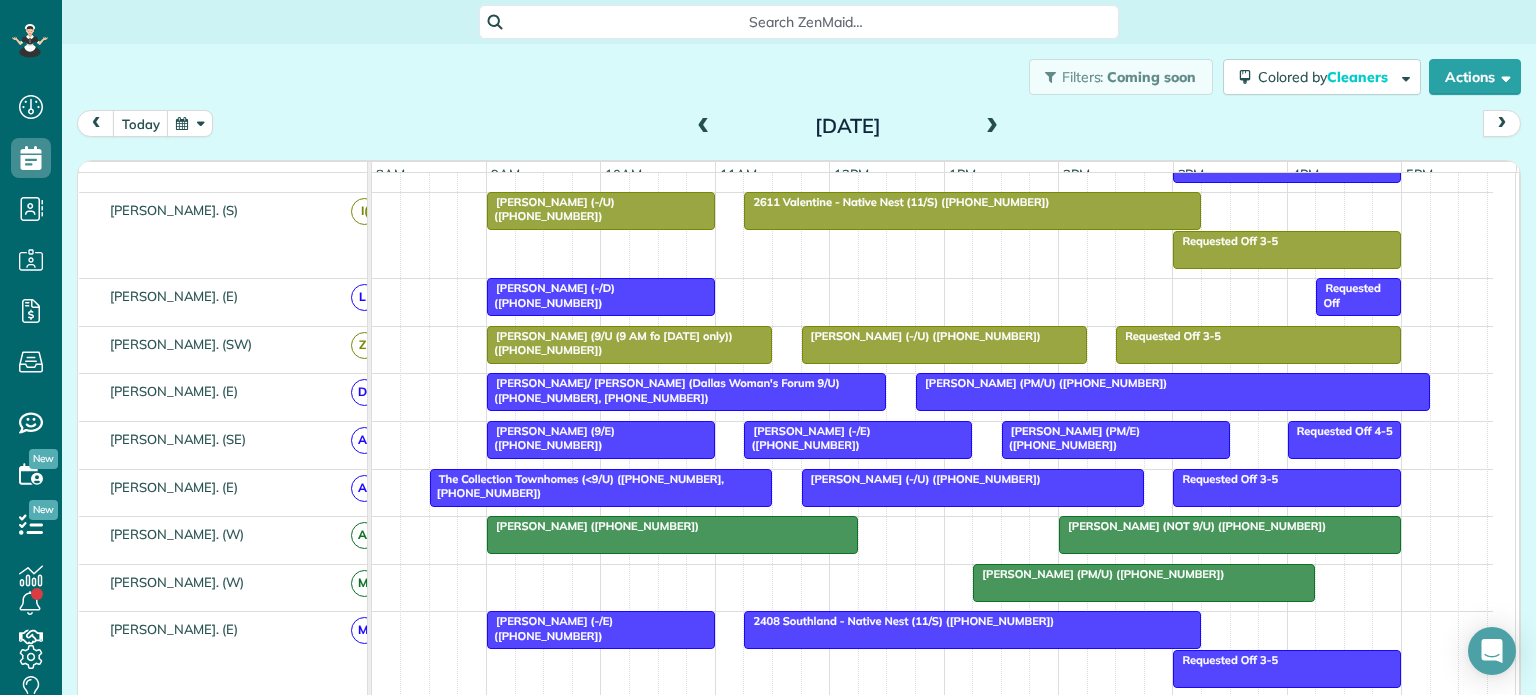 click at bounding box center (704, 127) 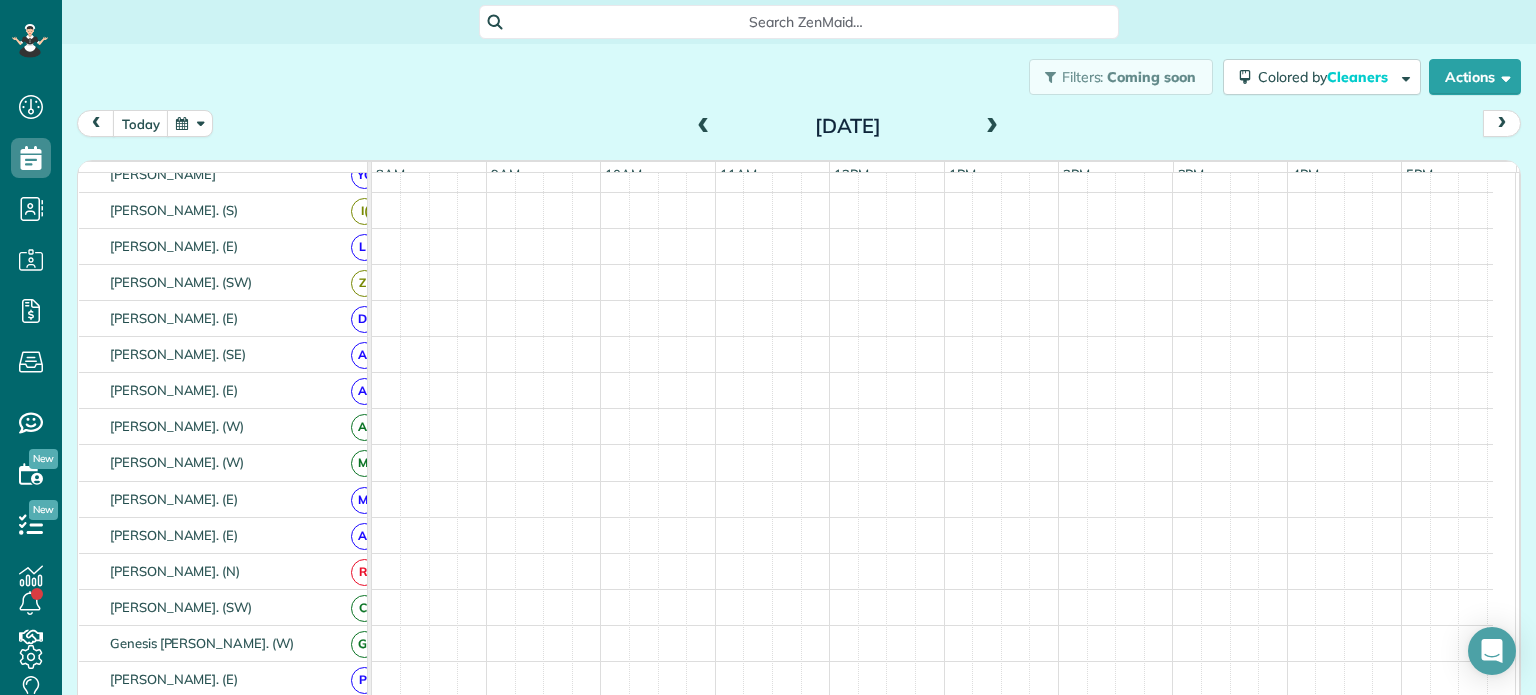 scroll, scrollTop: 584, scrollLeft: 0, axis: vertical 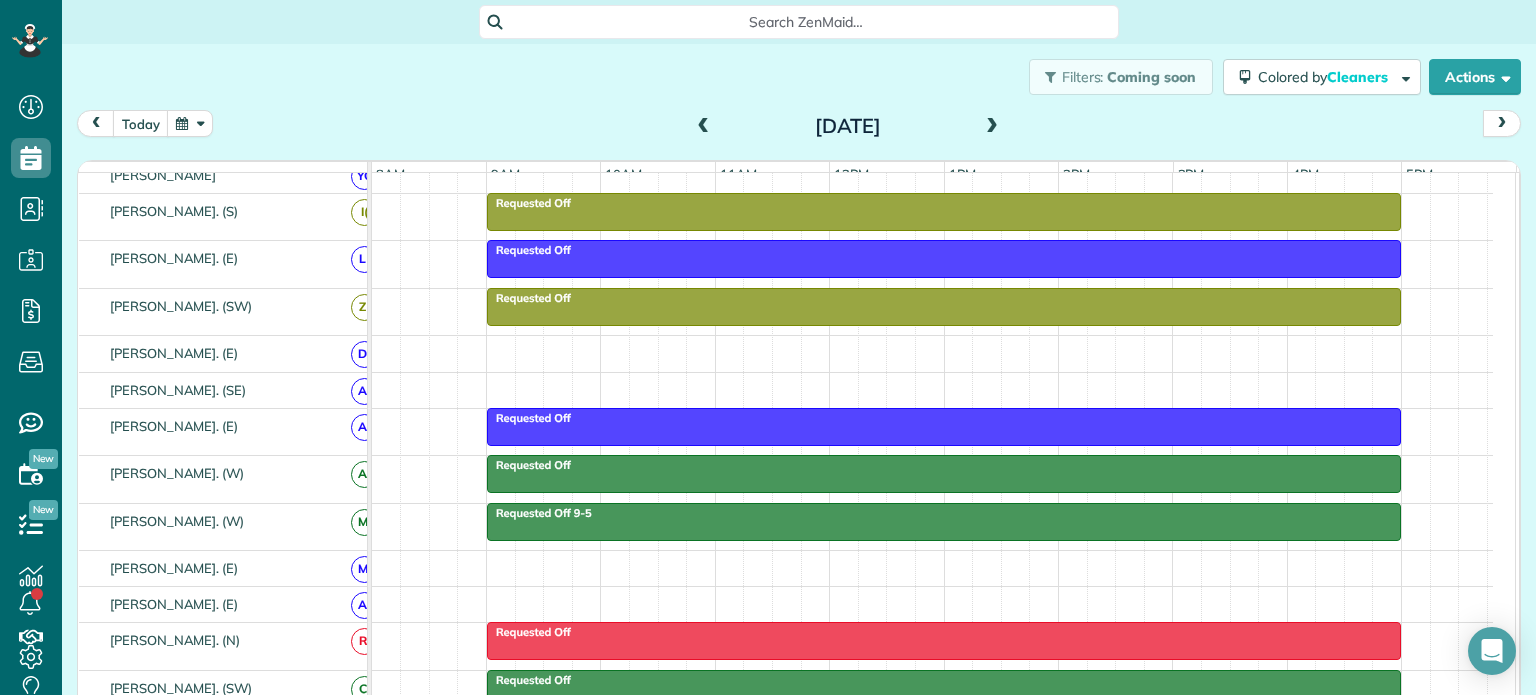 click at bounding box center (704, 127) 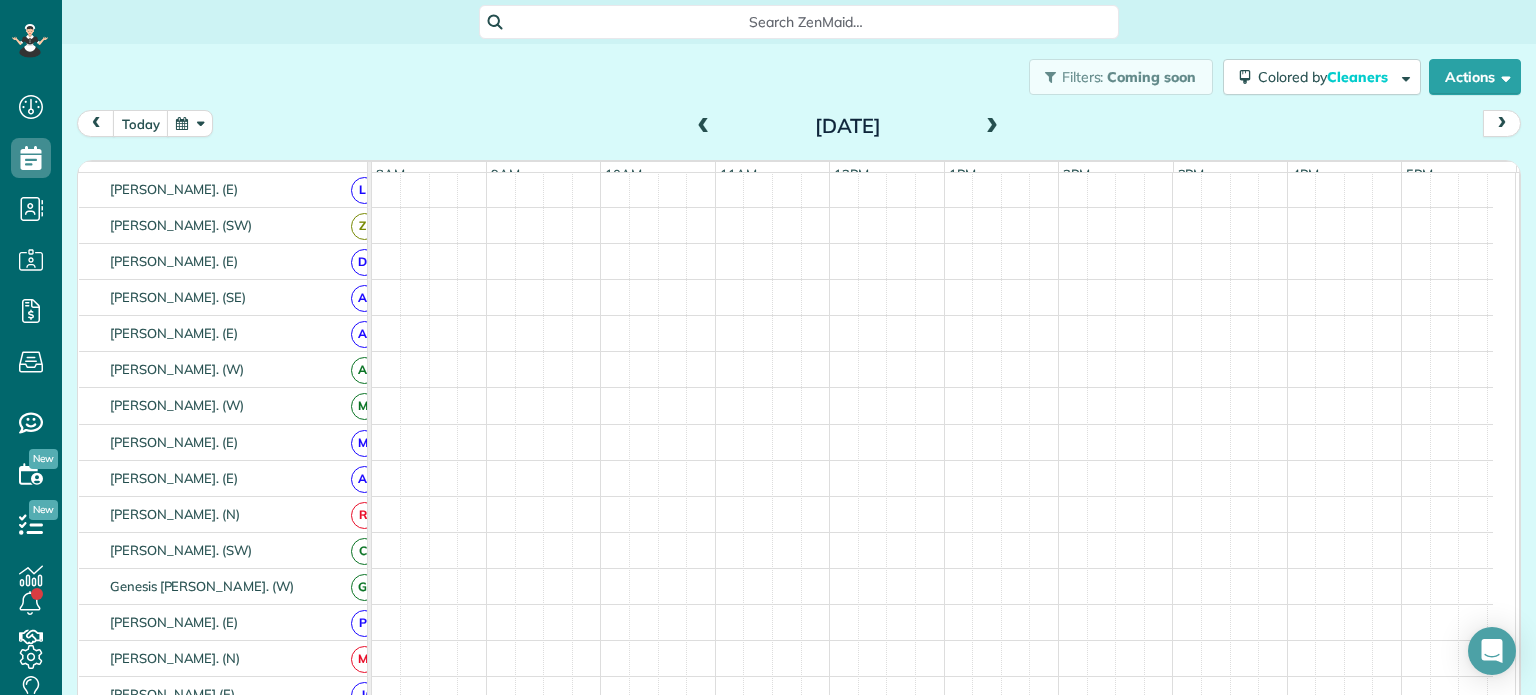 scroll, scrollTop: 527, scrollLeft: 0, axis: vertical 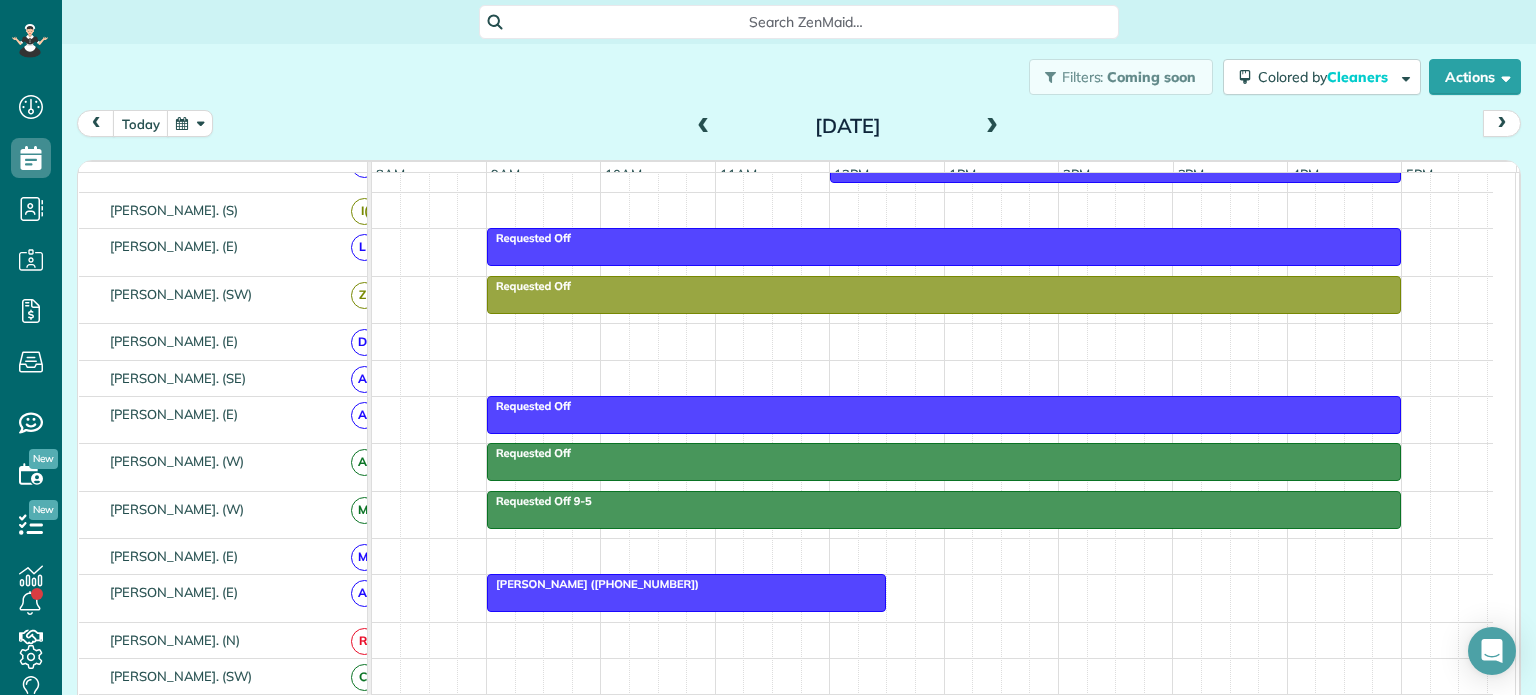 click at bounding box center [704, 127] 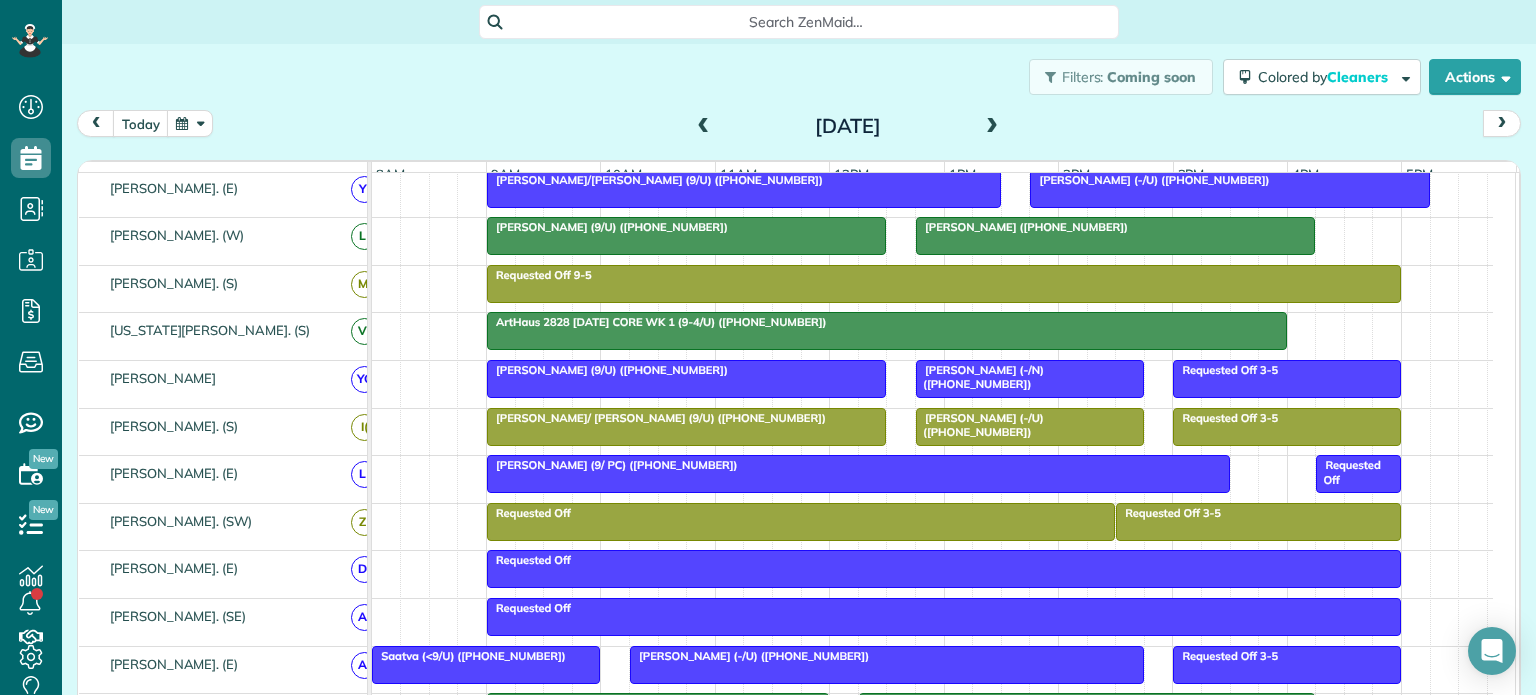 scroll, scrollTop: 743, scrollLeft: 0, axis: vertical 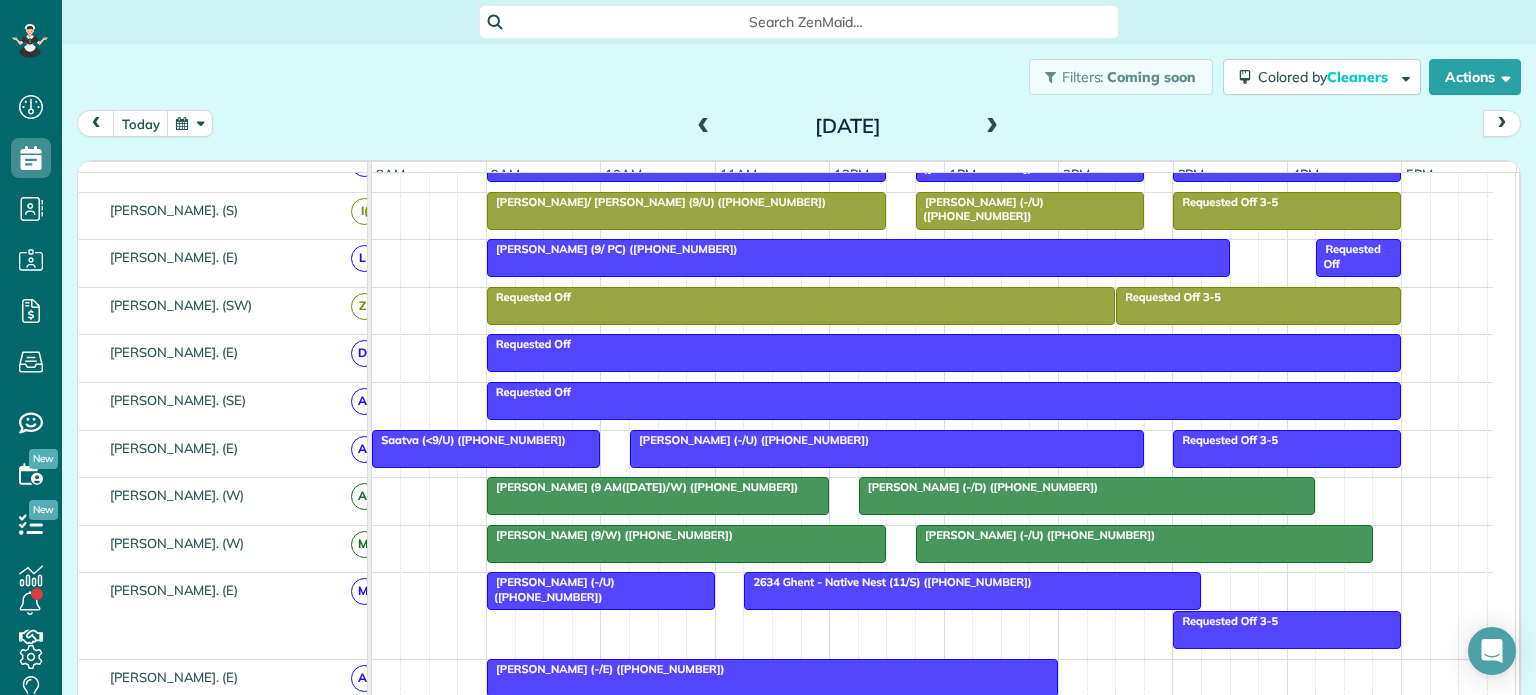 click on "Nathan Amundson (-/D) (+15096566285)" at bounding box center (978, 487) 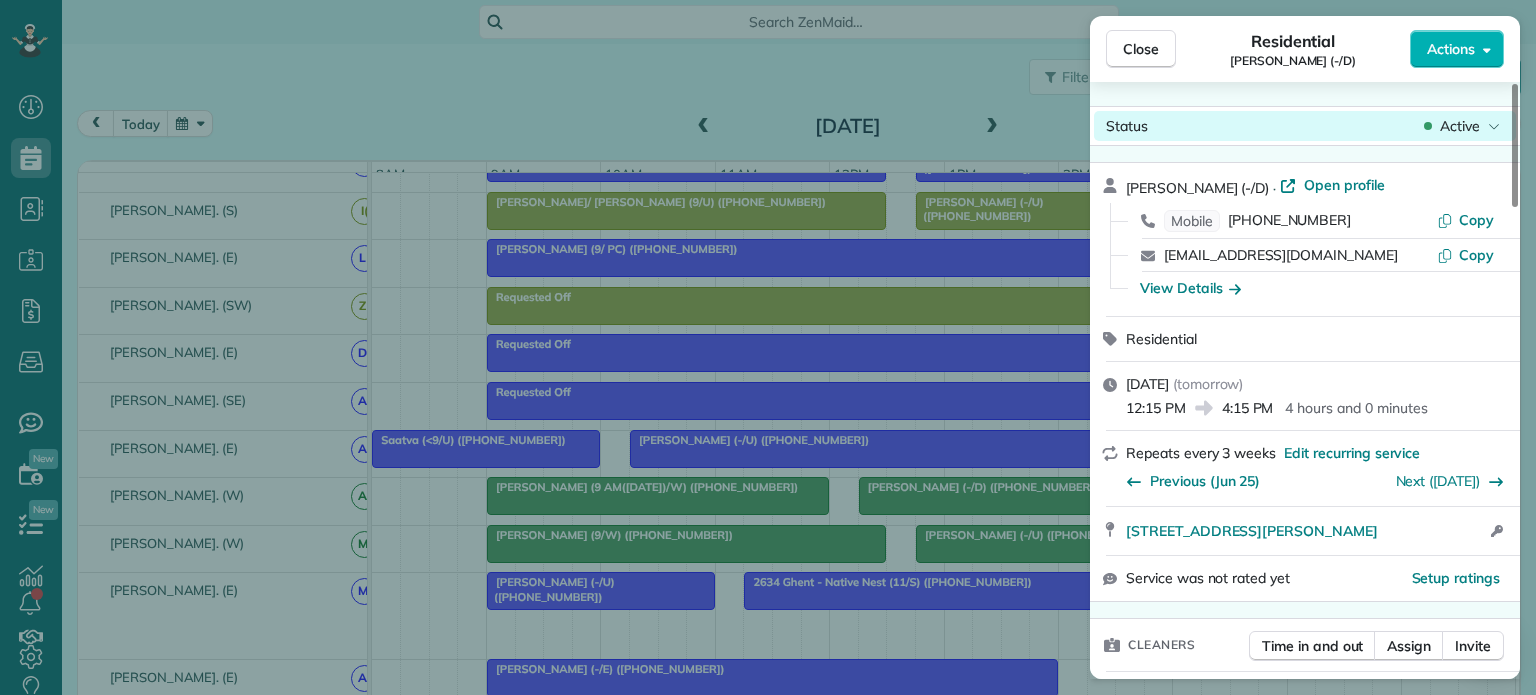 click on "Active" at bounding box center (1460, 126) 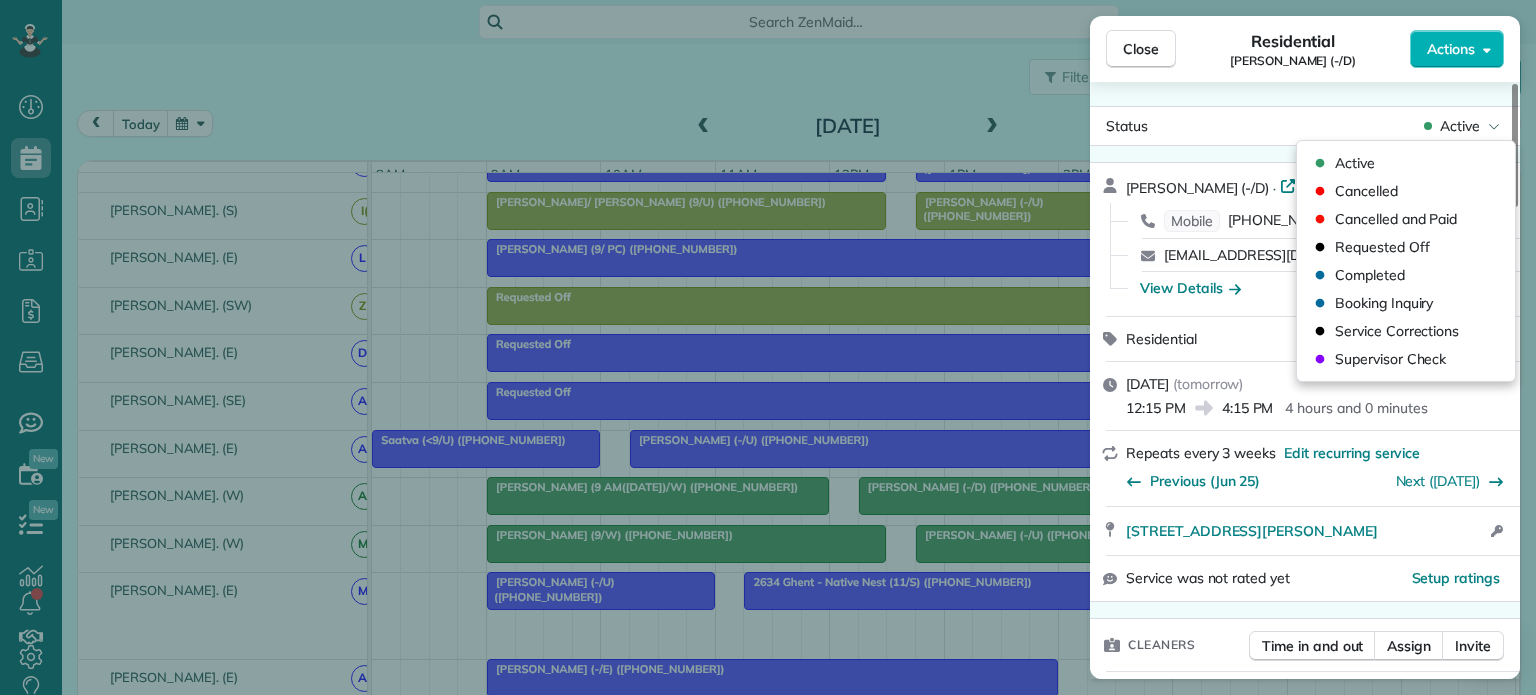 click on "Close Residential Nathan Amundson (-/D) Actions" at bounding box center (1305, 49) 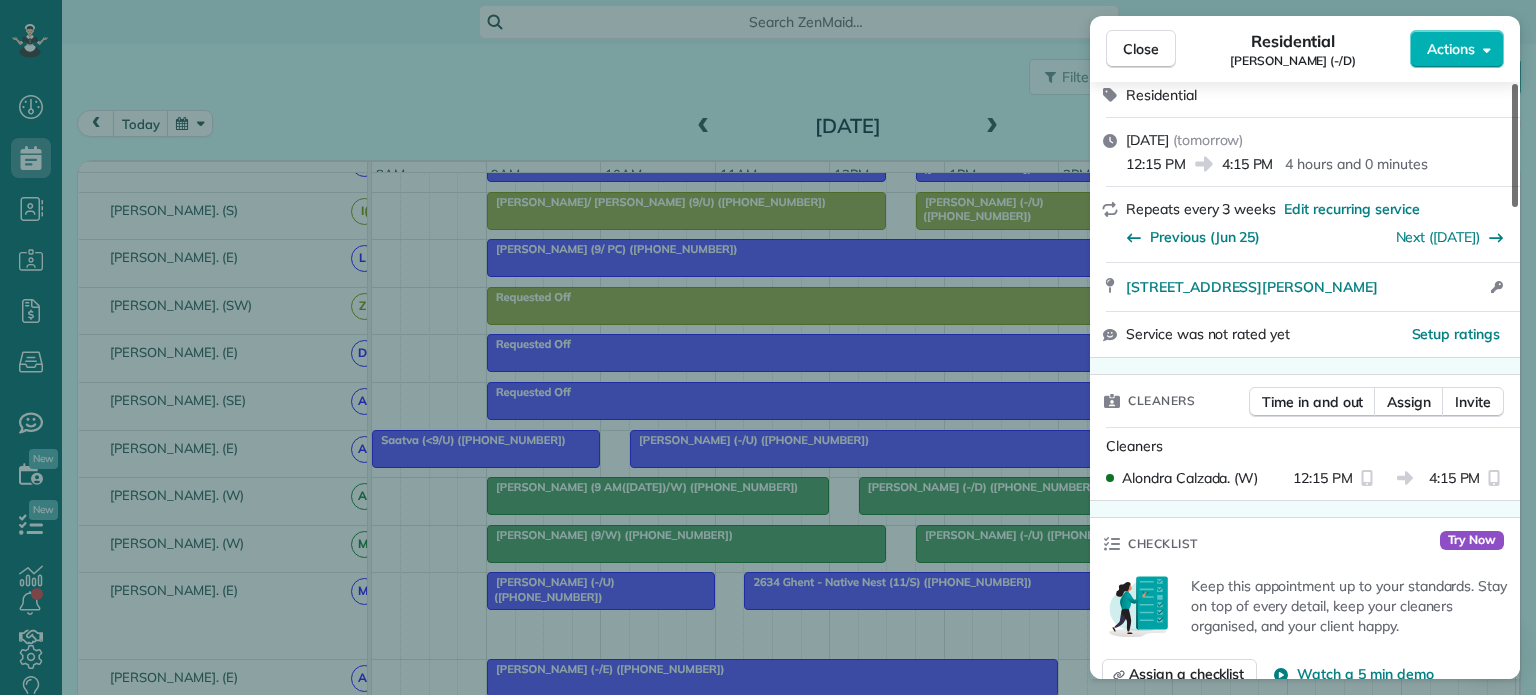 scroll, scrollTop: 248, scrollLeft: 0, axis: vertical 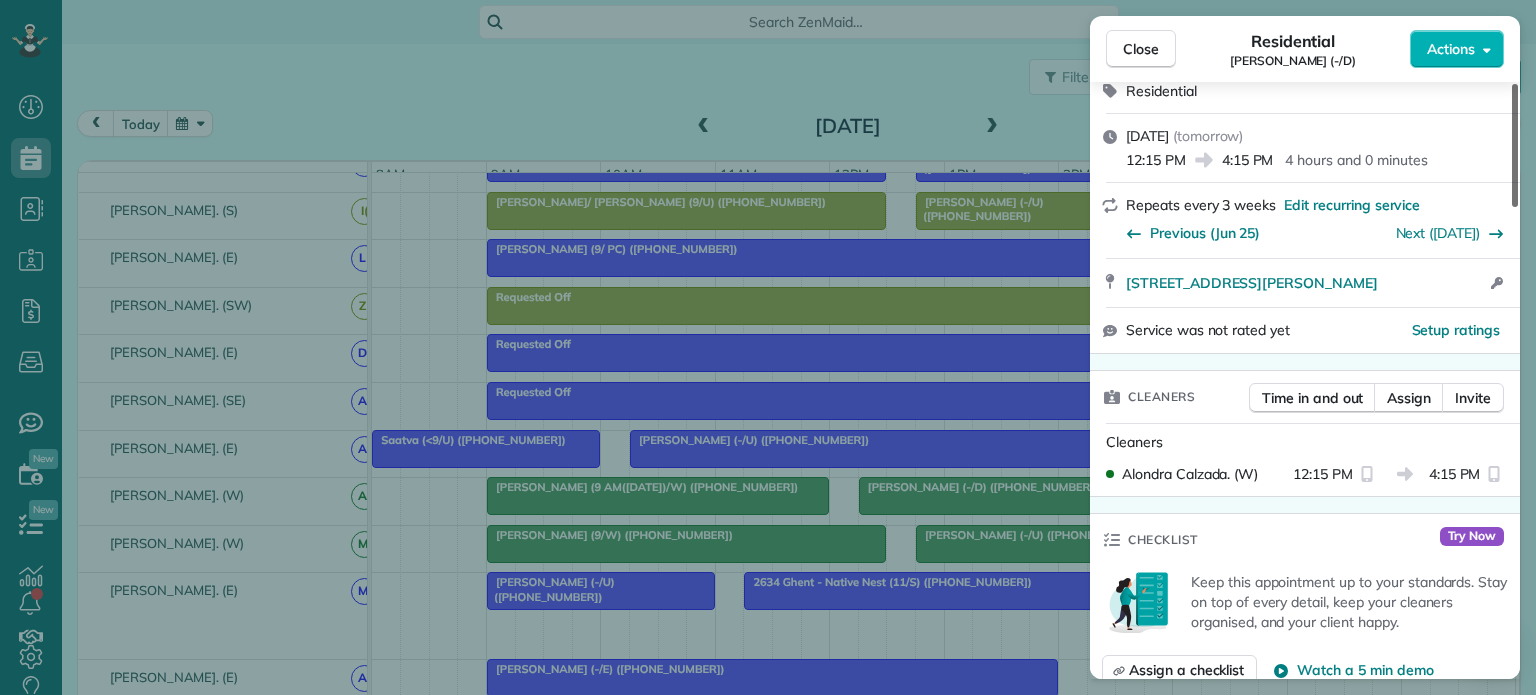 drag, startPoint x: 1518, startPoint y: 175, endPoint x: 1514, endPoint y: 226, distance: 51.156624 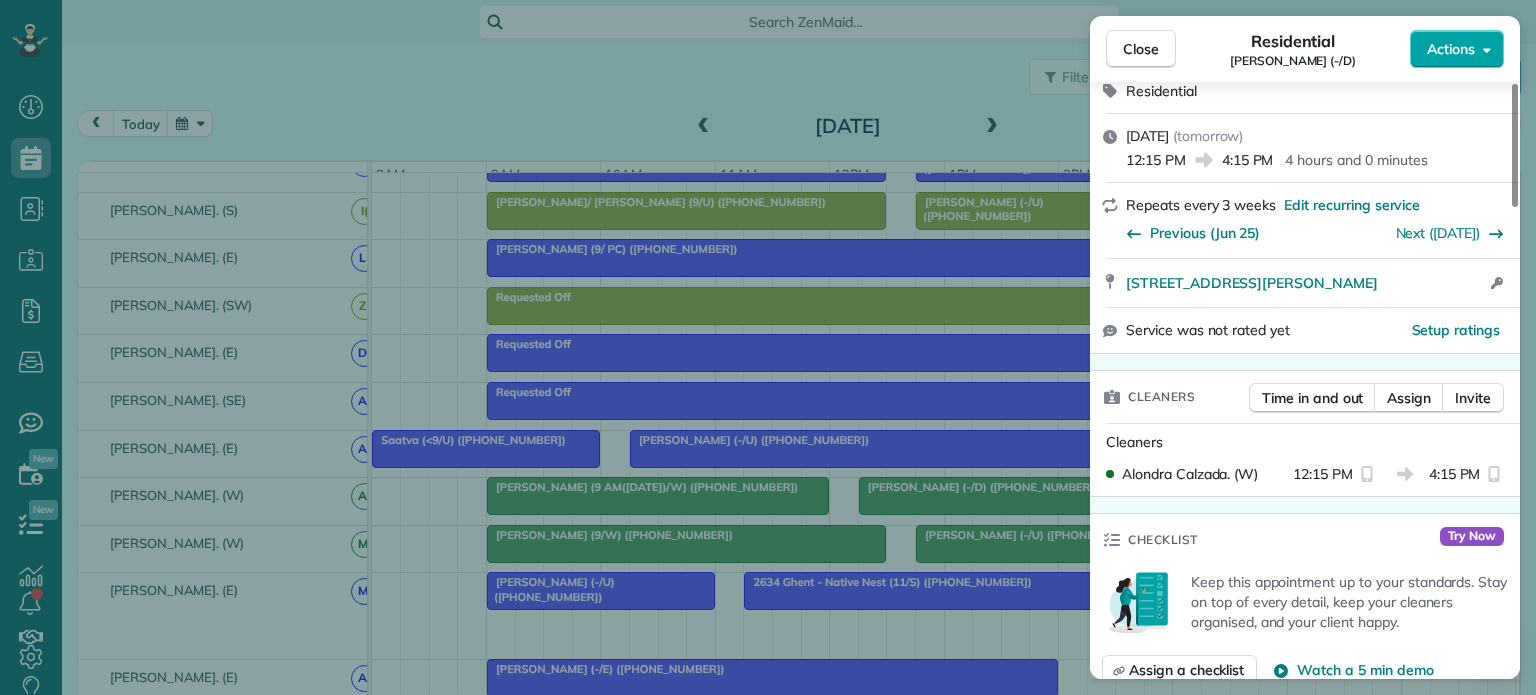 click on "Actions" at bounding box center (1451, 49) 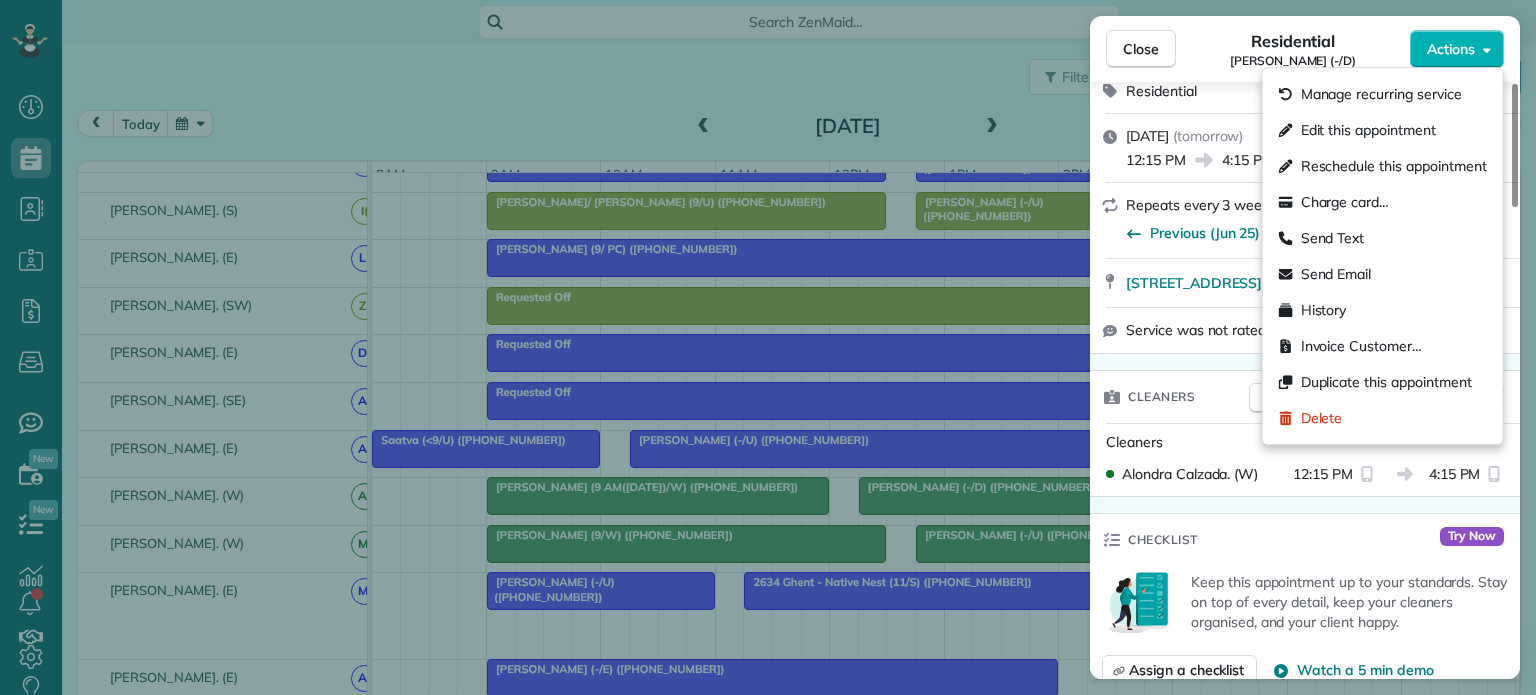 click on "Residential Nathan Amundson (-/D)" at bounding box center [1293, 49] 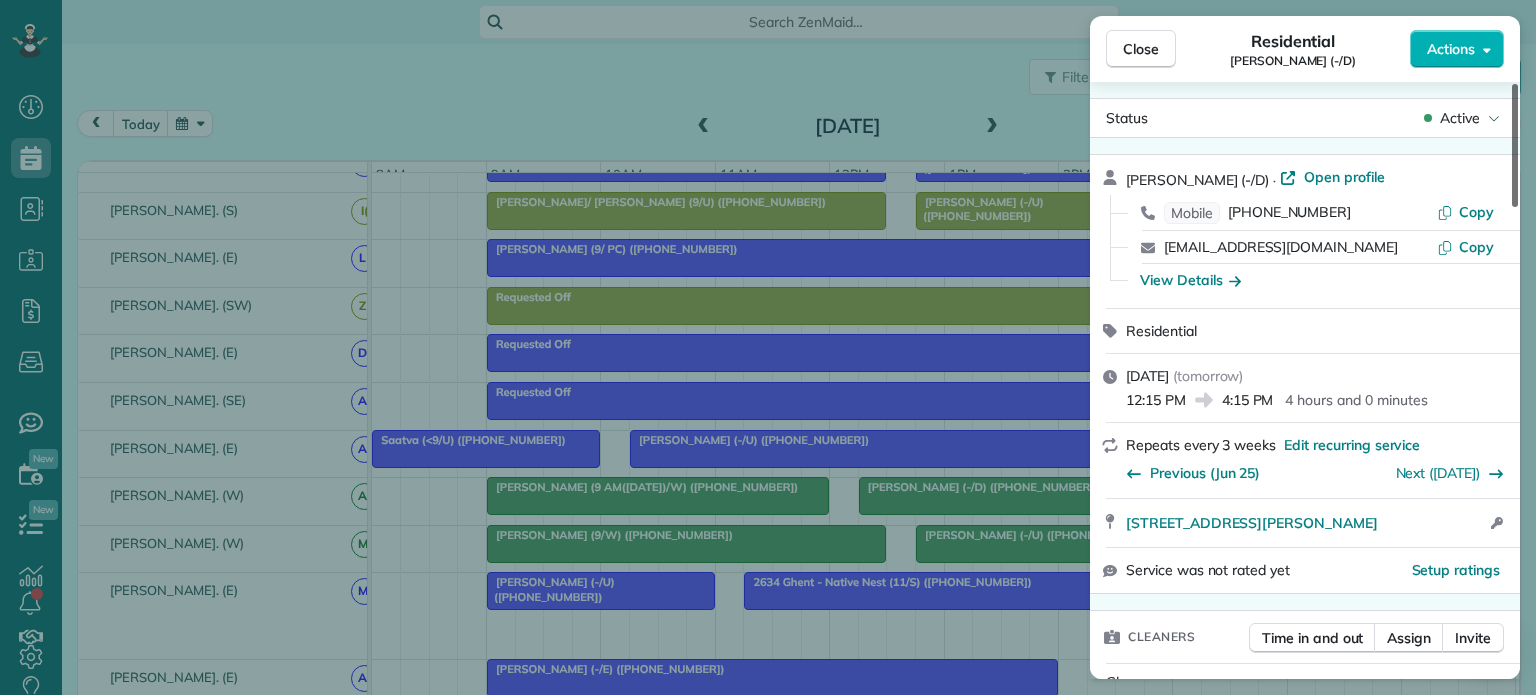 scroll, scrollTop: 0, scrollLeft: 0, axis: both 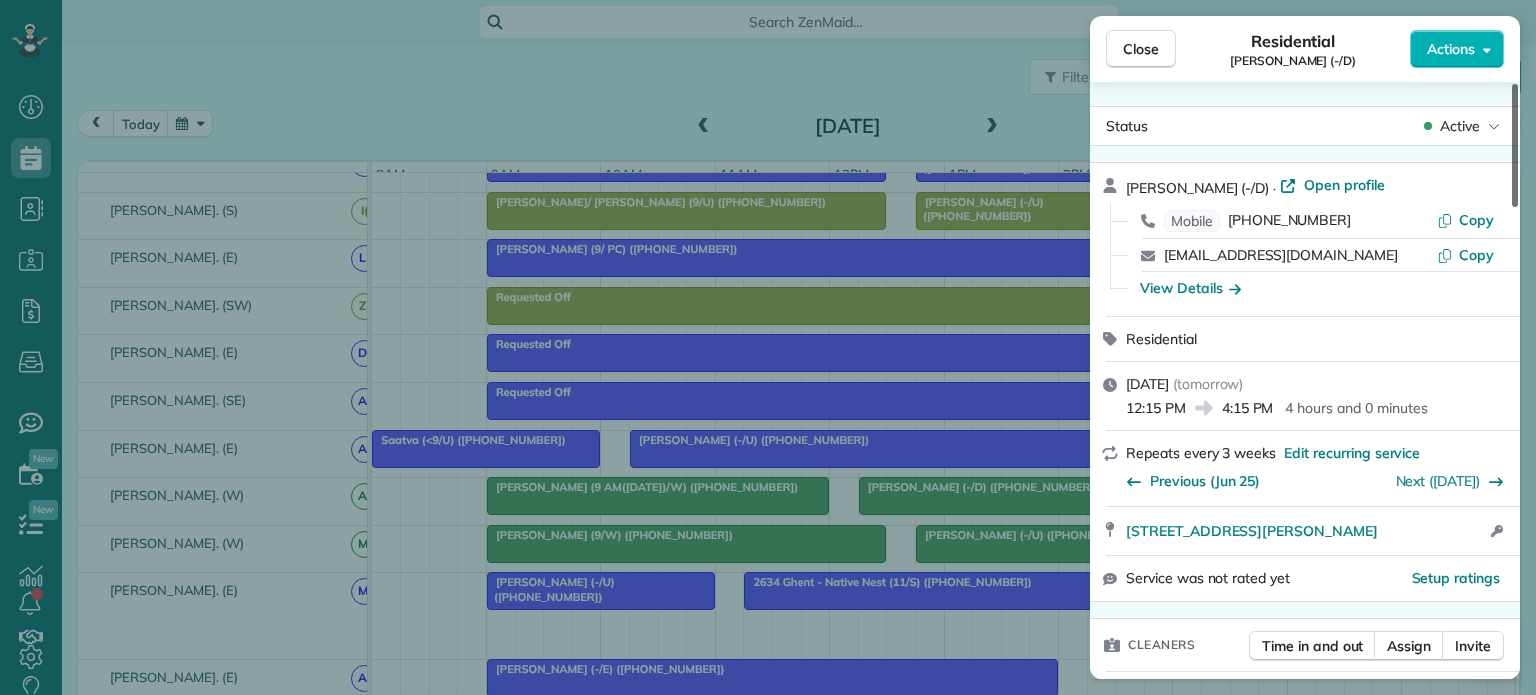 drag, startPoint x: 1516, startPoint y: 212, endPoint x: 1516, endPoint y: 140, distance: 72 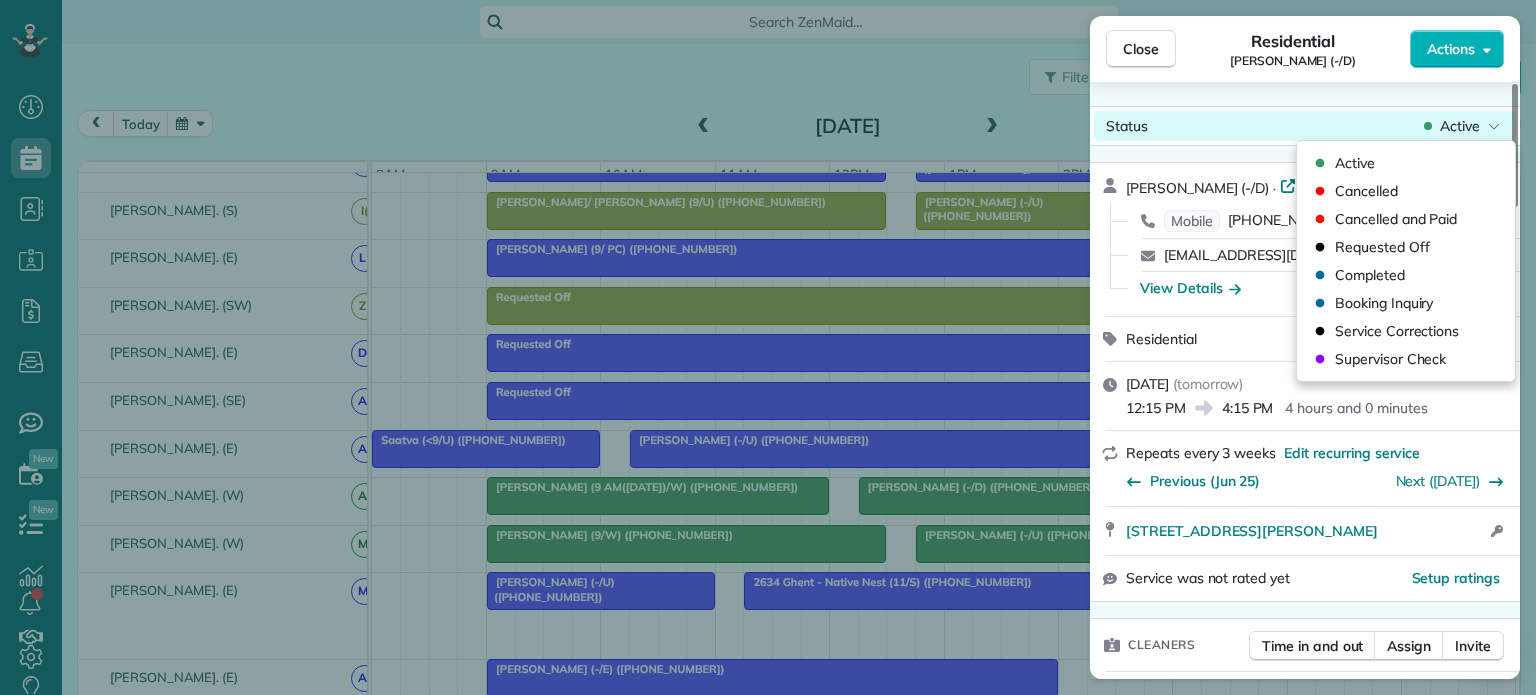 click on "Active" at bounding box center [1460, 126] 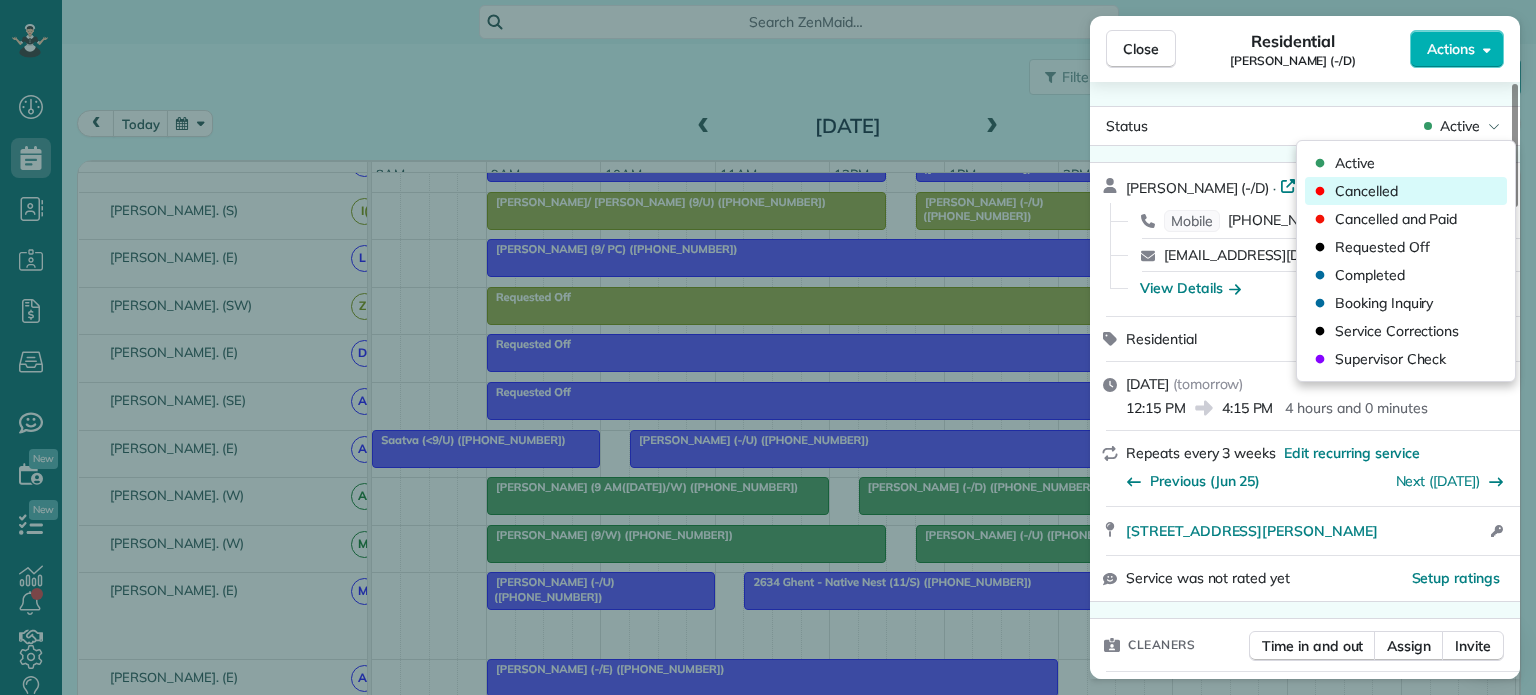 click on "Cancelled" at bounding box center (1366, 191) 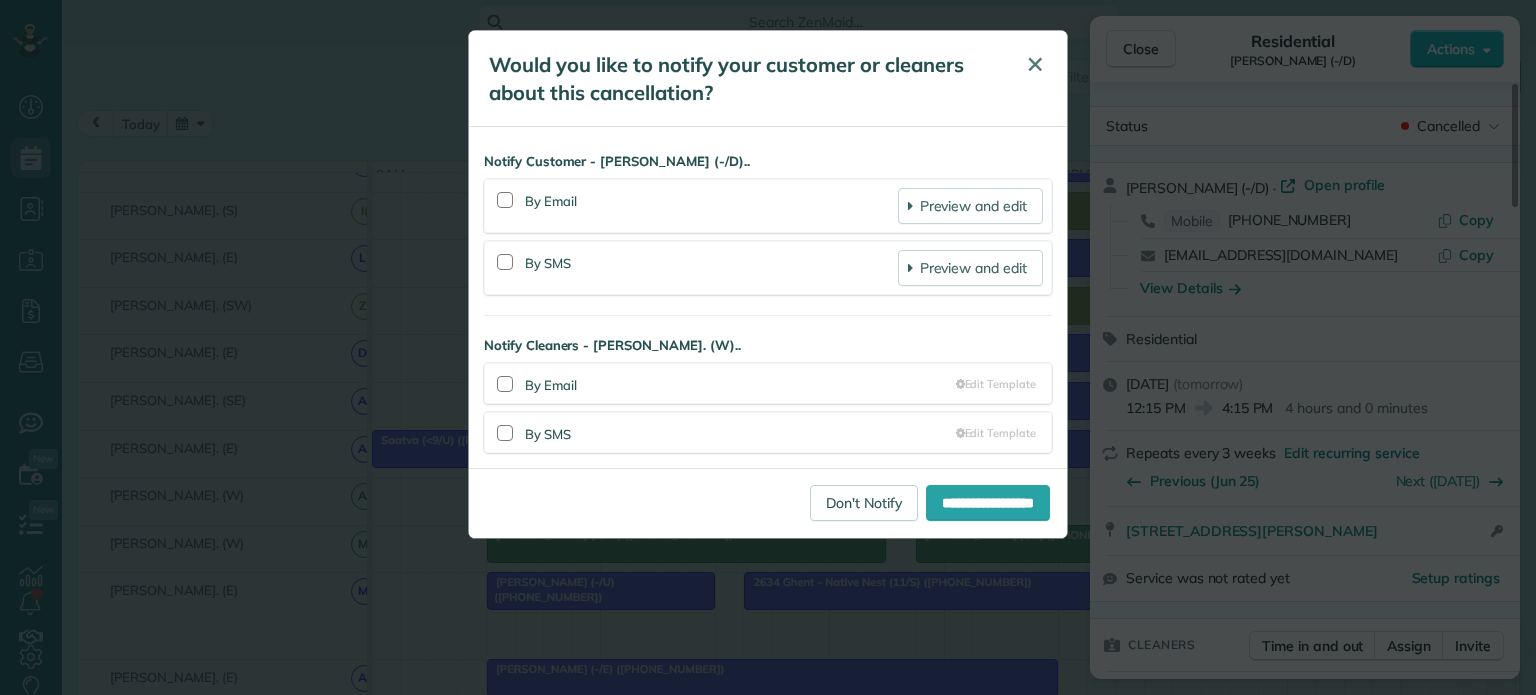 click on "✕" at bounding box center [1035, 64] 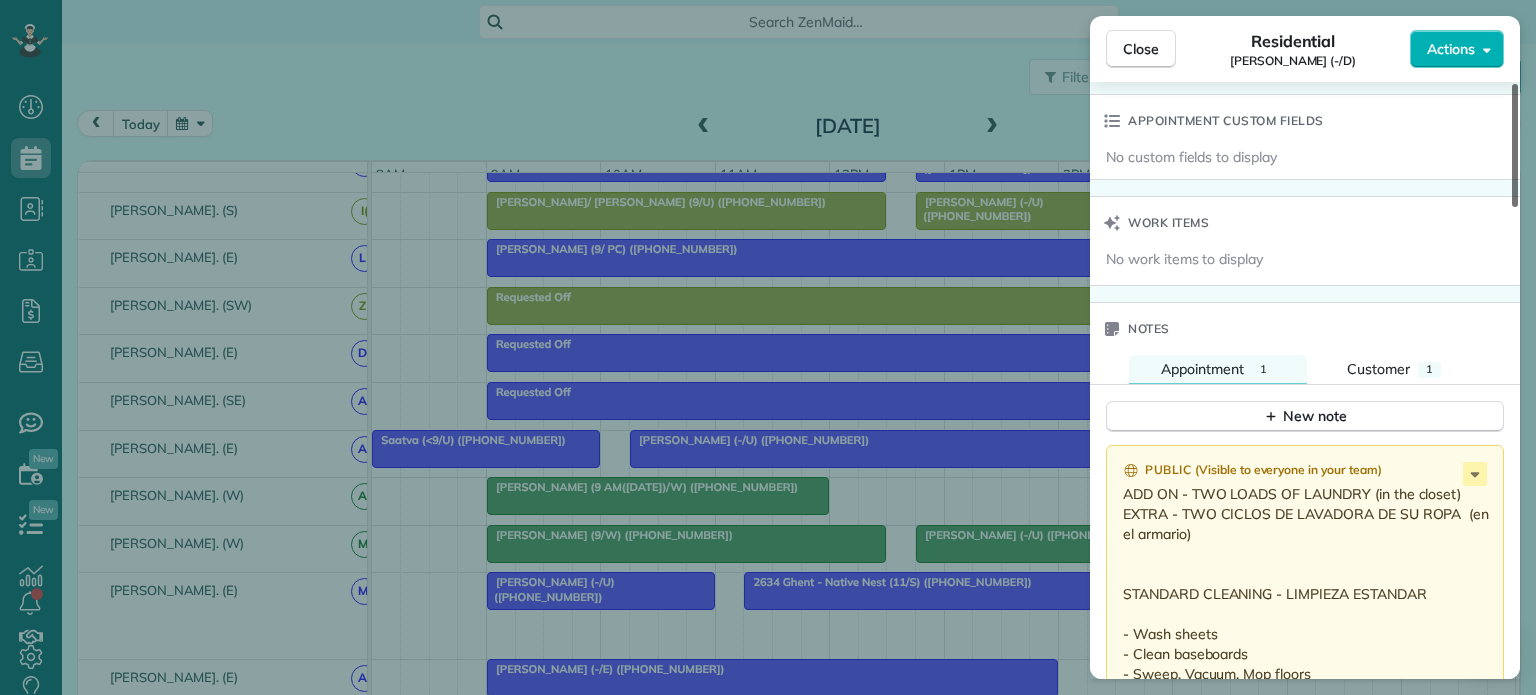 scroll, scrollTop: 1390, scrollLeft: 0, axis: vertical 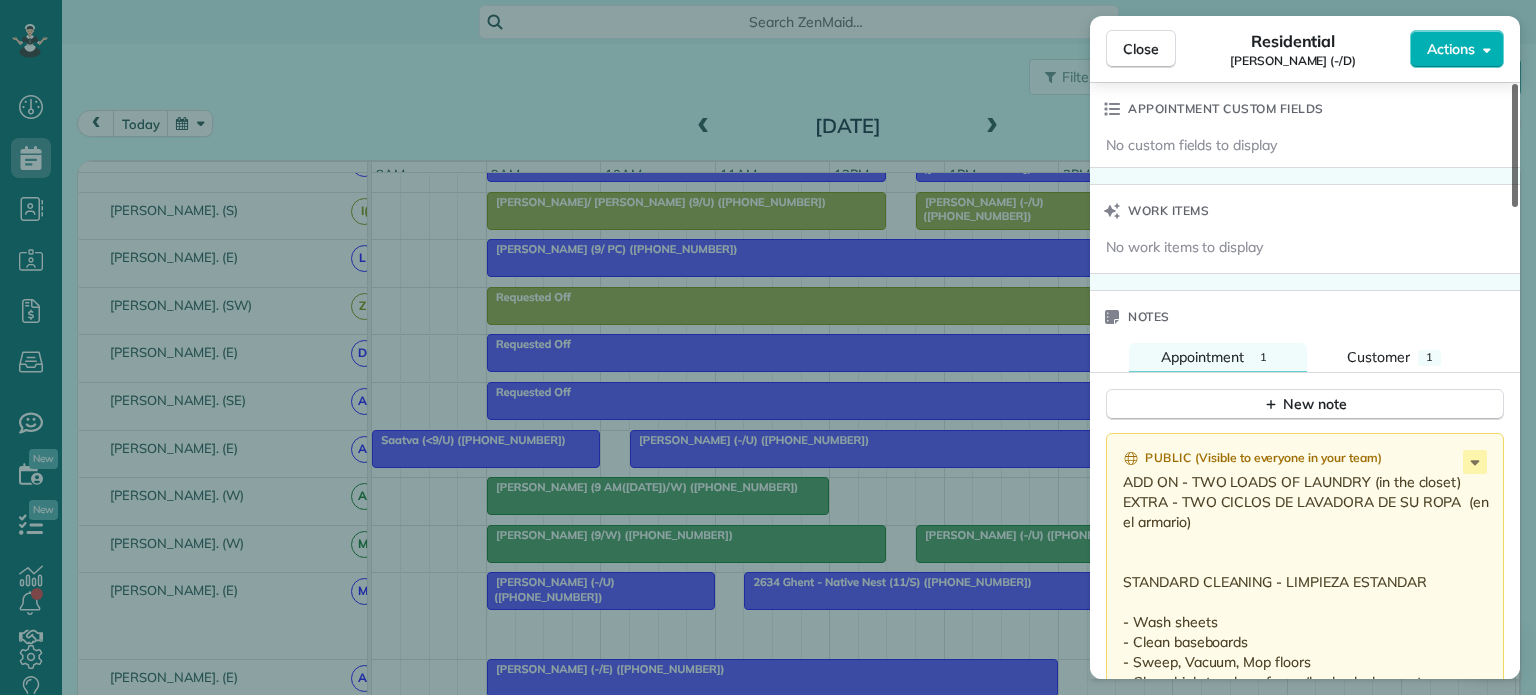 drag, startPoint x: 1512, startPoint y: 176, endPoint x: 1484, endPoint y: 463, distance: 288.3626 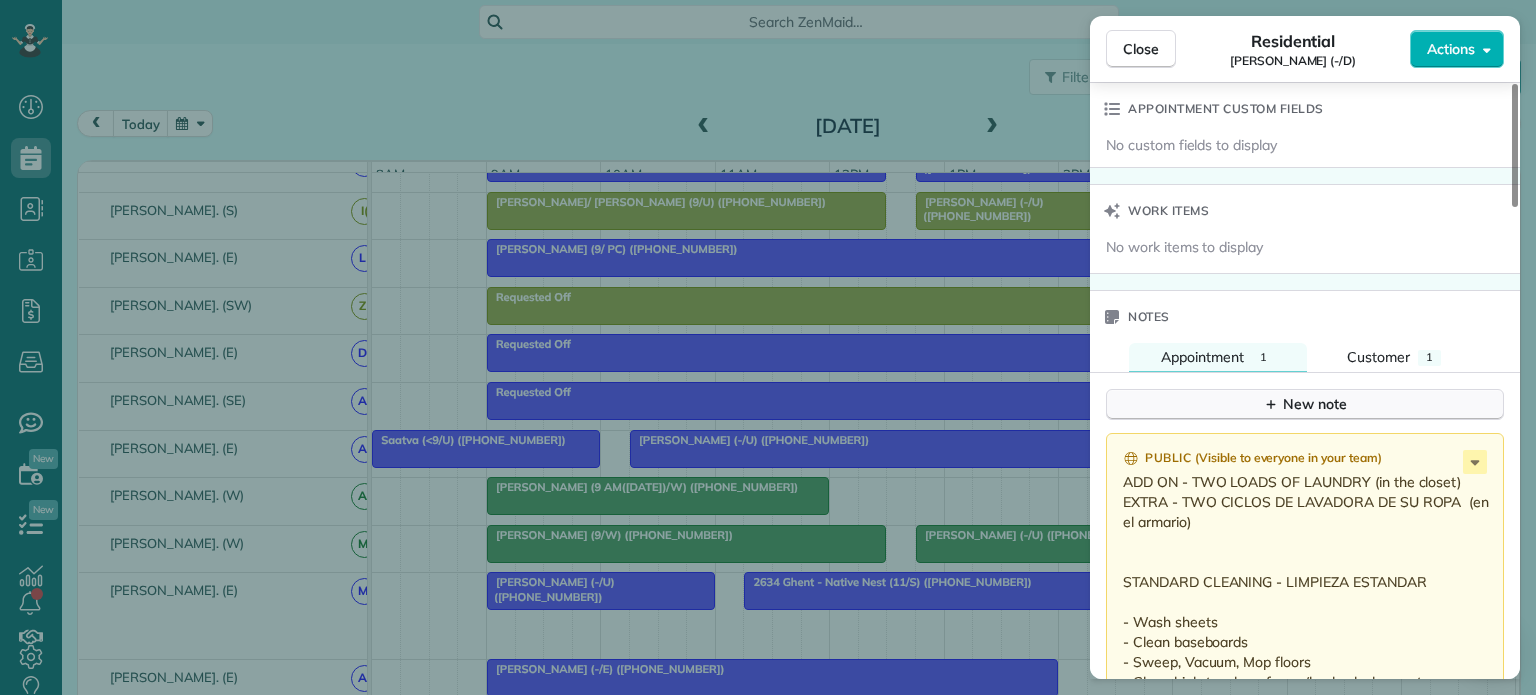 click 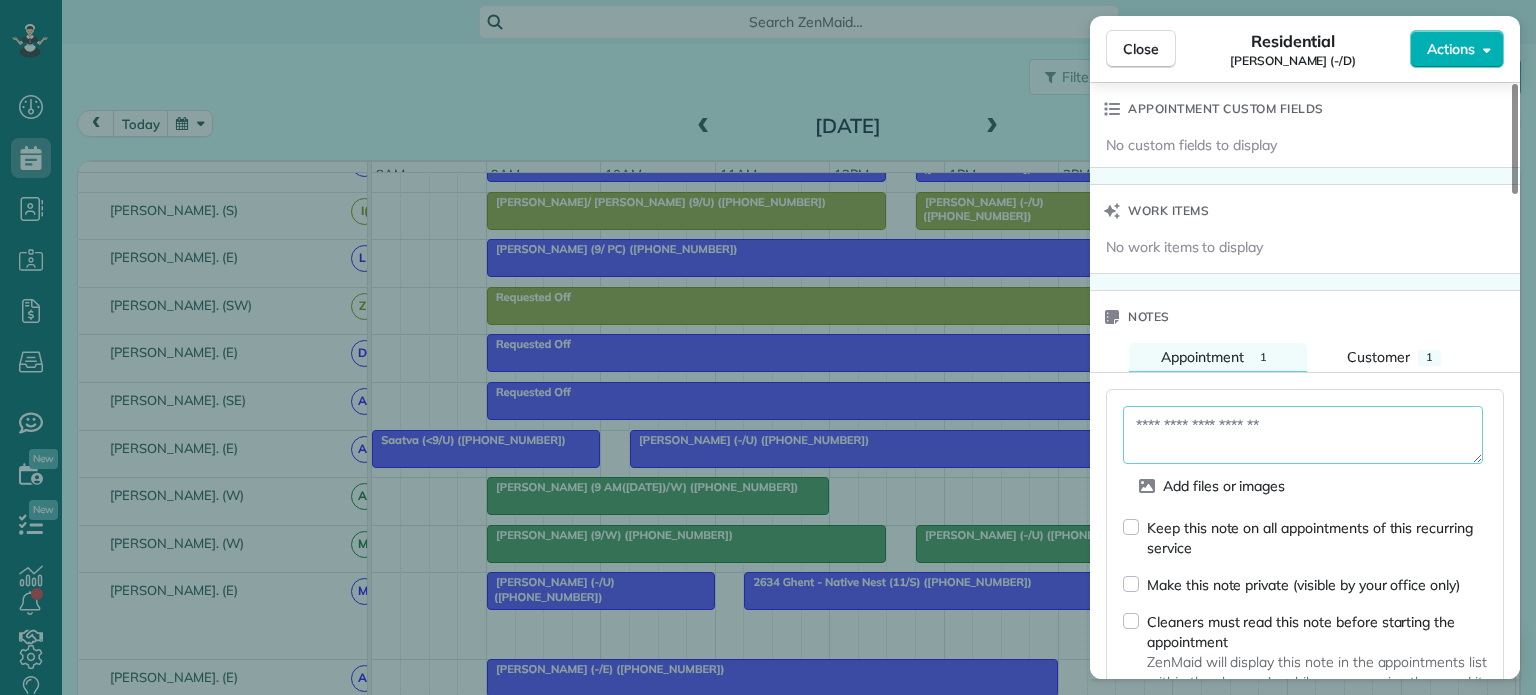 click at bounding box center (1303, 435) 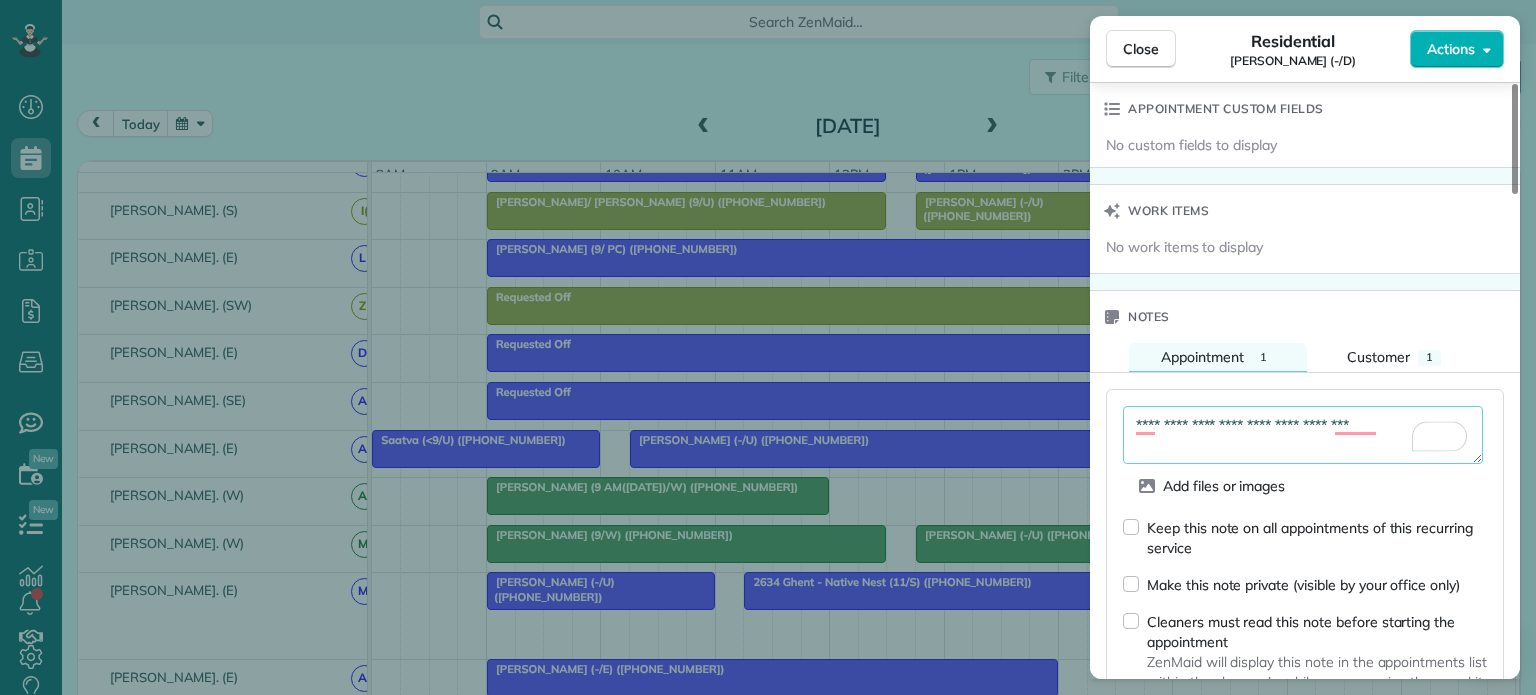 type on "**********" 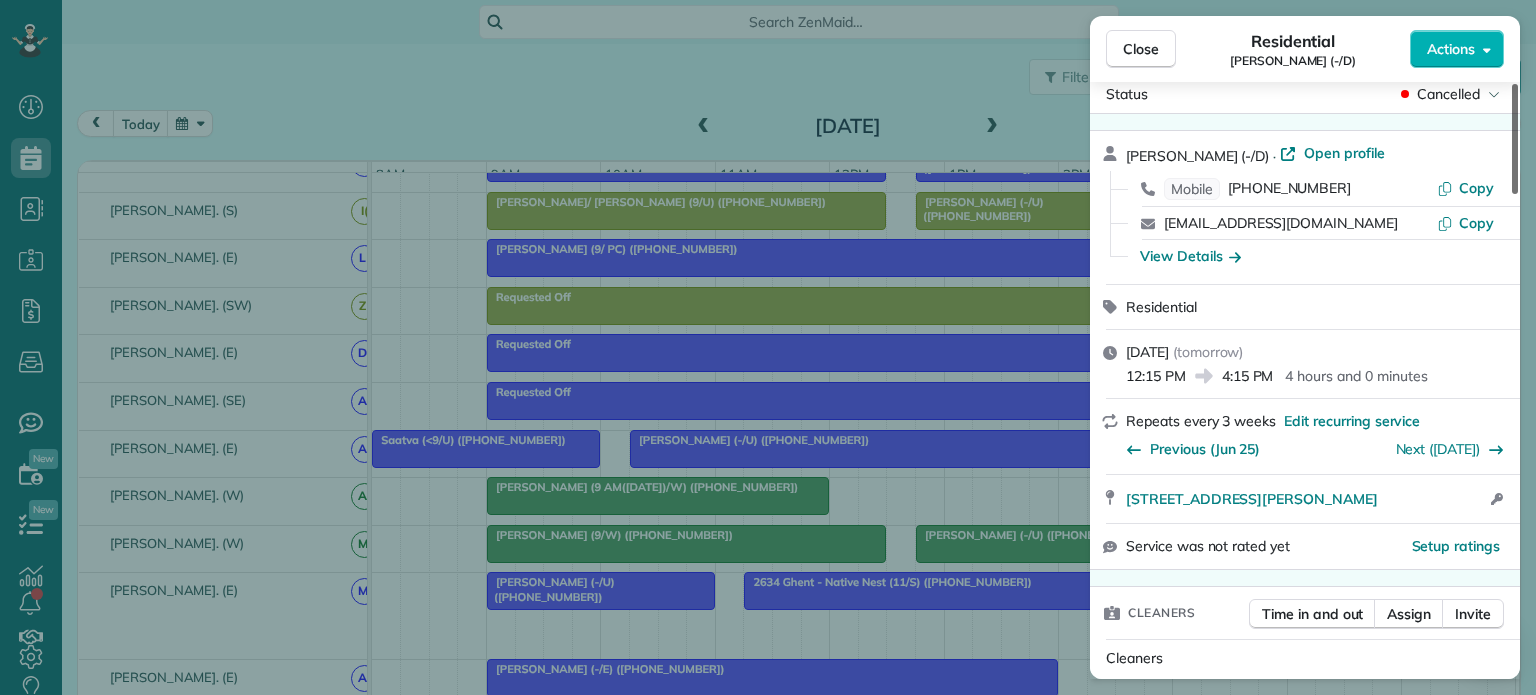 scroll, scrollTop: 0, scrollLeft: 0, axis: both 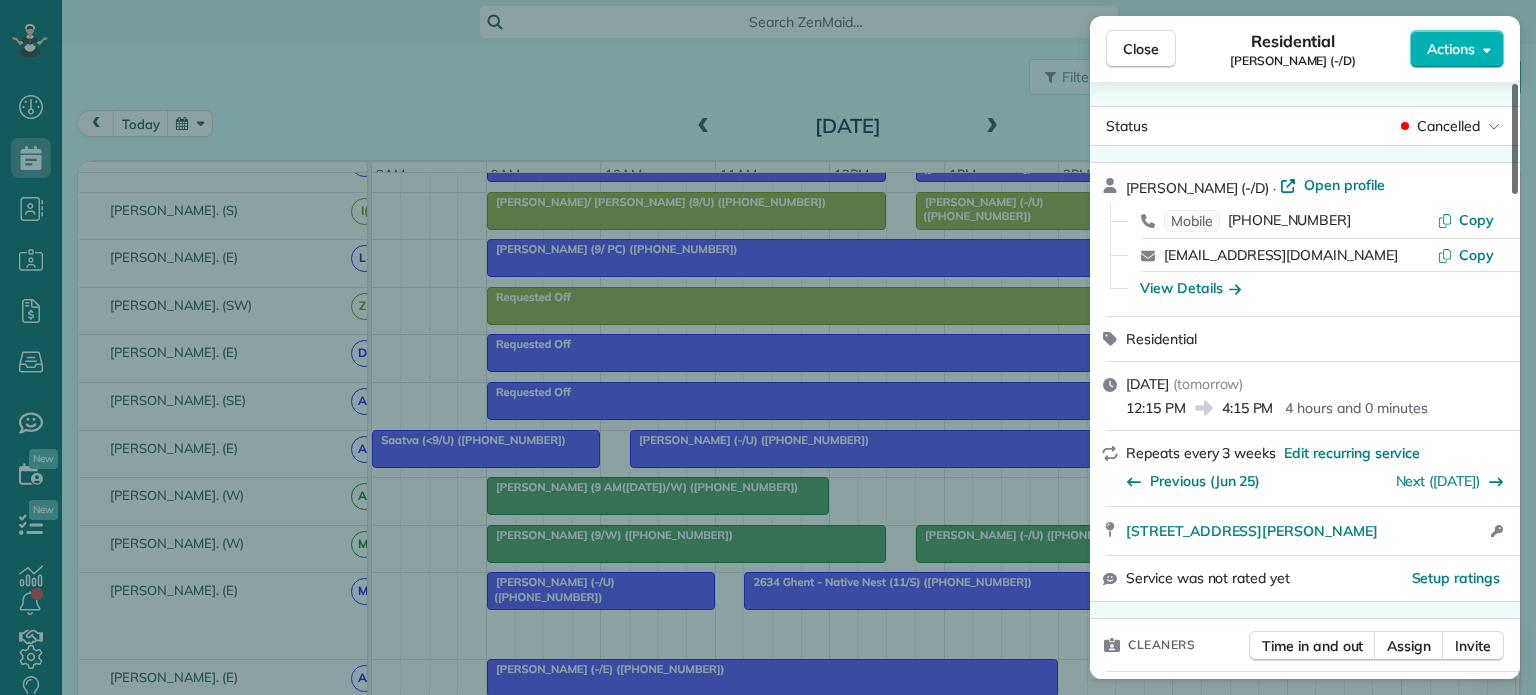 drag, startPoint x: 1518, startPoint y: 391, endPoint x: 1506, endPoint y: 127, distance: 264.27258 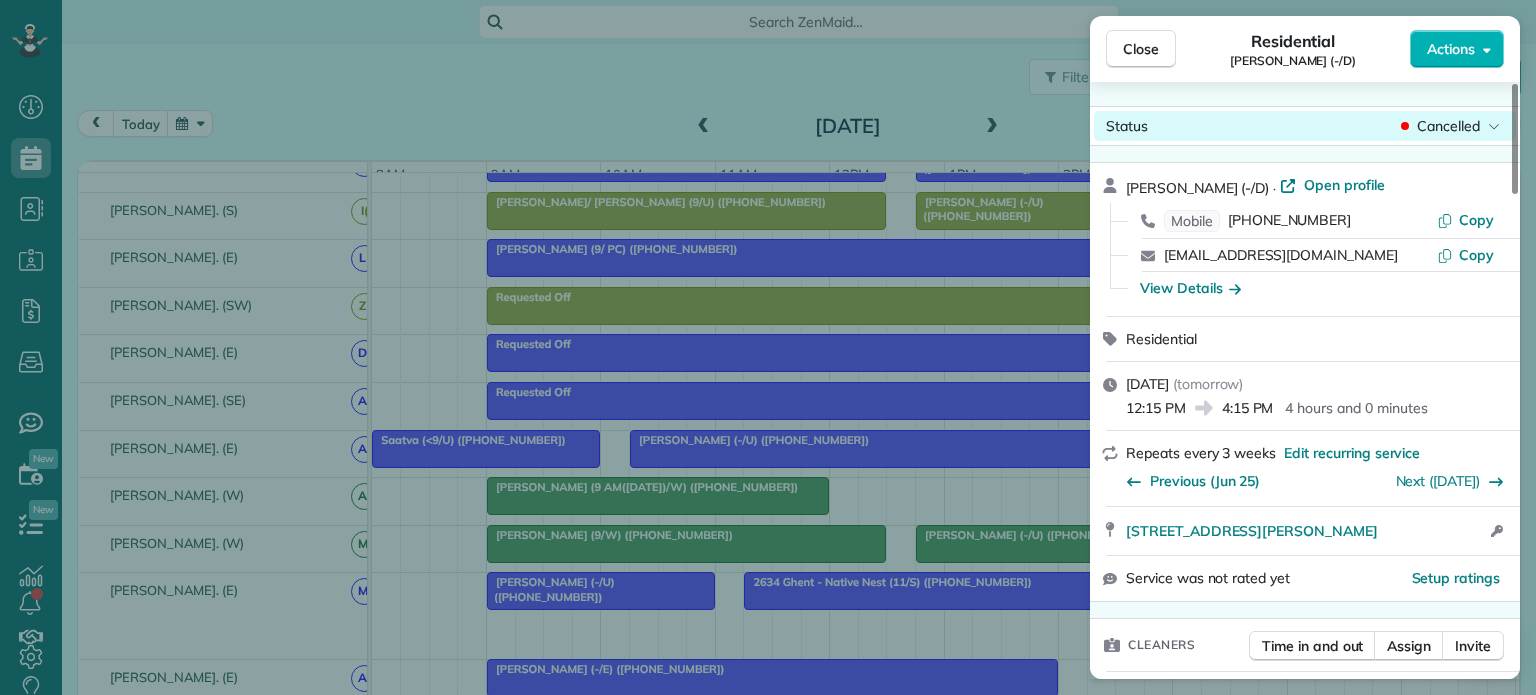 click on "Cancelled" at bounding box center [1450, 126] 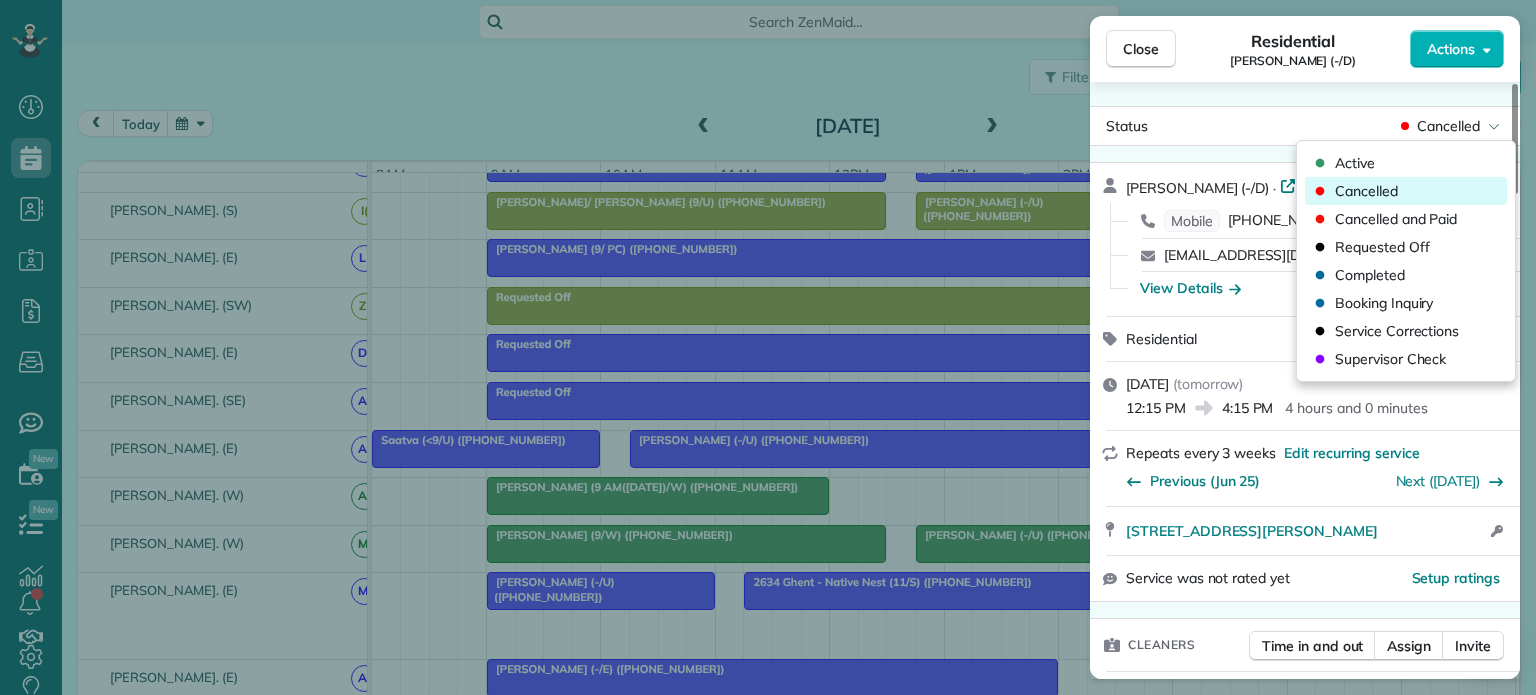 click on "Cancelled" at bounding box center [1406, 191] 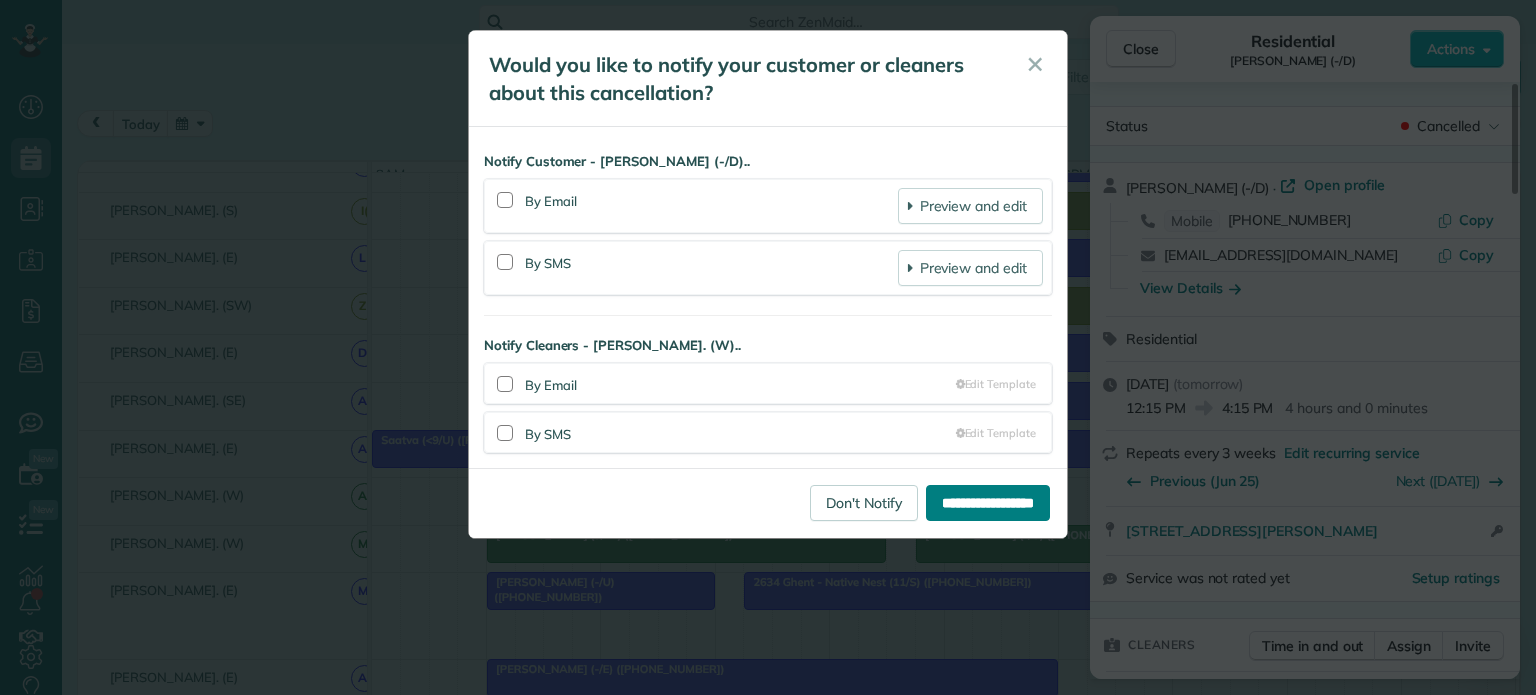 click on "**********" at bounding box center [988, 503] 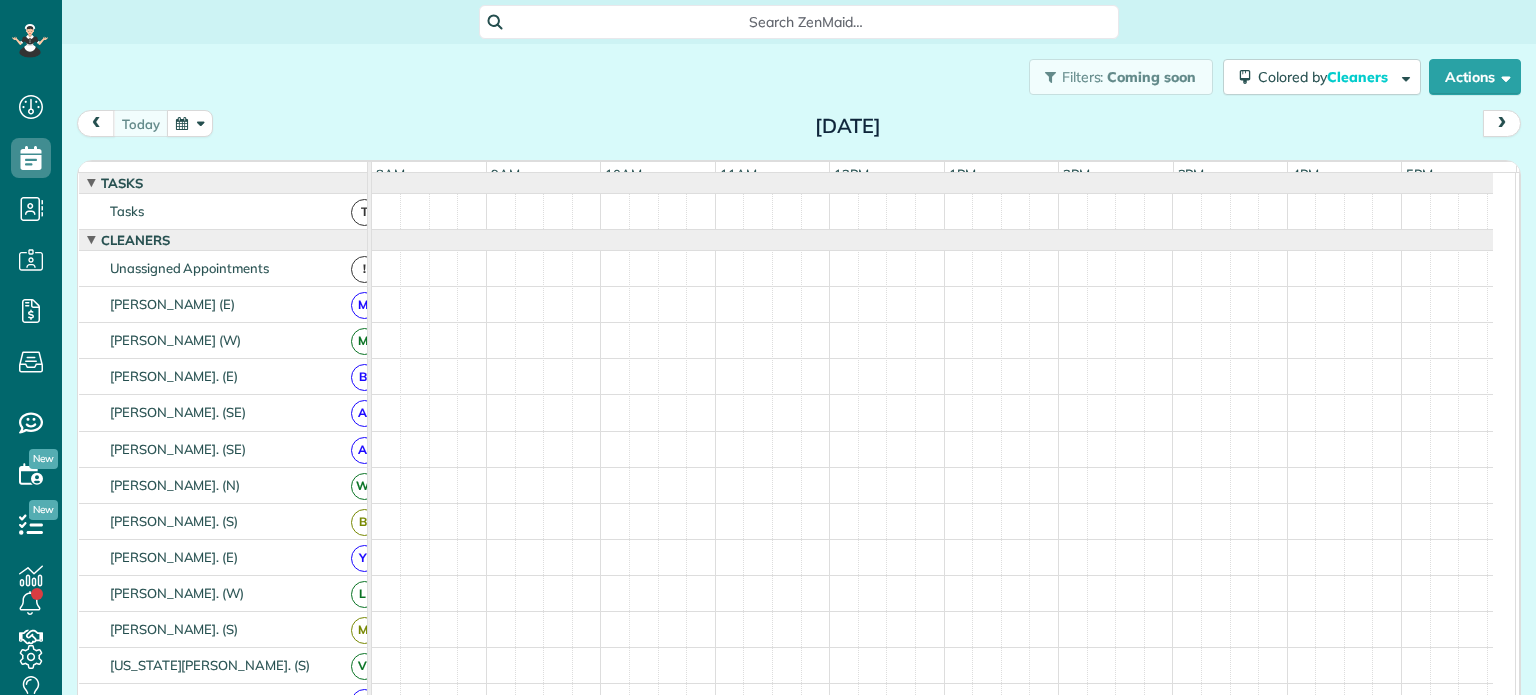 scroll, scrollTop: 0, scrollLeft: 0, axis: both 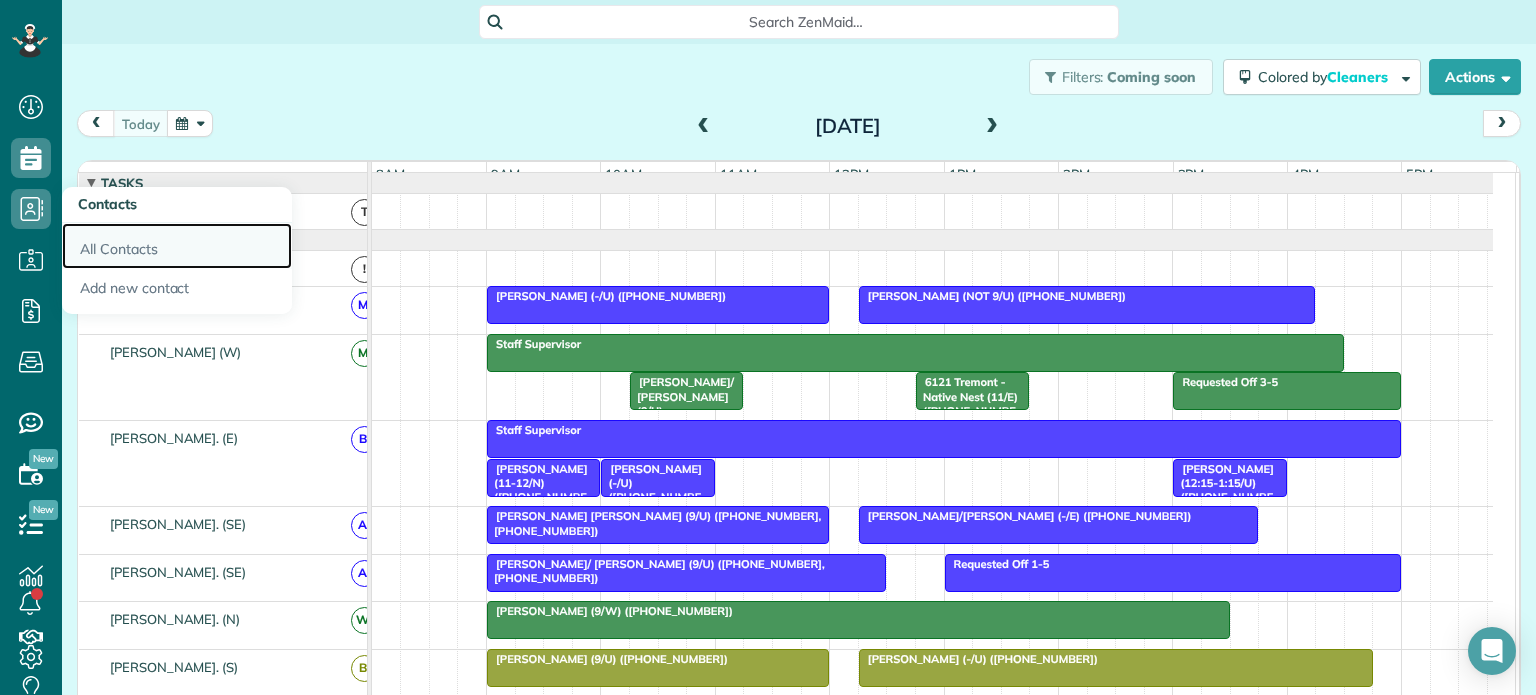 click on "All Contacts" at bounding box center [177, 246] 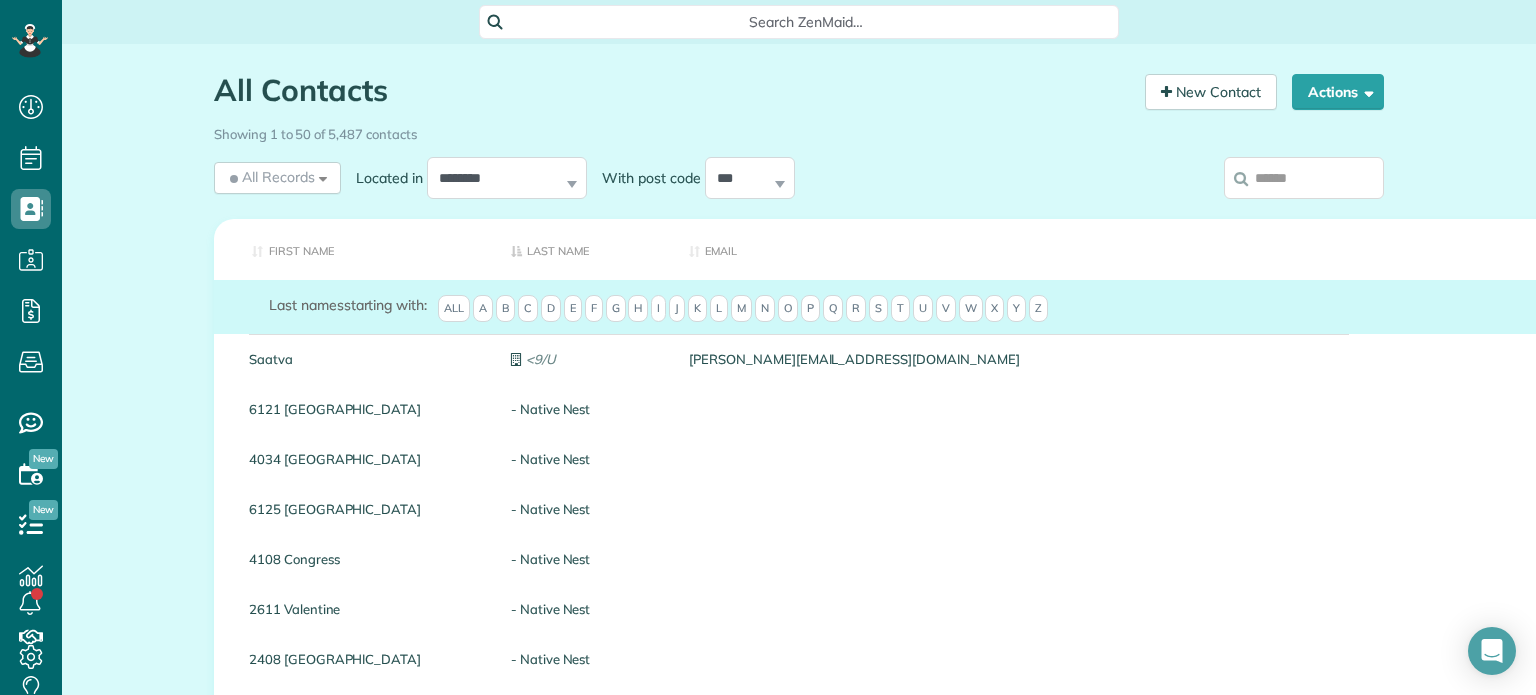 scroll, scrollTop: 0, scrollLeft: 0, axis: both 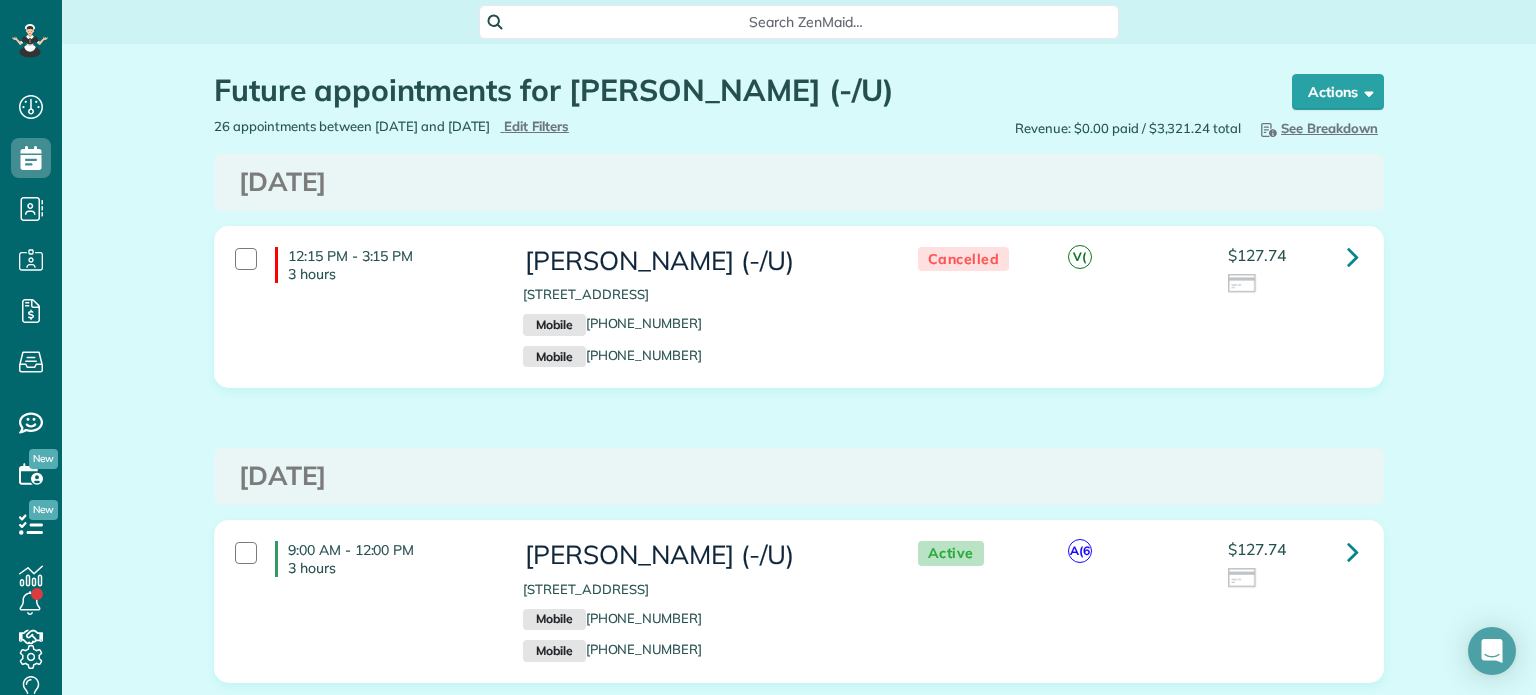 click on "$127.74" at bounding box center [1293, 565] 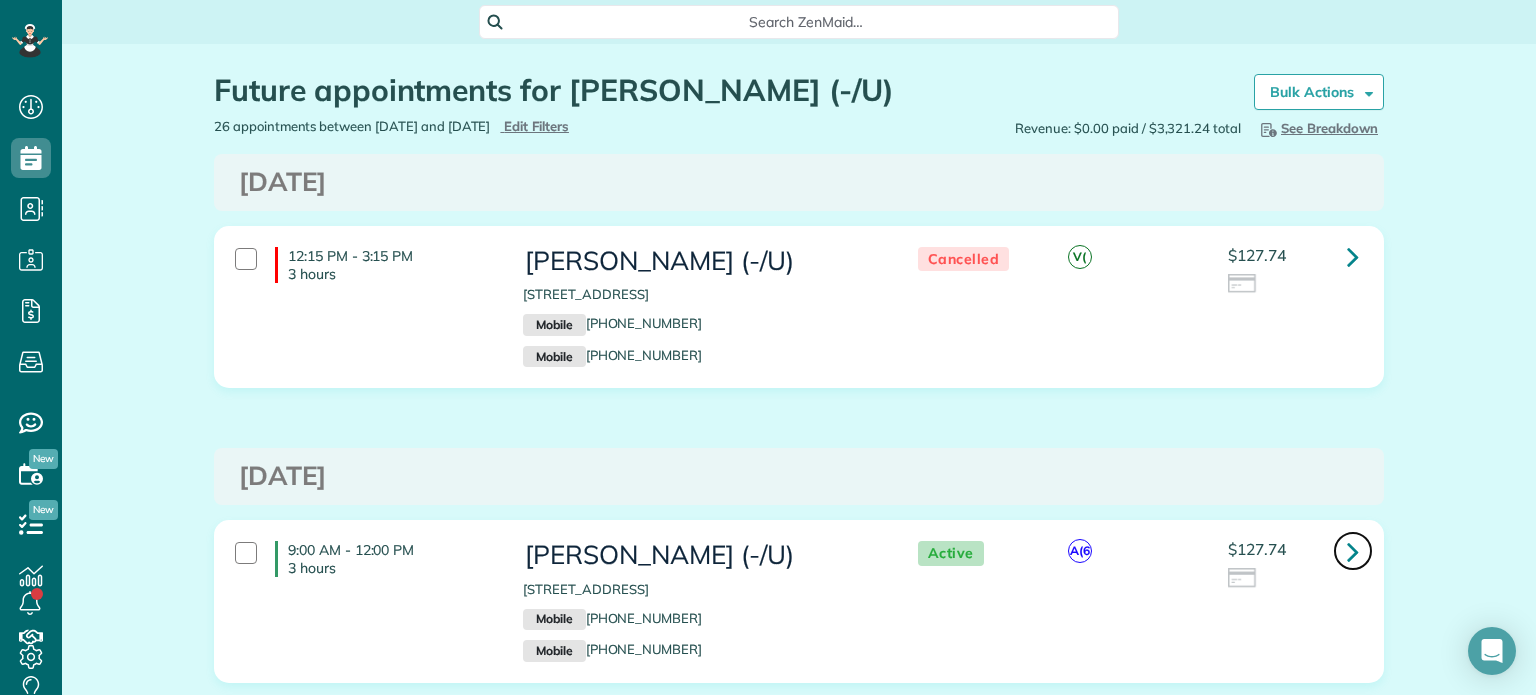 click at bounding box center (1353, 551) 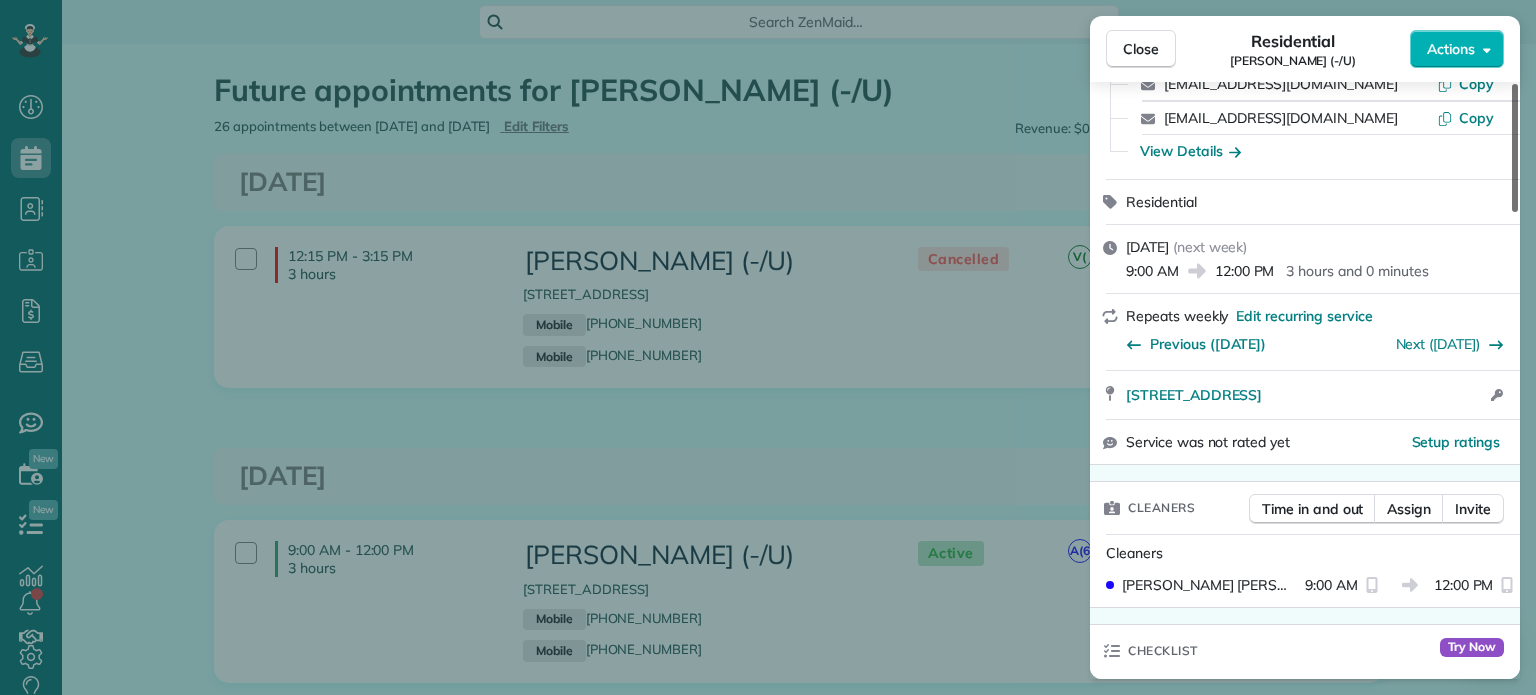 scroll, scrollTop: 0, scrollLeft: 0, axis: both 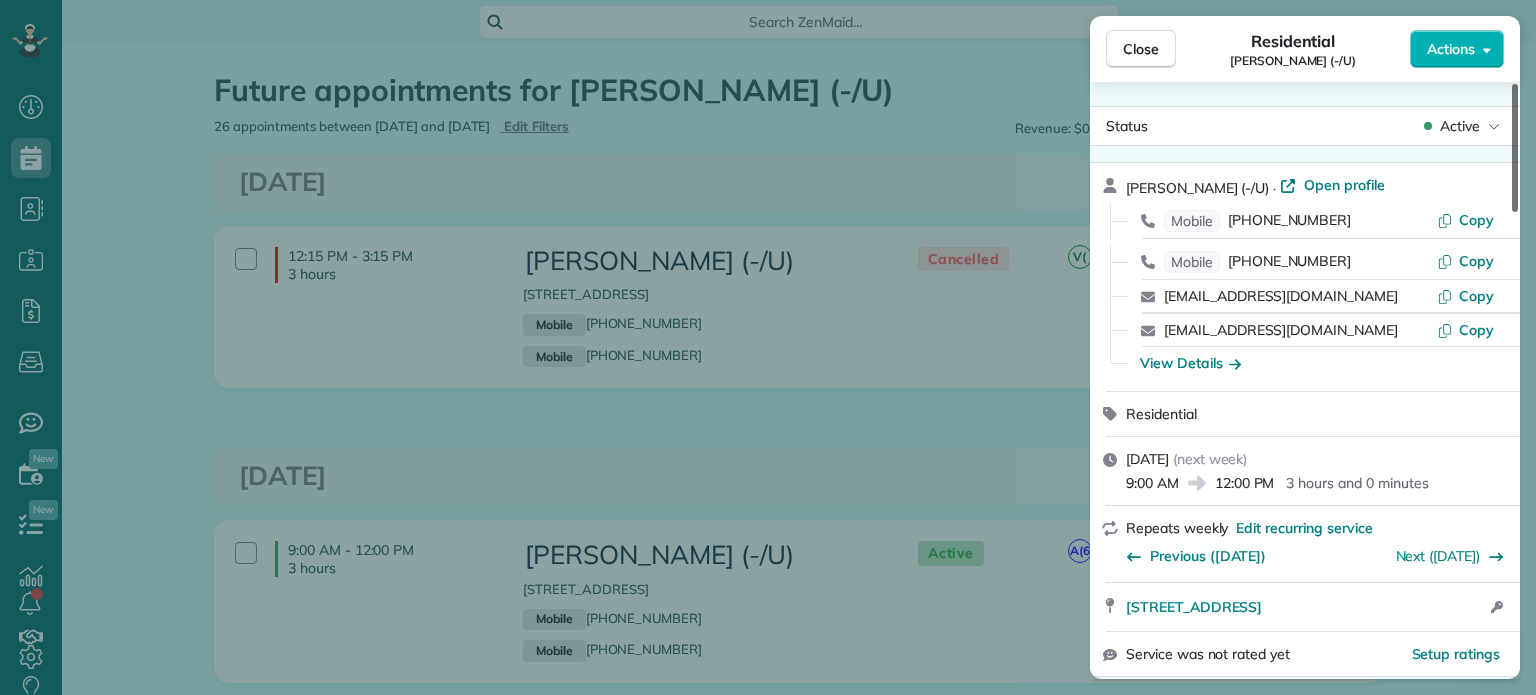drag, startPoint x: 1514, startPoint y: 125, endPoint x: 1535, endPoint y: 123, distance: 21.095022 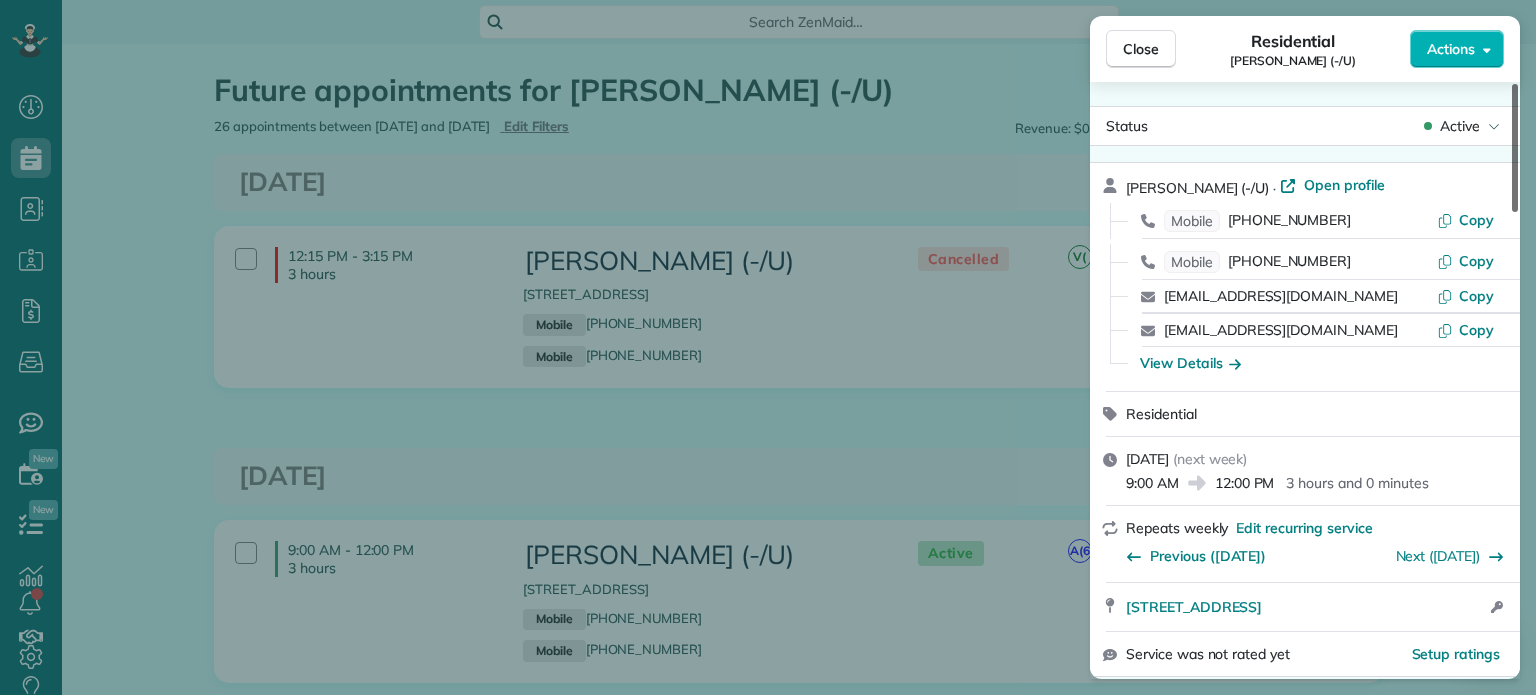 click at bounding box center (1515, 148) 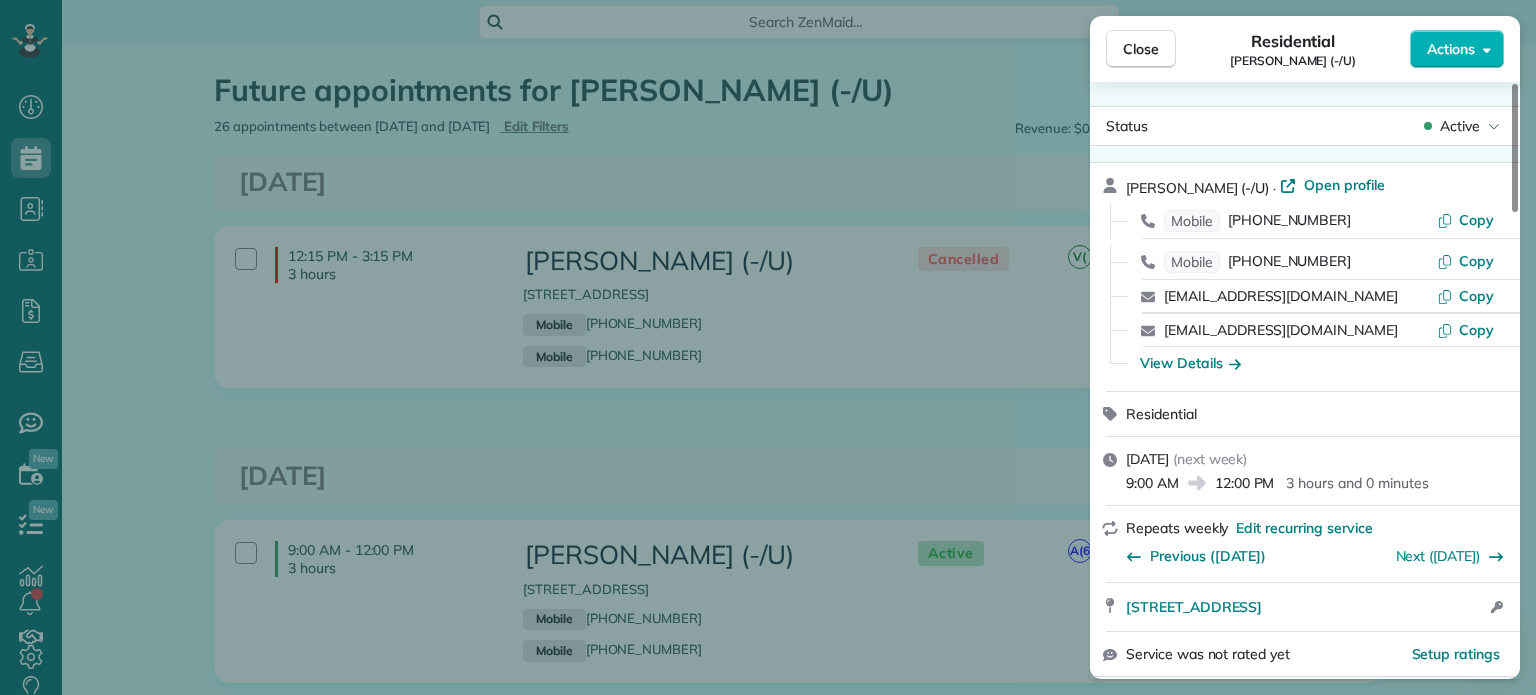 drag, startPoint x: 1122, startPoint y: 596, endPoint x: 1444, endPoint y: 630, distance: 323.79007 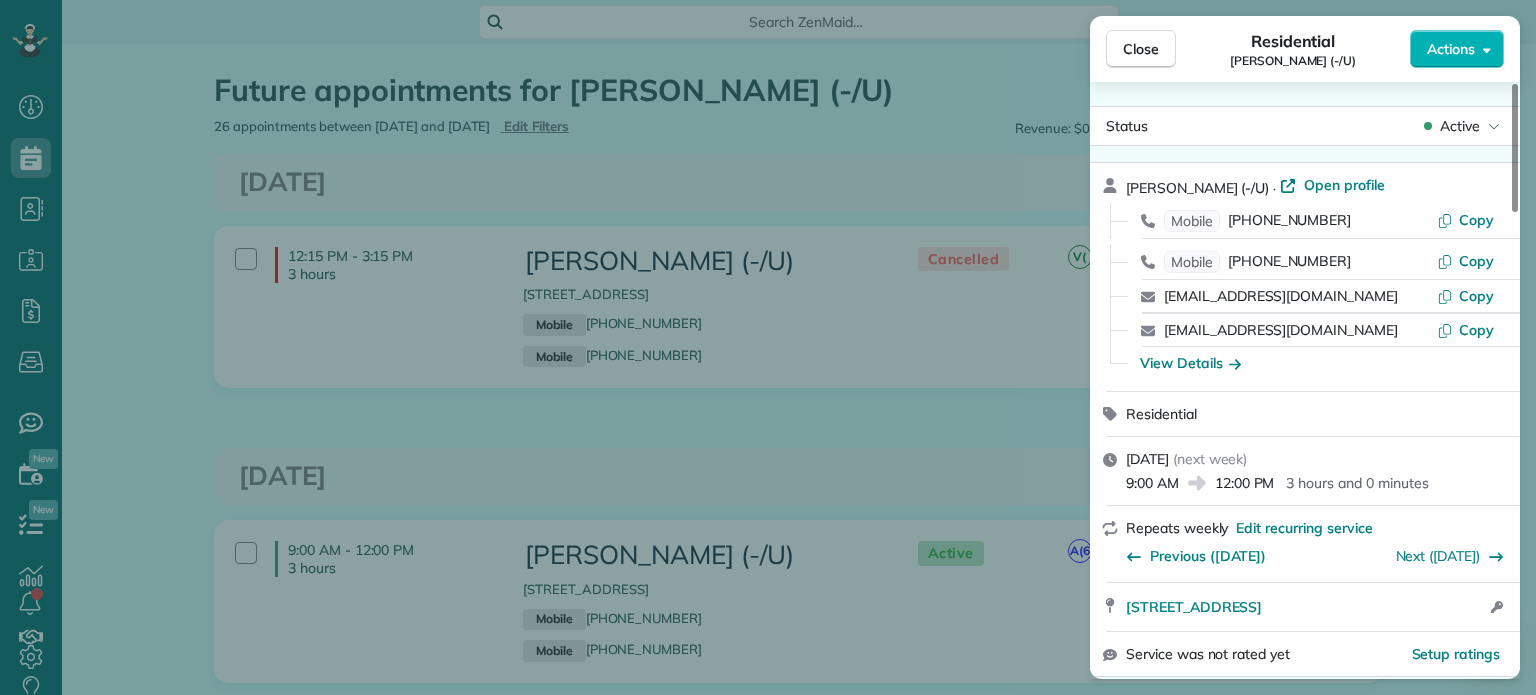click on "2588 N Houston st APT 2207 Dallas TX 75219 Open access information" at bounding box center (1305, 607) 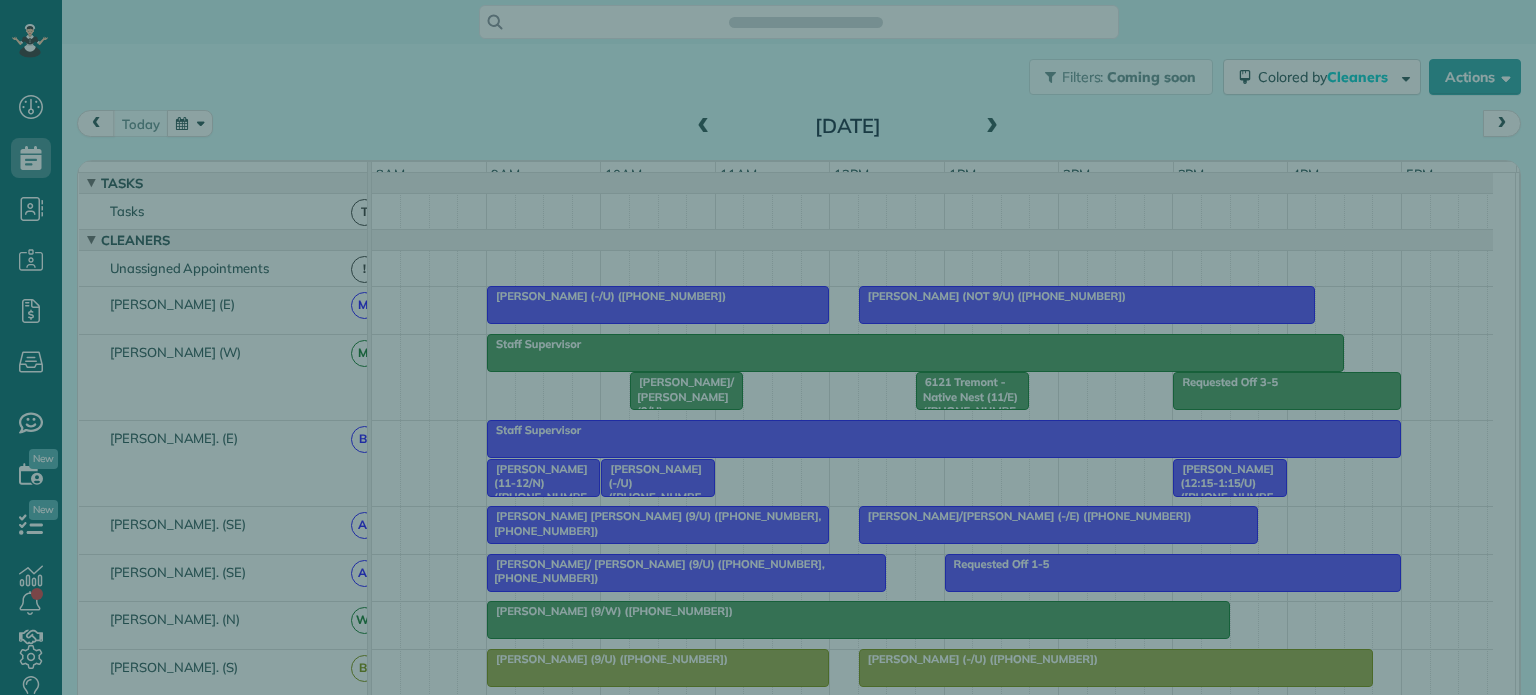 scroll, scrollTop: 0, scrollLeft: 0, axis: both 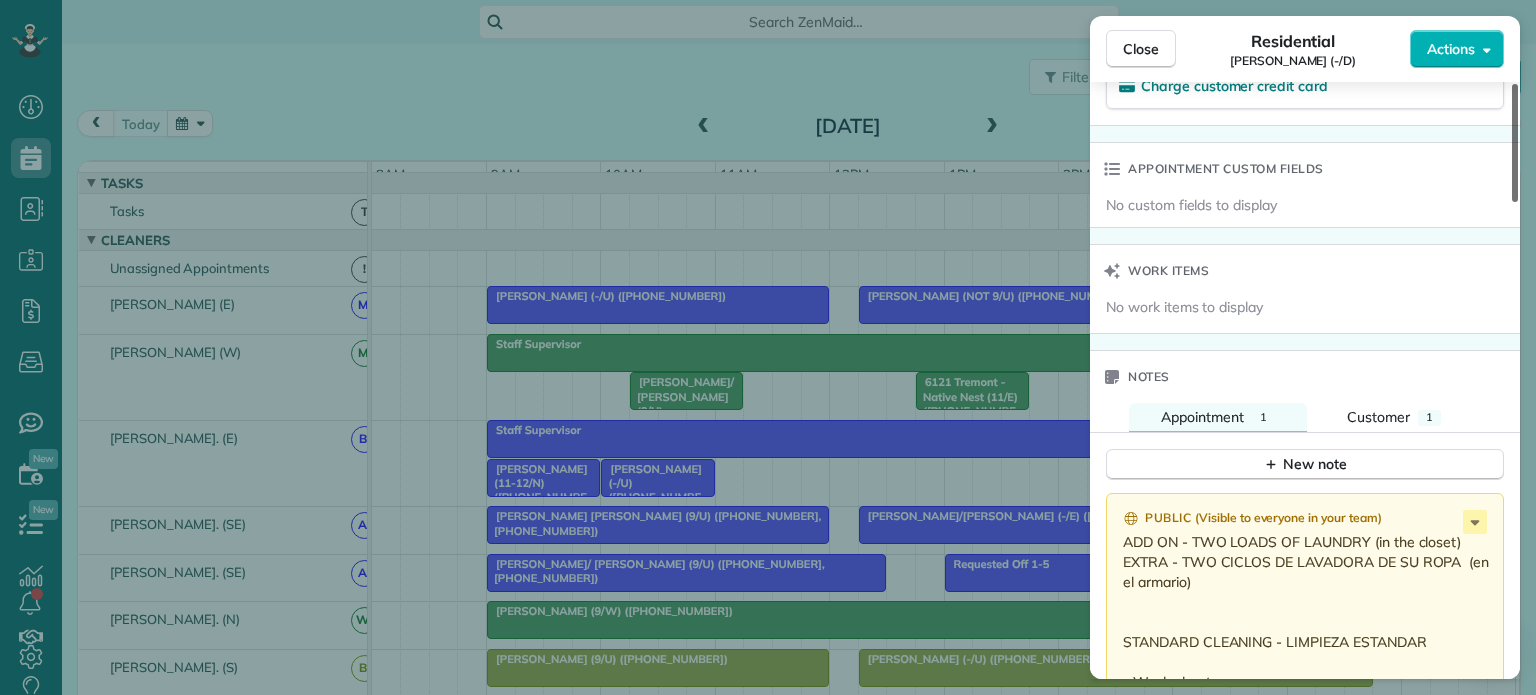 drag, startPoint x: 1514, startPoint y: 140, endPoint x: 1513, endPoint y: 404, distance: 264.0019 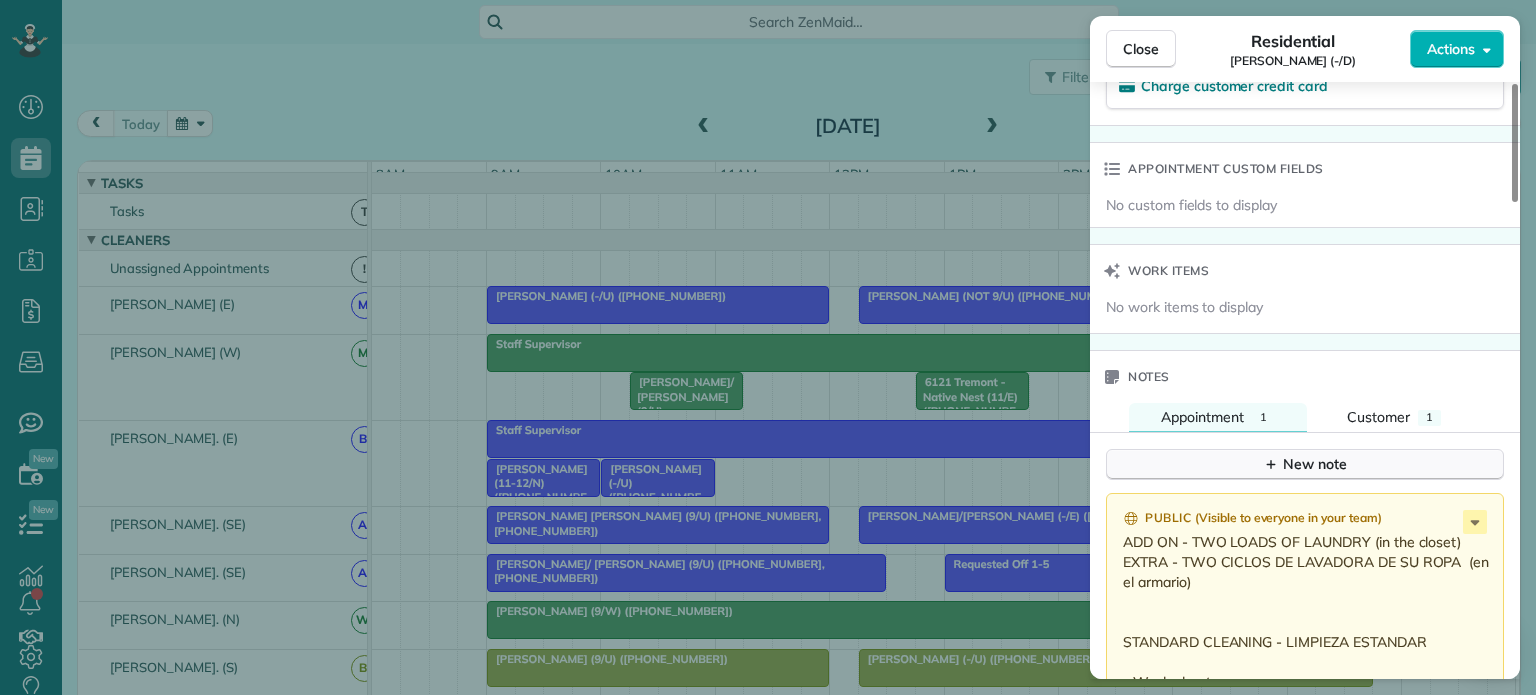 click on "New note" at bounding box center (1305, 464) 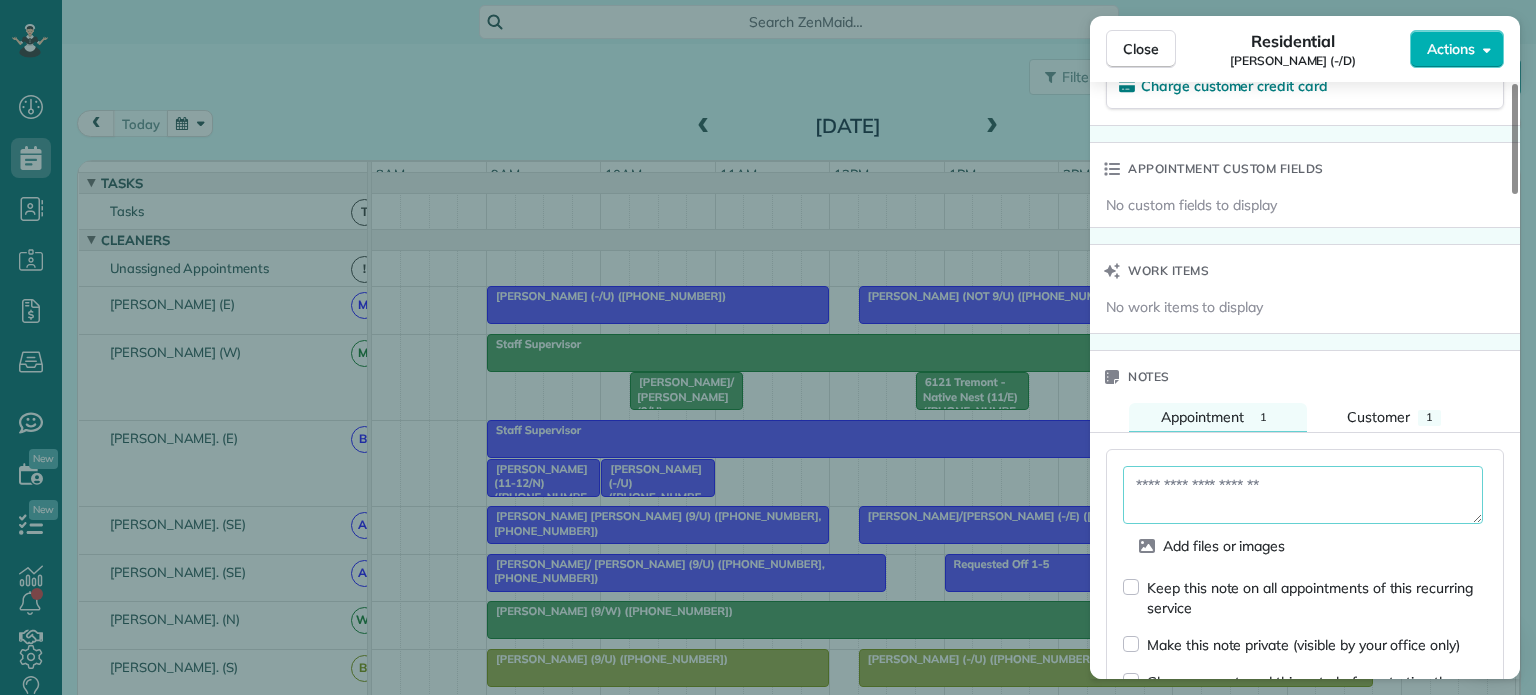 click at bounding box center (1303, 495) 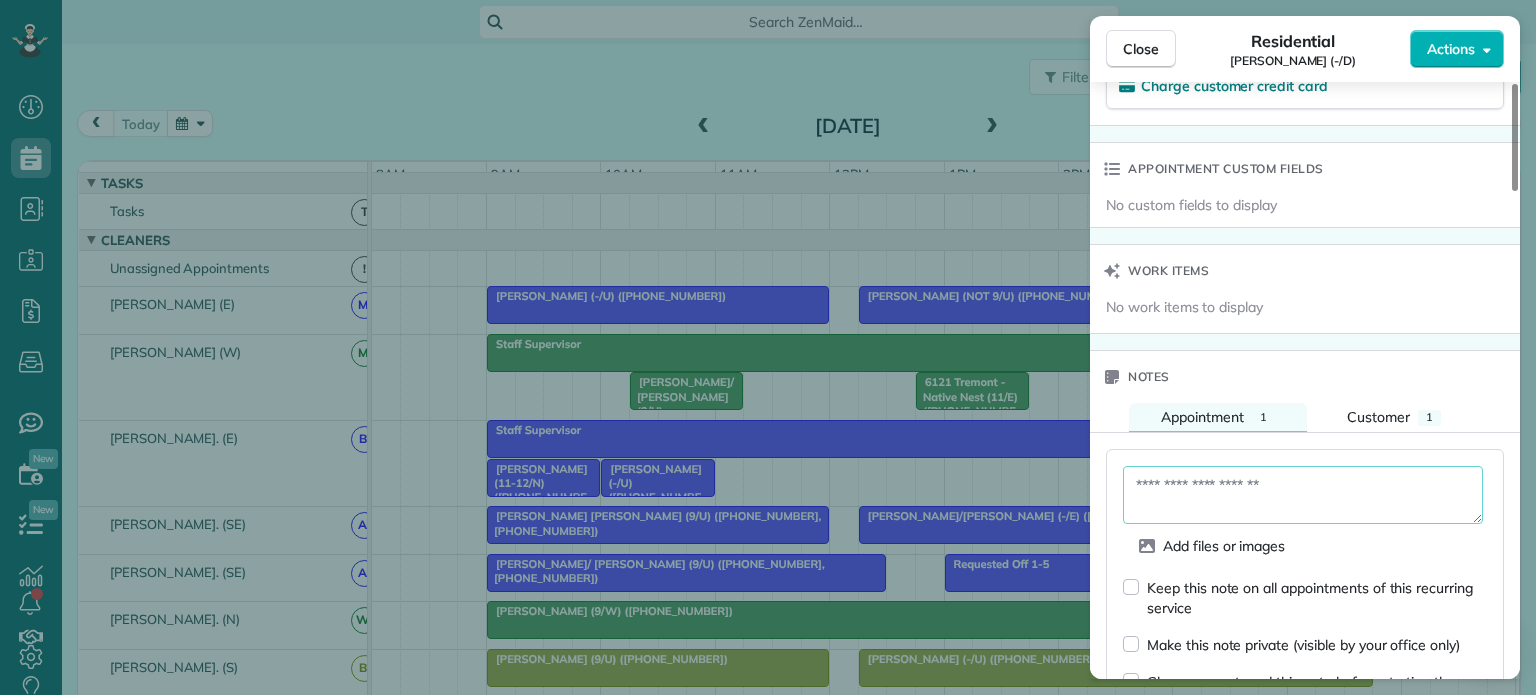 paste on "**********" 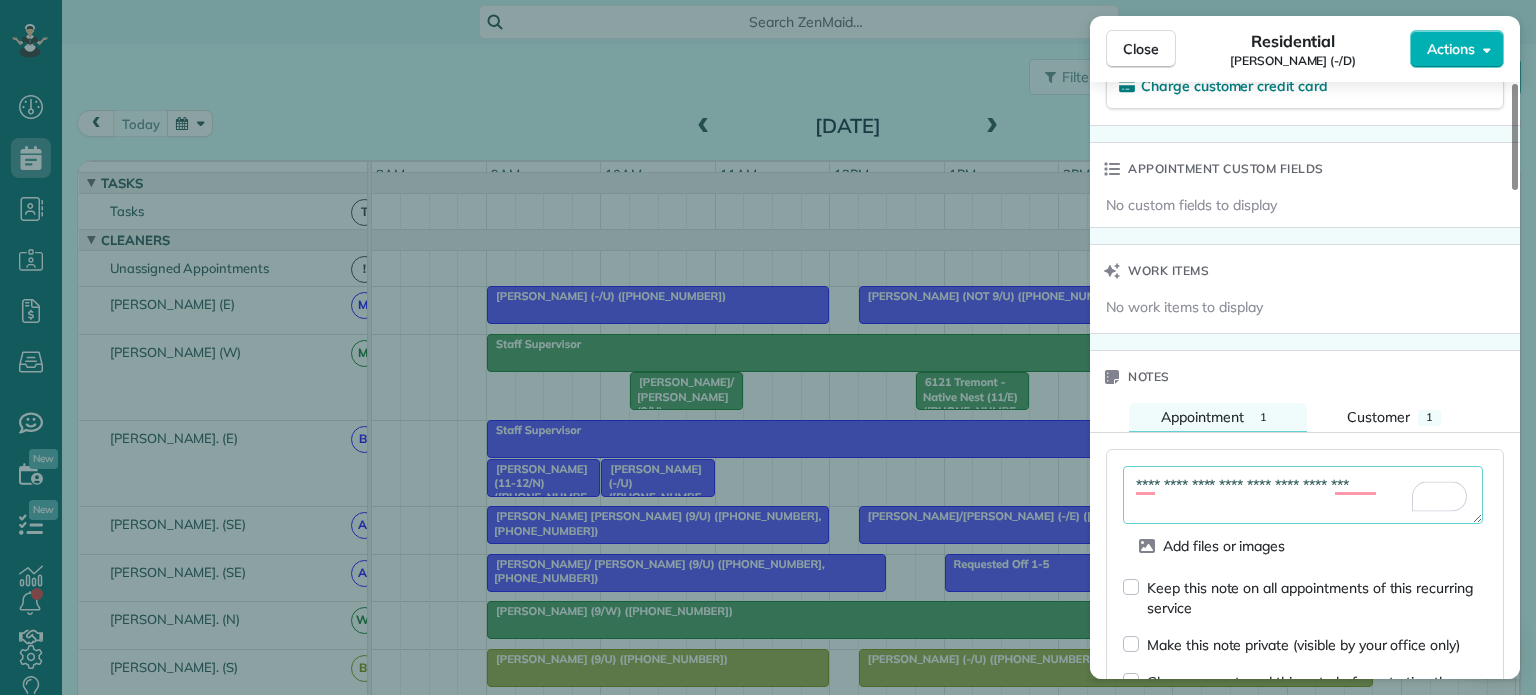 type on "**********" 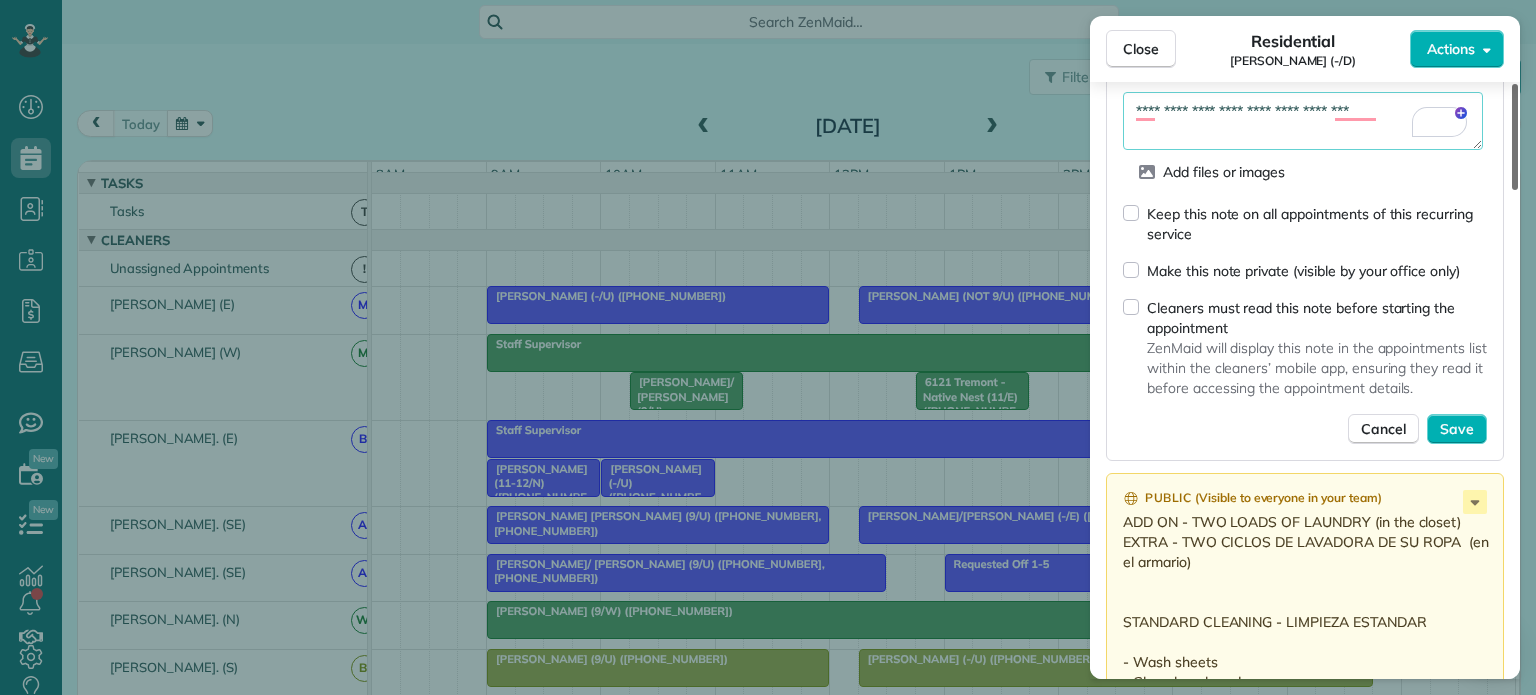 scroll, scrollTop: 1691, scrollLeft: 0, axis: vertical 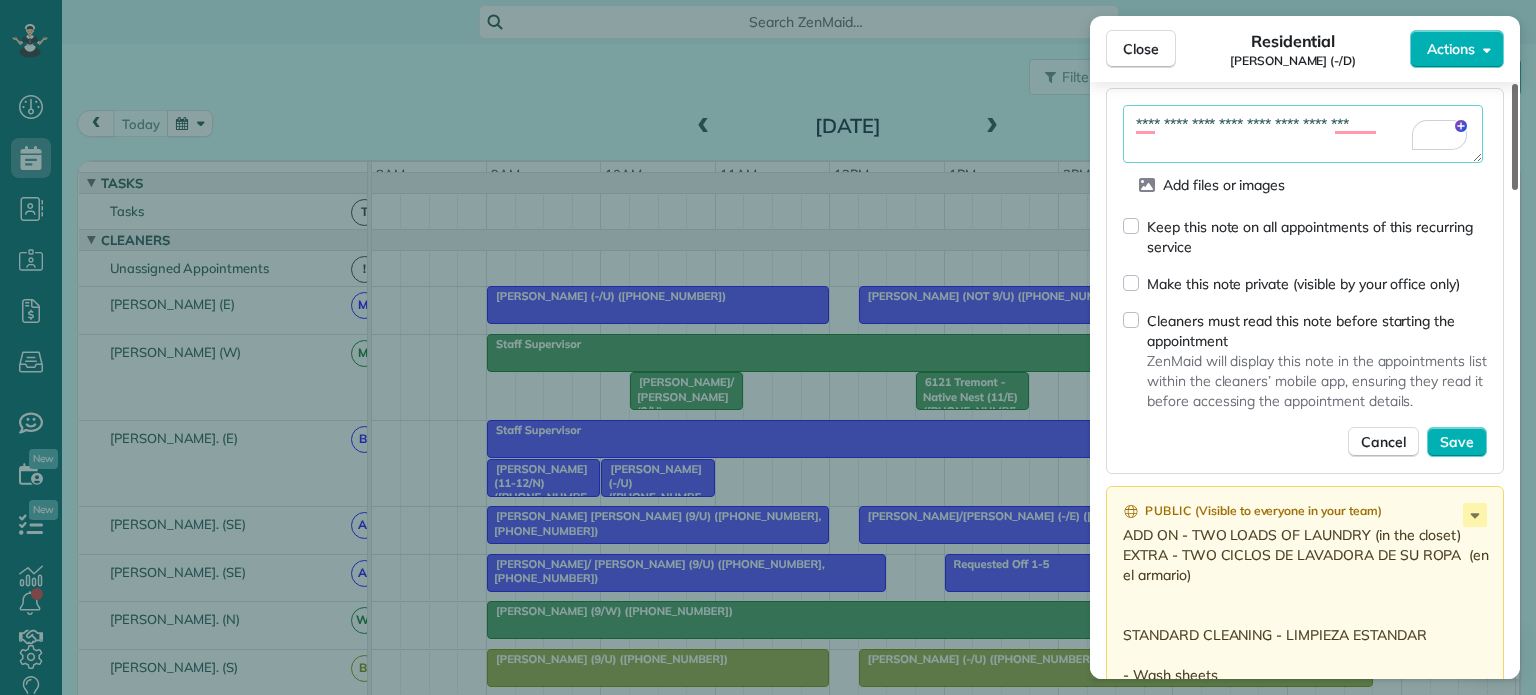 drag, startPoint x: 1507, startPoint y: 397, endPoint x: 1528, endPoint y: 461, distance: 67.357254 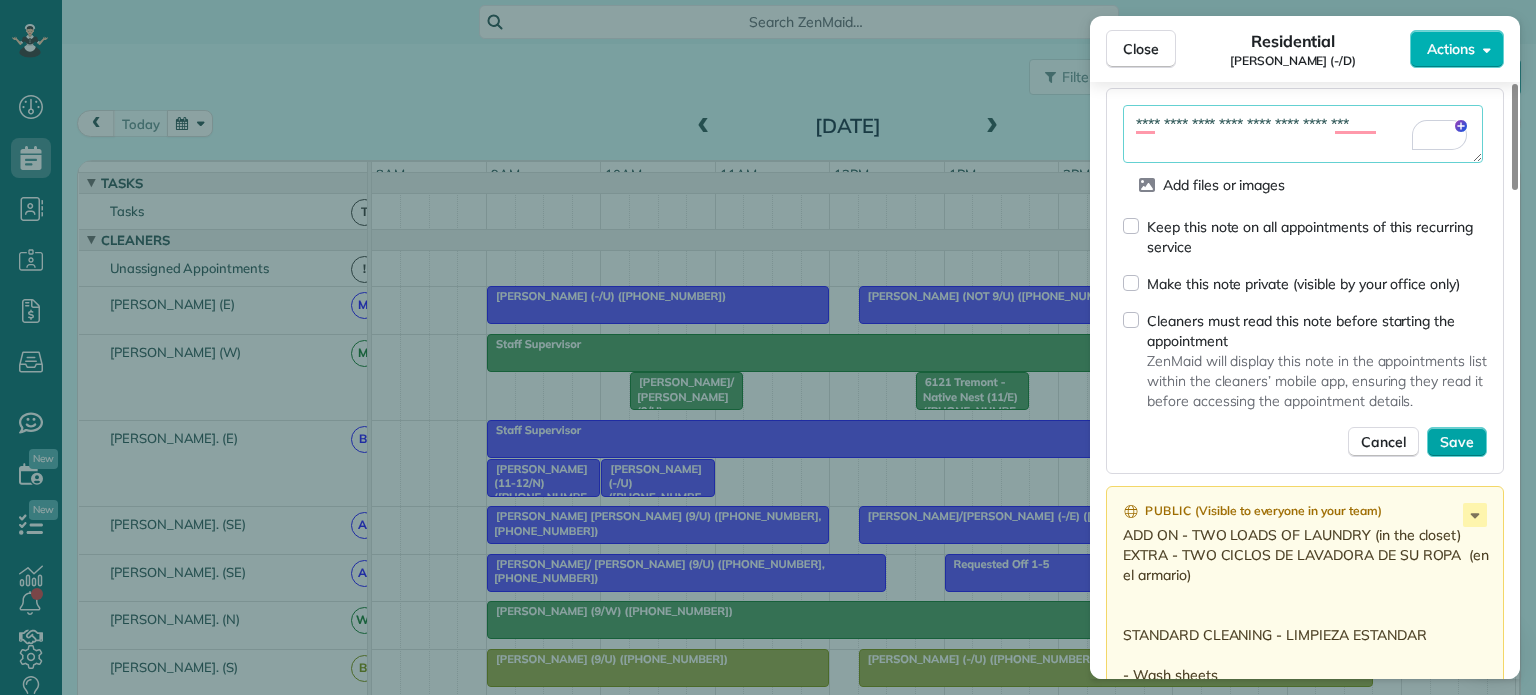 click on "Save" at bounding box center (1457, 442) 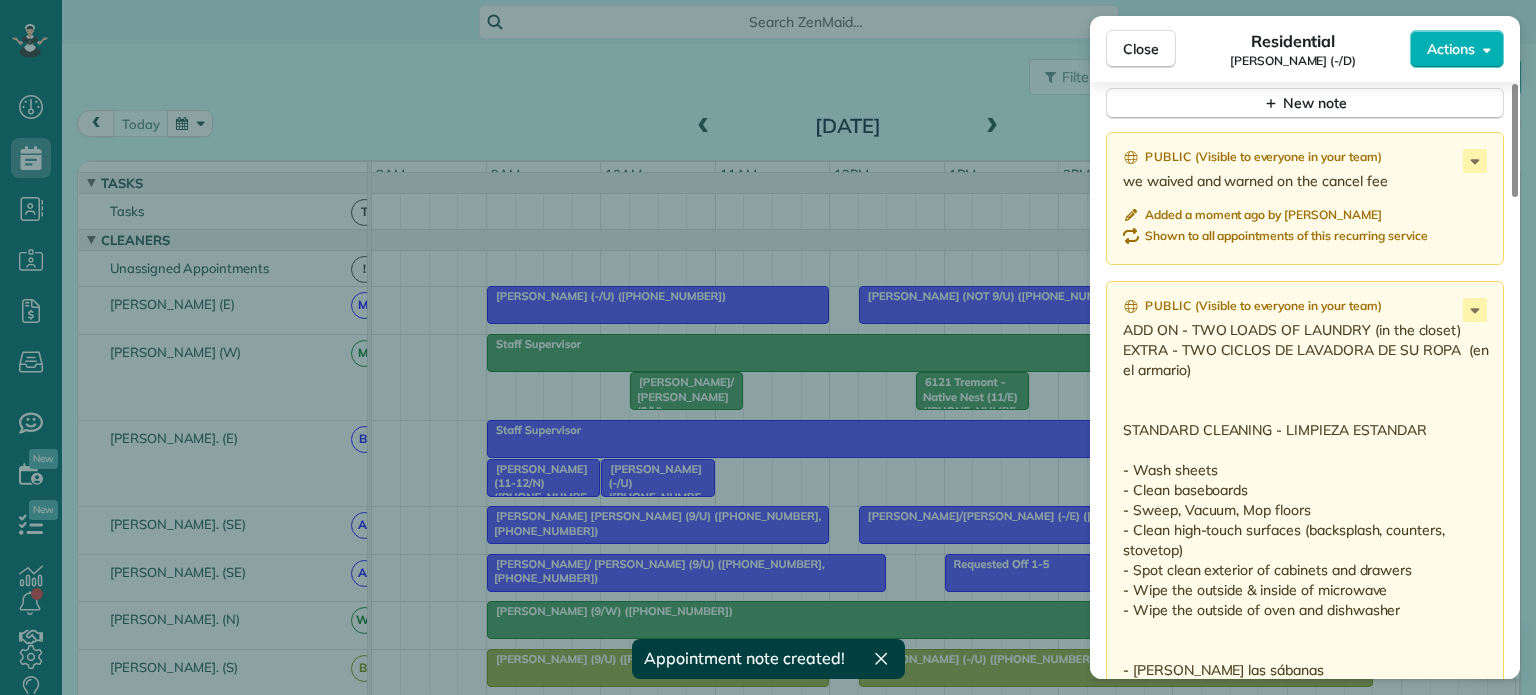 drag, startPoint x: 1520, startPoint y: 454, endPoint x: 1507, endPoint y: 409, distance: 46.840153 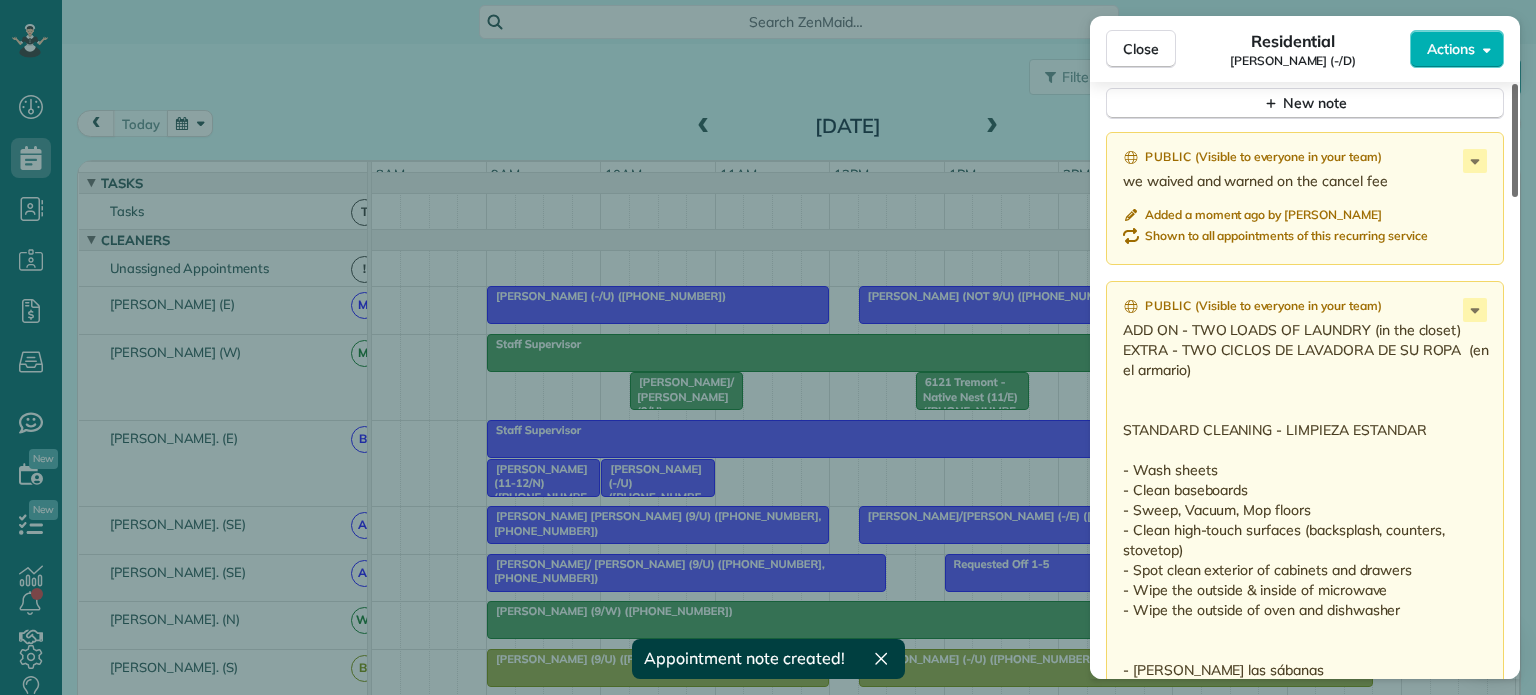 click on "Close Residential Nathan Amundson (-/D) Actions Status Cancelled Nathan Amundson (-/D) · Open profile Mobile (509) 656-6285 Copy nathan333955@gmail.com Copy View Details Residential Friday, July 25, 2025 ( tomorrow ) 12:15 PM 4:15 PM 4 hours and 0 minutes Repeats every 3 weeks Edit recurring service Previous (Jun 25) Next (Aug 15) 315s cesar chavez blvd 2006 dallas TX 75201 Open access information Service was not rated yet Setup ratings Cleaners Time in and out Assign Invite Cleaners Alondra   Calzada. (W) 12:15 PM 4:15 PM Checklist Try Now Keep this appointment up to your standards. Stay on top of every detail, keep your cleaners organised, and your client happy. Assign a checklist Watch a 5 min demo Billing Billing actions Price $156.00 Overcharge $0.00 Discount $0.00 Coupon discount - Primary tax Texas State &amp; Local Sales &amp; Use Tax (8.25%) $12.87 Secondary tax - Total appointment price $168.87 Tips collected New feature! $0.00 Unpaid Mark as paid Total including tip $168.87 Work items Notes 2 1 (" at bounding box center (768, 347) 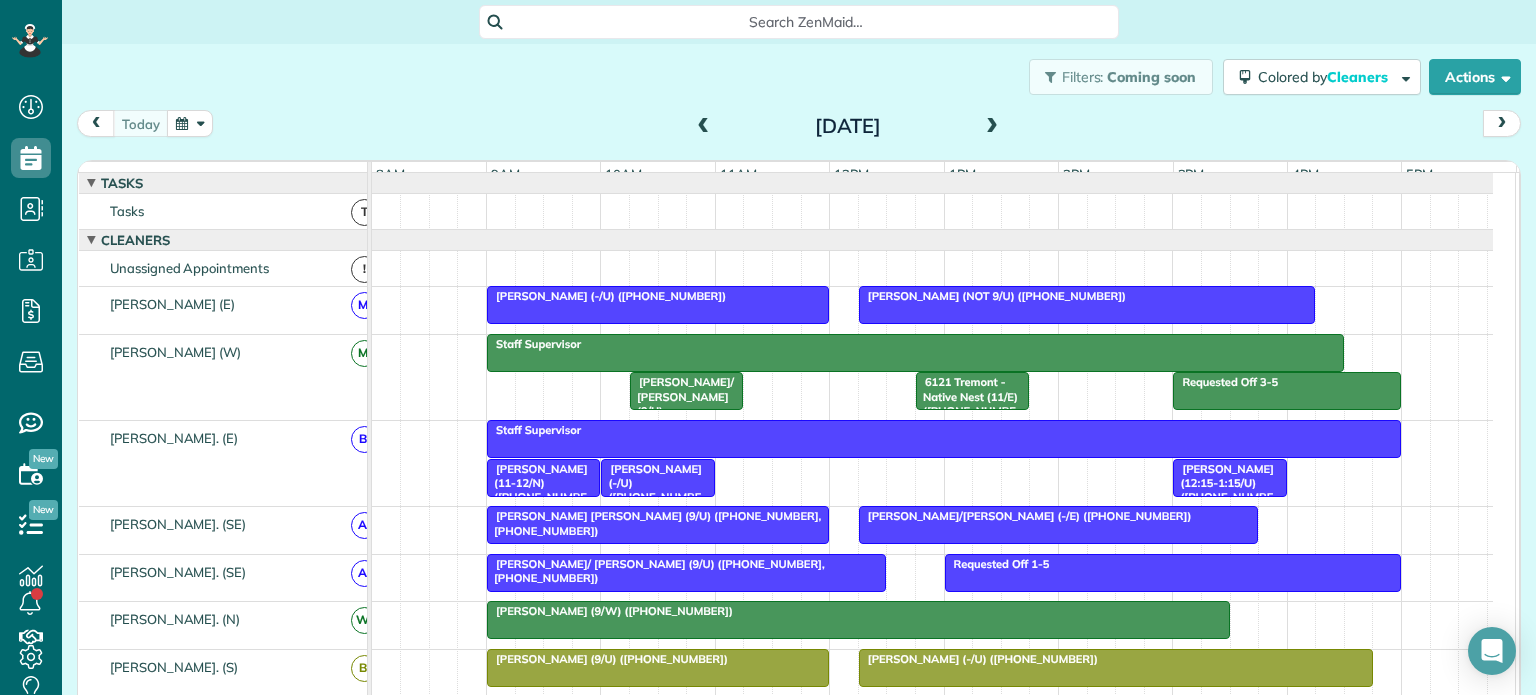 scroll, scrollTop: 84, scrollLeft: 0, axis: vertical 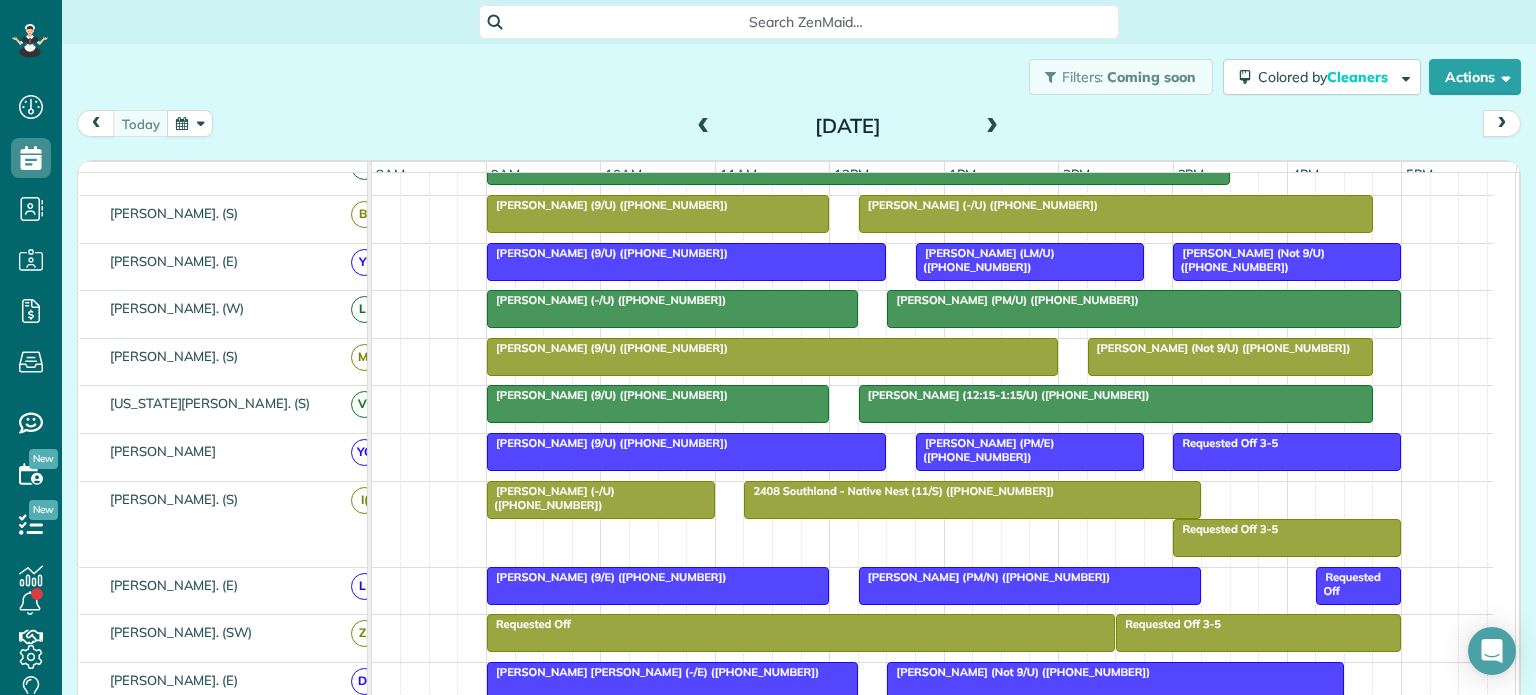 click at bounding box center (992, 127) 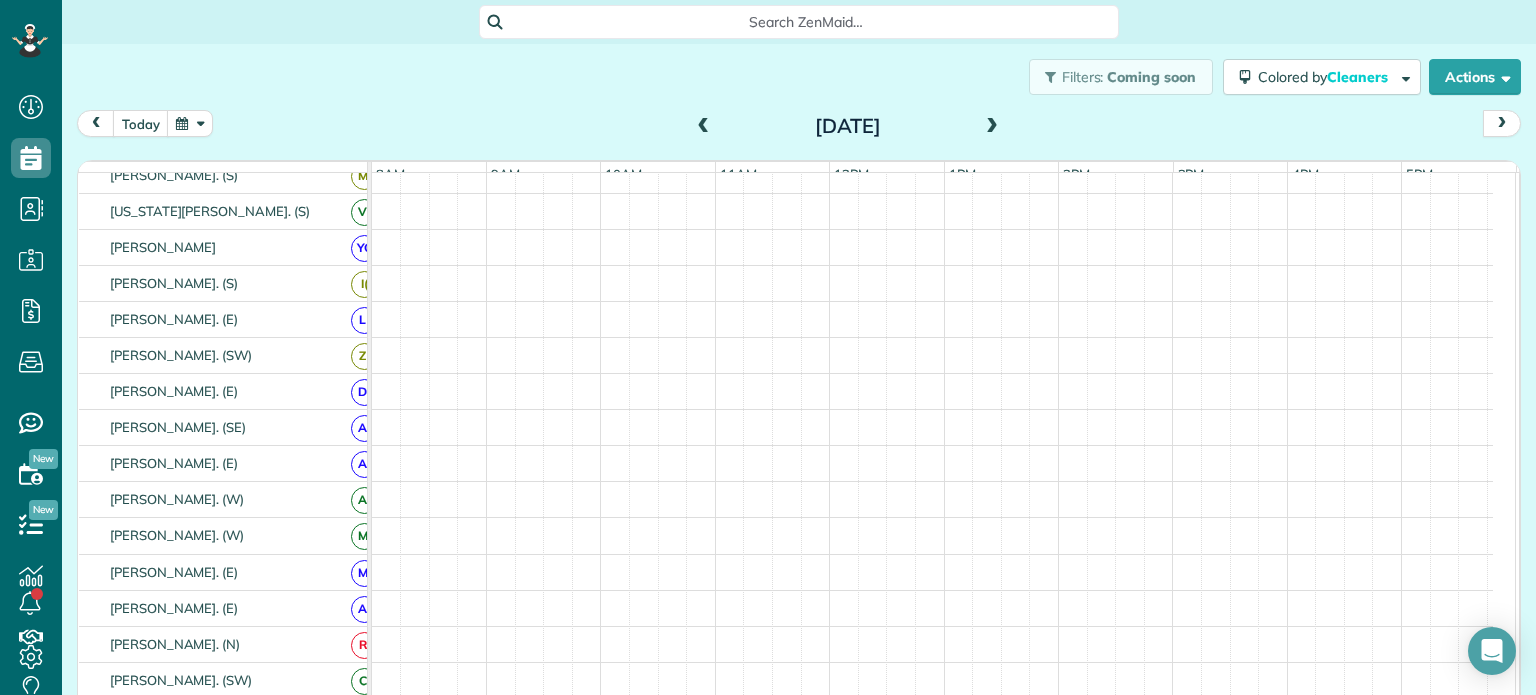 scroll, scrollTop: 308, scrollLeft: 0, axis: vertical 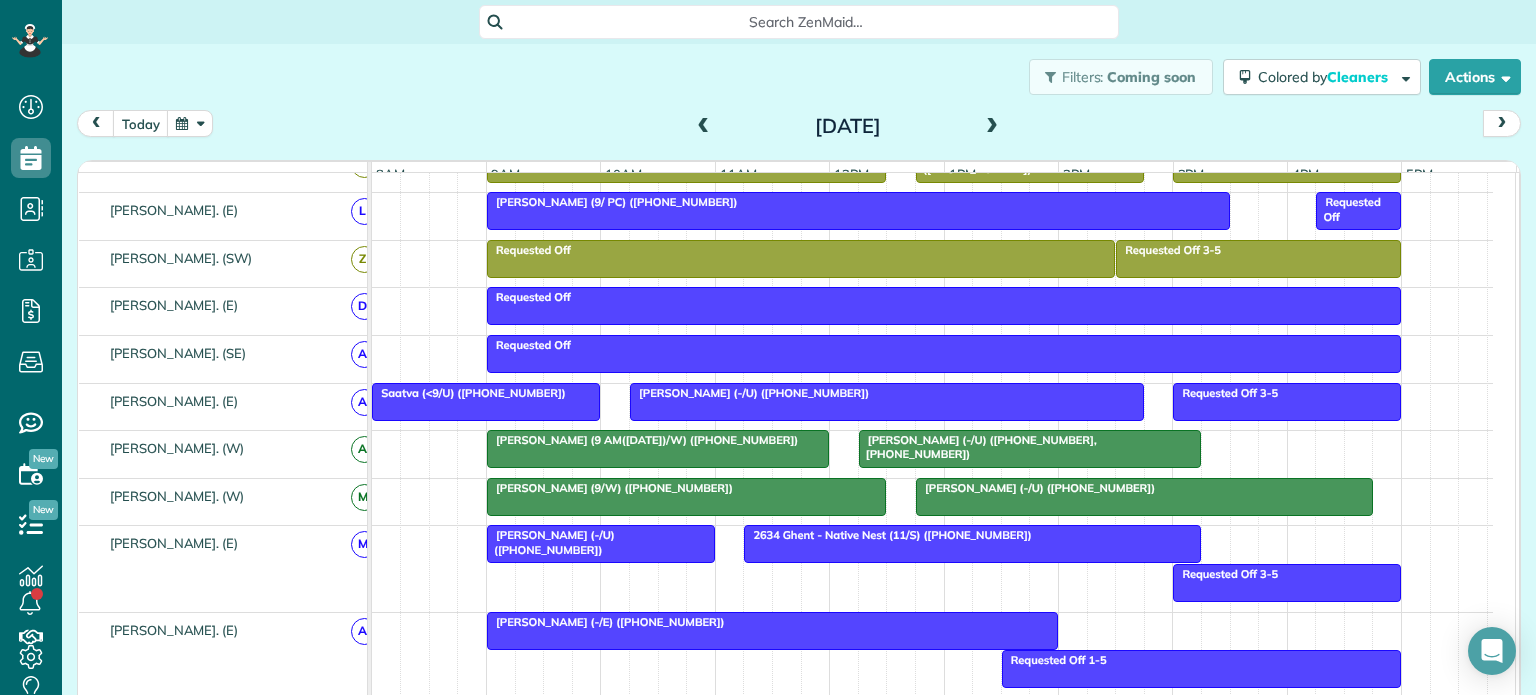click on "Stephen Howard (-/U) (+13147695929, +19194520343)" at bounding box center [977, 447] 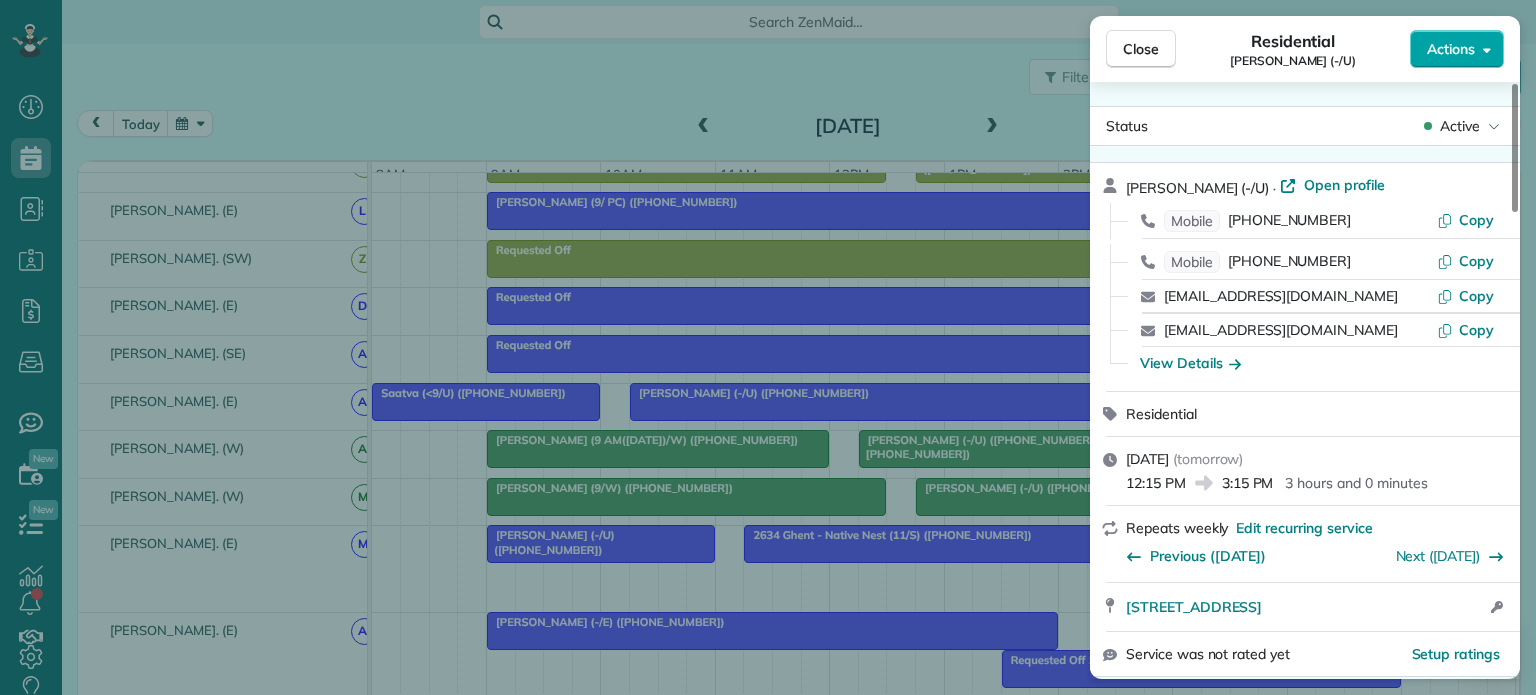 click on "Actions" at bounding box center [1451, 49] 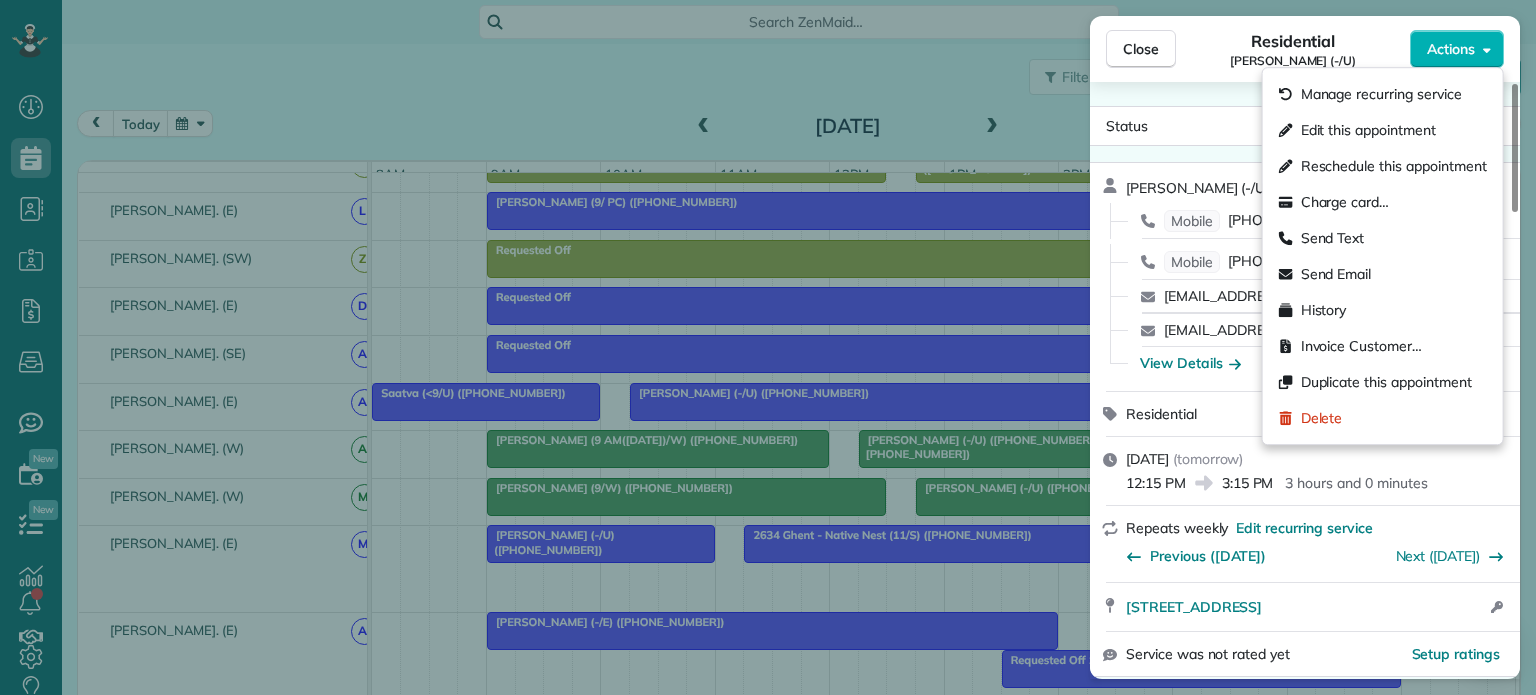 click on "Status Active Stephen Howard (-/U) · Open profile Mobile (314) 769-5929 Copy Mobile (919) 452-0343 Copy jnschamel29@gmail.com Copy sjhoward062796@gmail.com Copy View Details Residential Friday, July 25, 2025 ( tomorrow ) 12:15 PM 3:15 PM 3 hours and 0 minutes Repeats weekly Edit recurring service Previous (Jul 18) Next (Jul 25) 2588 N Houston st APT 2207 Dallas TX 75219 Open access information Service was not rated yet Setup ratings Cleaners Time in and out Assign Invite Cleaners Alondra   Calzada. (W) 12:15 PM 3:15 PM Checklist Try Now Keep this appointment up to your standards. Stay on top of every detail, keep your cleaners organised, and your client happy. Assign a checklist Watch a 5 min demo Billing Billing actions Price $118.00 Overcharge $0.00 Discount $0.00 Coupon discount - Primary tax Texas State &amp; Local Sales &amp; Use Tax (8.25%) $9.74 Secondary tax - Total appointment price $127.74 Tips collected New feature! $0.00 Unpaid Mark as paid Total including tip $127.74 Get paid online in no-time!" at bounding box center [1305, 380] 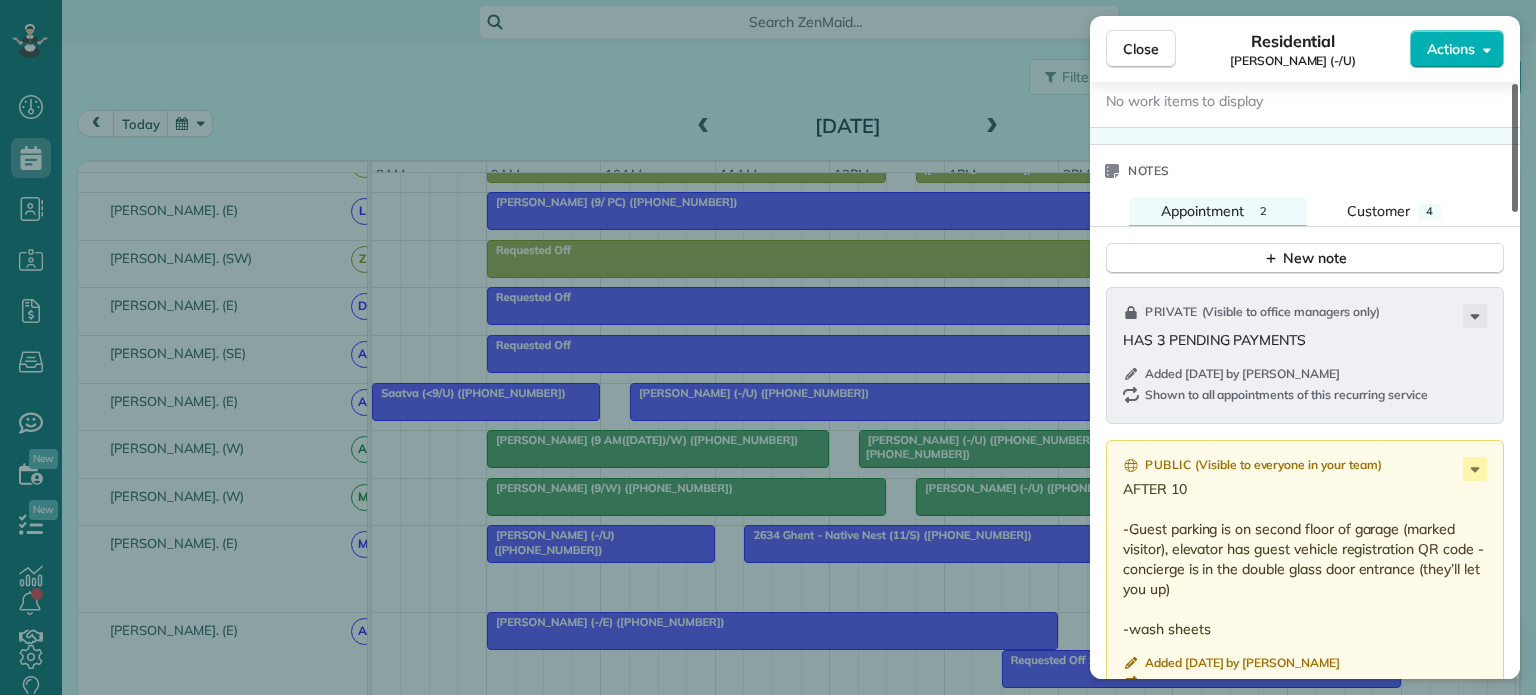 scroll, scrollTop: 1637, scrollLeft: 0, axis: vertical 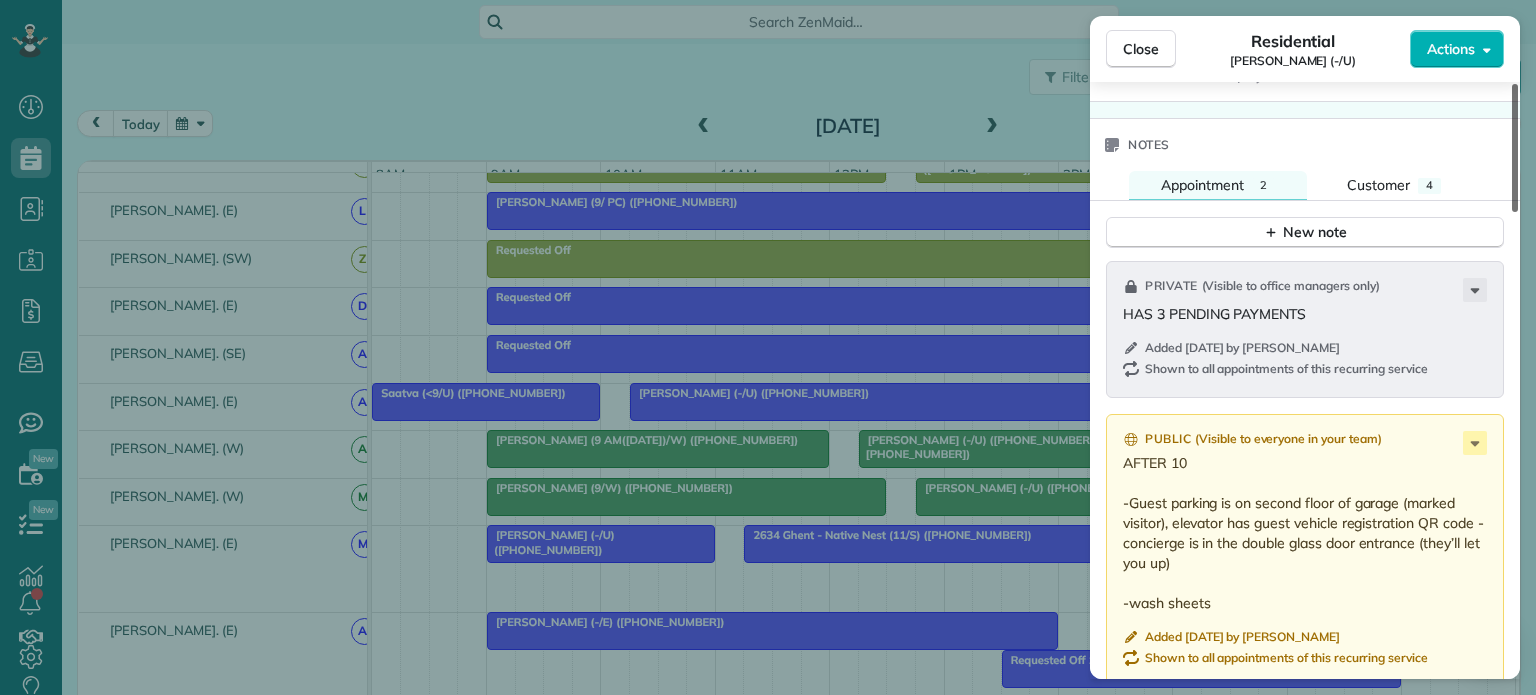 drag, startPoint x: 1512, startPoint y: 147, endPoint x: 1492, endPoint y: 499, distance: 352.56772 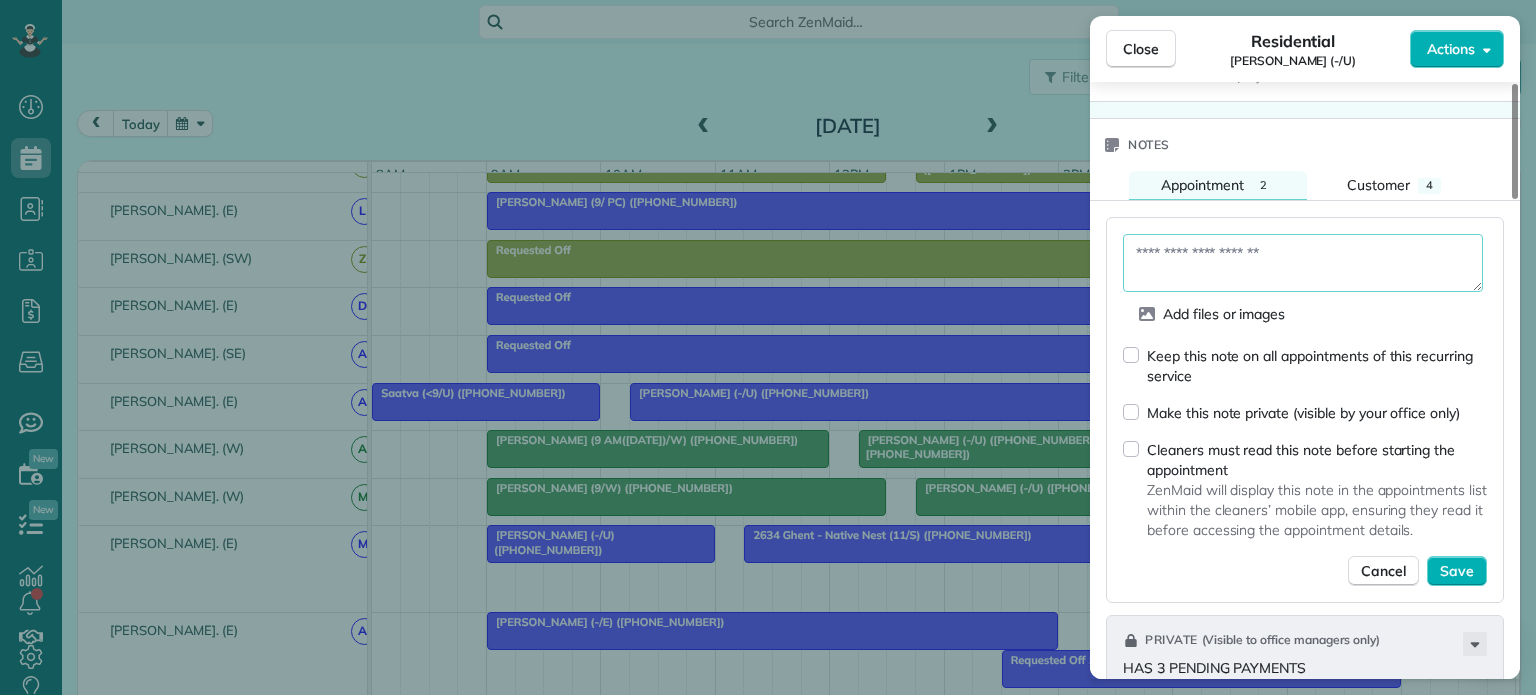 click at bounding box center (1303, 263) 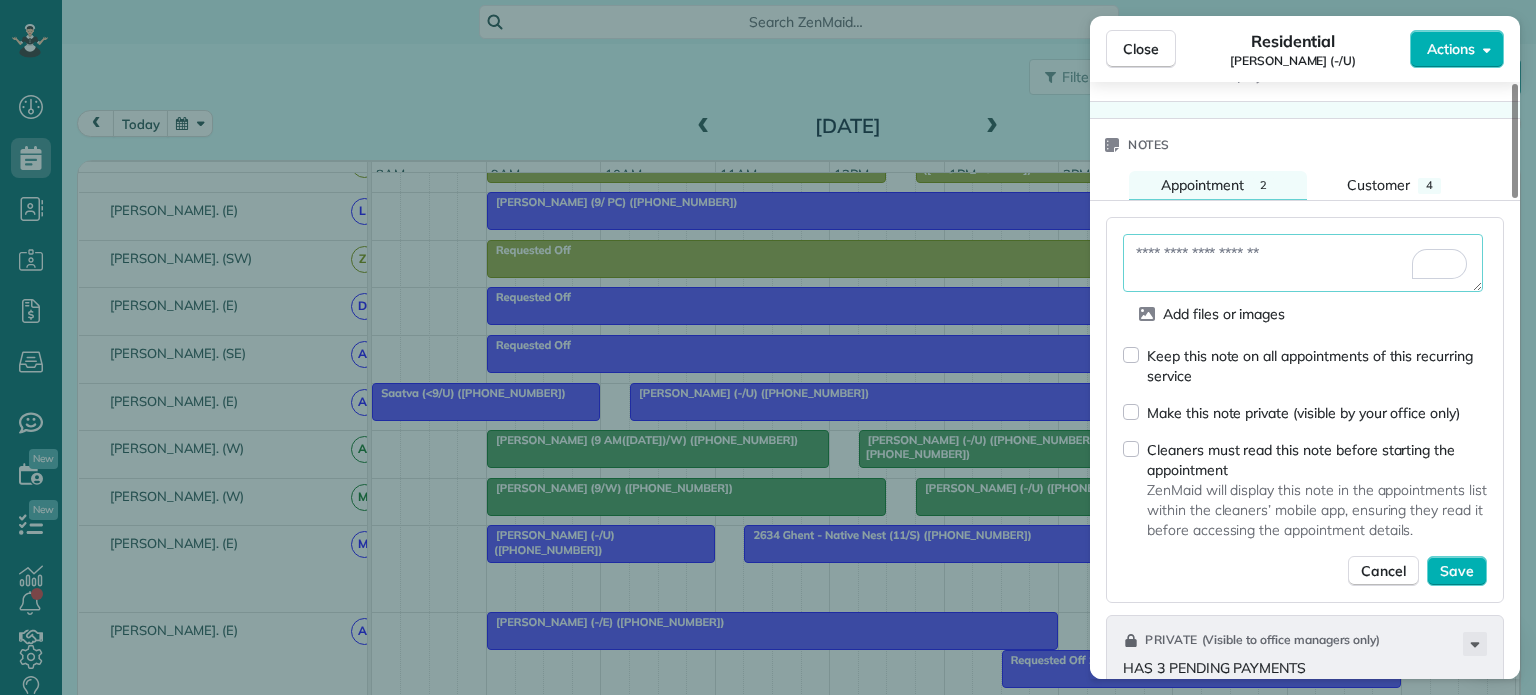 type on "*" 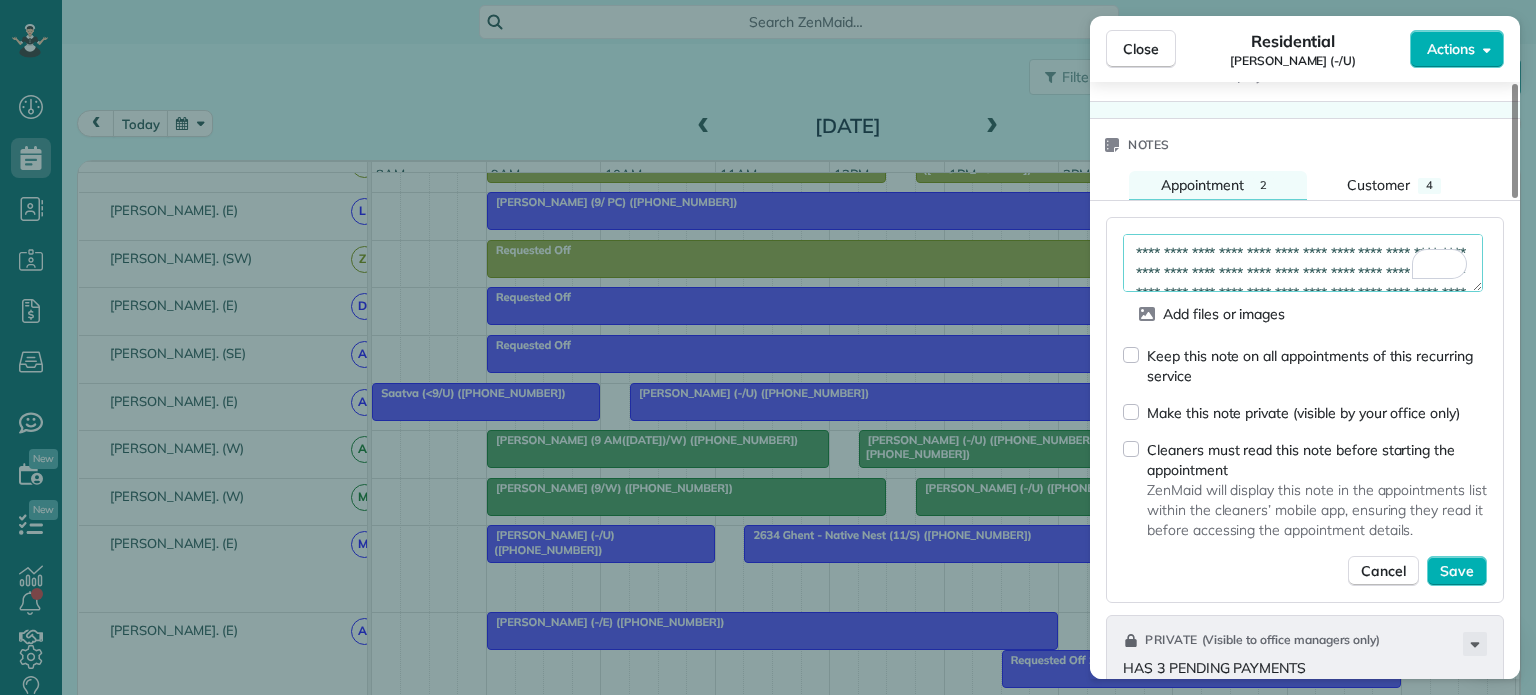 scroll, scrollTop: 91, scrollLeft: 0, axis: vertical 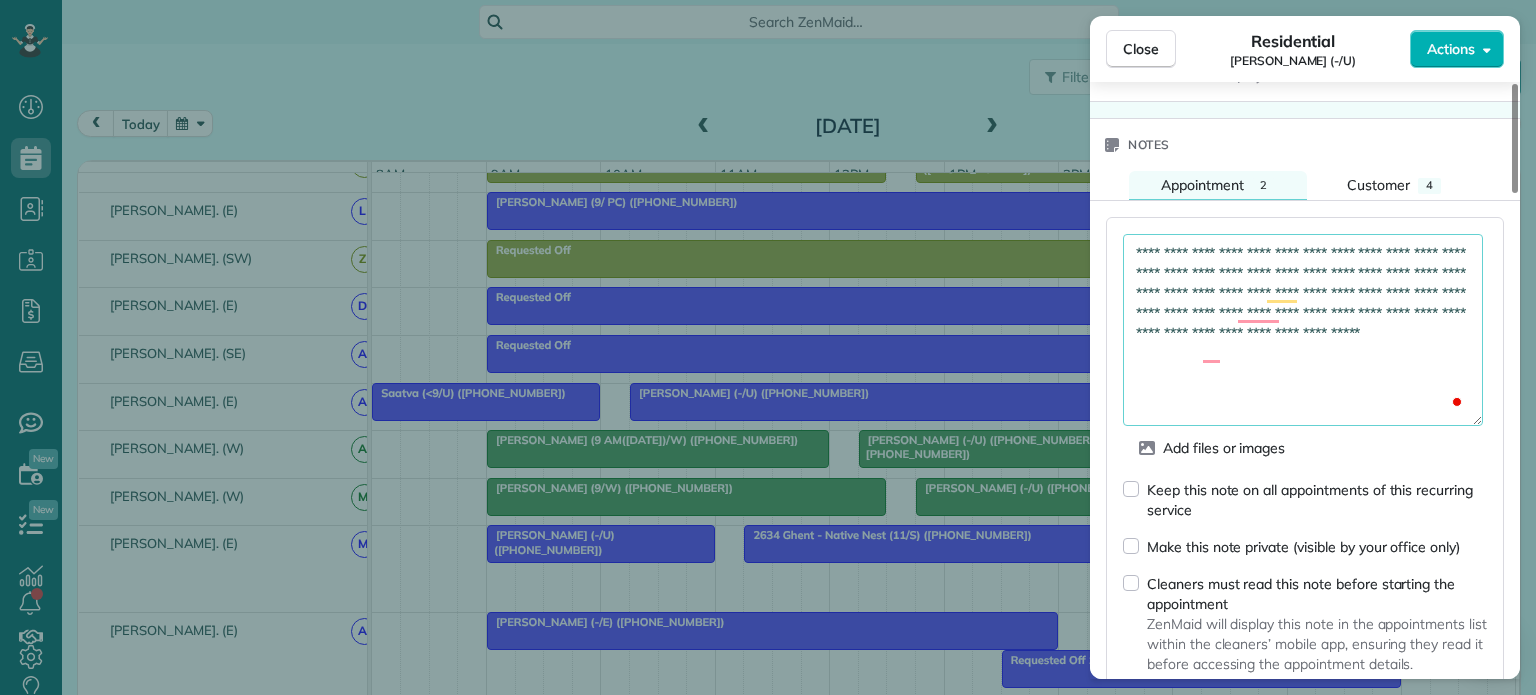 drag, startPoint x: 1477, startPoint y: 290, endPoint x: 1484, endPoint y: 424, distance: 134.18271 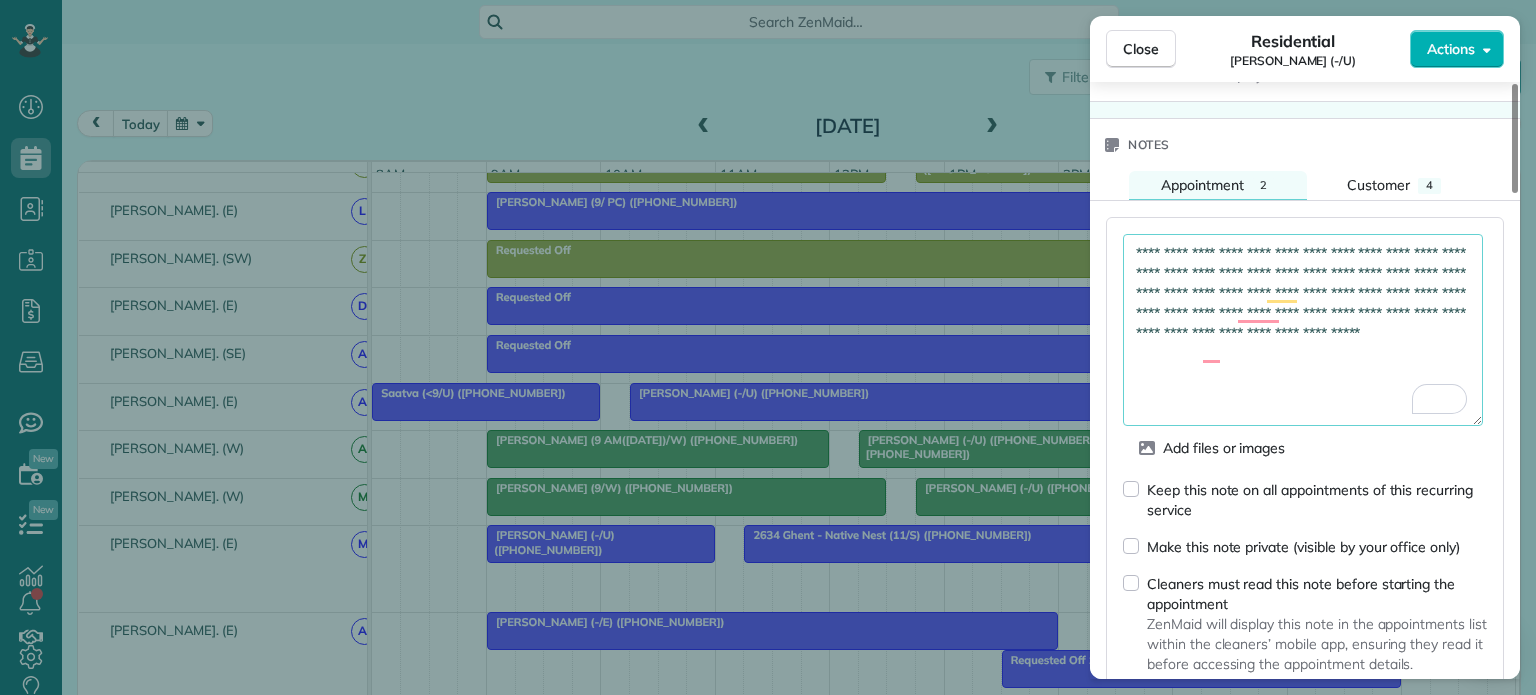 drag, startPoint x: 1250, startPoint y: 260, endPoint x: 1138, endPoint y: 258, distance: 112.01785 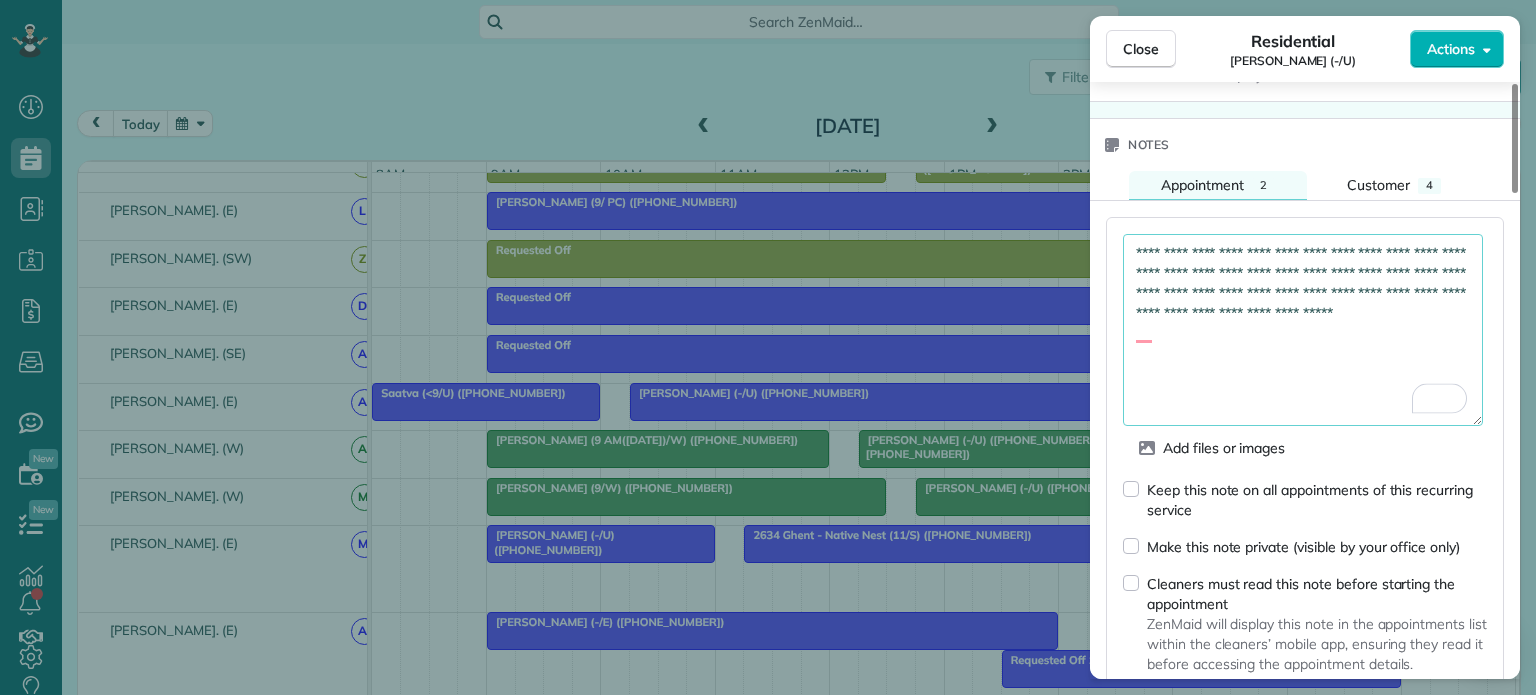 click on "**********" at bounding box center (1303, 330) 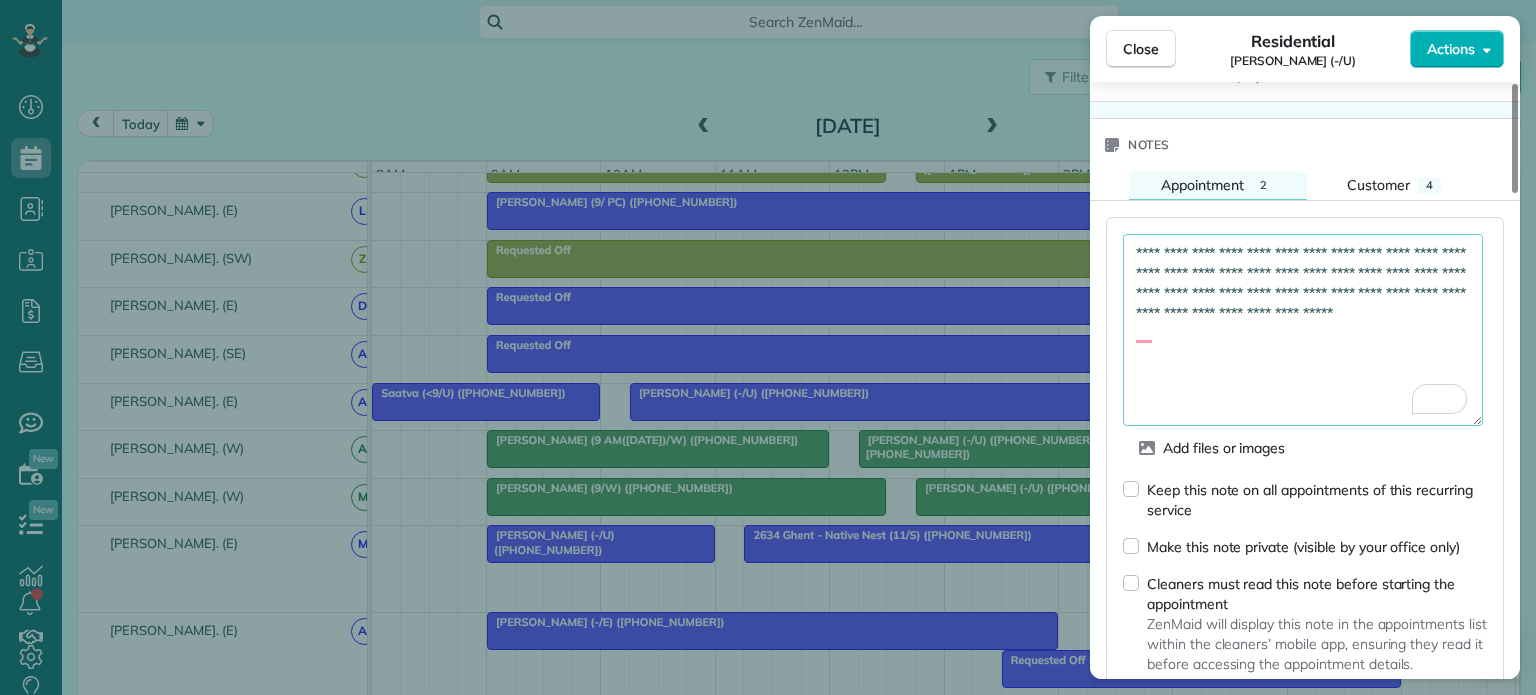drag, startPoint x: 1360, startPoint y: 318, endPoint x: 1376, endPoint y: 339, distance: 26.400757 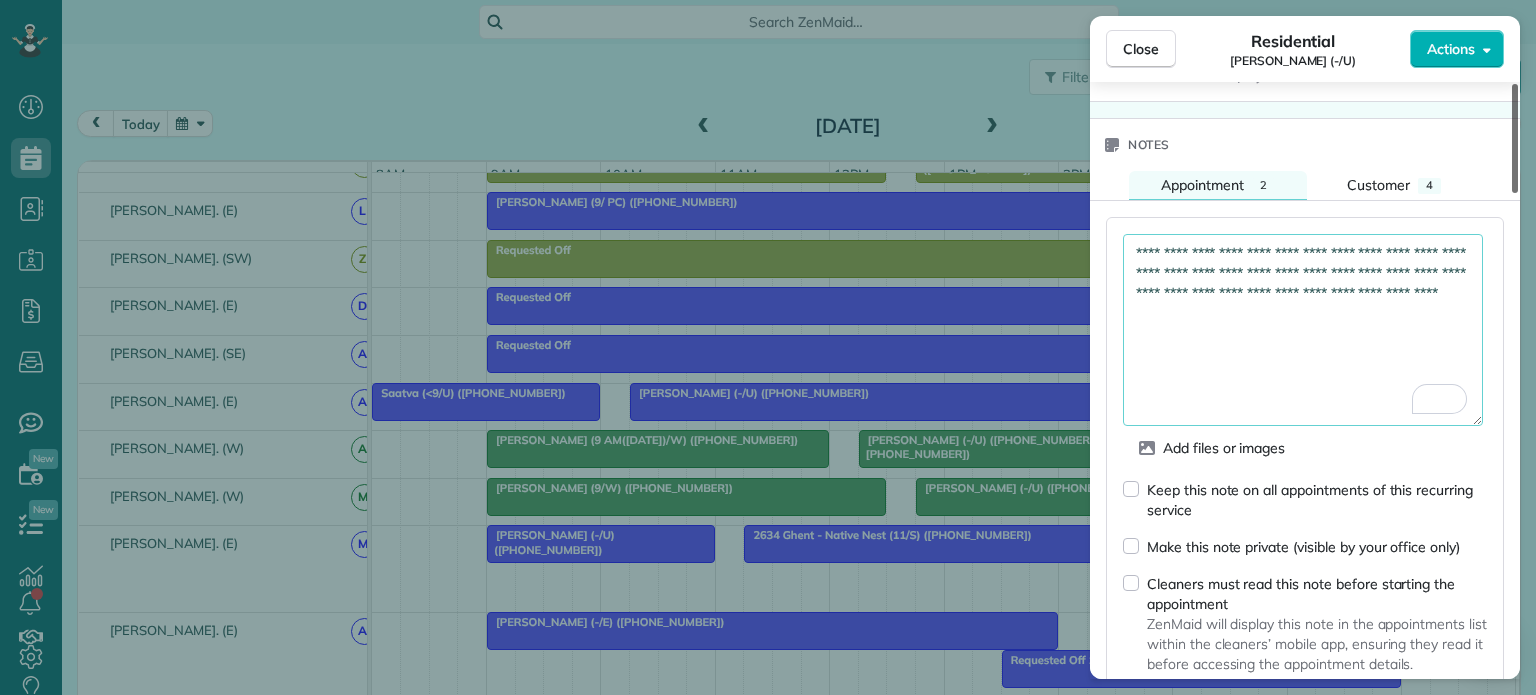 type on "**********" 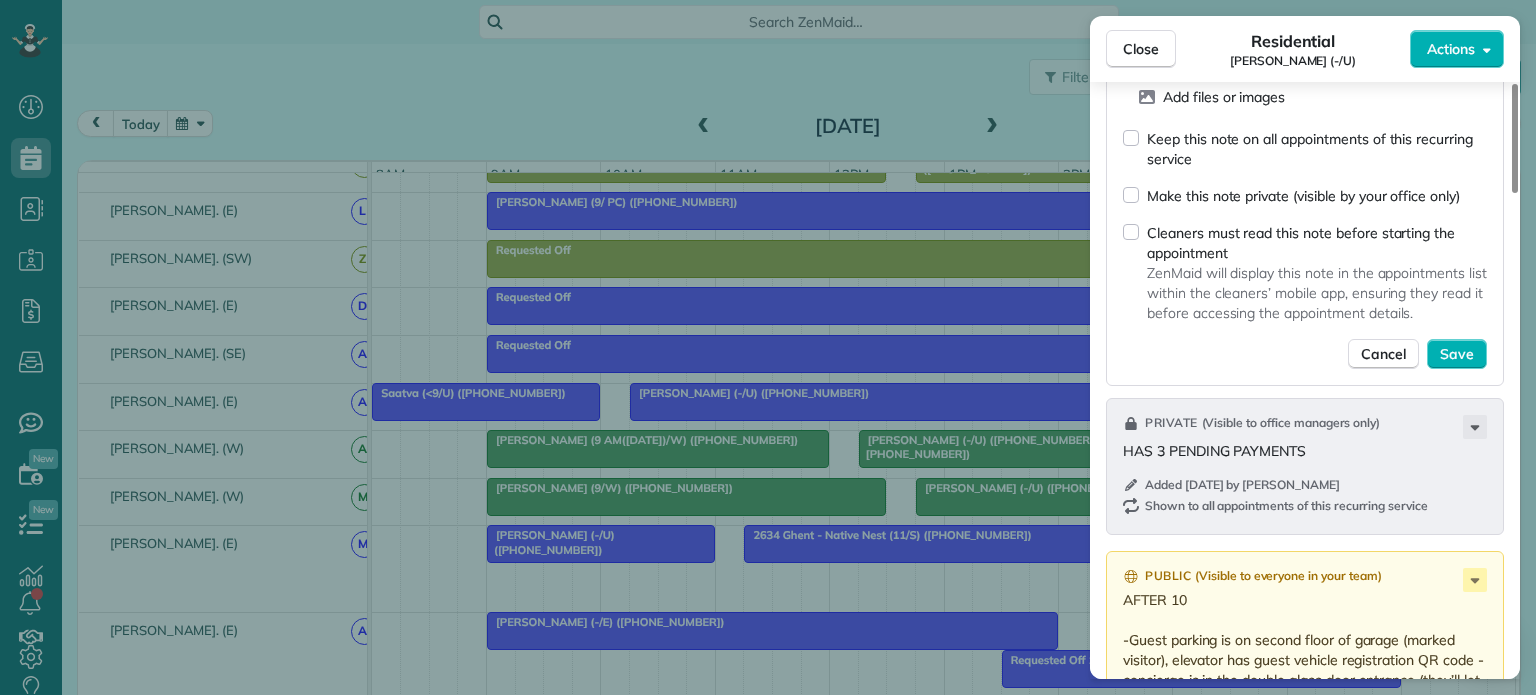 drag, startPoint x: 1512, startPoint y: 419, endPoint x: 1497, endPoint y: 476, distance: 58.940647 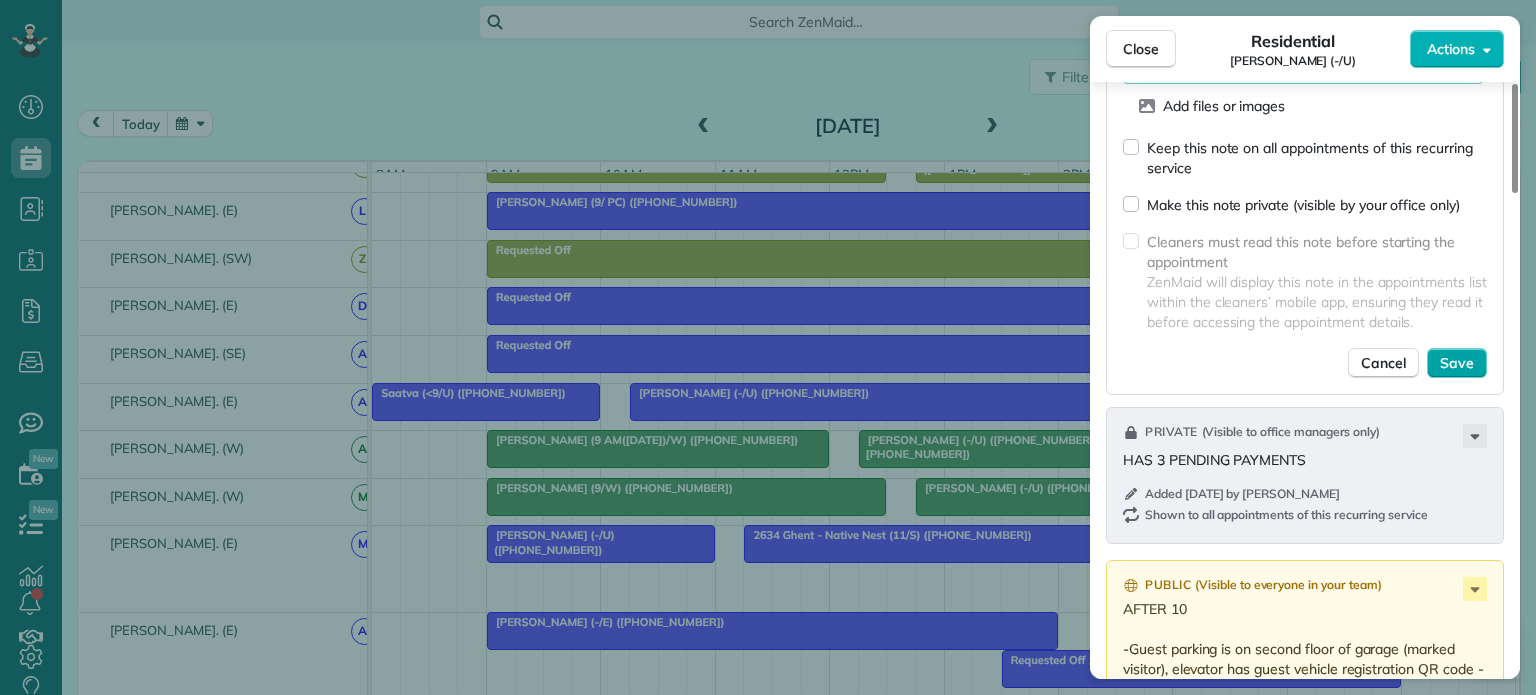 click on "Save" at bounding box center (1457, 363) 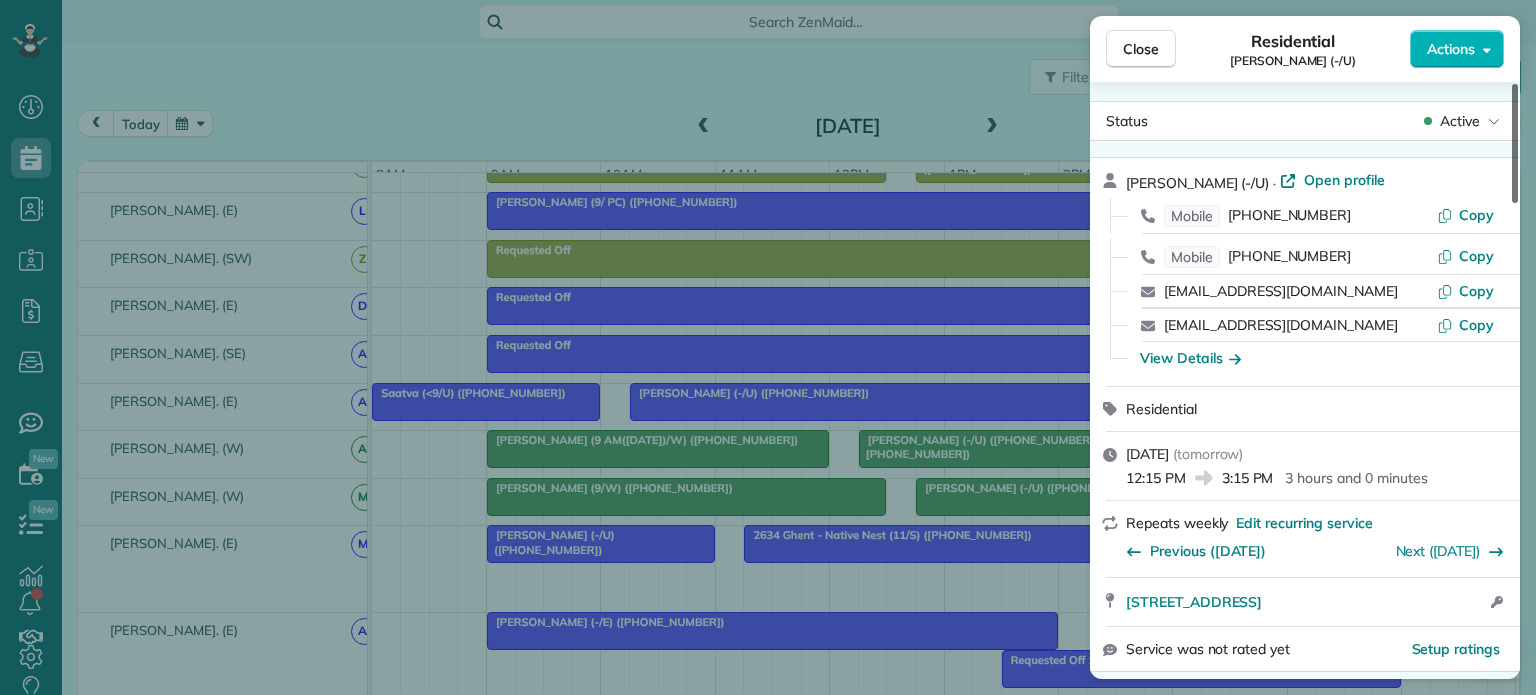 scroll, scrollTop: 0, scrollLeft: 0, axis: both 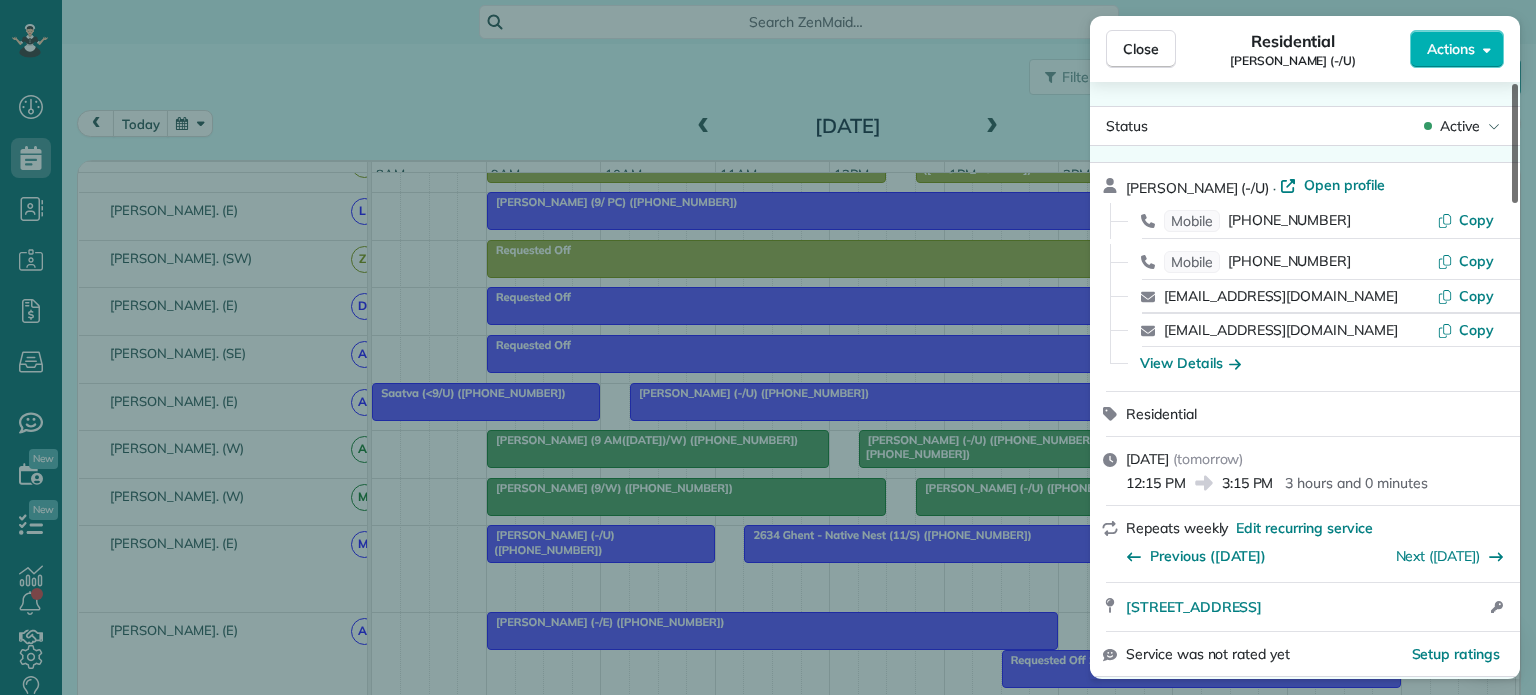 drag, startPoint x: 1519, startPoint y: 525, endPoint x: 1526, endPoint y: 77, distance: 448.0547 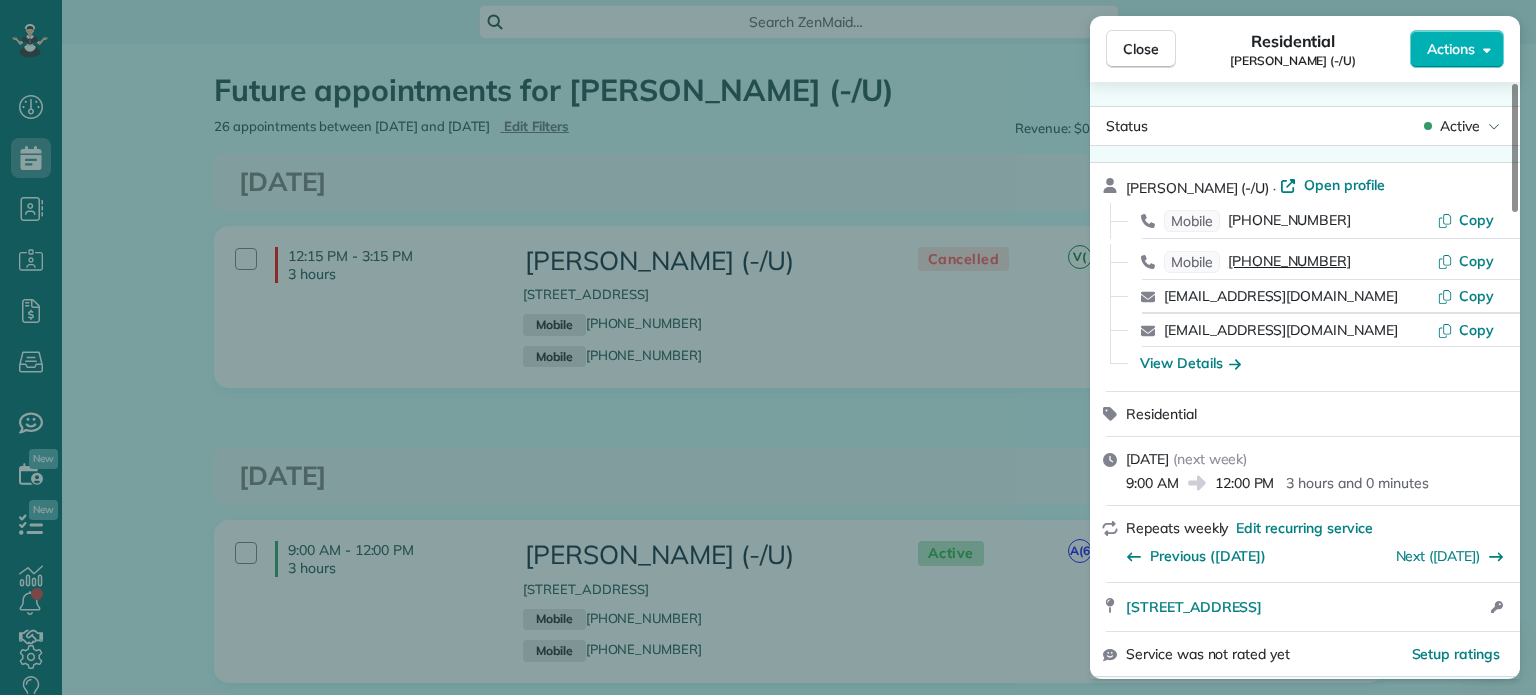 scroll, scrollTop: 0, scrollLeft: 0, axis: both 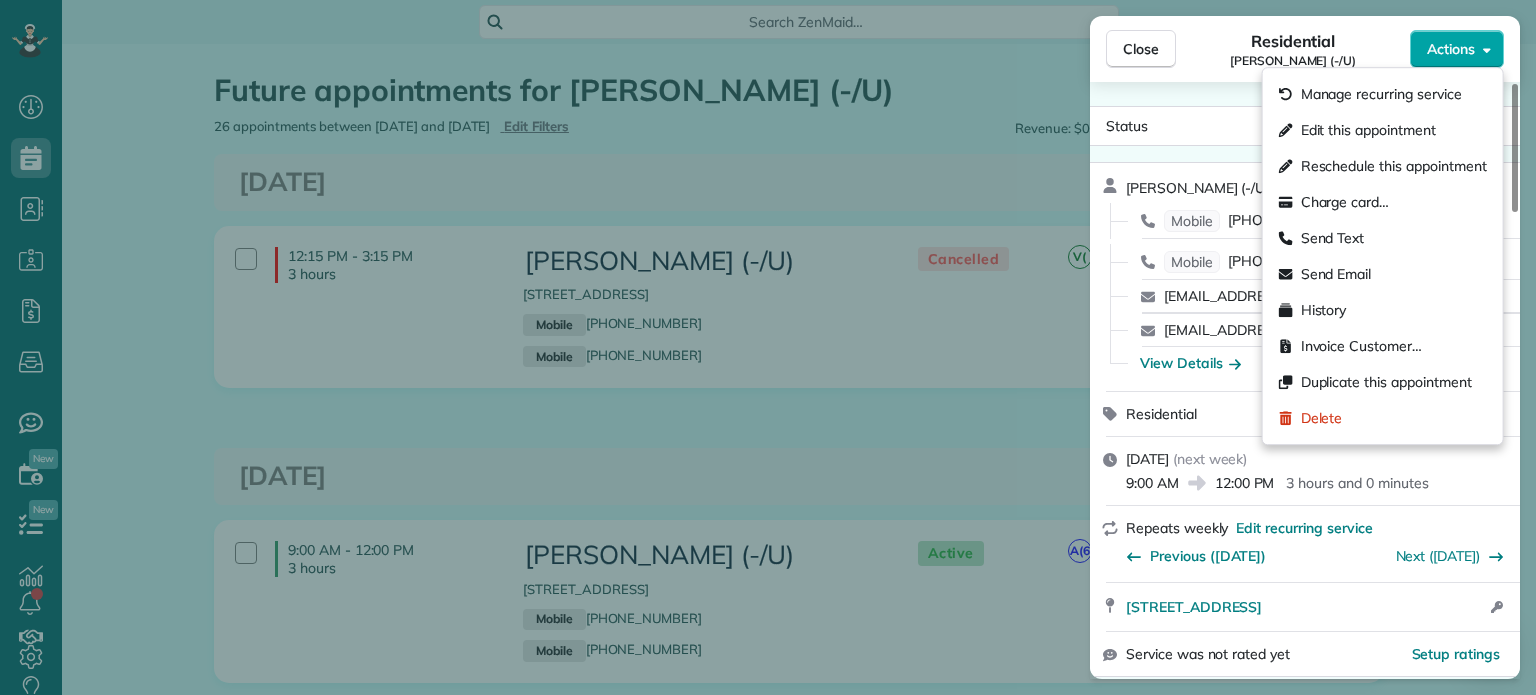 click on "Actions" at bounding box center [1451, 49] 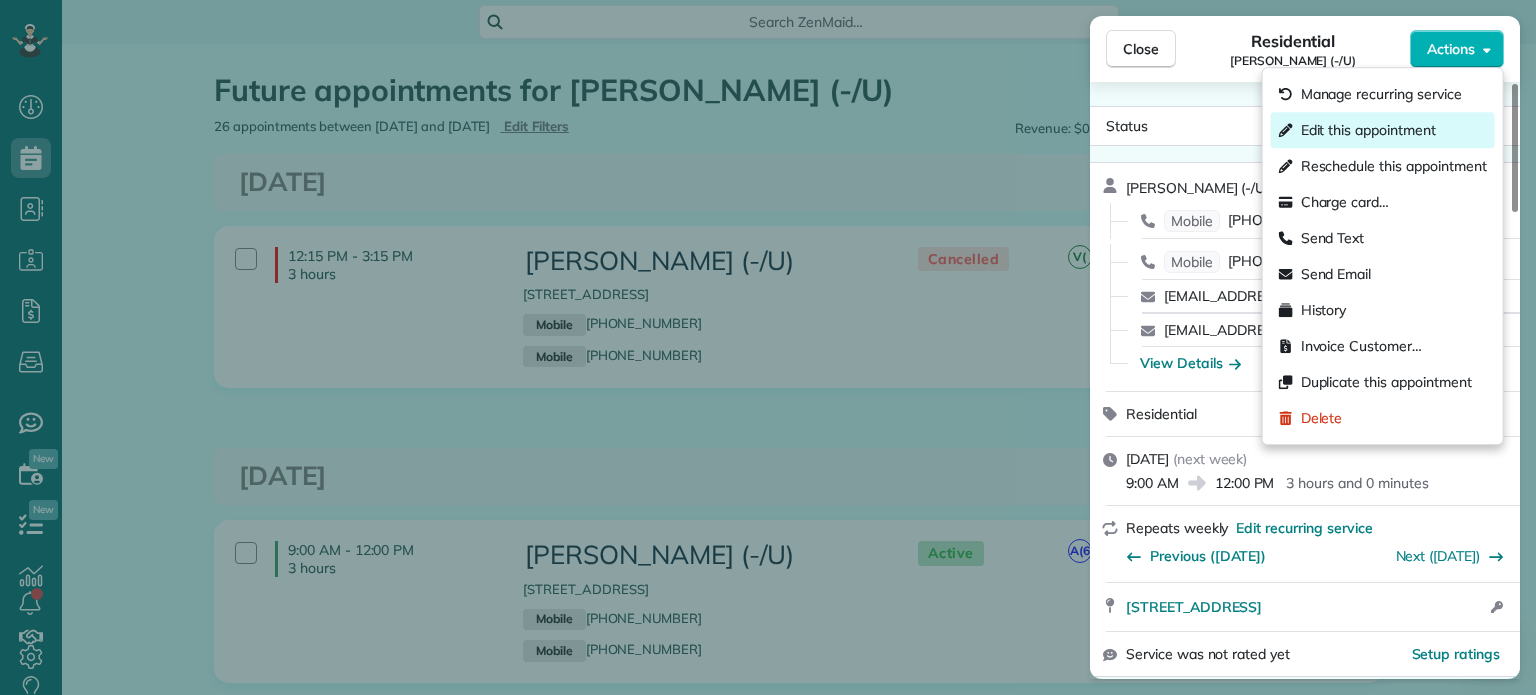 click on "Edit this appointment" at bounding box center (1368, 130) 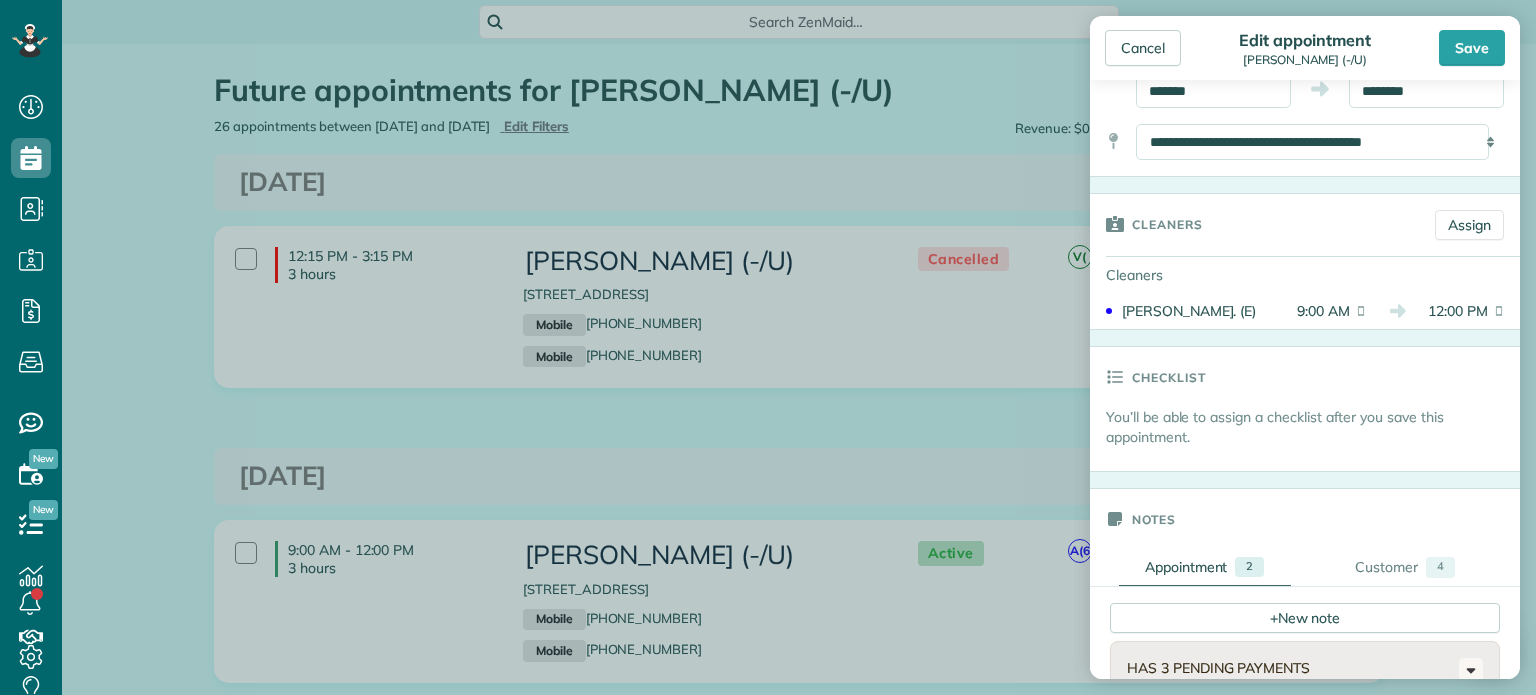 scroll, scrollTop: 204, scrollLeft: 0, axis: vertical 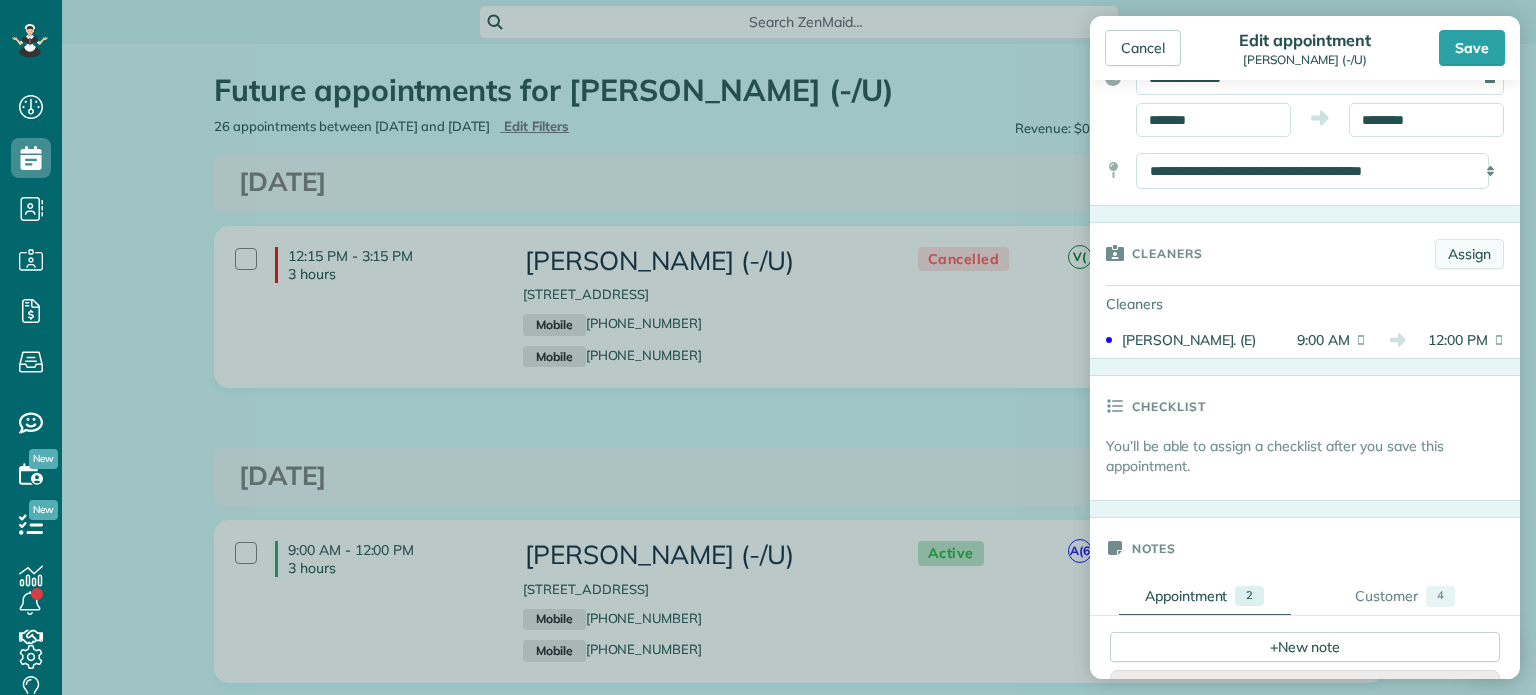 click on "Assign" at bounding box center [1469, 254] 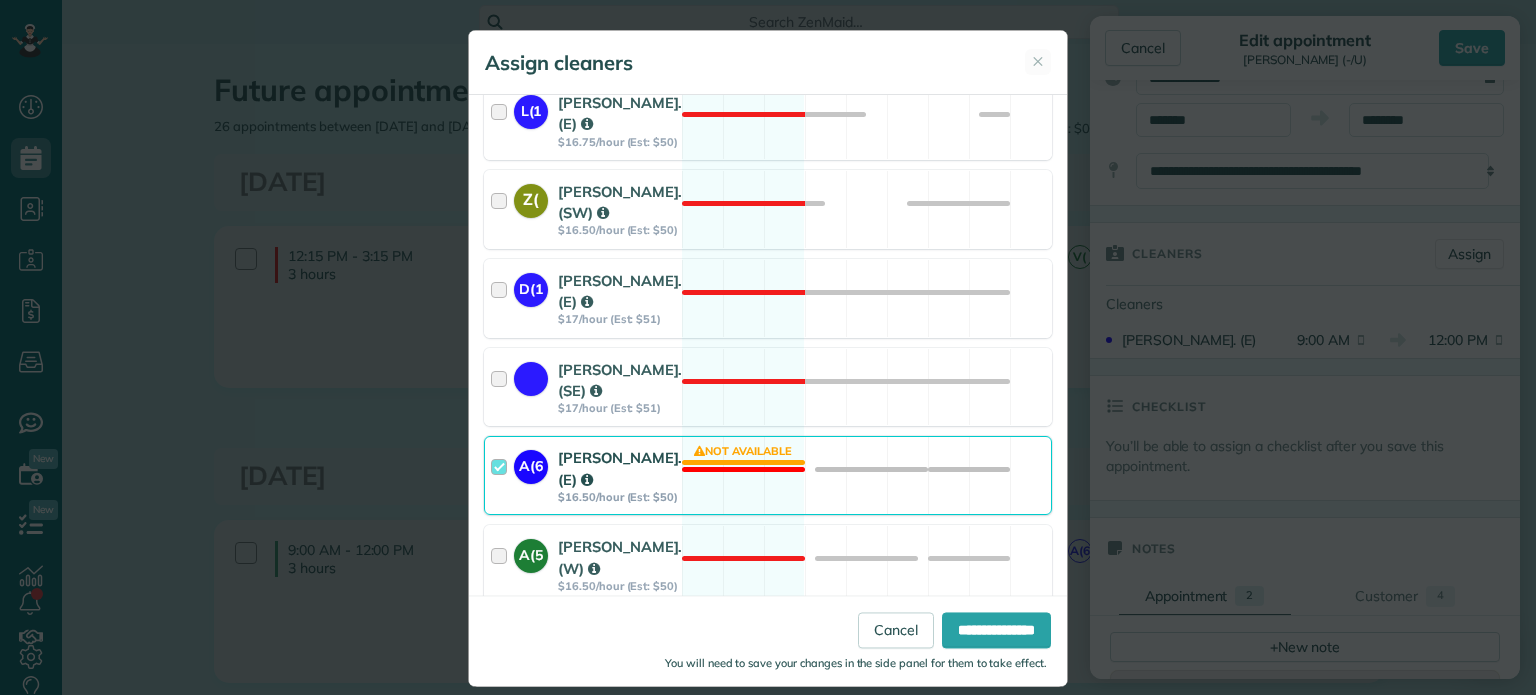scroll, scrollTop: 1620, scrollLeft: 0, axis: vertical 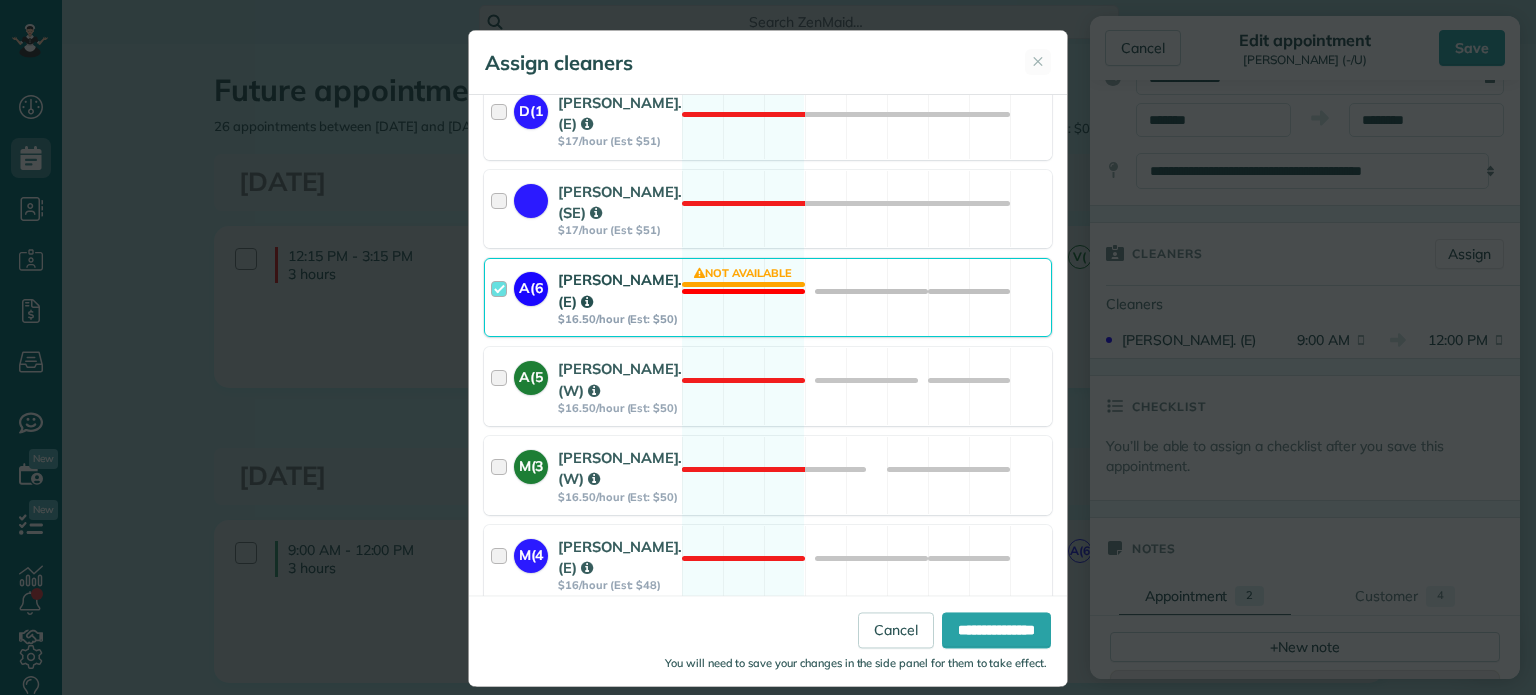 click at bounding box center [502, 297] 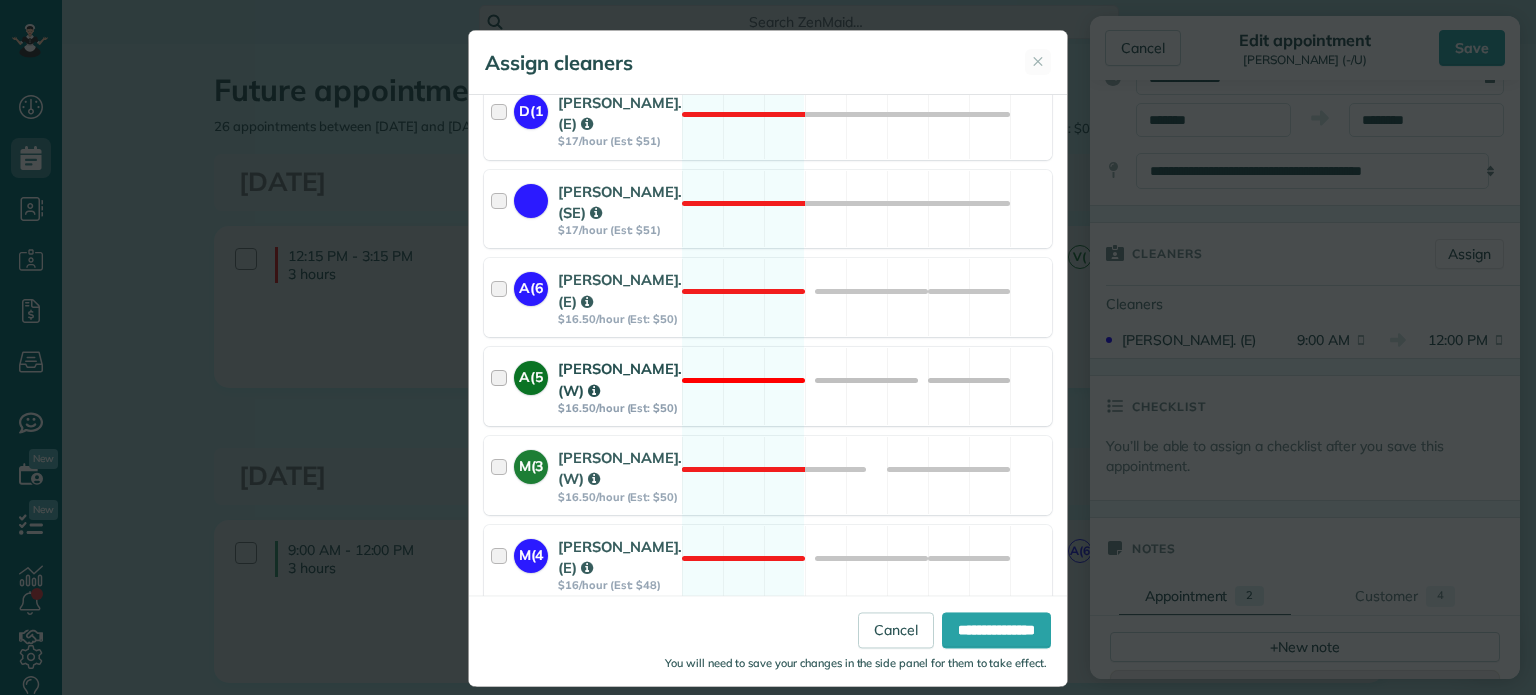 click at bounding box center (502, 386) 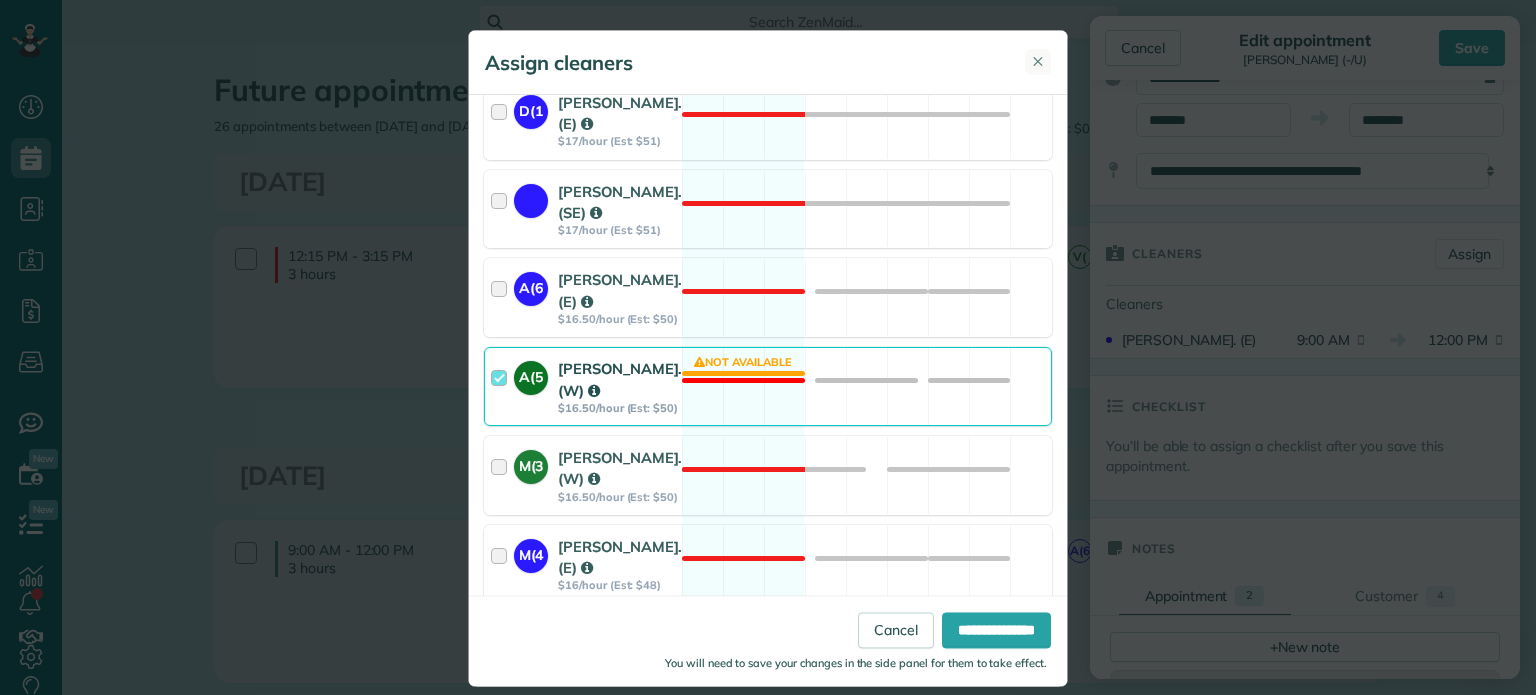 click on "✕" at bounding box center (1038, 61) 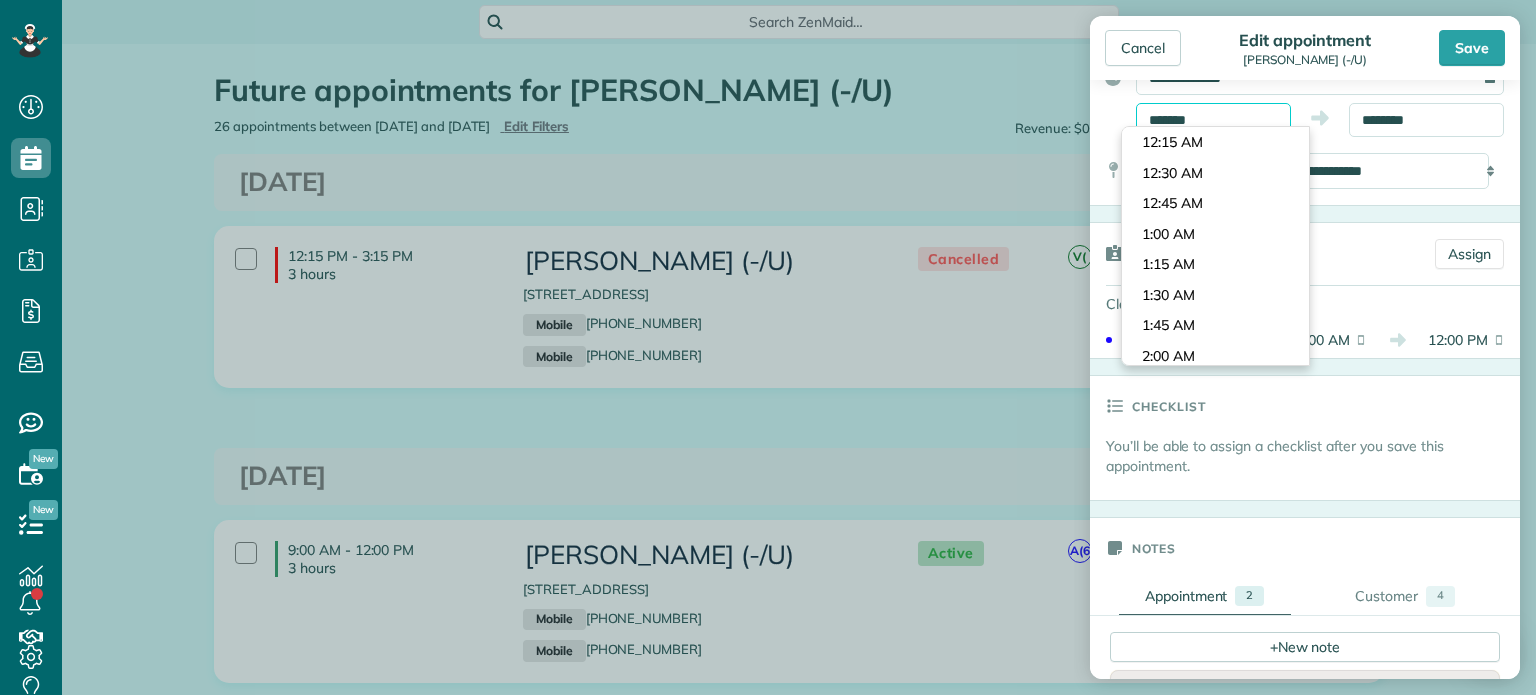 click on "*******" at bounding box center (1213, 120) 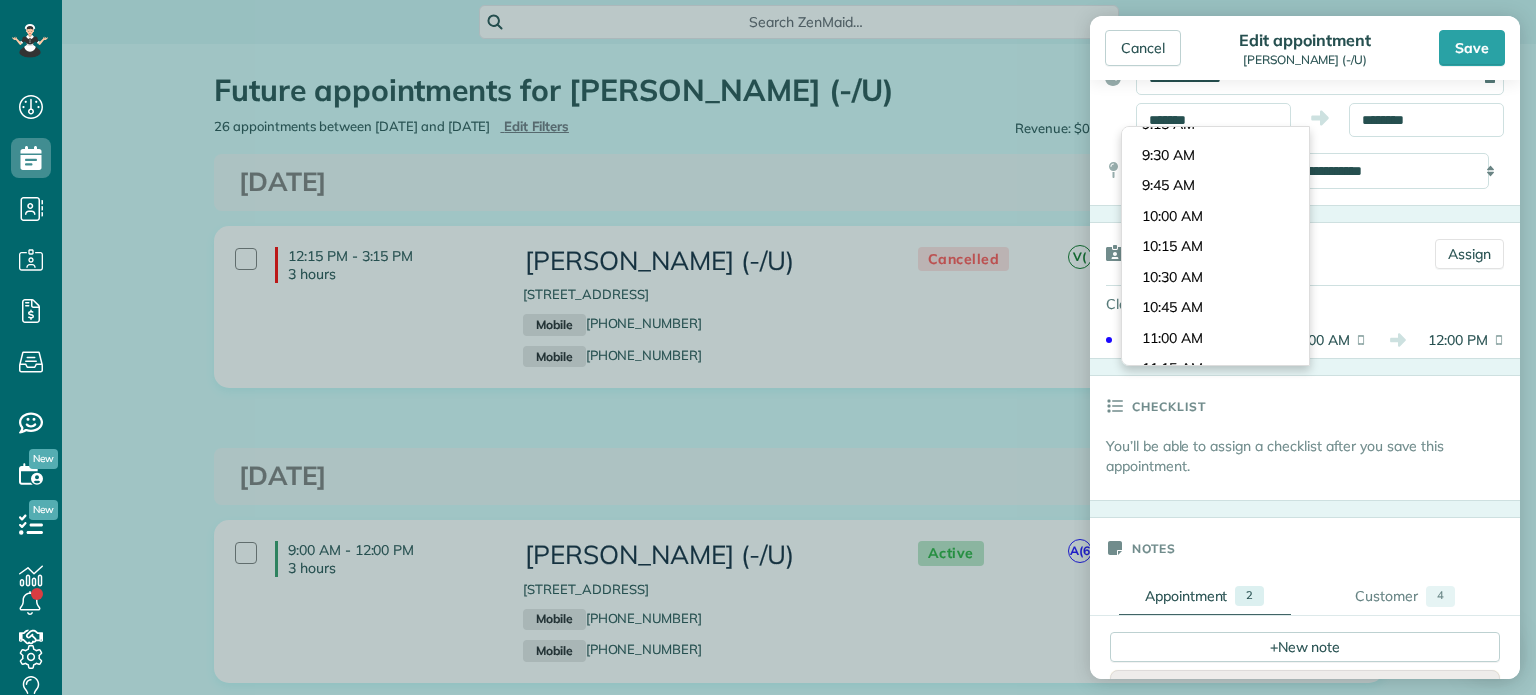 scroll, scrollTop: 1157, scrollLeft: 0, axis: vertical 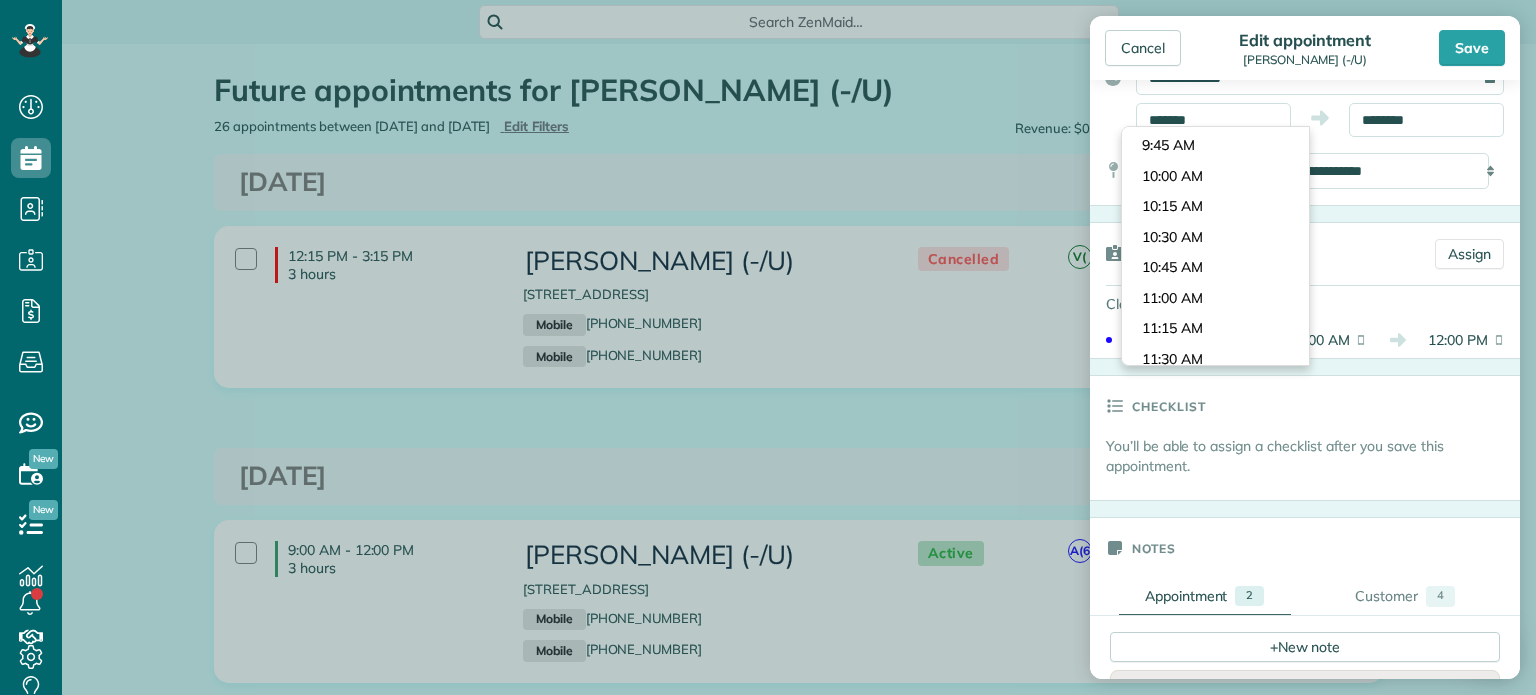 click on "Status
Active
Active
Cancelled
Cancelled and Paid
Requested Off" at bounding box center (1305, 830) 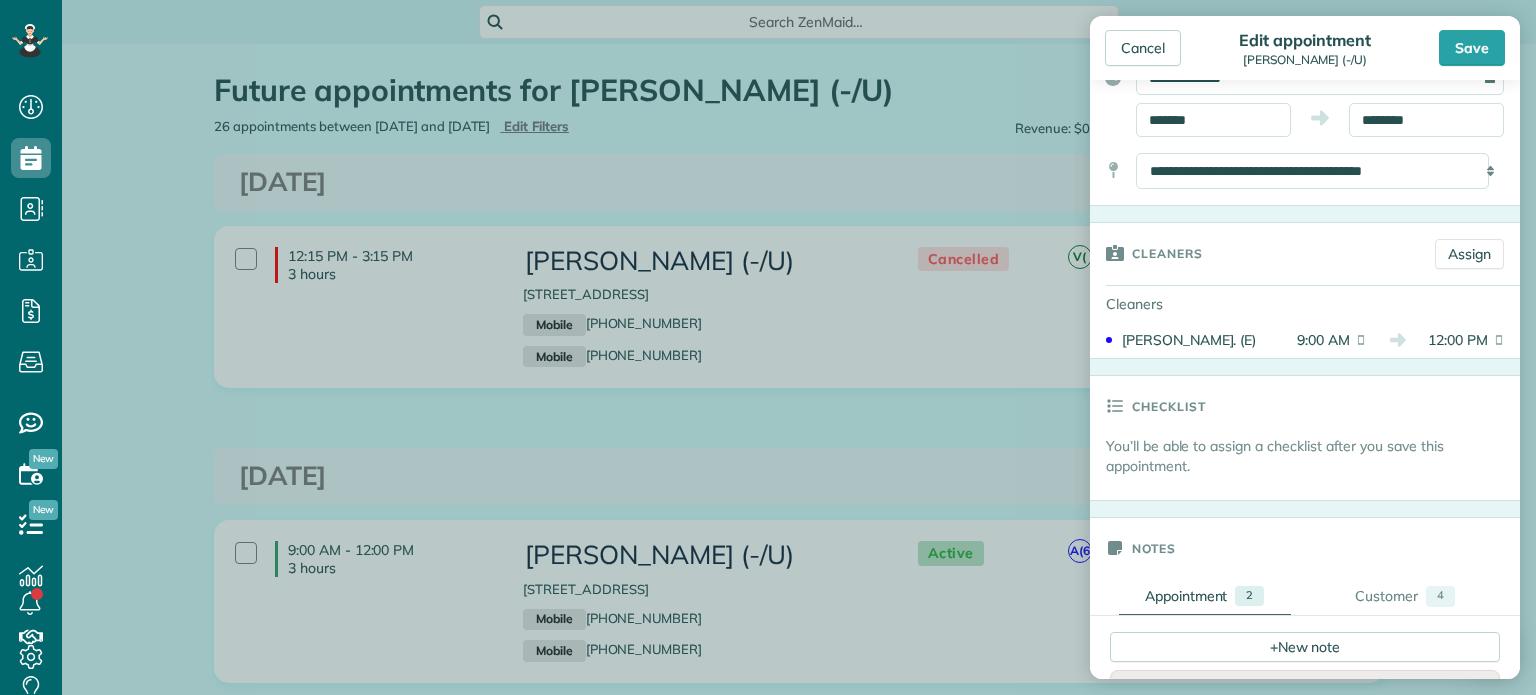 drag, startPoint x: 1520, startPoint y: 269, endPoint x: 1523, endPoint y: 225, distance: 44.102154 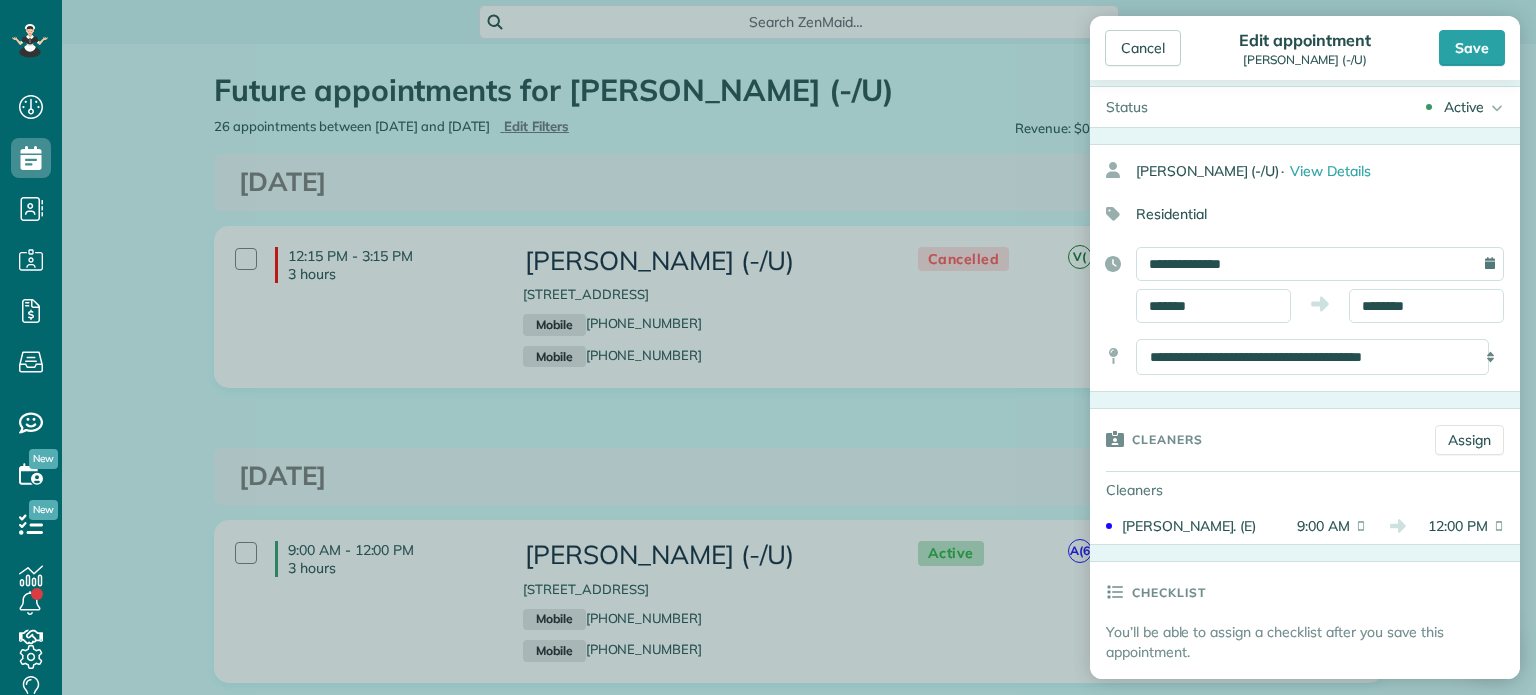 scroll, scrollTop: 0, scrollLeft: 0, axis: both 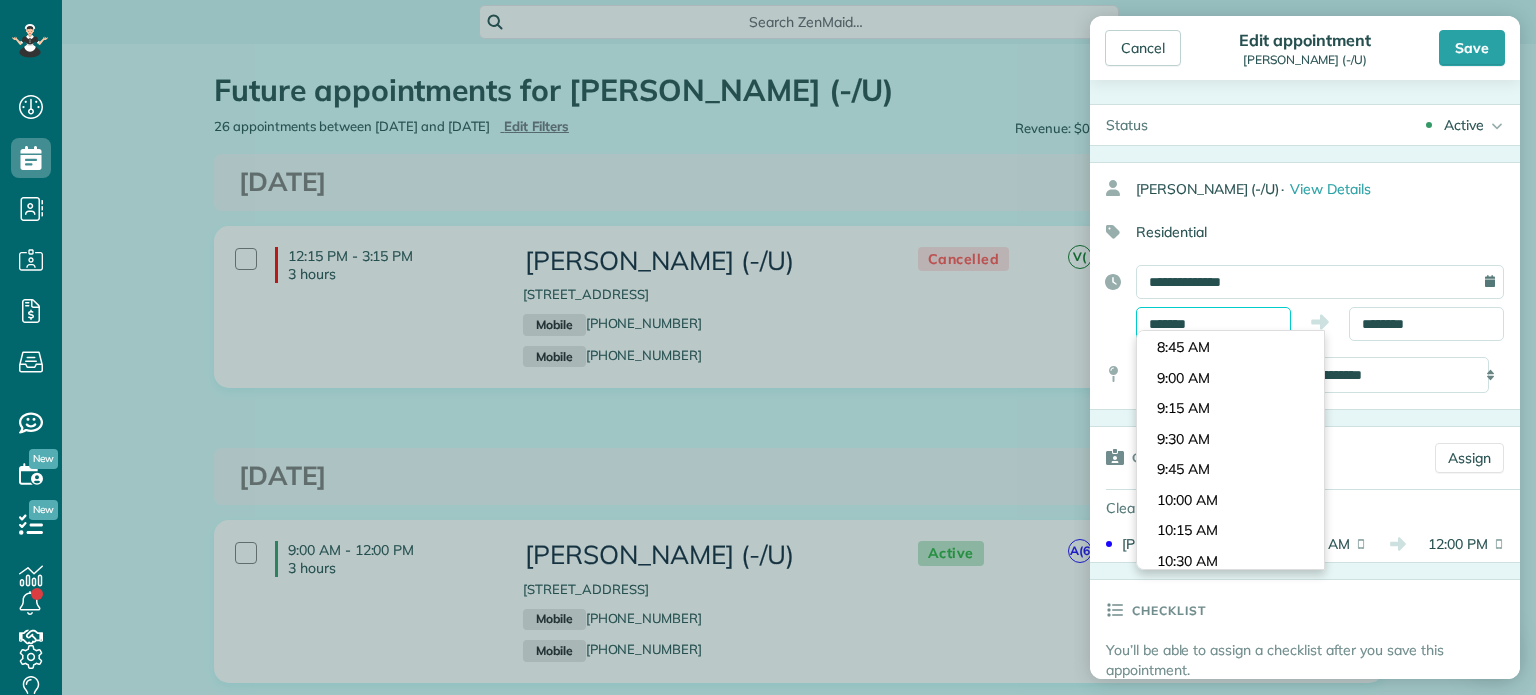 click on "*******" at bounding box center (1213, 324) 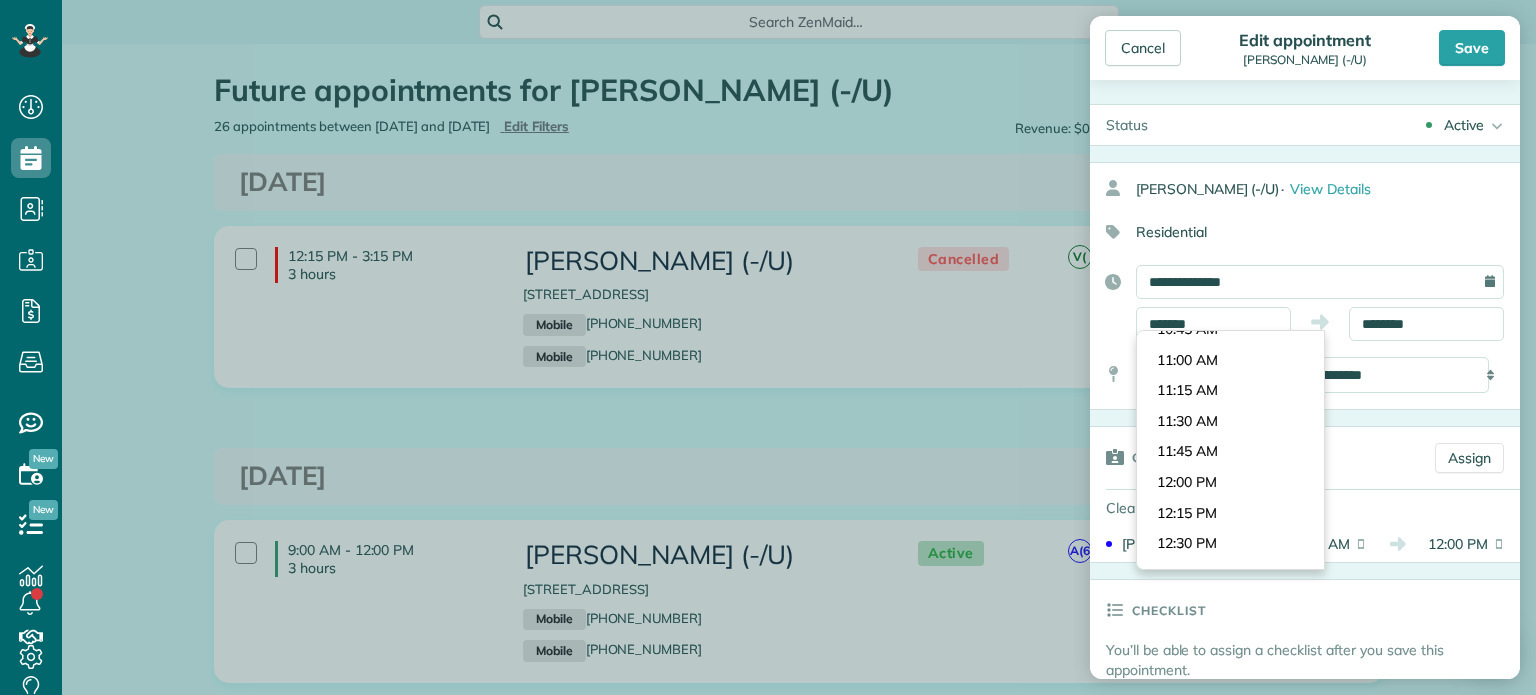 scroll, scrollTop: 1317, scrollLeft: 0, axis: vertical 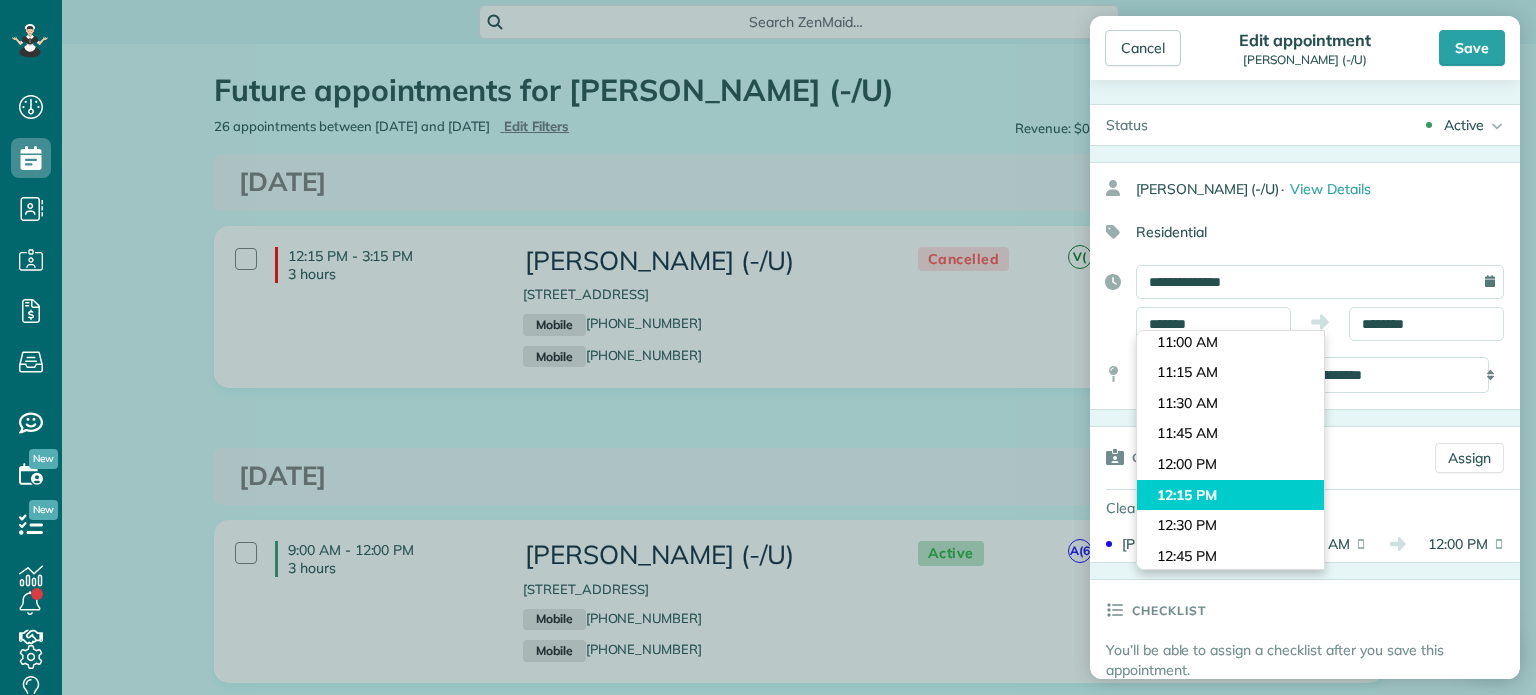 type on "********" 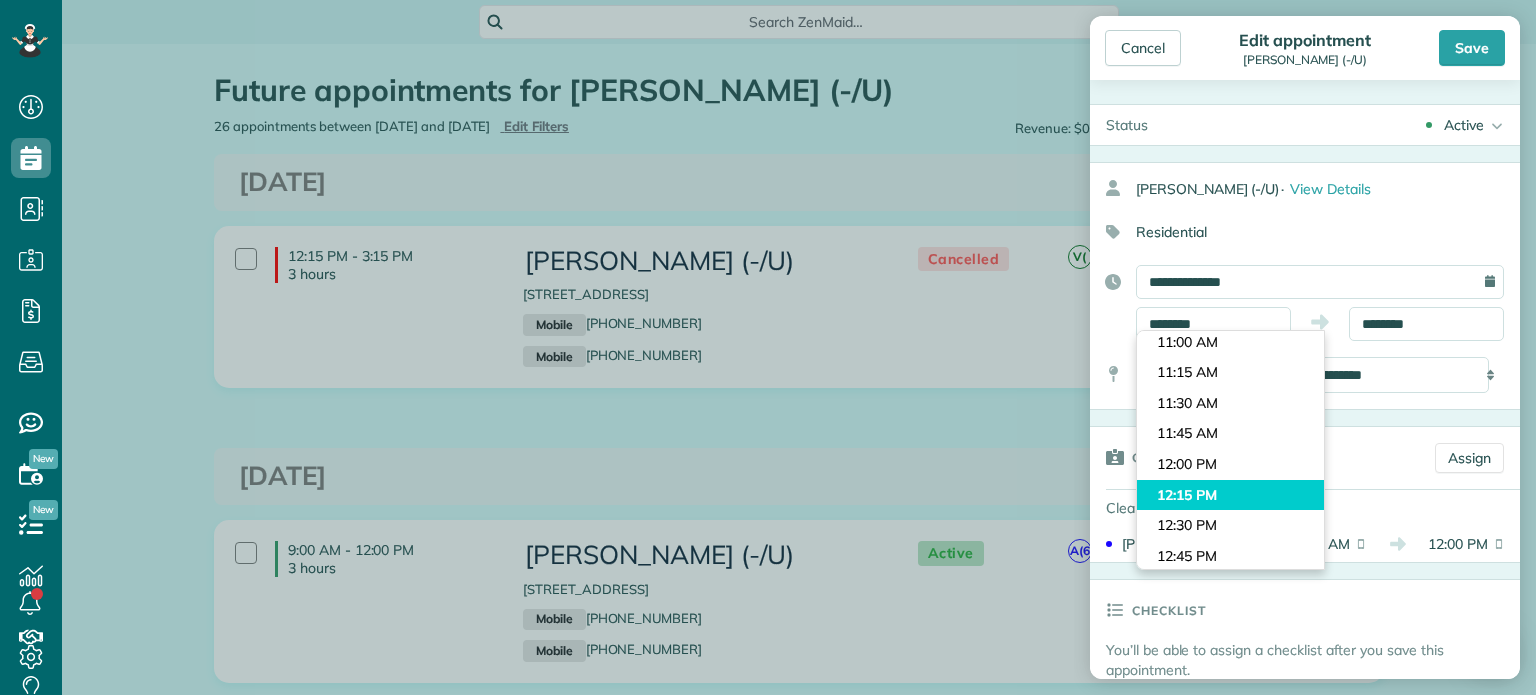 click on "Dashboard
Scheduling
Calendar View
List View
Dispatch View - Weekly scheduling (Beta)" at bounding box center (768, 347) 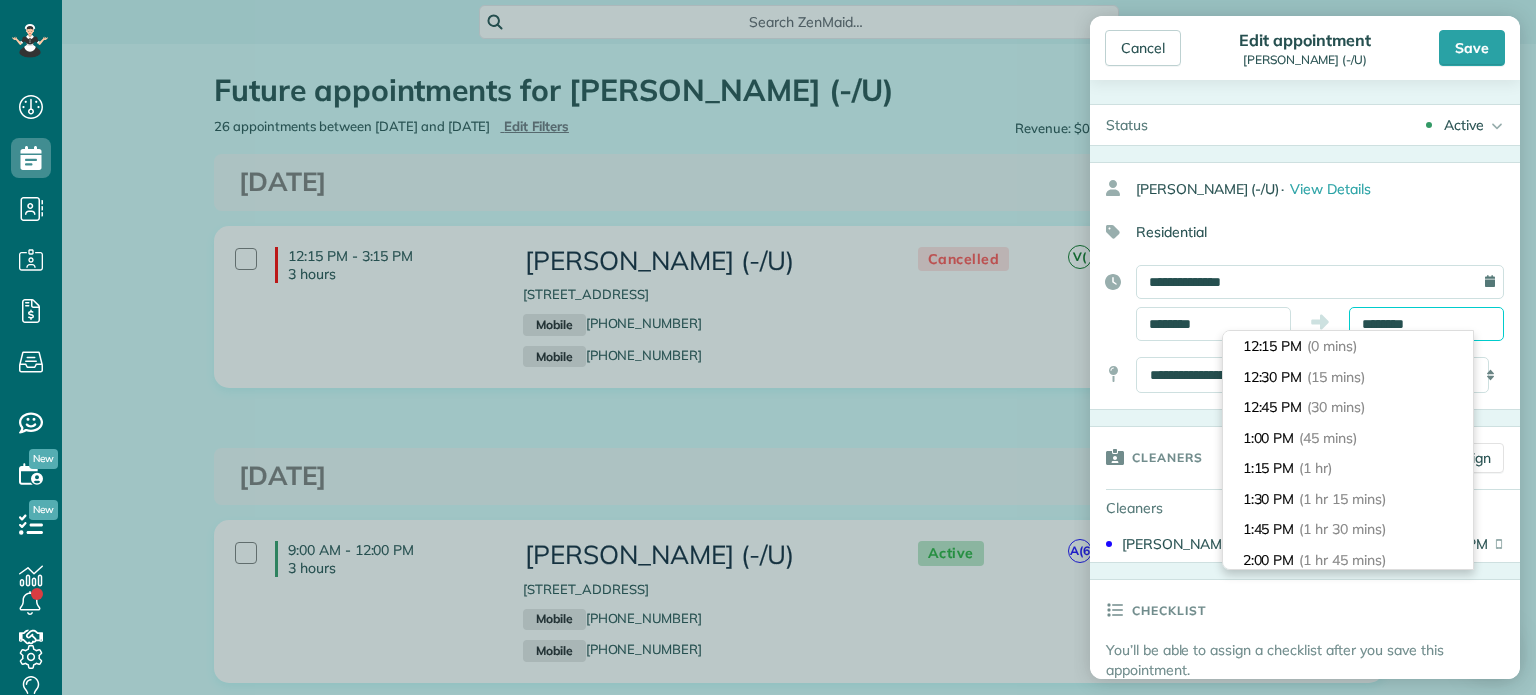click on "********" at bounding box center [1426, 324] 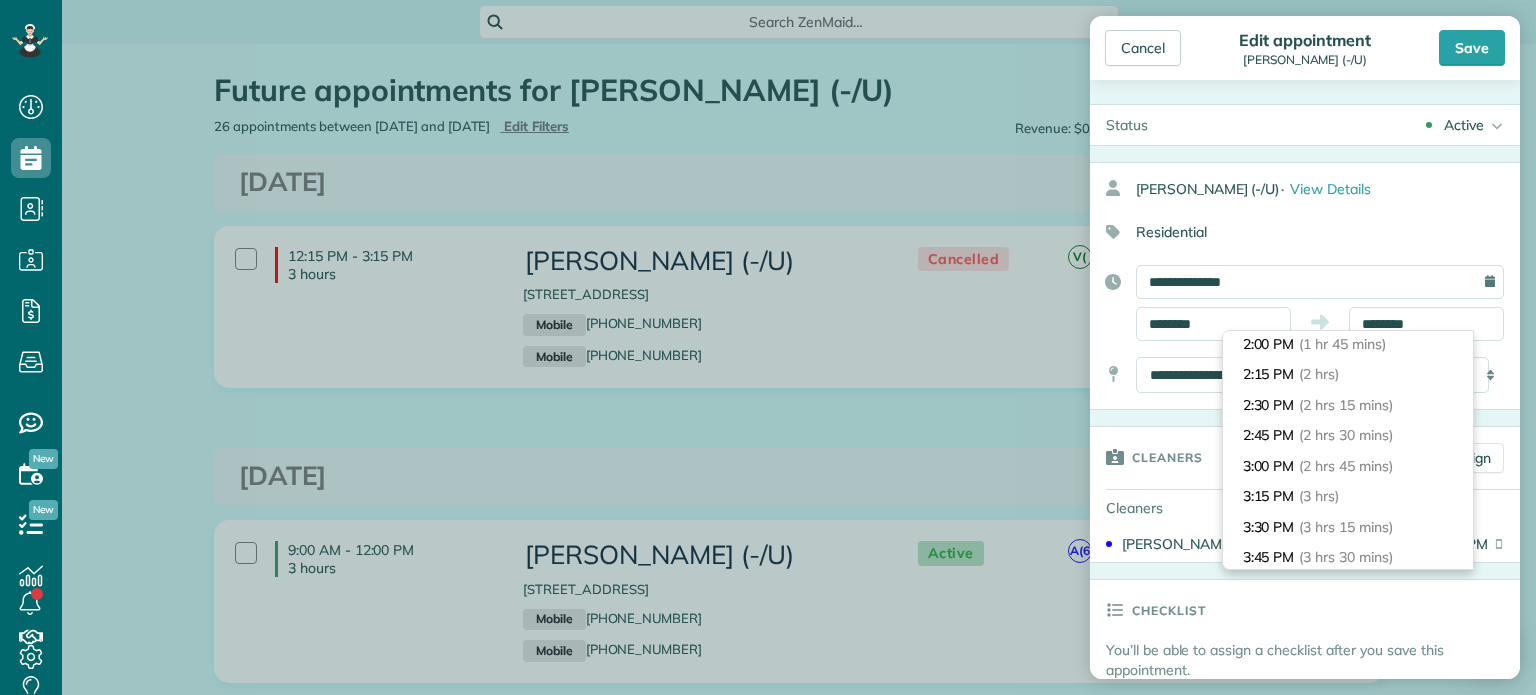 scroll, scrollTop: 280, scrollLeft: 0, axis: vertical 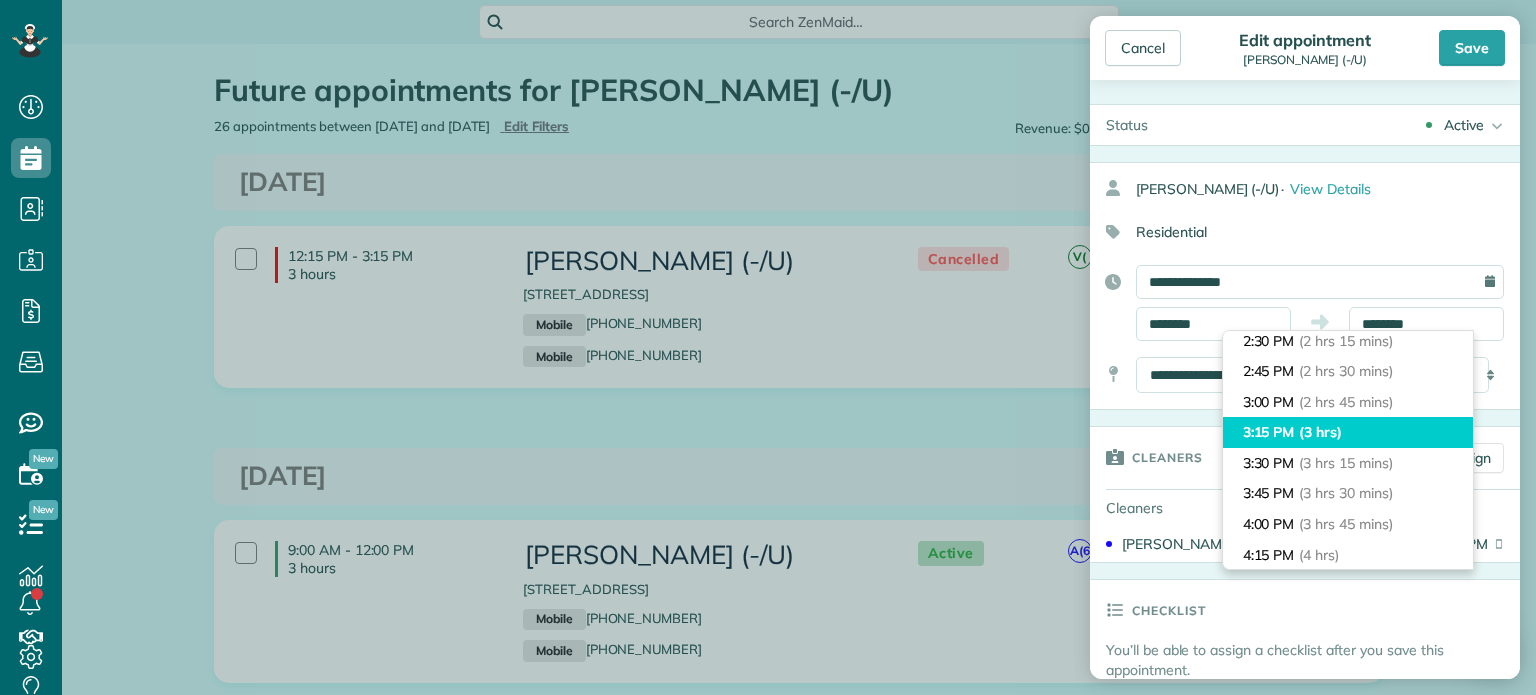 type on "*******" 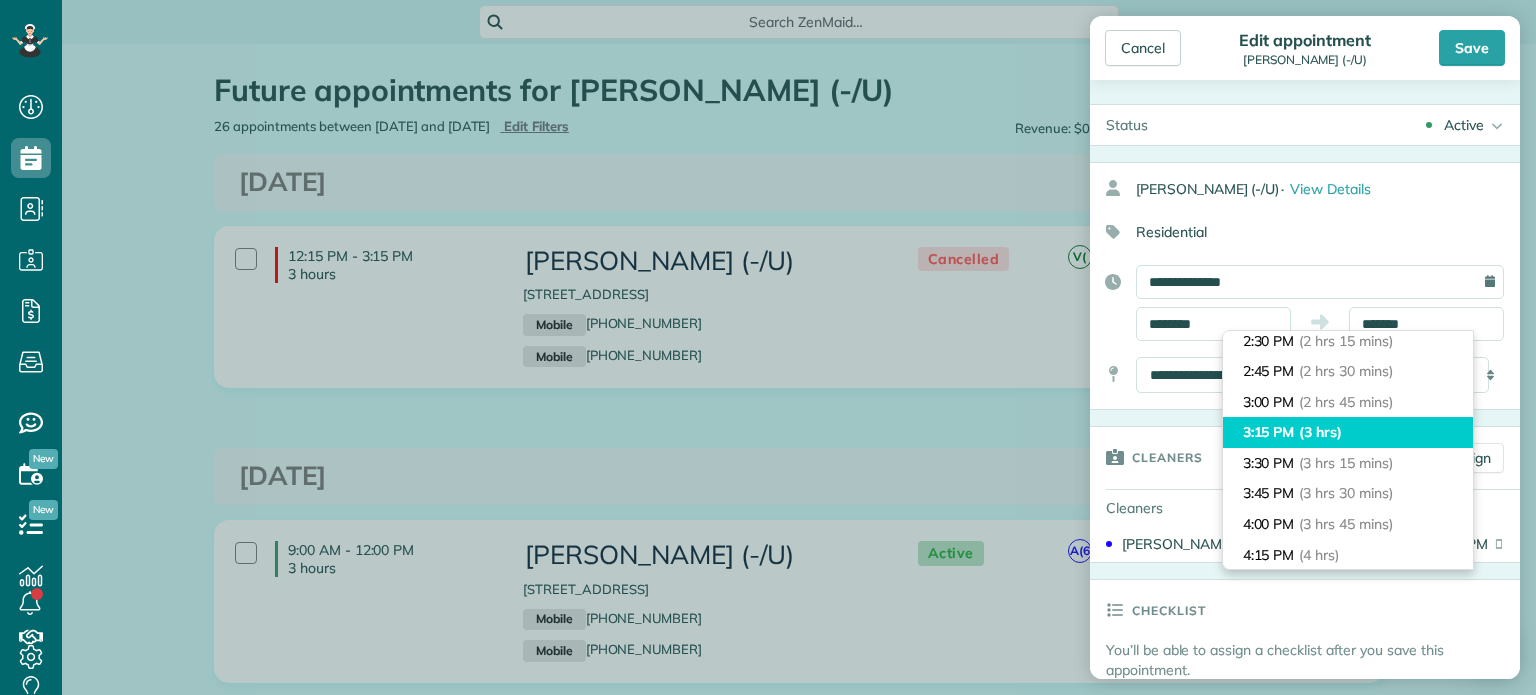 click on "3:15 PM  (3 hrs)" at bounding box center [1348, 432] 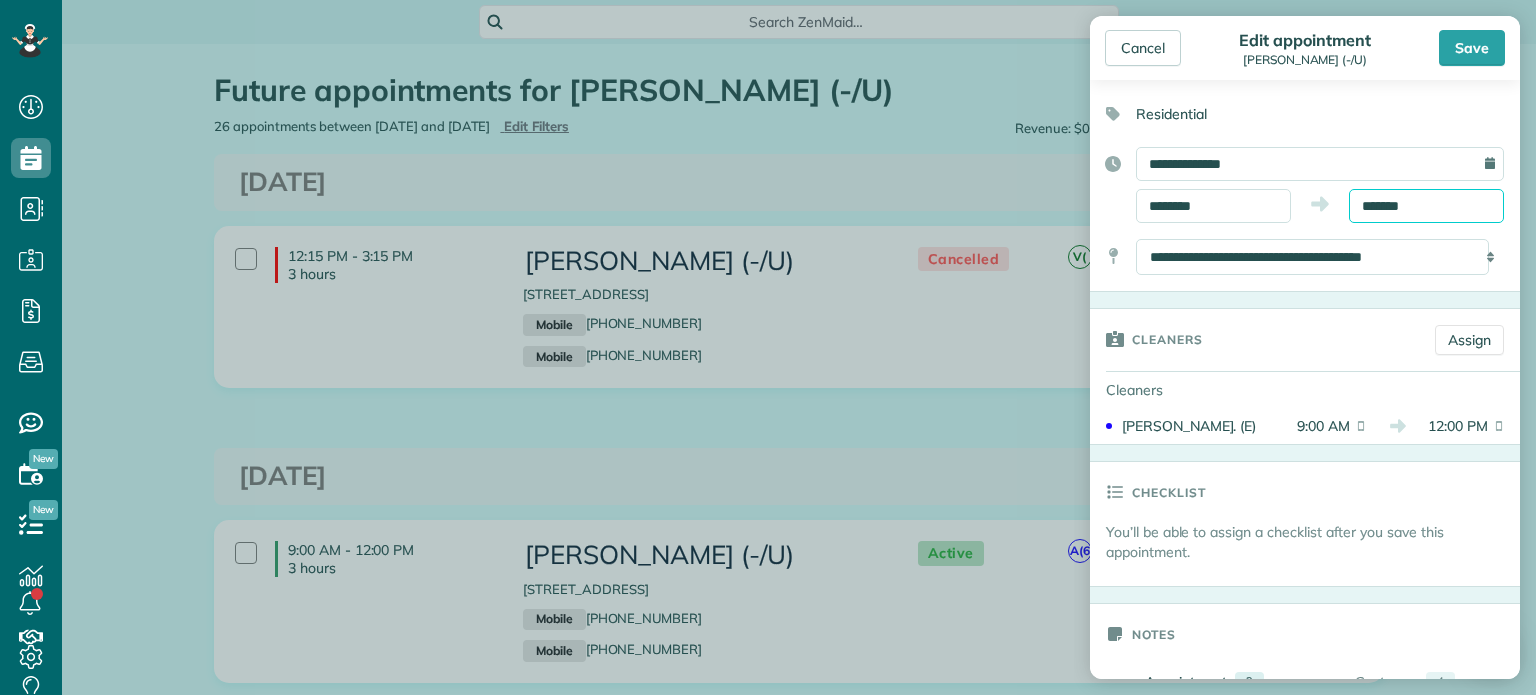 scroll, scrollTop: 134, scrollLeft: 0, axis: vertical 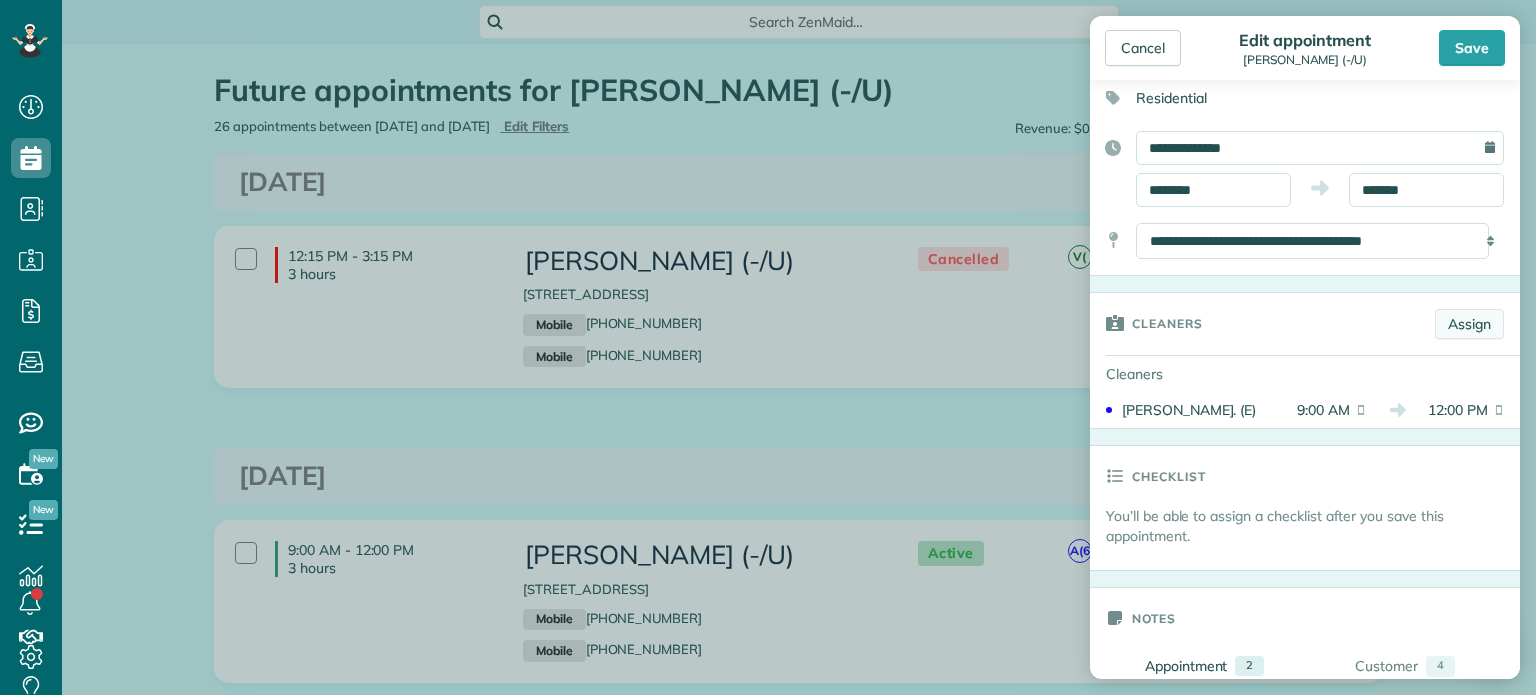 click on "Assign" at bounding box center (1469, 324) 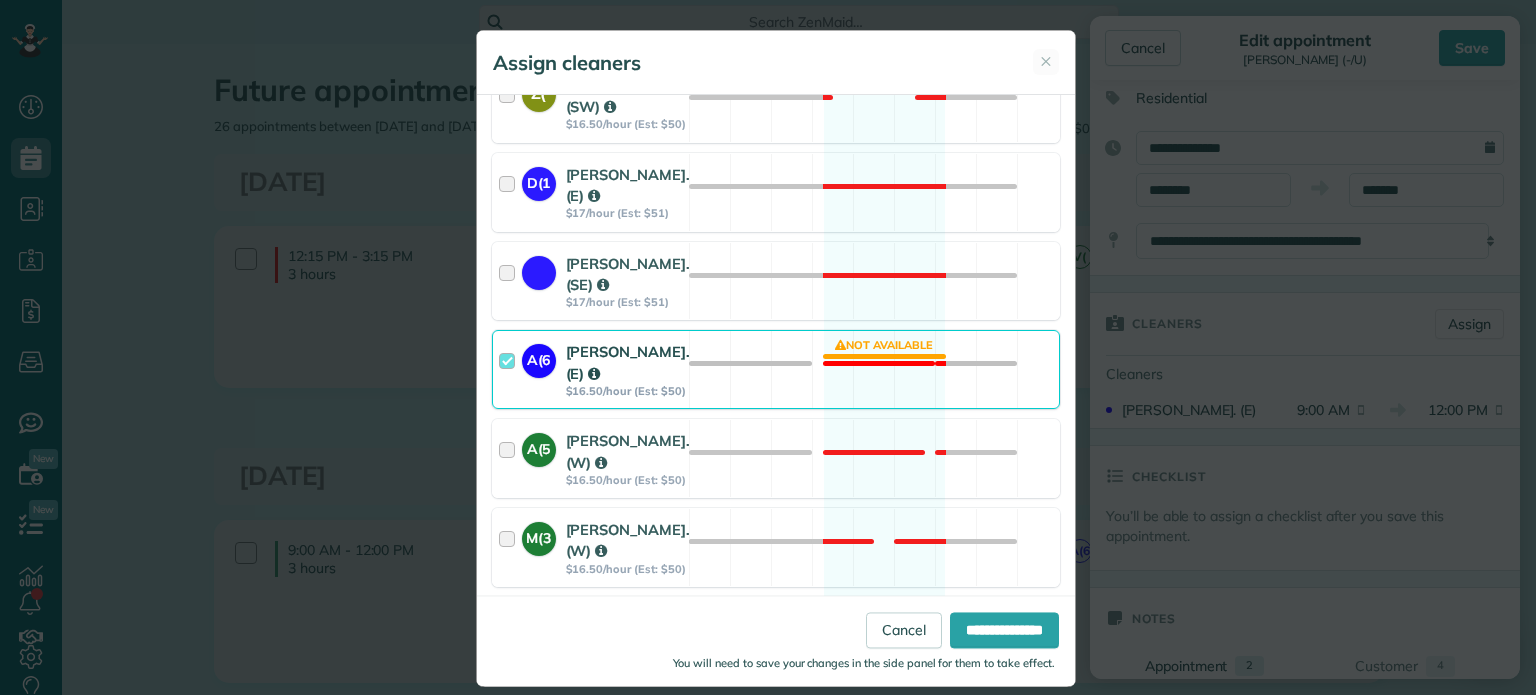 scroll, scrollTop: 1559, scrollLeft: 0, axis: vertical 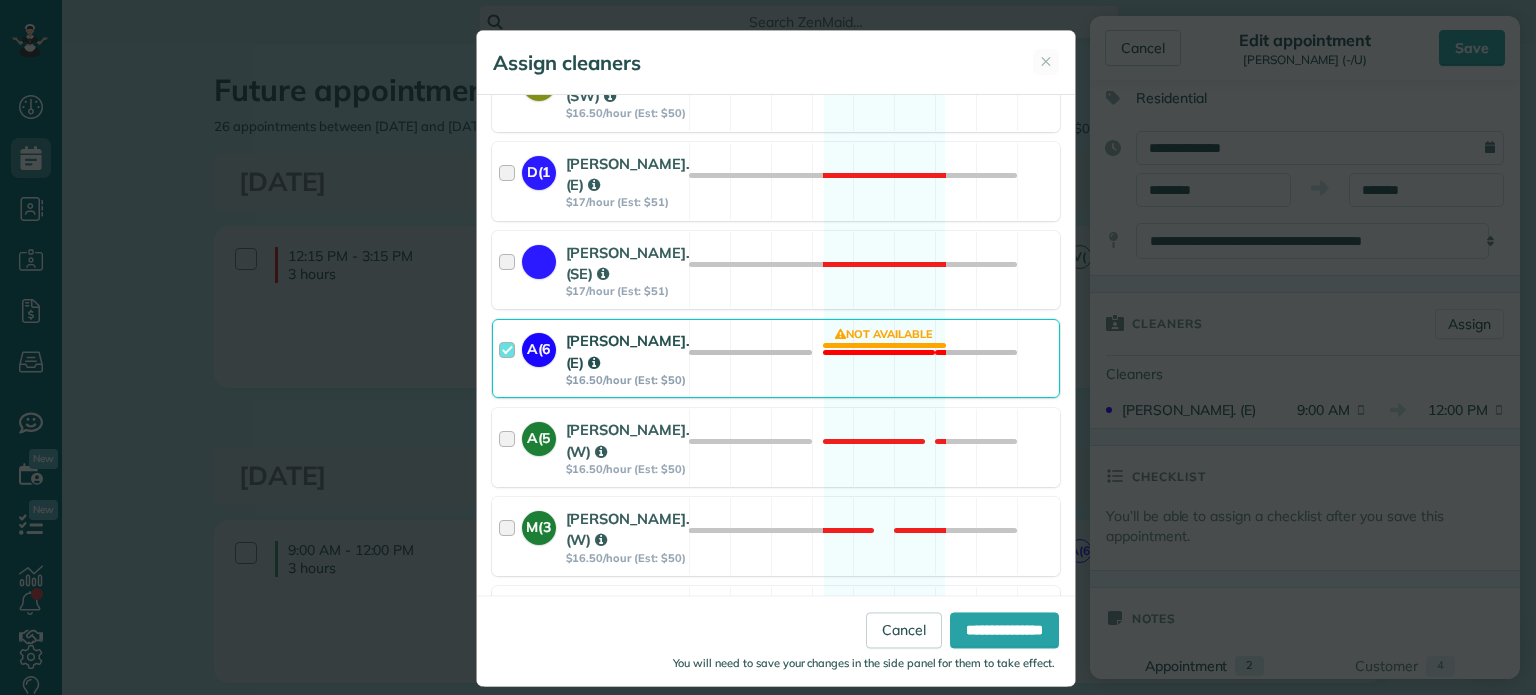 click at bounding box center [510, 358] 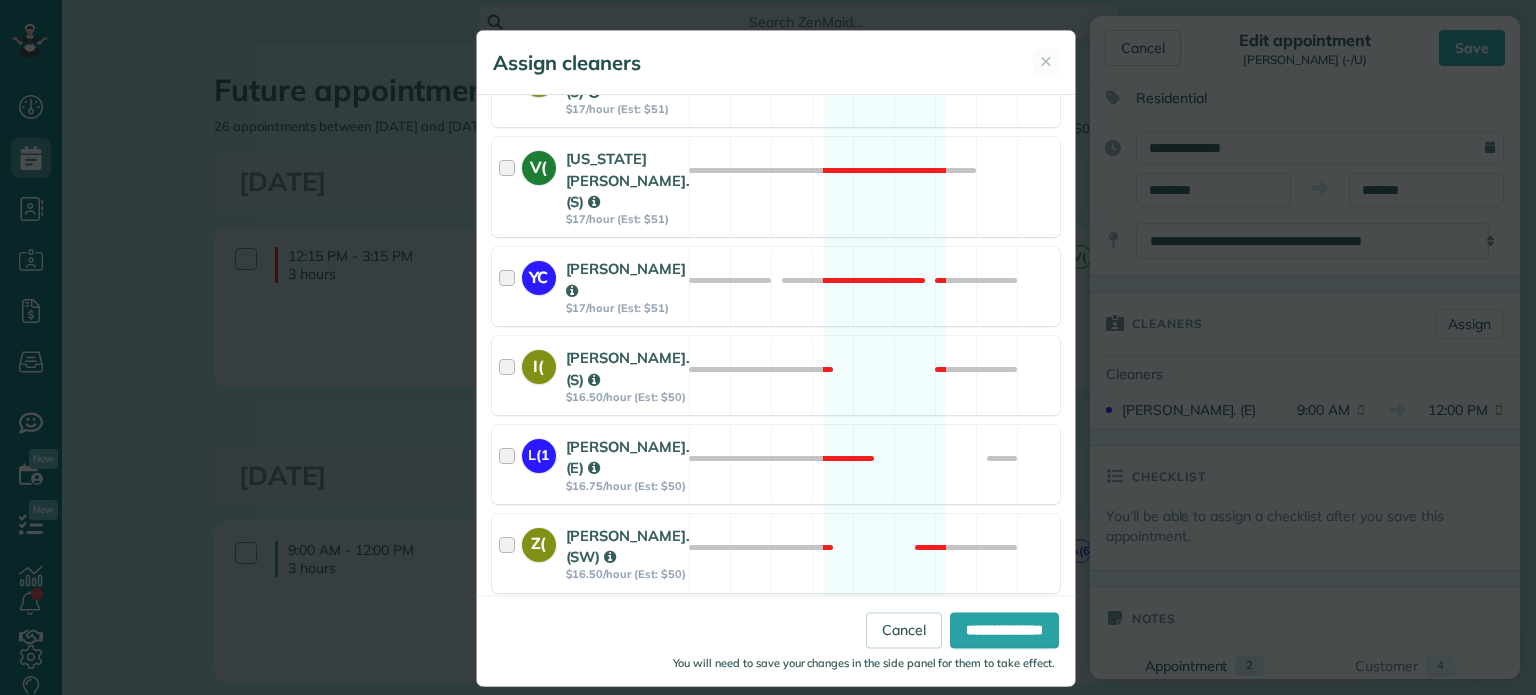 scroll, scrollTop: 1184, scrollLeft: 0, axis: vertical 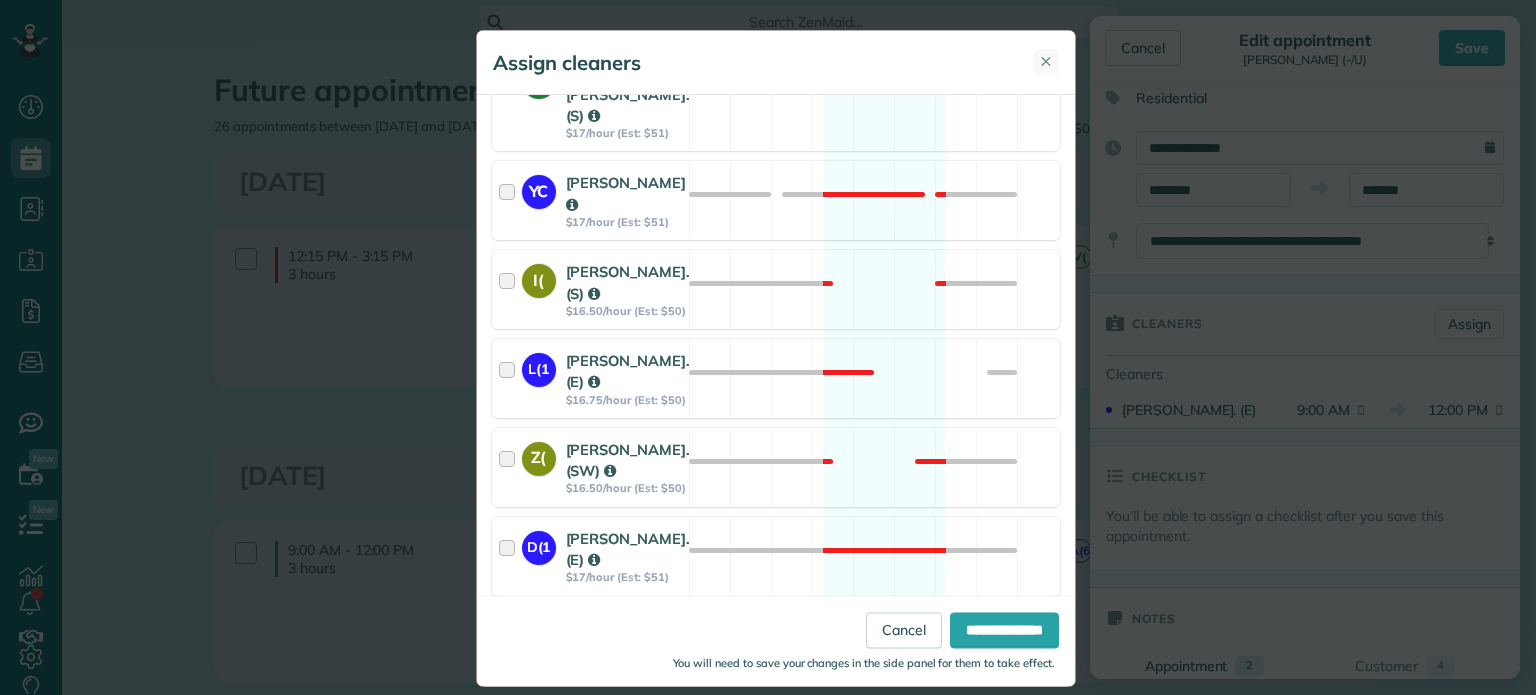 click on "✕" at bounding box center [1046, 61] 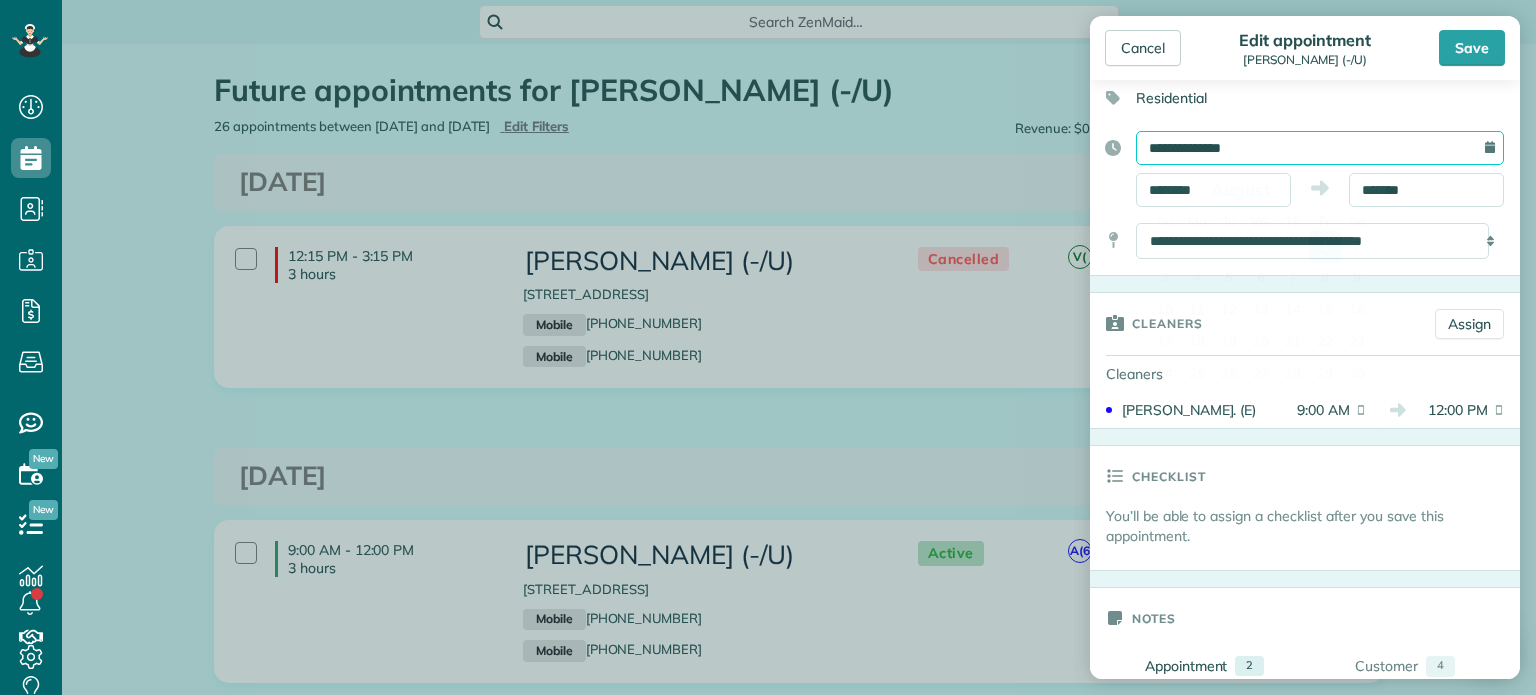 click on "**********" at bounding box center (1320, 148) 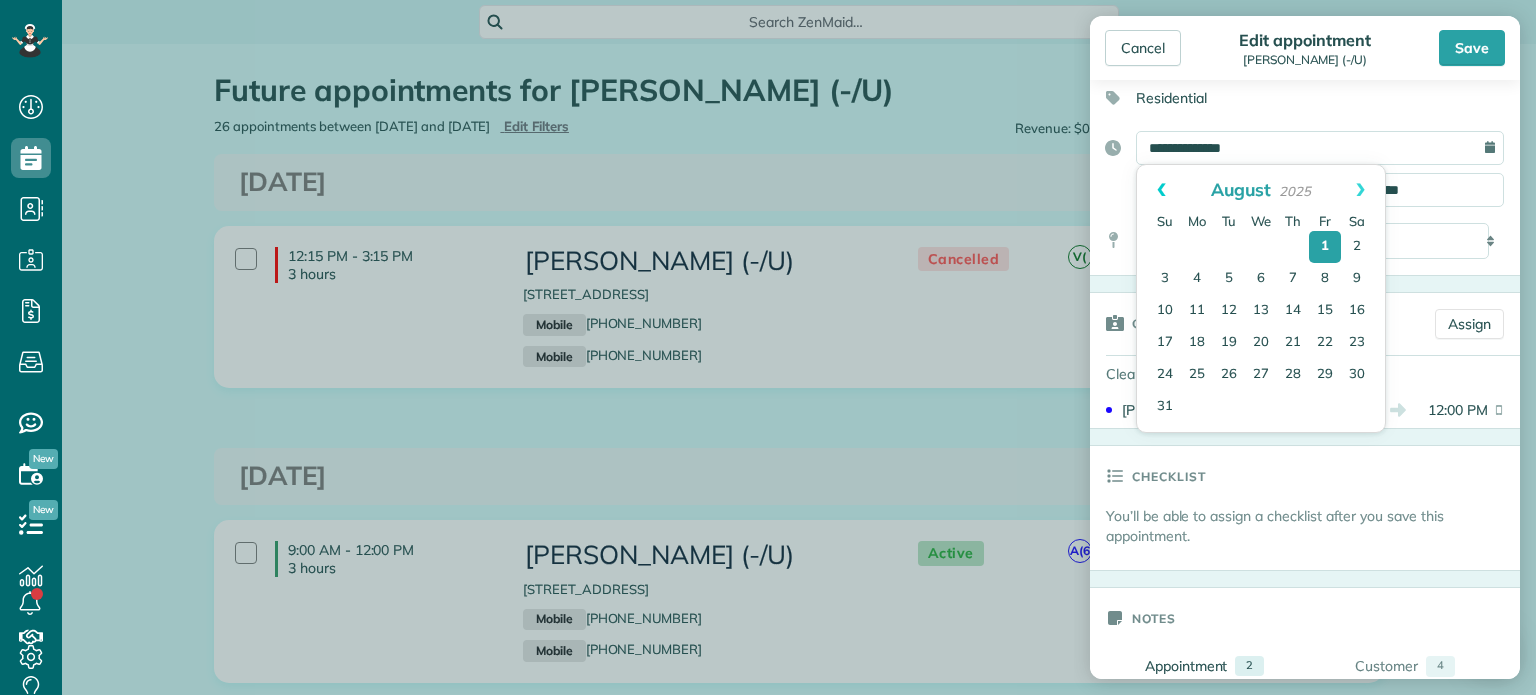 click on "Prev" at bounding box center [1161, 190] 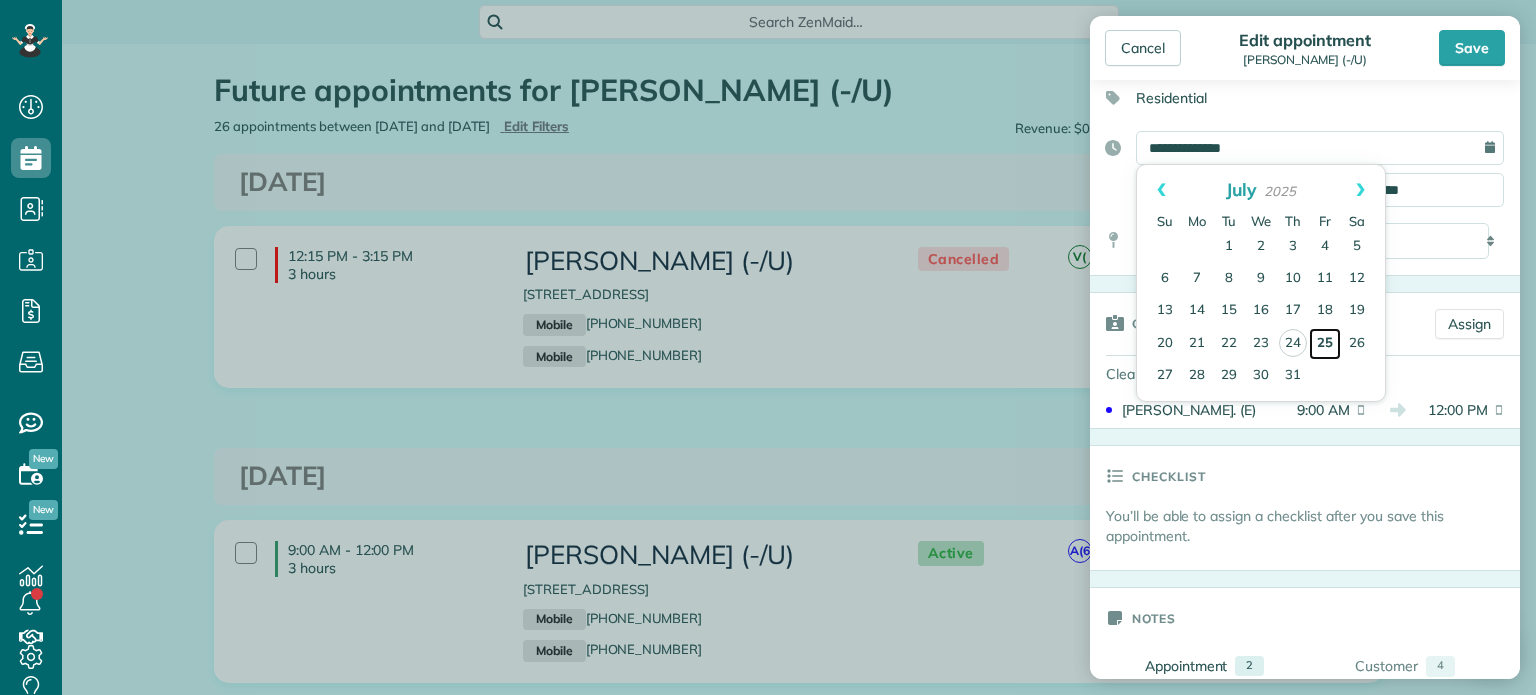click on "25" at bounding box center [1325, 344] 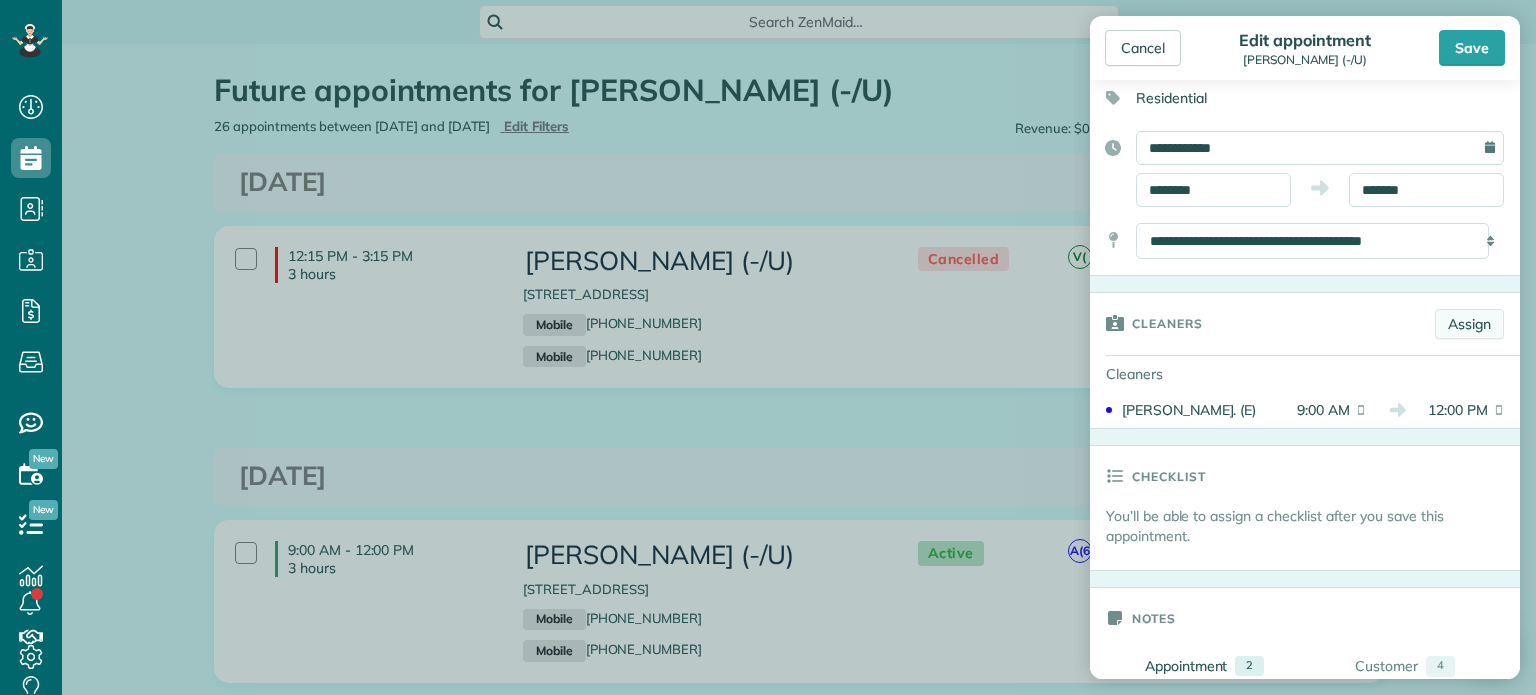 click on "Assign" at bounding box center [1469, 324] 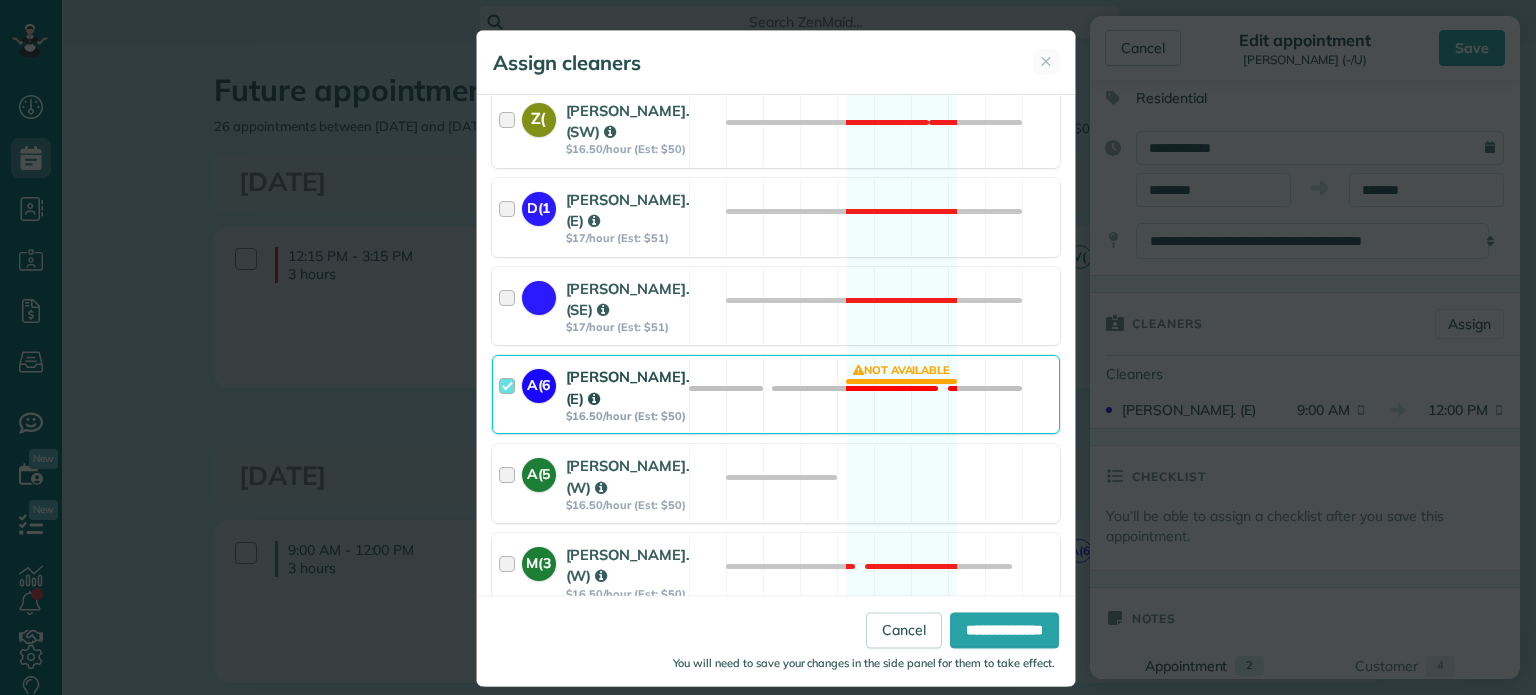 scroll, scrollTop: 1584, scrollLeft: 0, axis: vertical 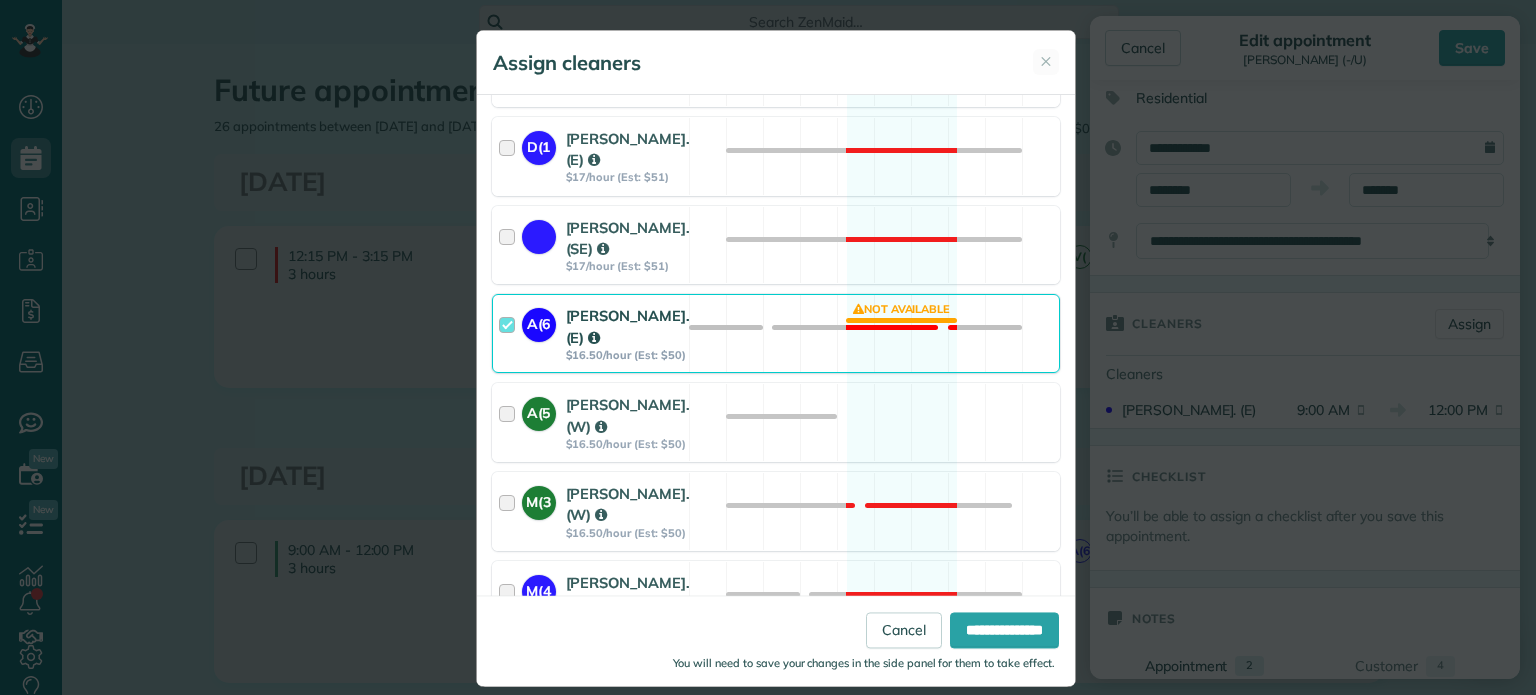 click at bounding box center (510, 333) 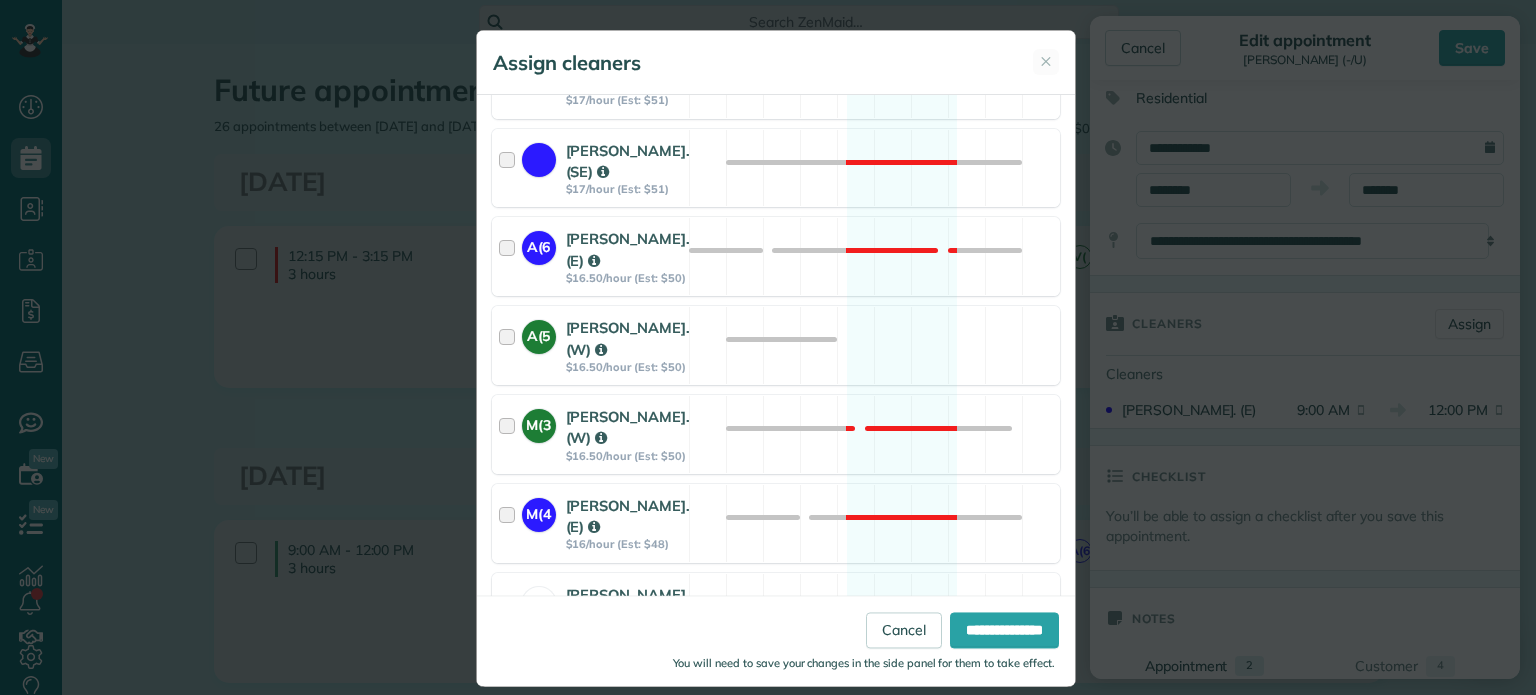 scroll, scrollTop: 1692, scrollLeft: 0, axis: vertical 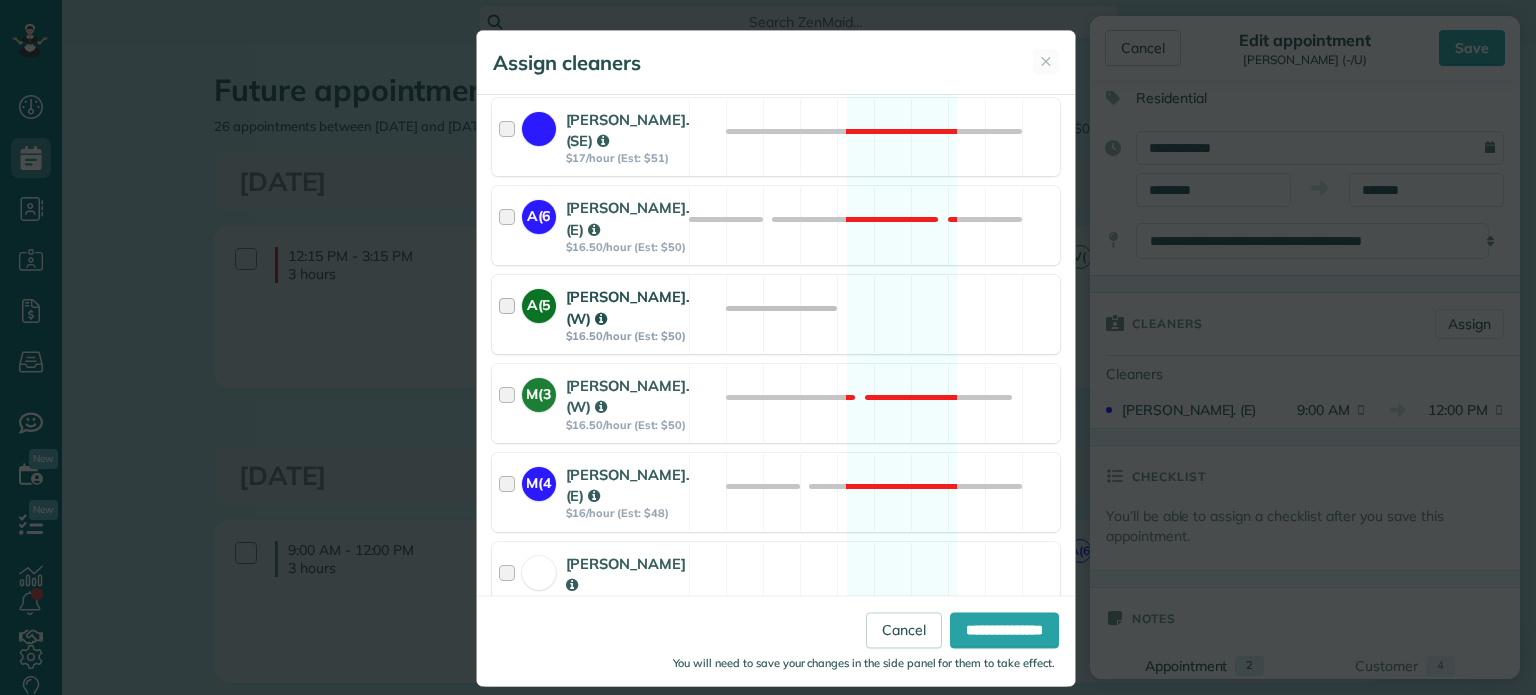 click at bounding box center [510, 314] 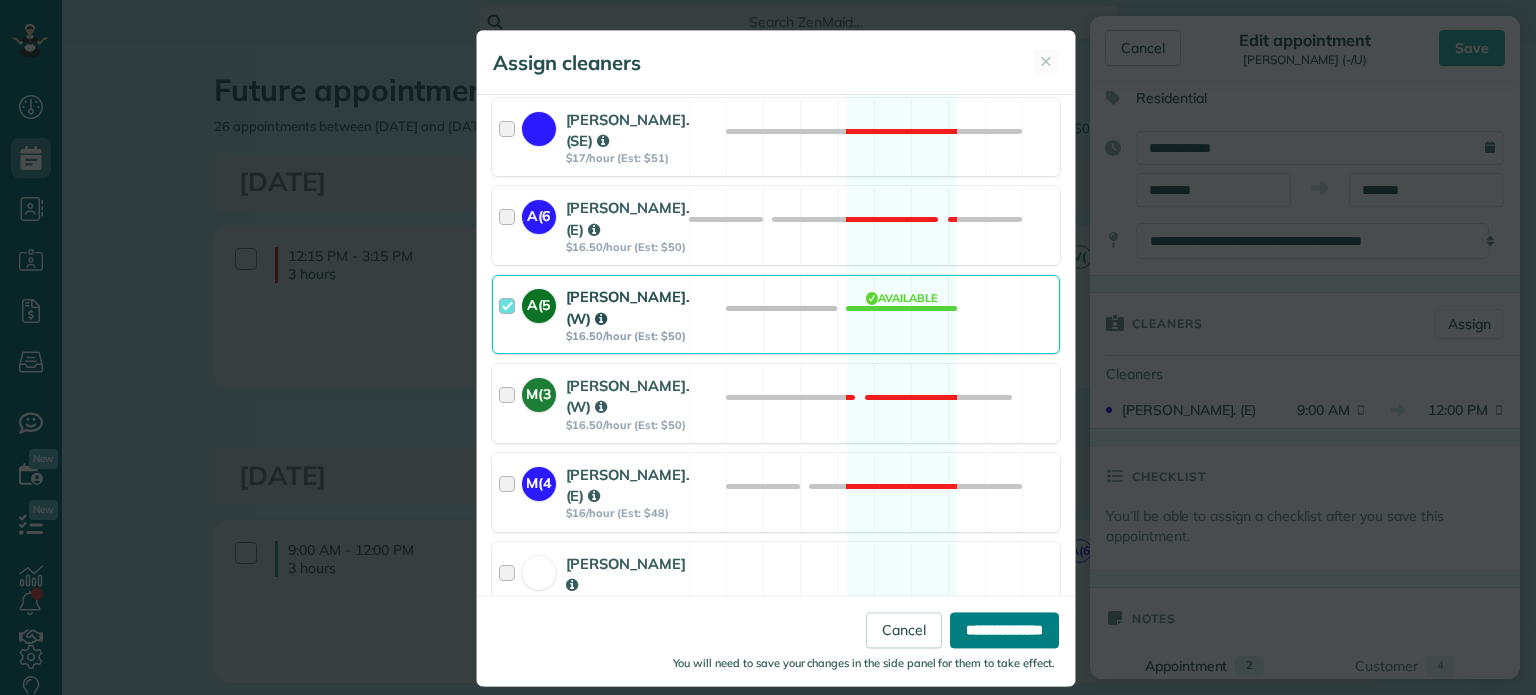 click on "**********" at bounding box center (1004, 631) 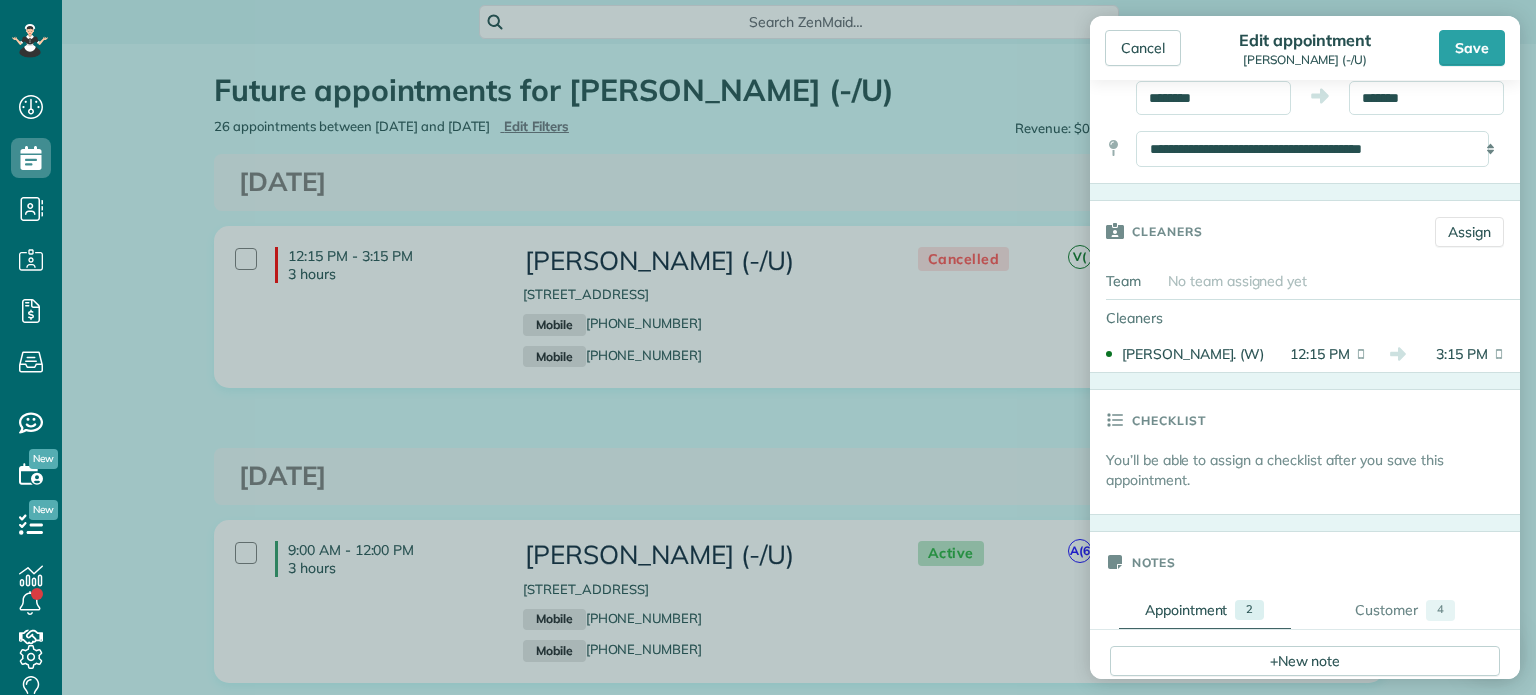 scroll, scrollTop: 0, scrollLeft: 0, axis: both 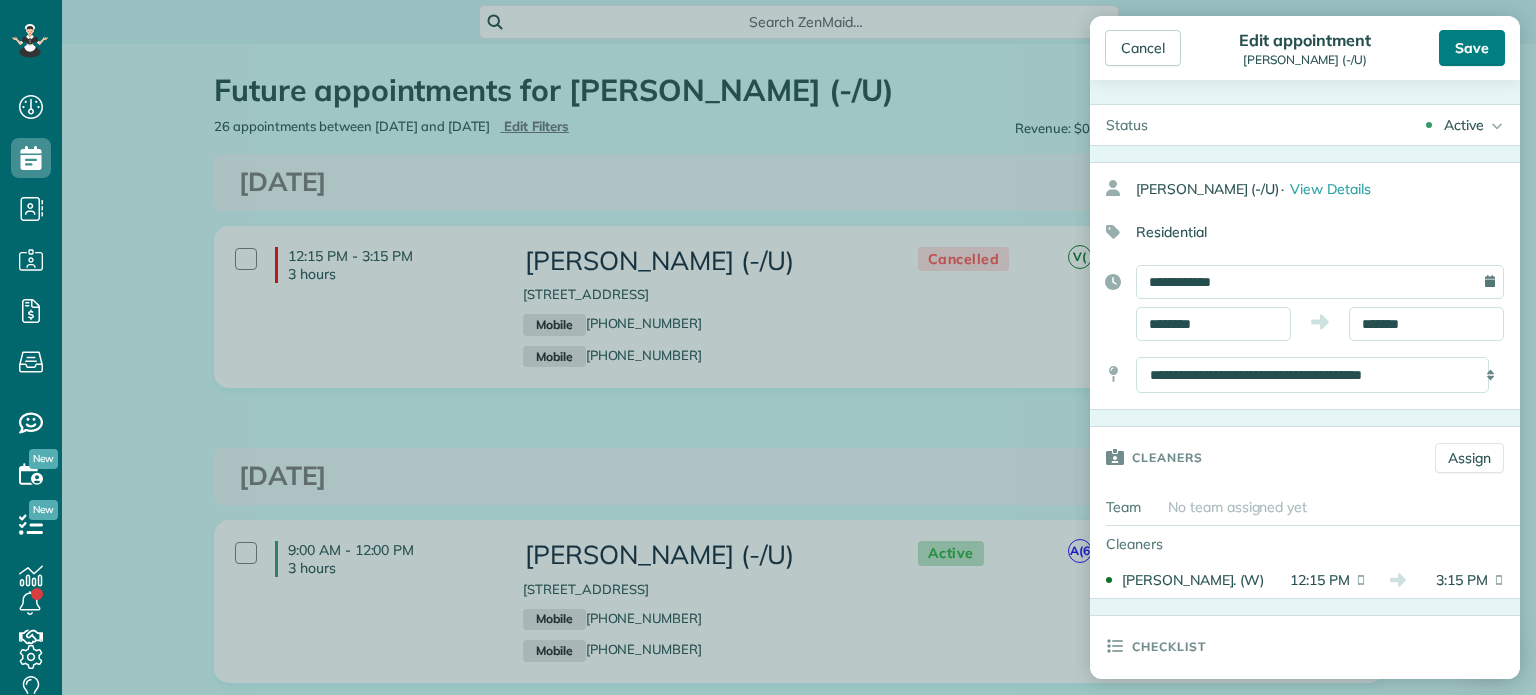 click on "Save" at bounding box center (1472, 48) 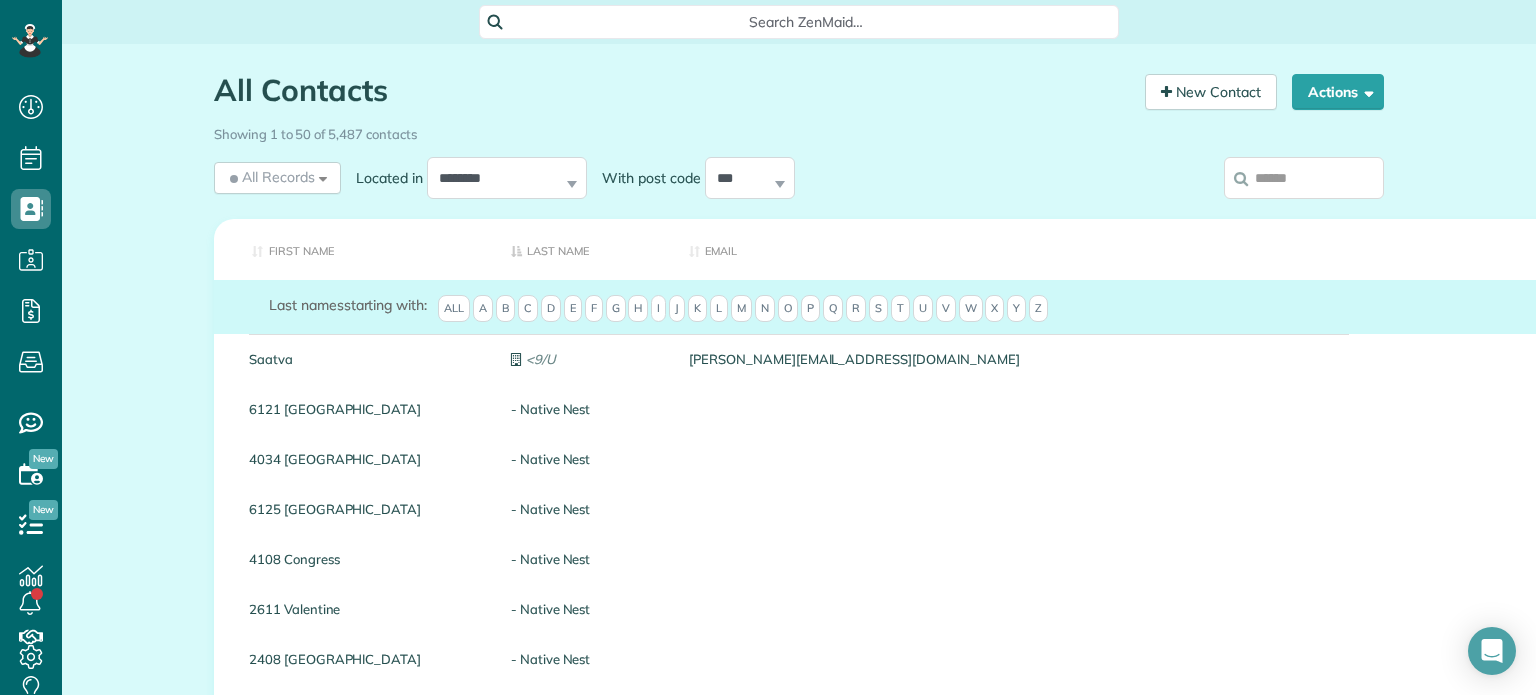 scroll, scrollTop: 0, scrollLeft: 0, axis: both 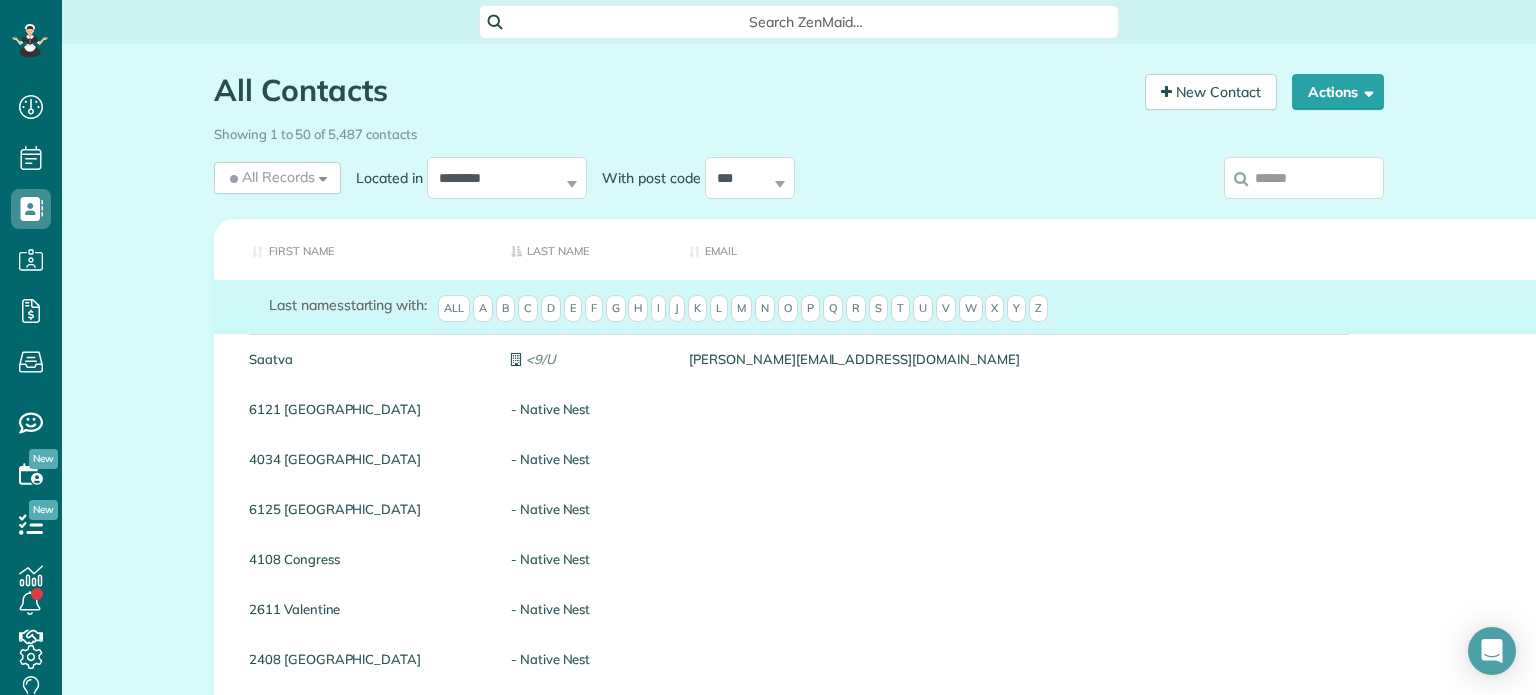 click at bounding box center [1304, 178] 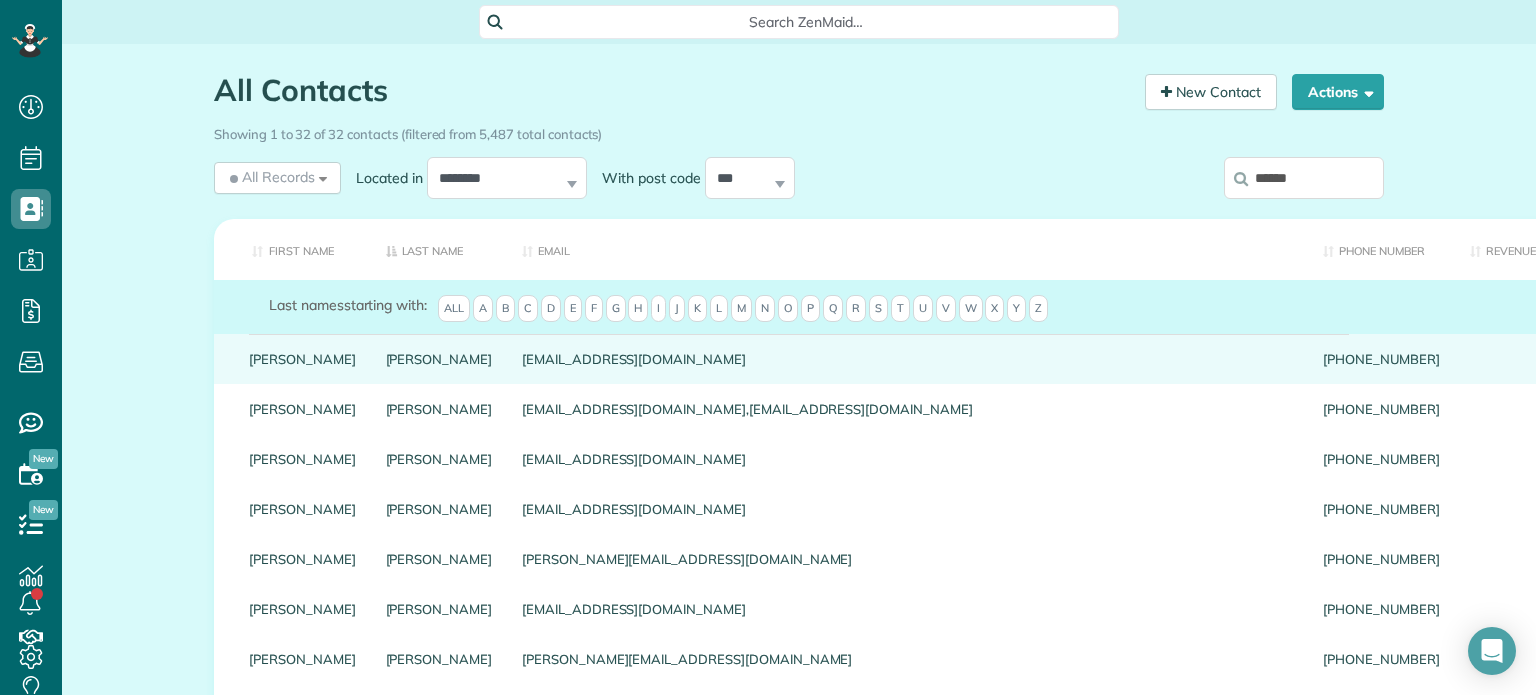 type on "******" 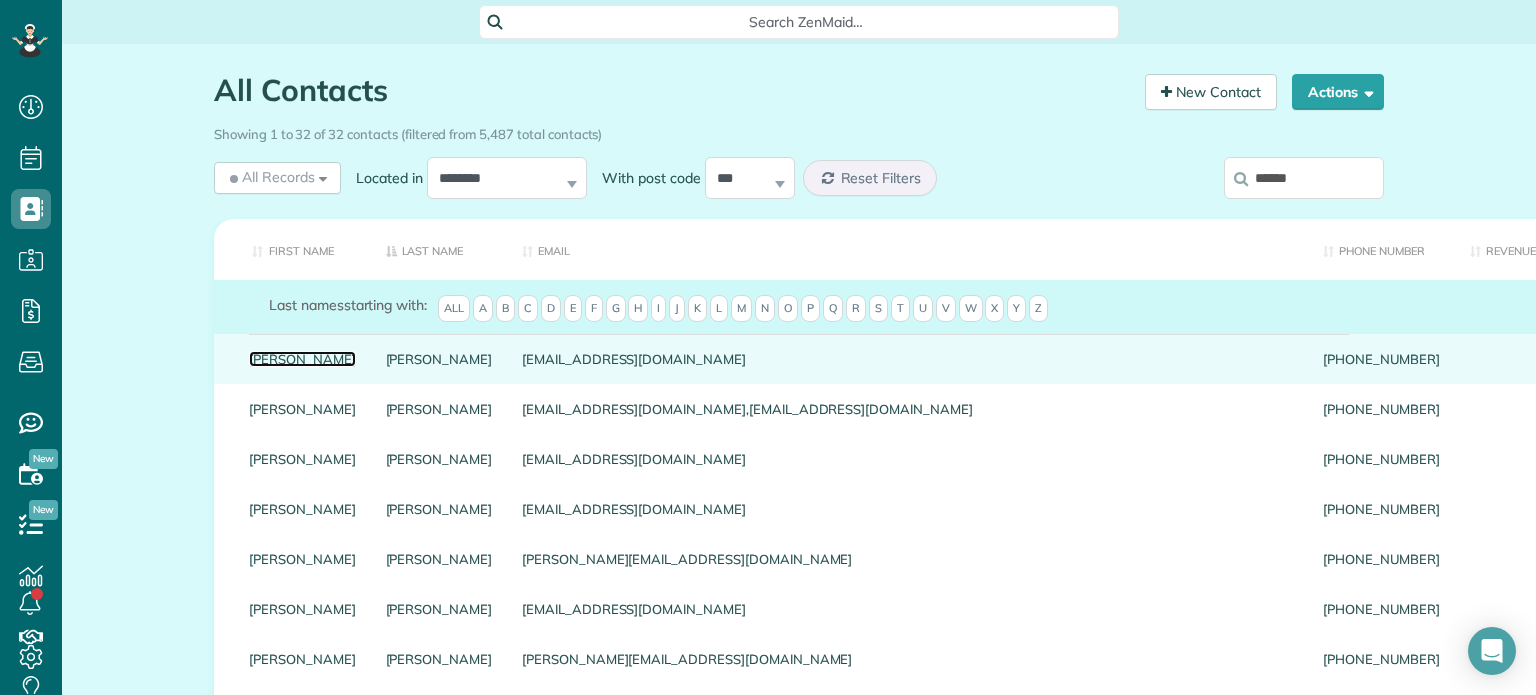 click on "[PERSON_NAME]" at bounding box center [302, 359] 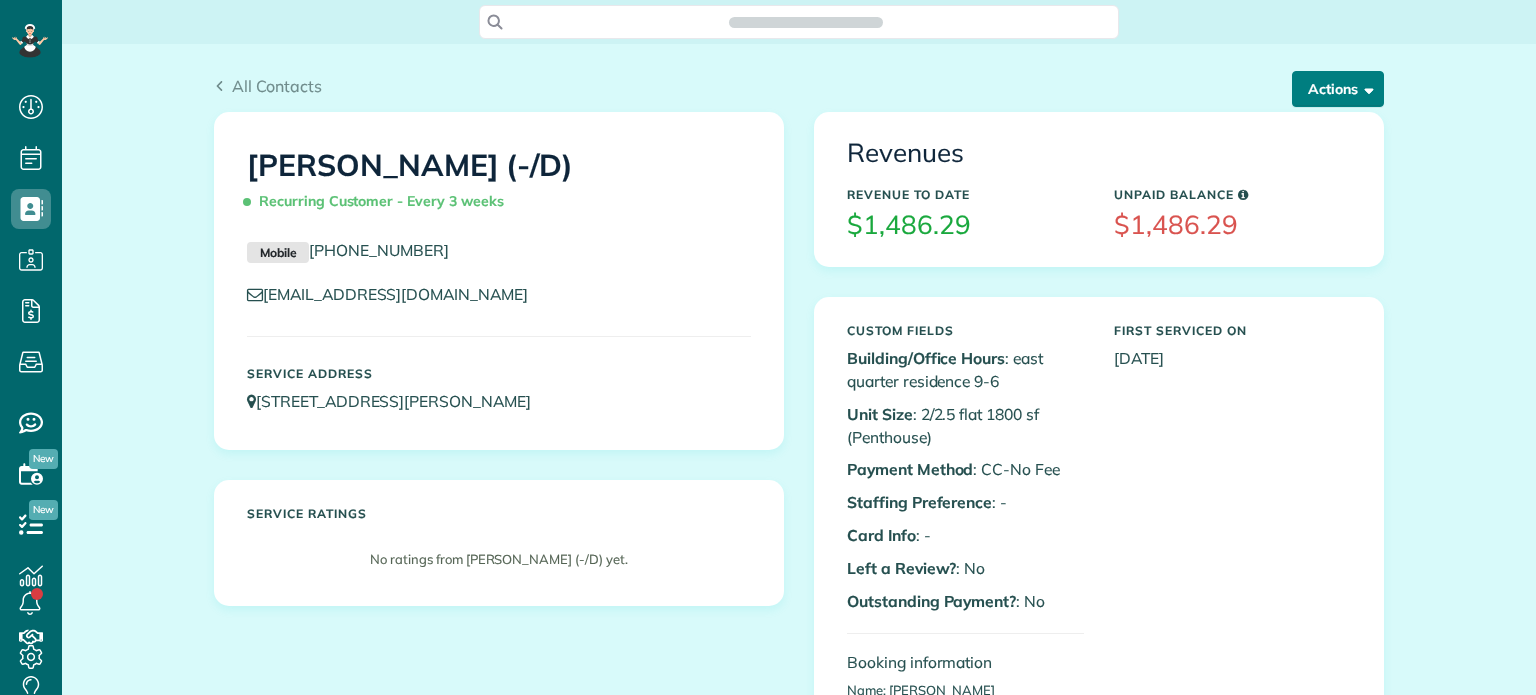 scroll, scrollTop: 0, scrollLeft: 0, axis: both 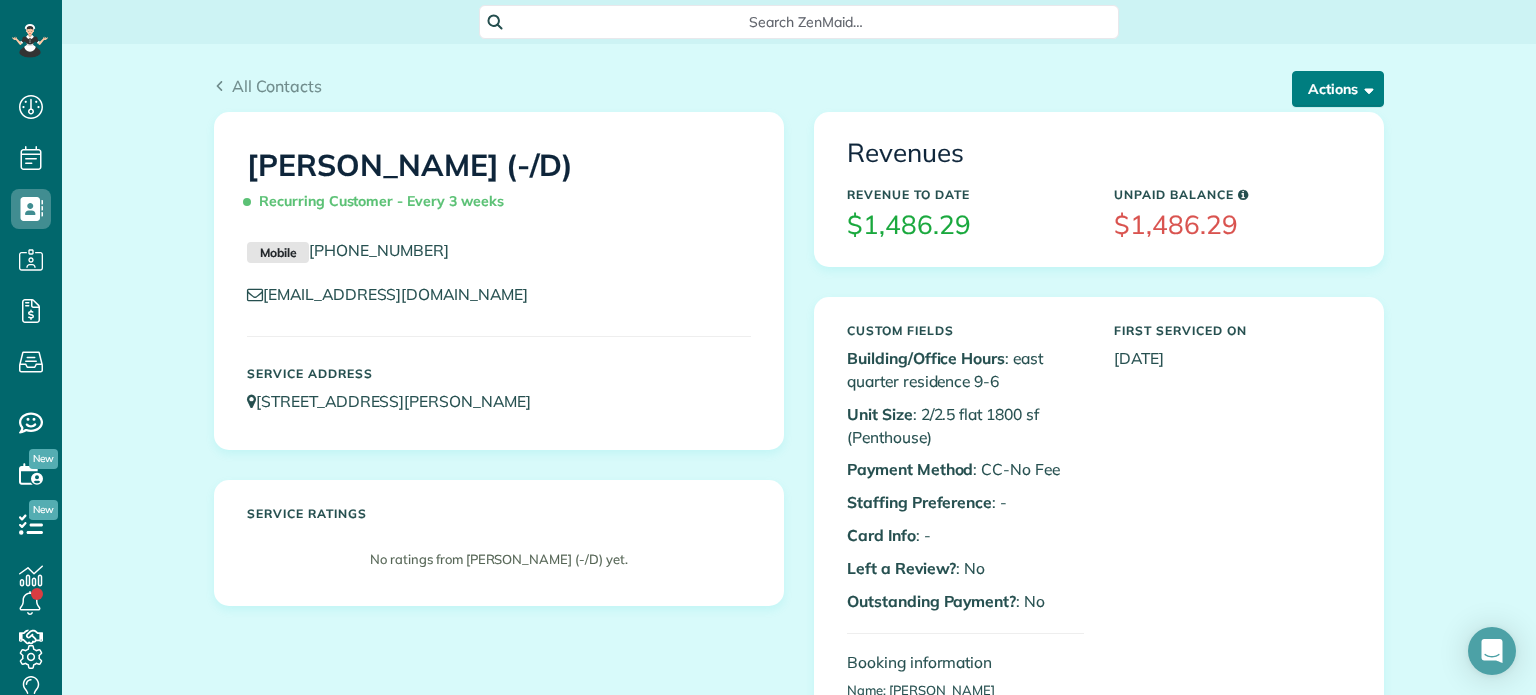 click on "Actions" at bounding box center [1338, 89] 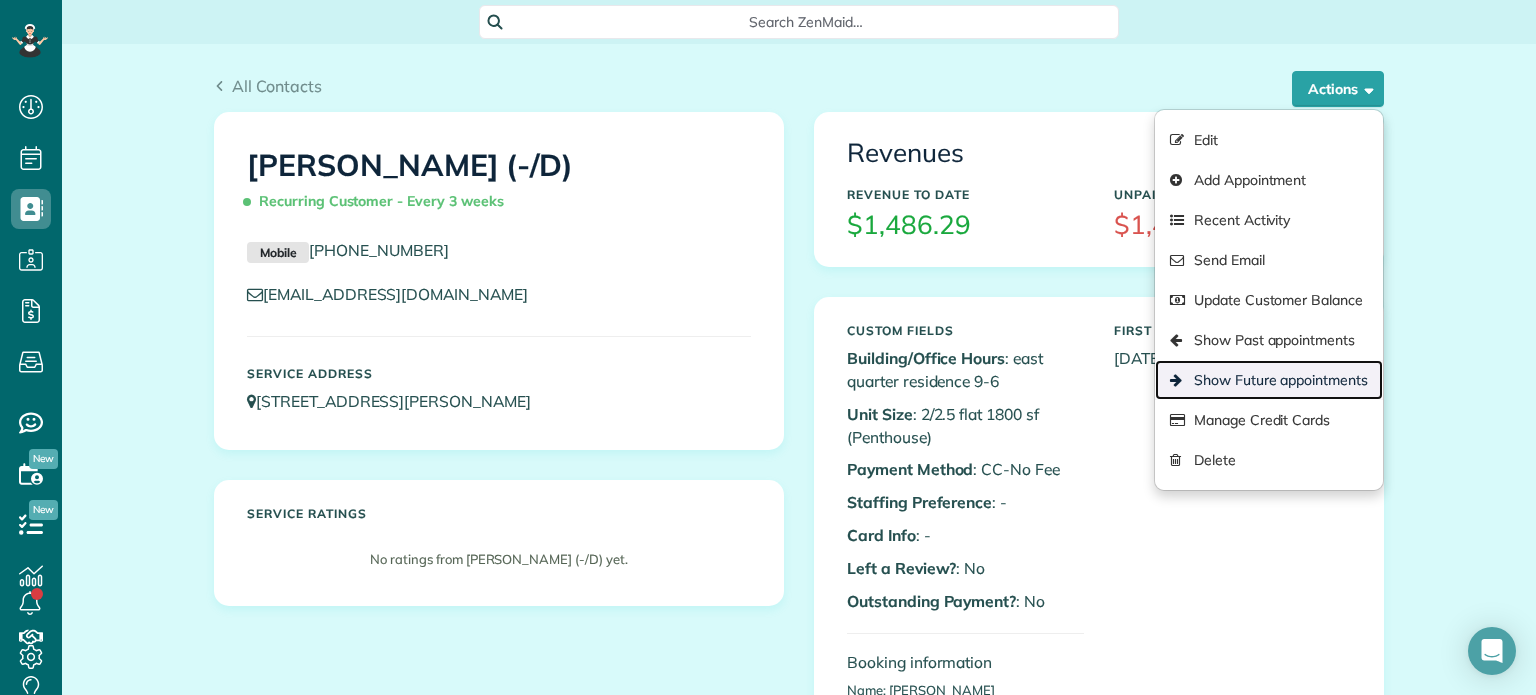 click on "Show Future appointments" at bounding box center [1269, 380] 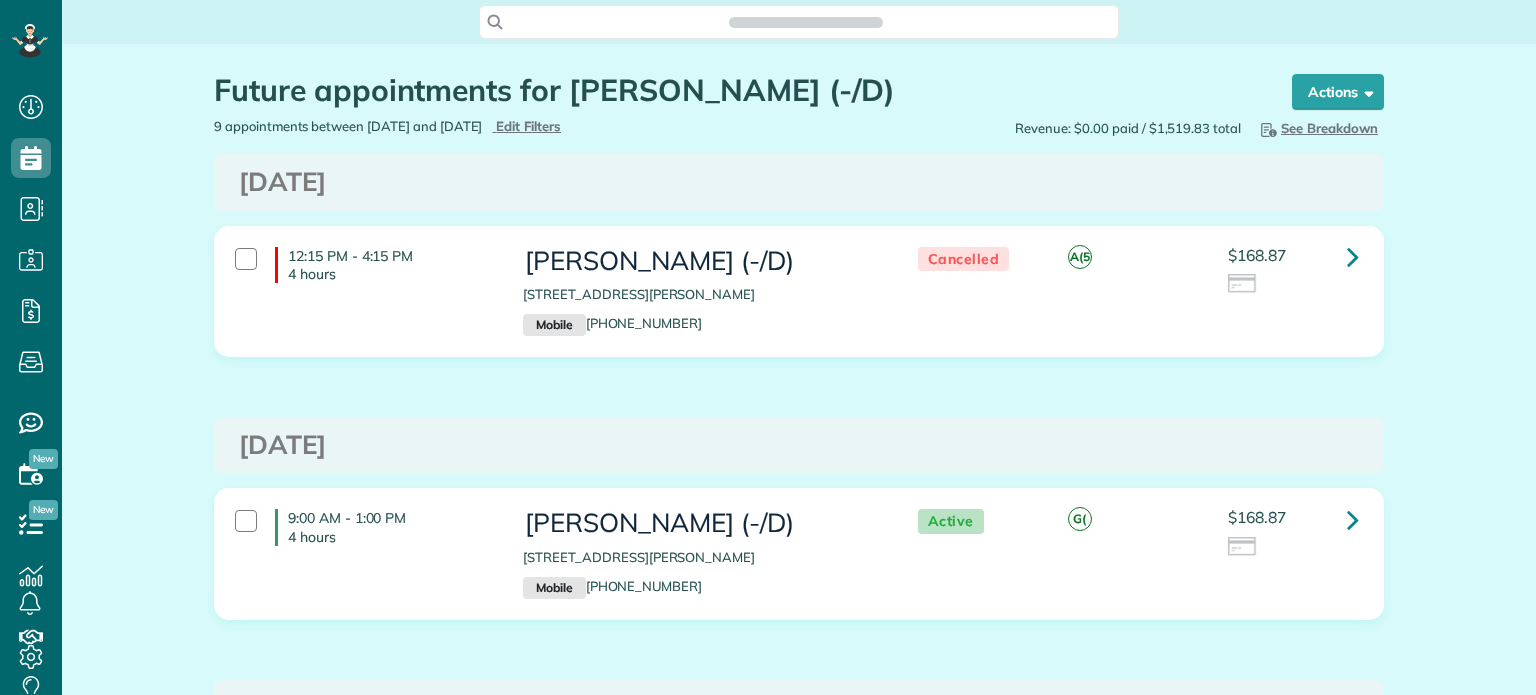 scroll, scrollTop: 0, scrollLeft: 0, axis: both 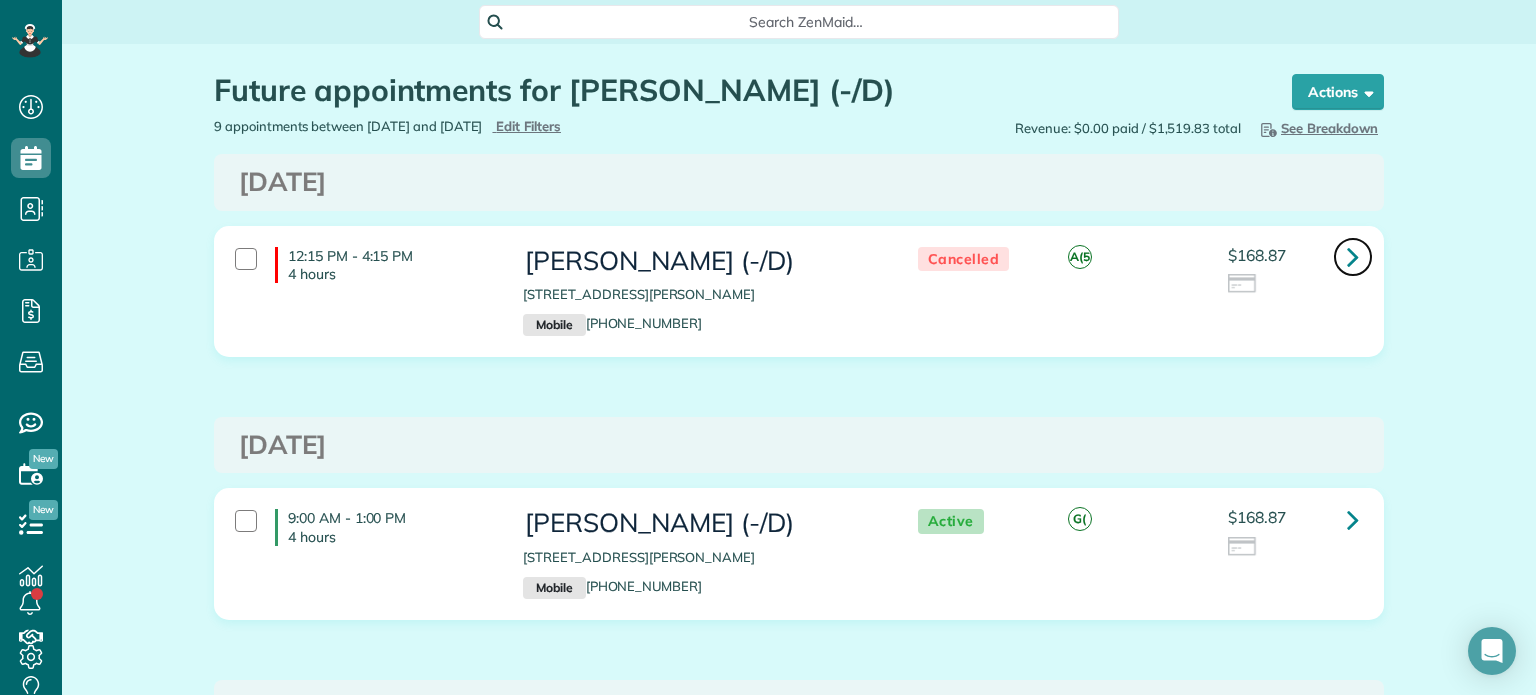 click at bounding box center (1353, 256) 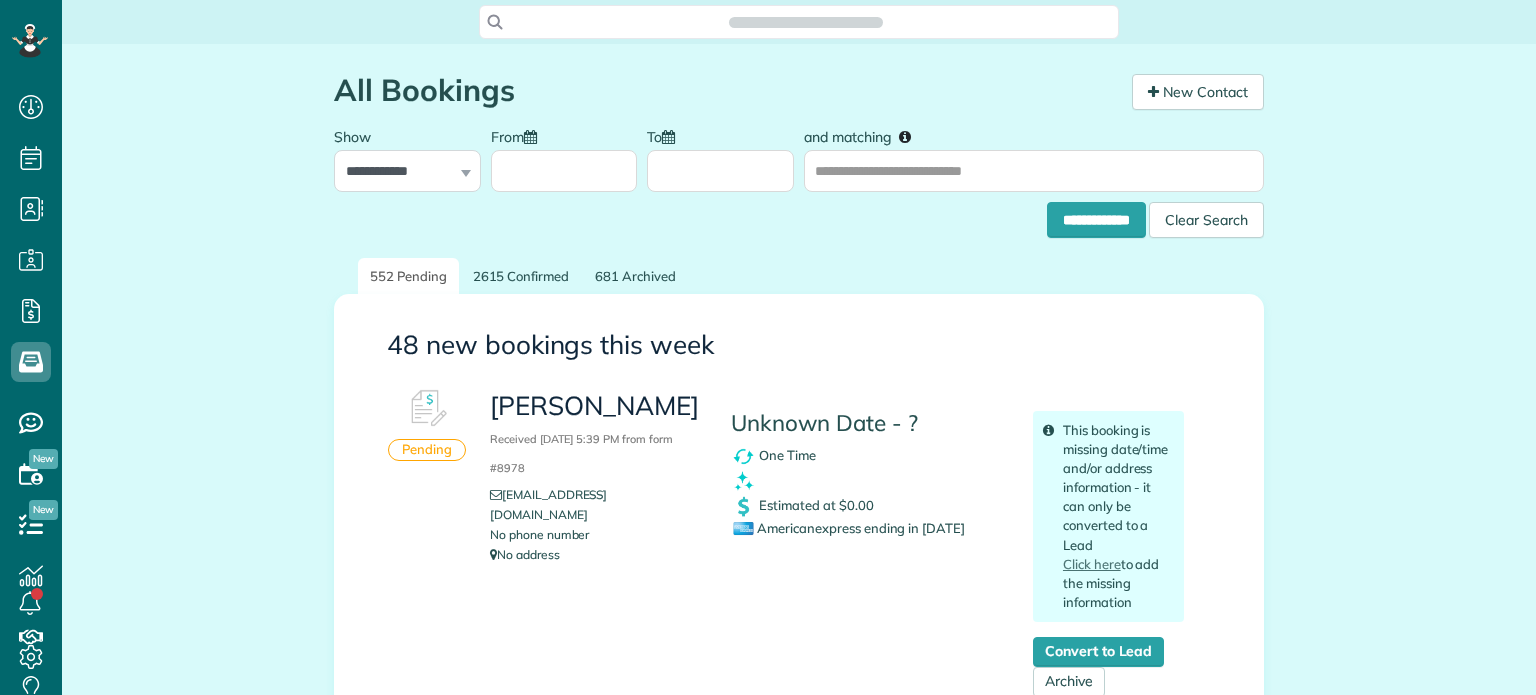 scroll, scrollTop: 0, scrollLeft: 0, axis: both 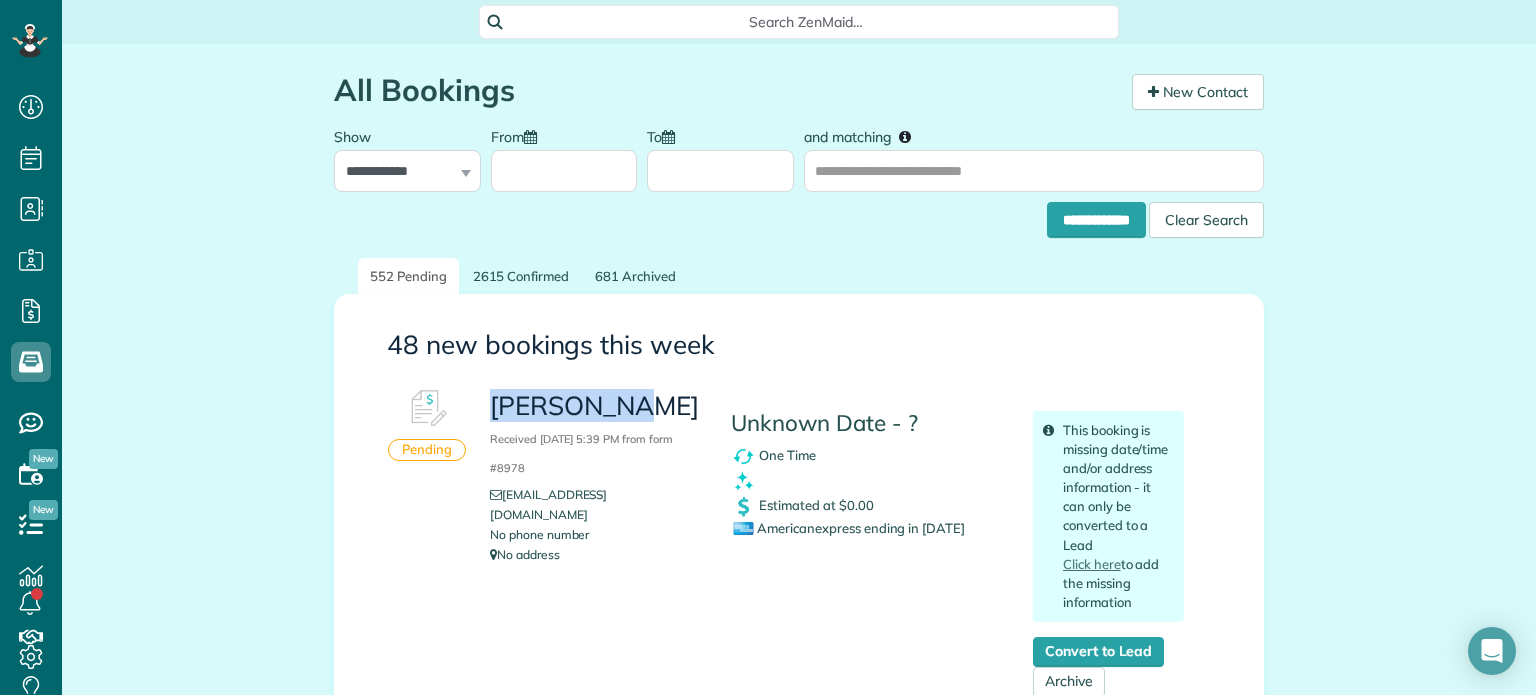drag, startPoint x: 624, startPoint y: 400, endPoint x: 489, endPoint y: 399, distance: 135.00371 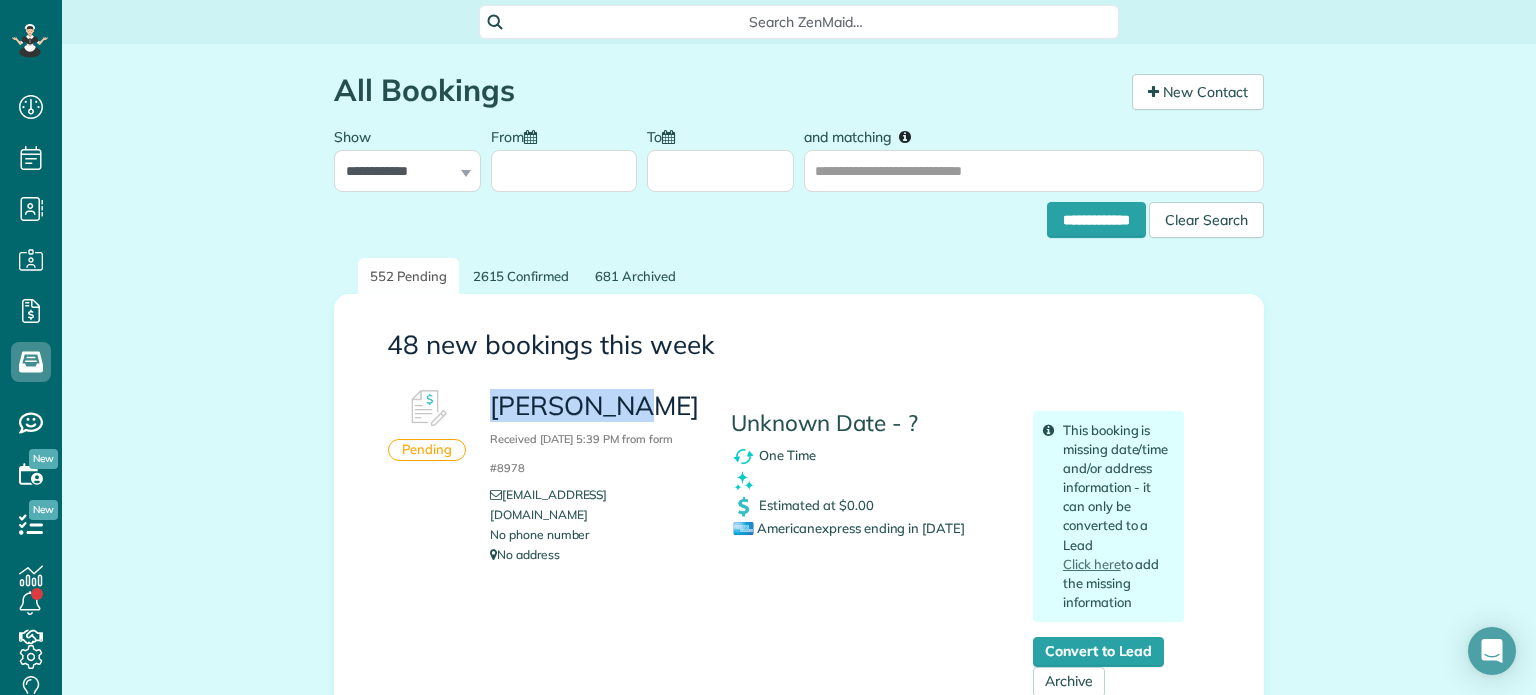 copy on "[PERSON_NAME]" 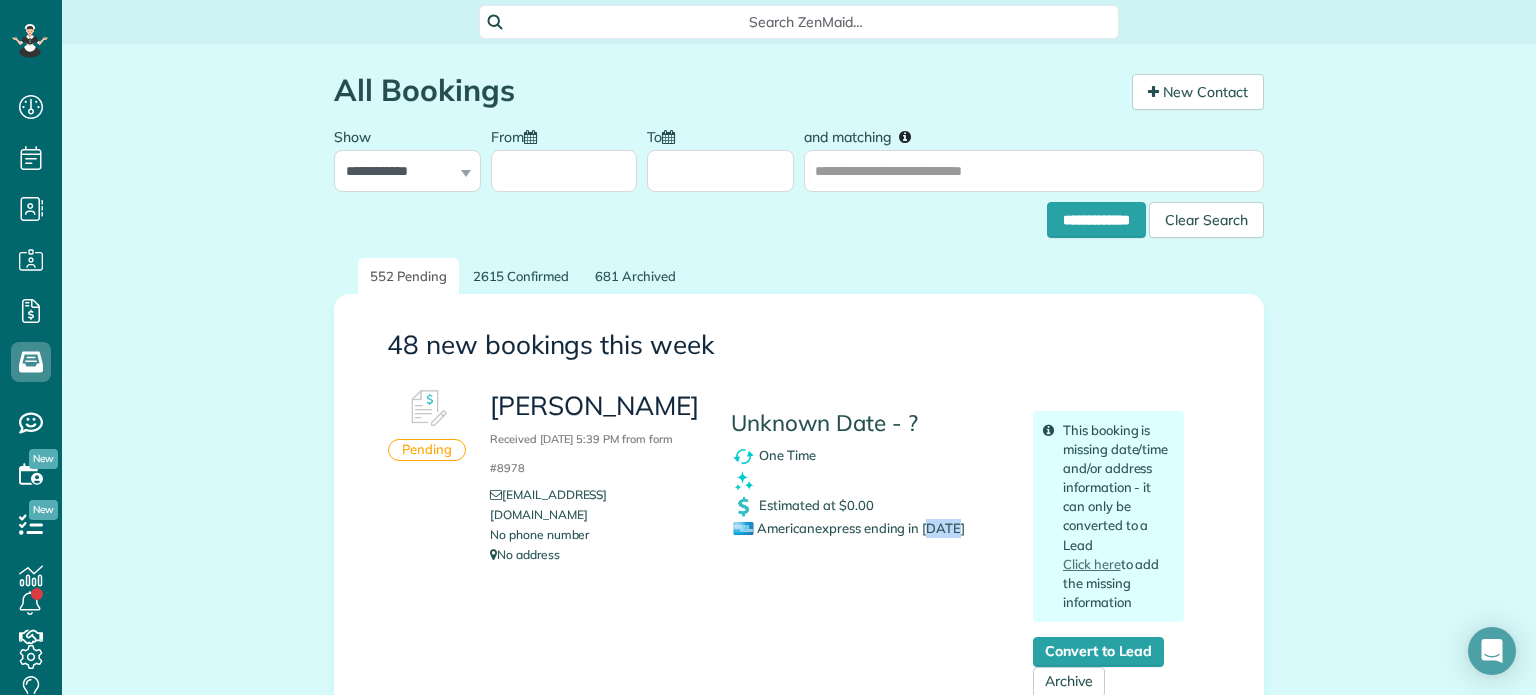 drag, startPoint x: 958, startPoint y: 530, endPoint x: 920, endPoint y: 522, distance: 38.832977 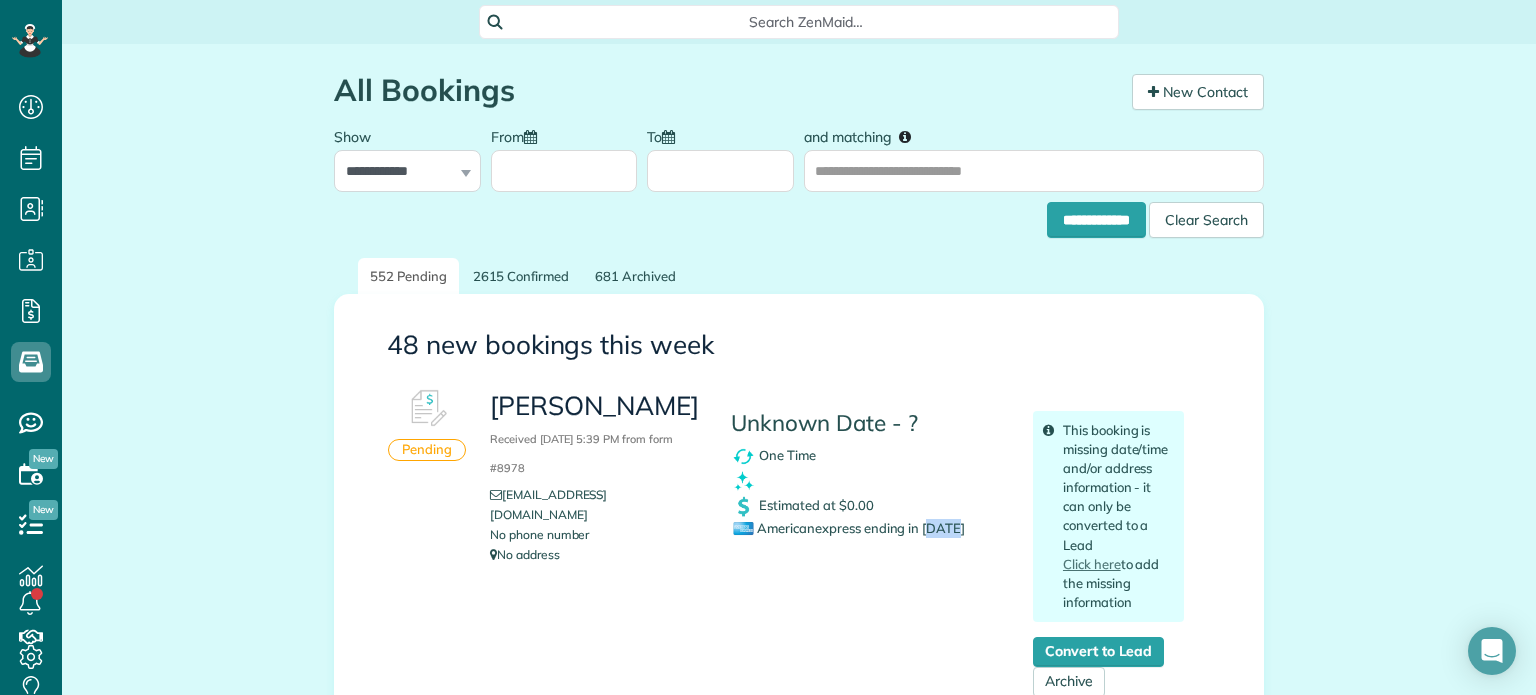 click on "Americanexpress ending in [DATE]" at bounding box center (868, 528) 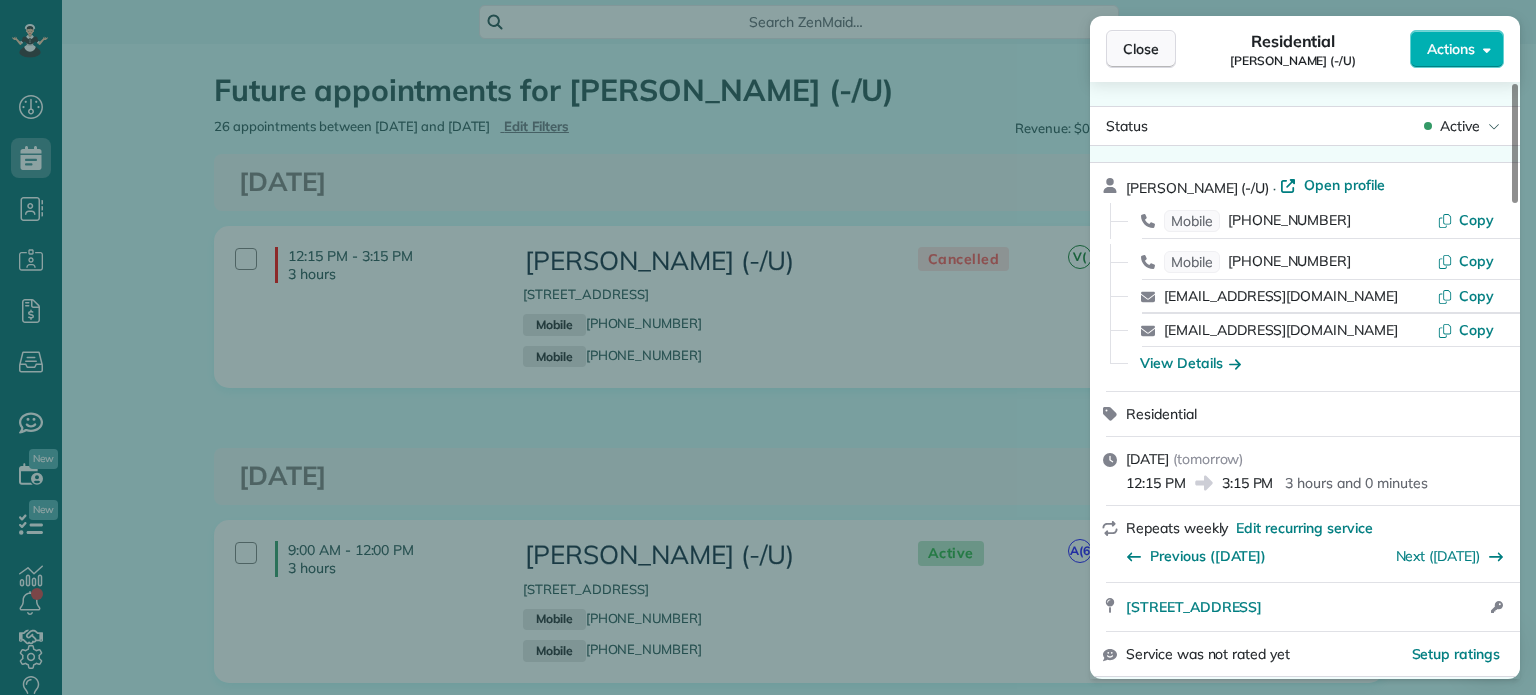 scroll, scrollTop: 0, scrollLeft: 0, axis: both 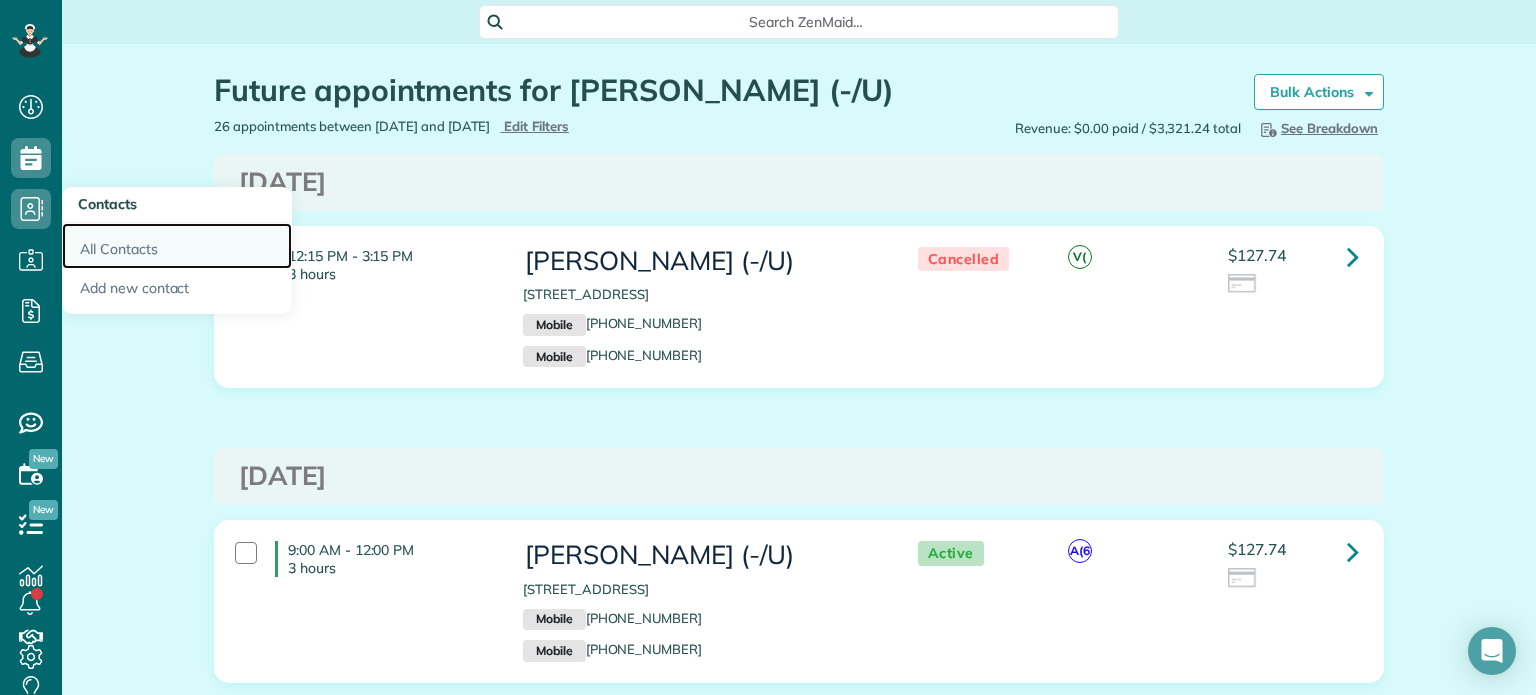 click on "All Contacts" at bounding box center [177, 246] 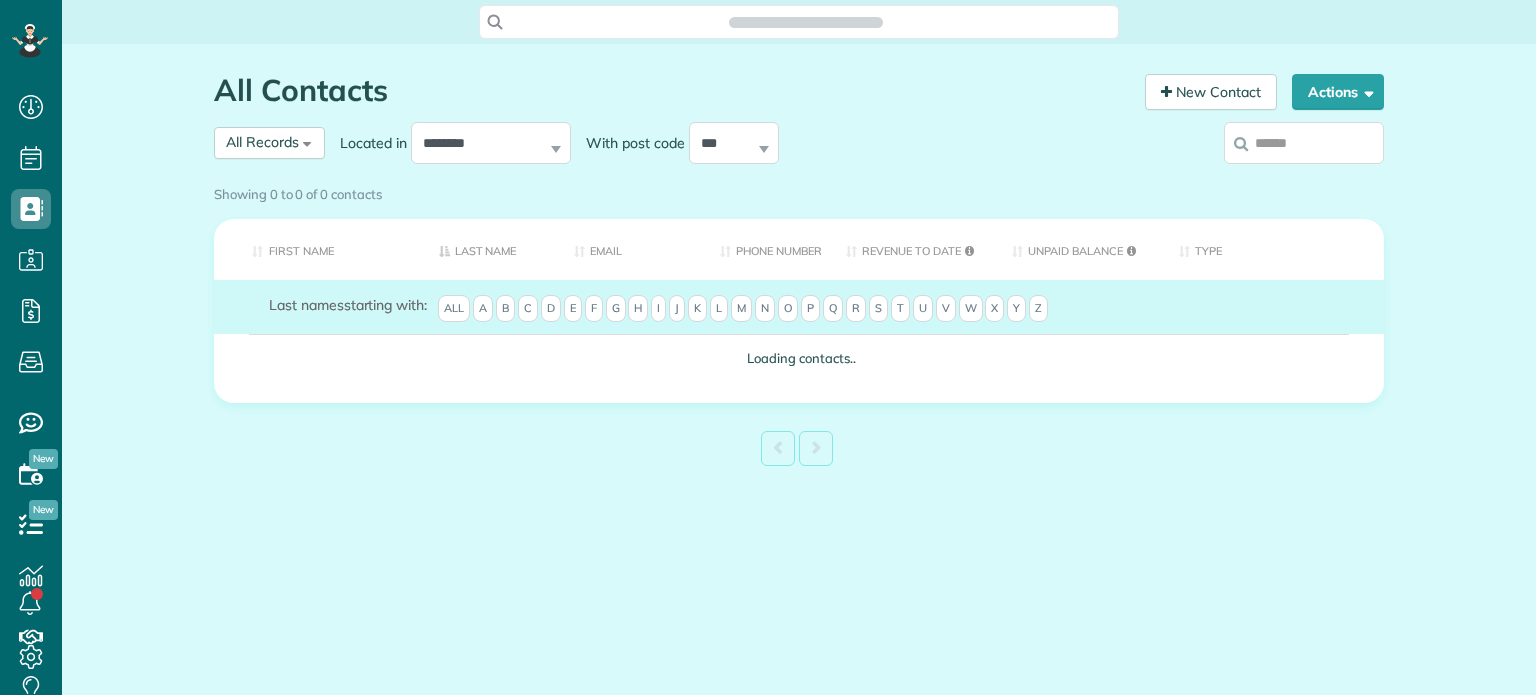 scroll, scrollTop: 0, scrollLeft: 0, axis: both 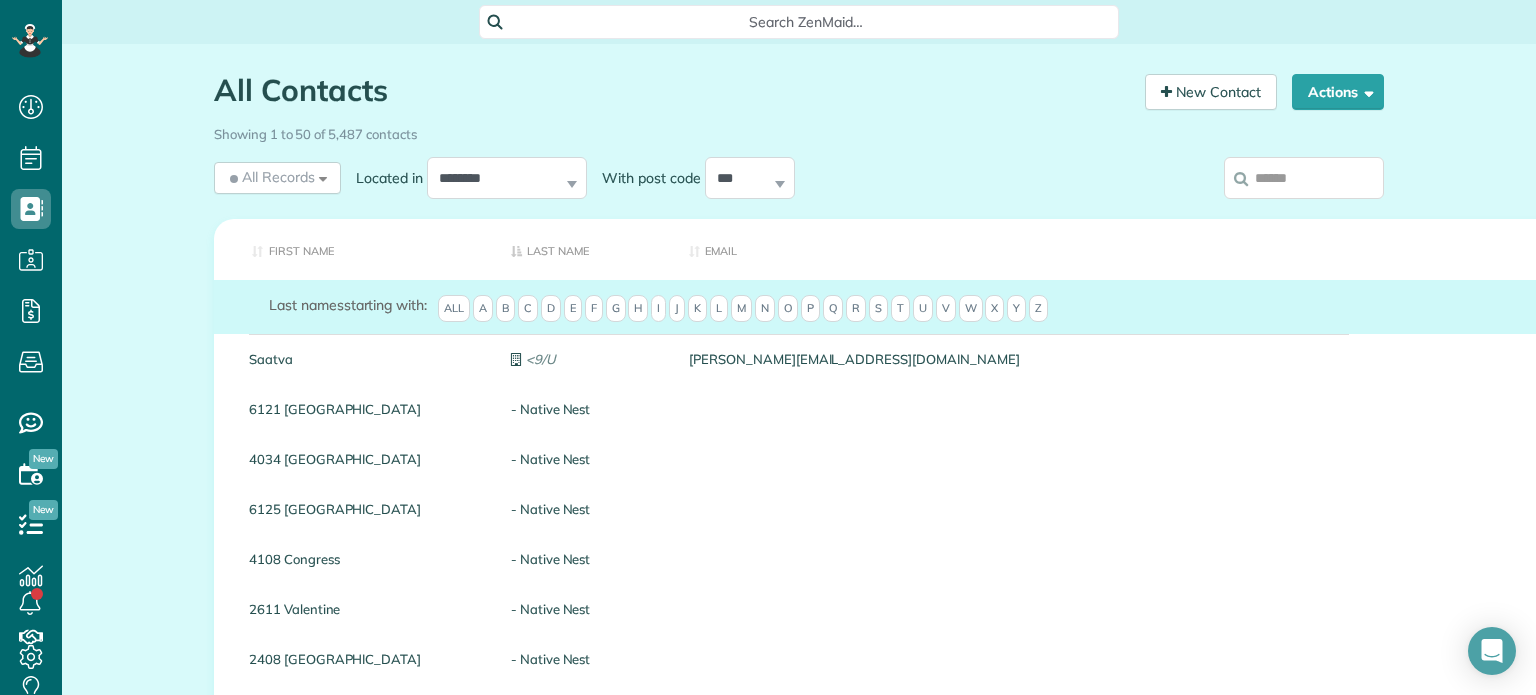 click at bounding box center (1304, 178) 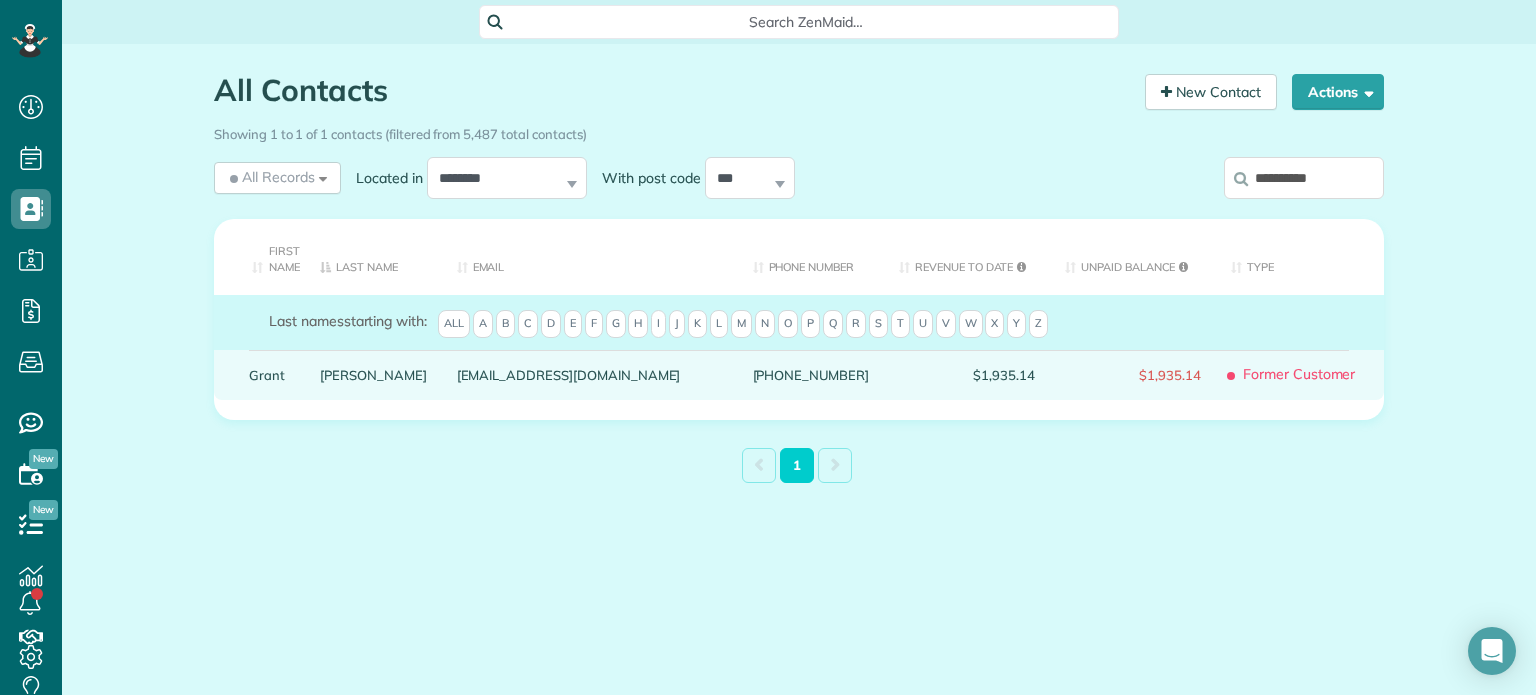 type on "**********" 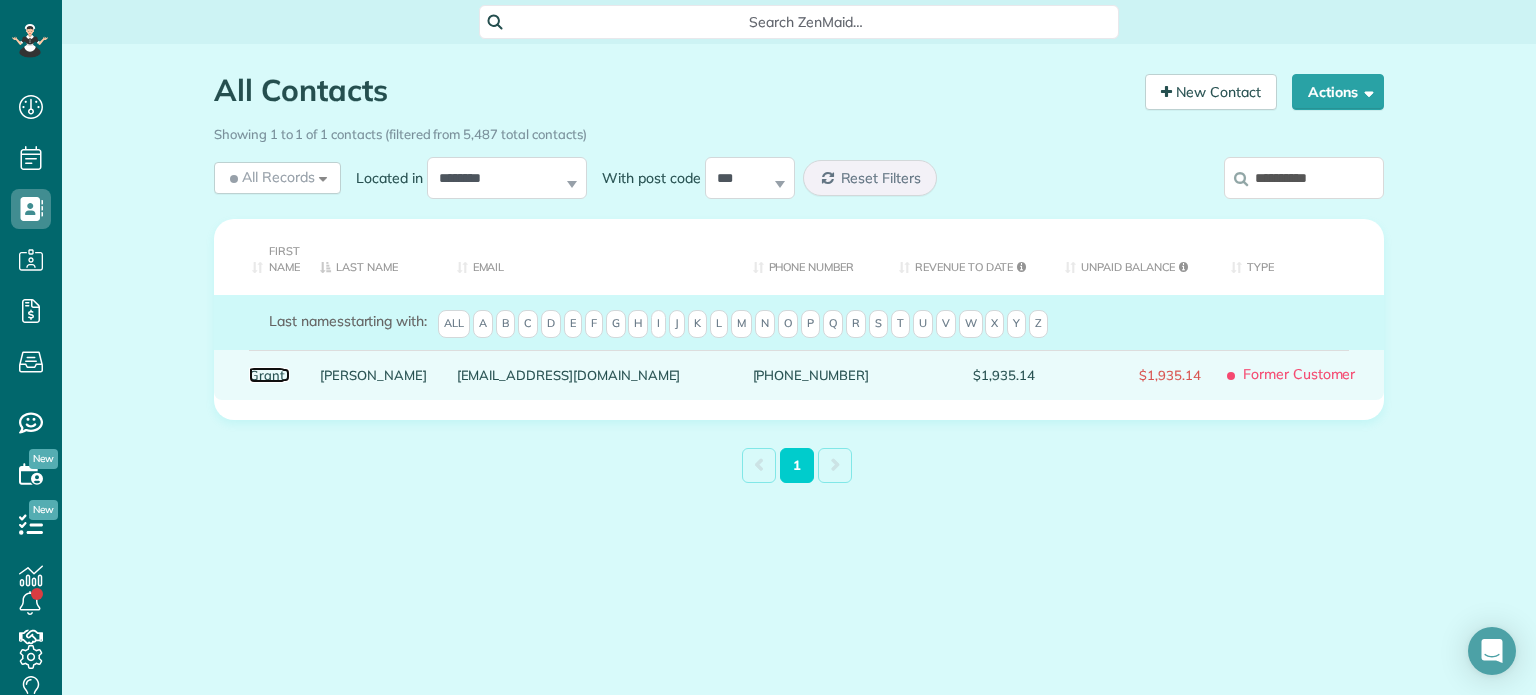 click on "Grant" at bounding box center (269, 375) 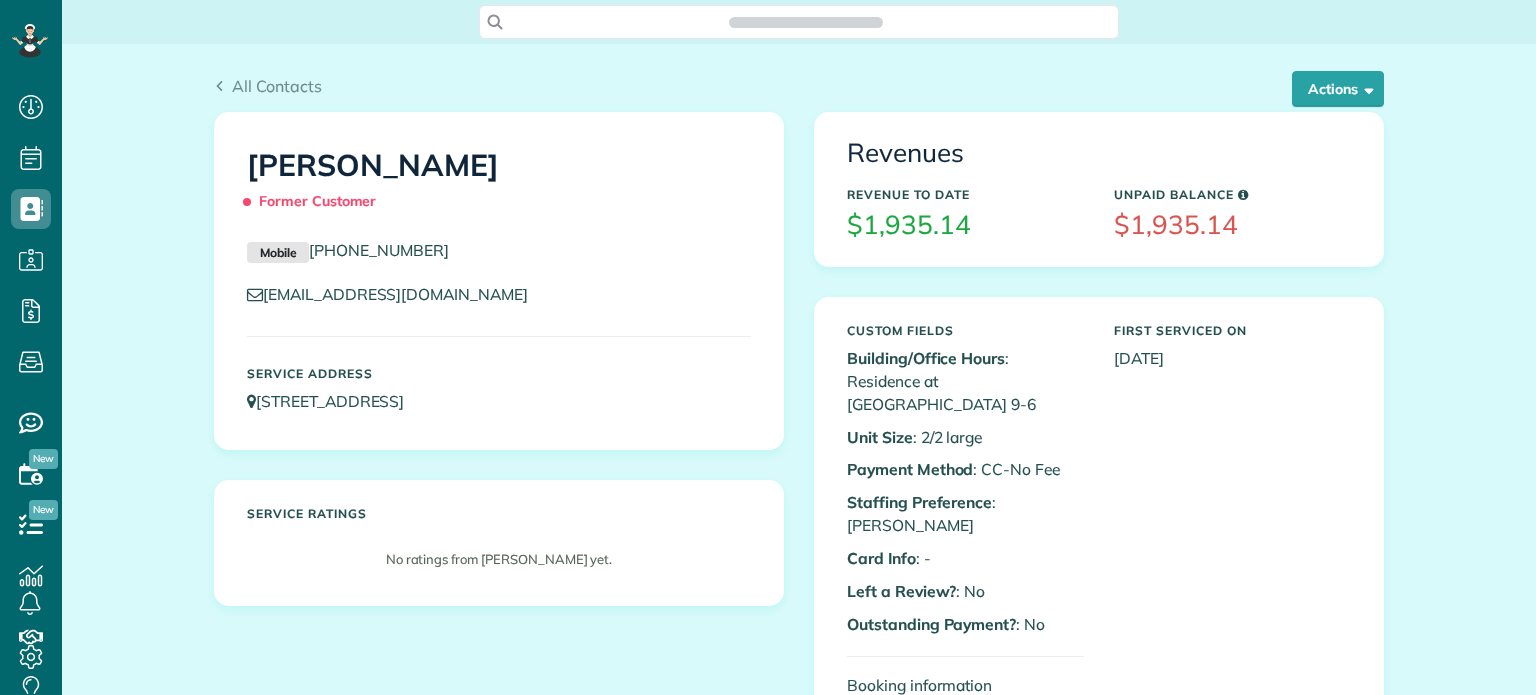 scroll, scrollTop: 0, scrollLeft: 0, axis: both 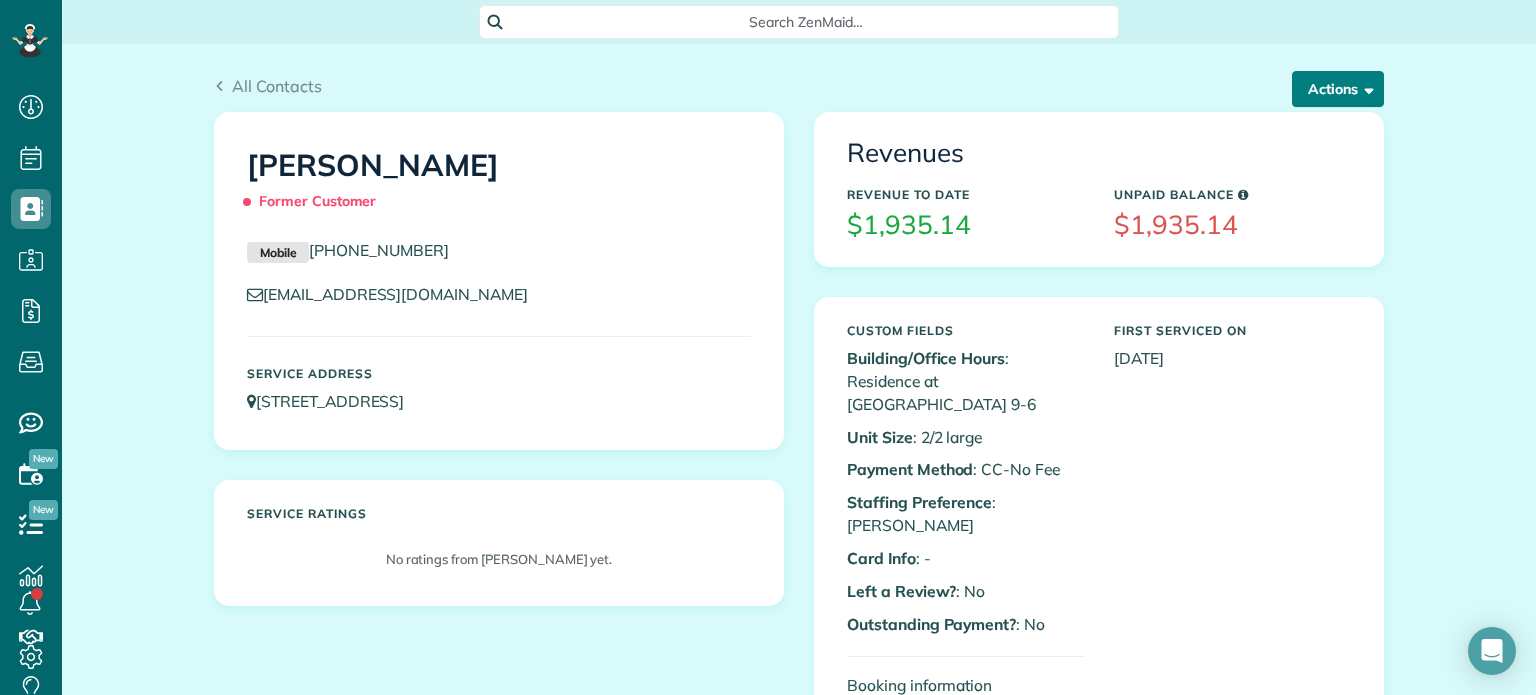 click on "Actions" at bounding box center (1338, 89) 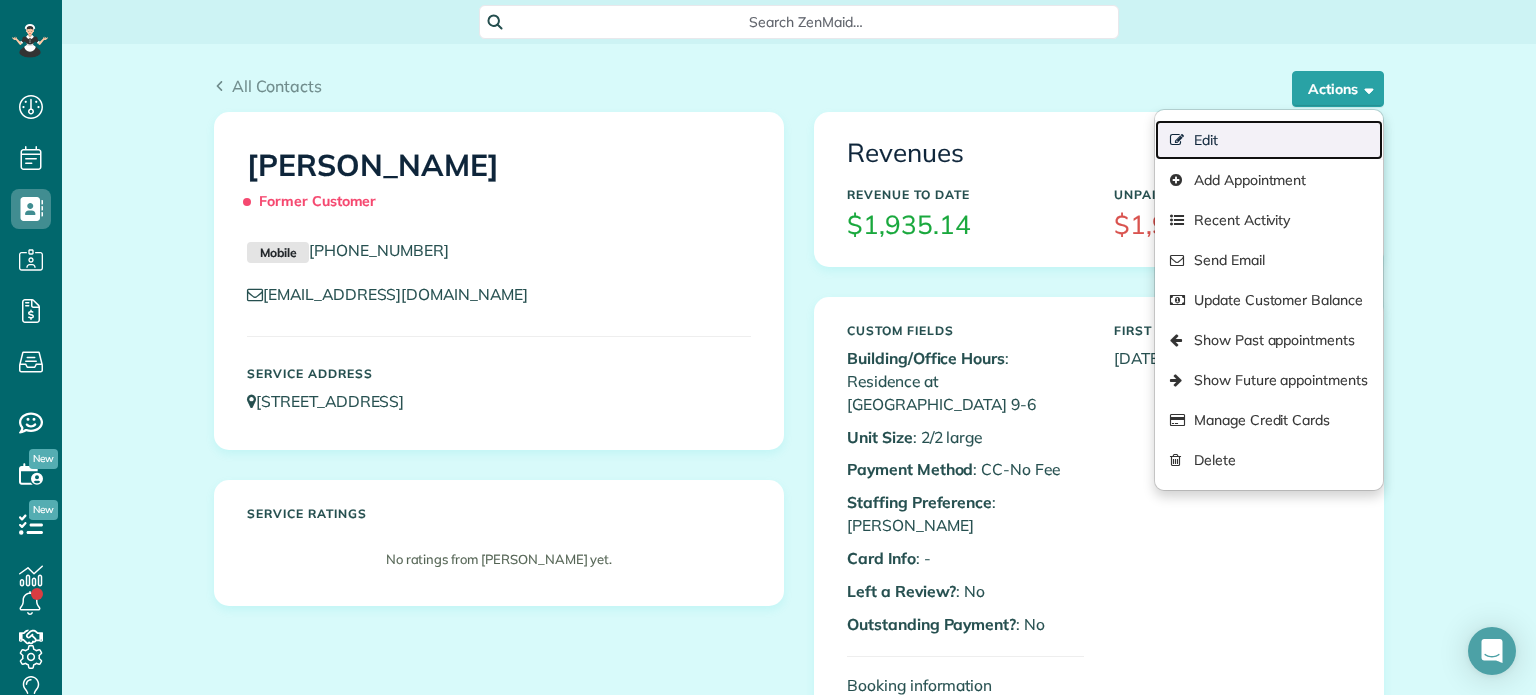 click on "Edit" at bounding box center (1269, 140) 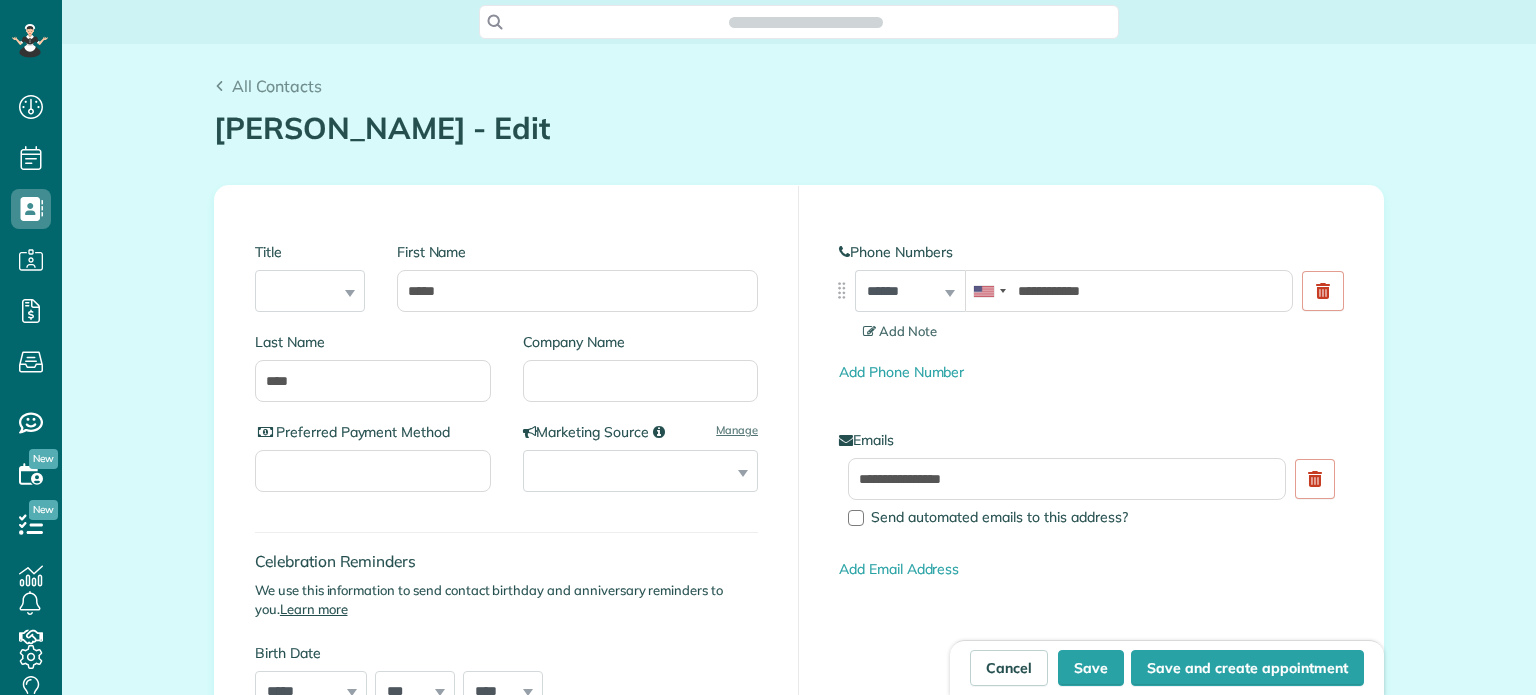 scroll, scrollTop: 0, scrollLeft: 0, axis: both 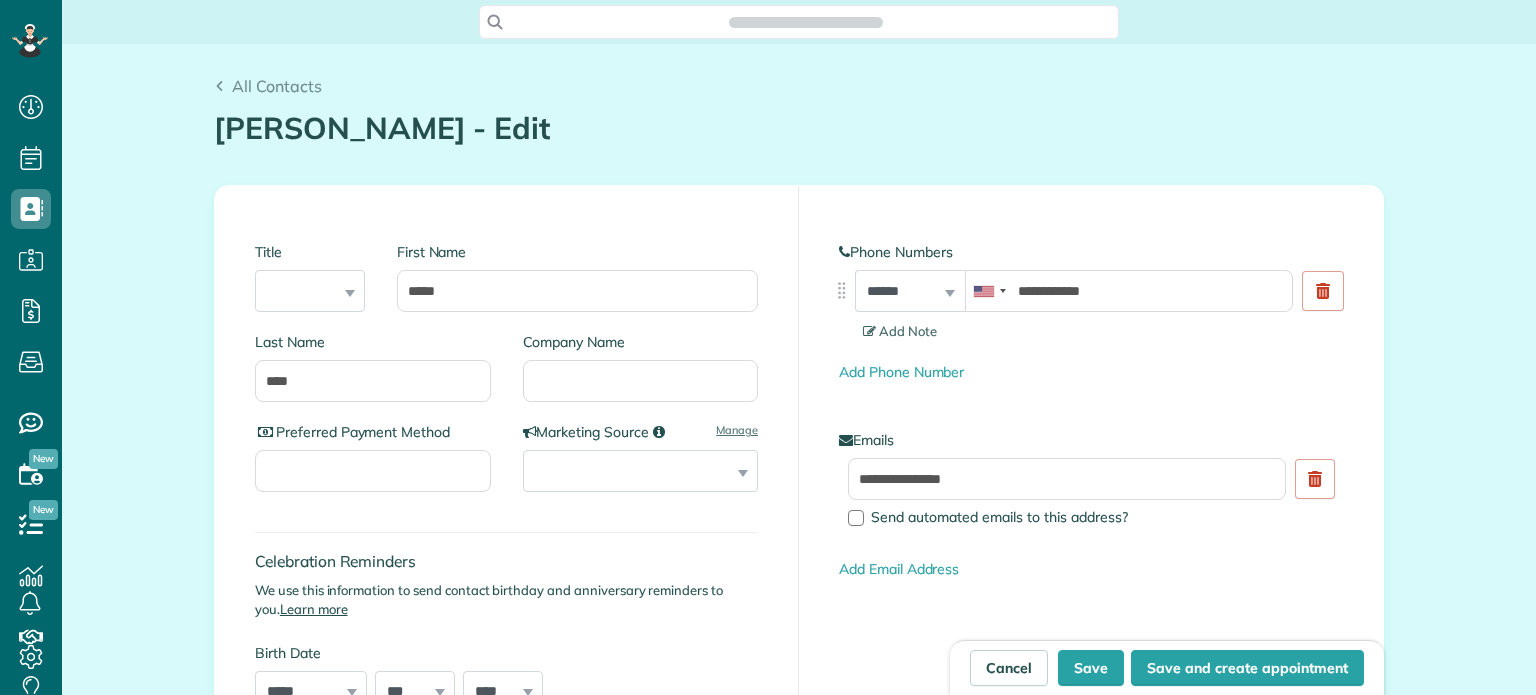 type on "**********" 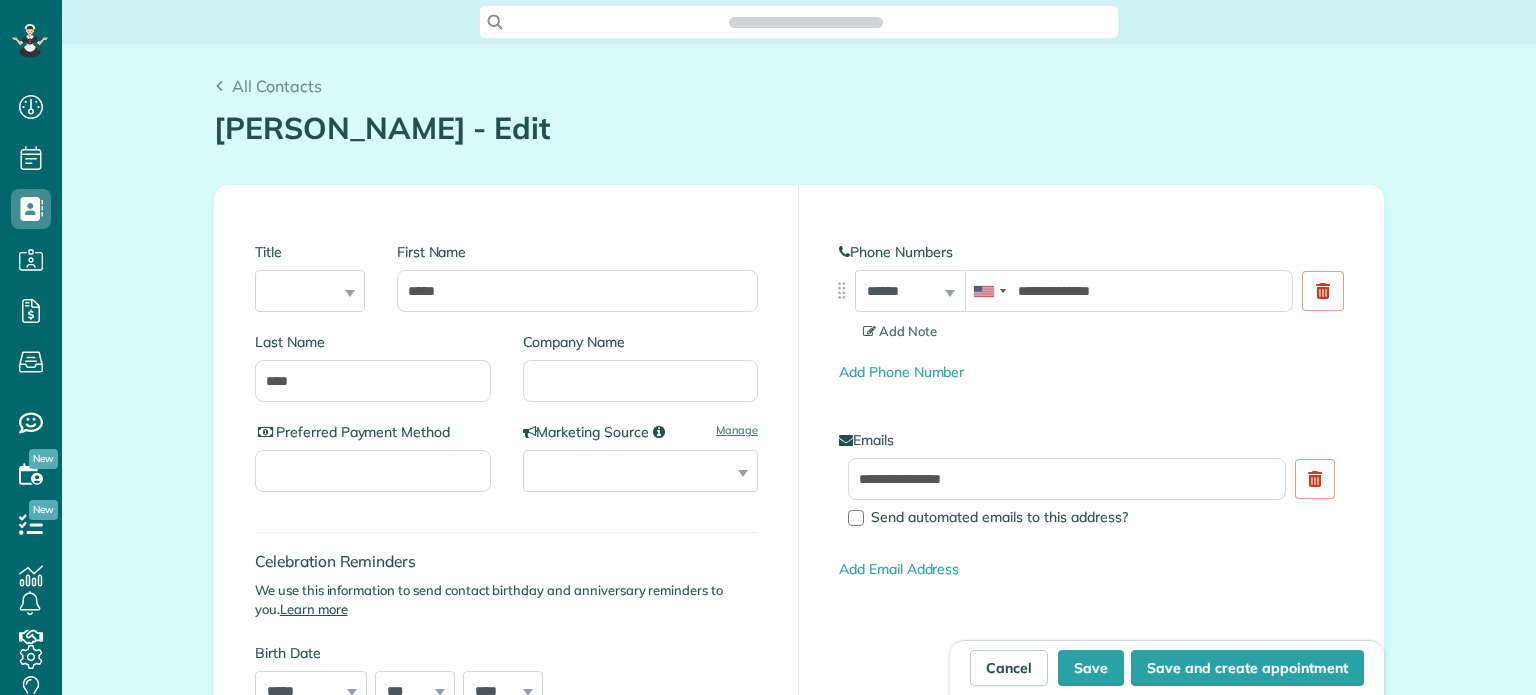 scroll, scrollTop: 9, scrollLeft: 9, axis: both 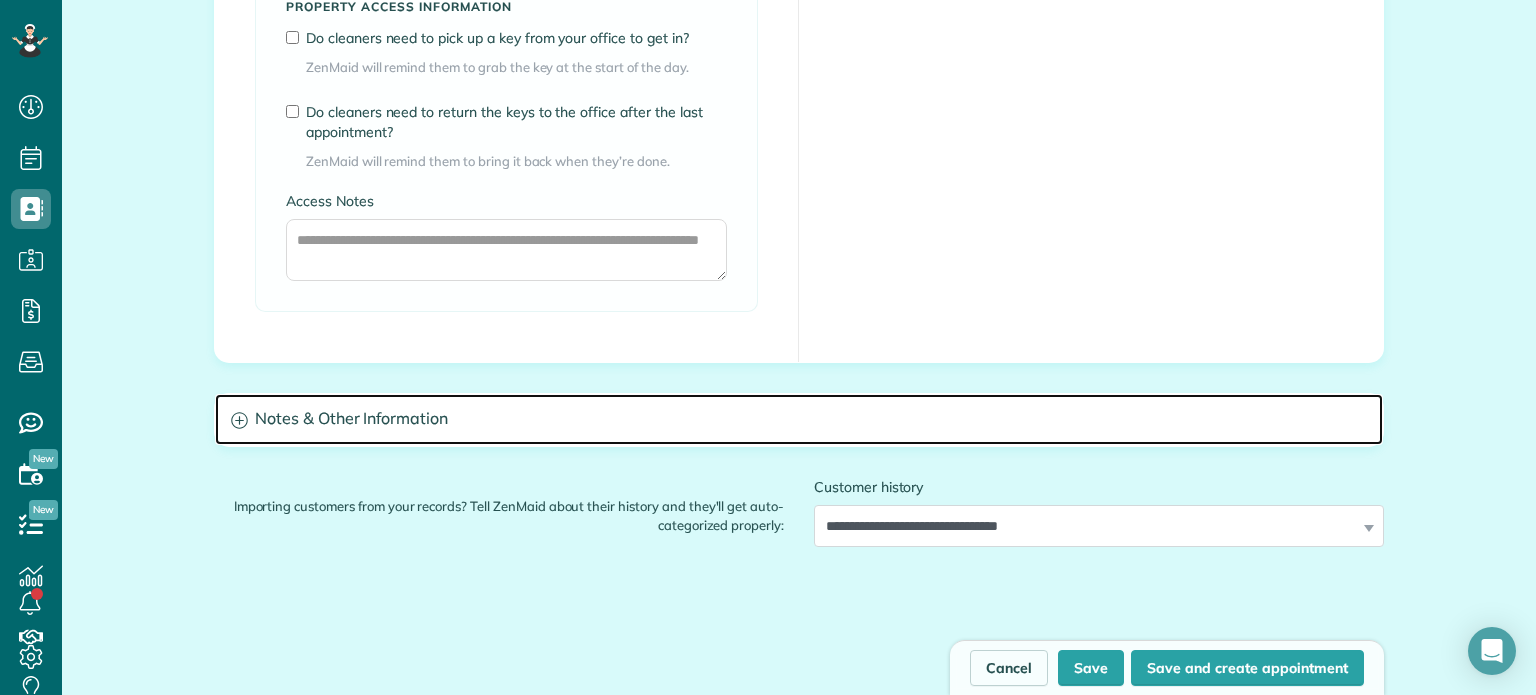 click on "Notes & Other Information" at bounding box center [799, 419] 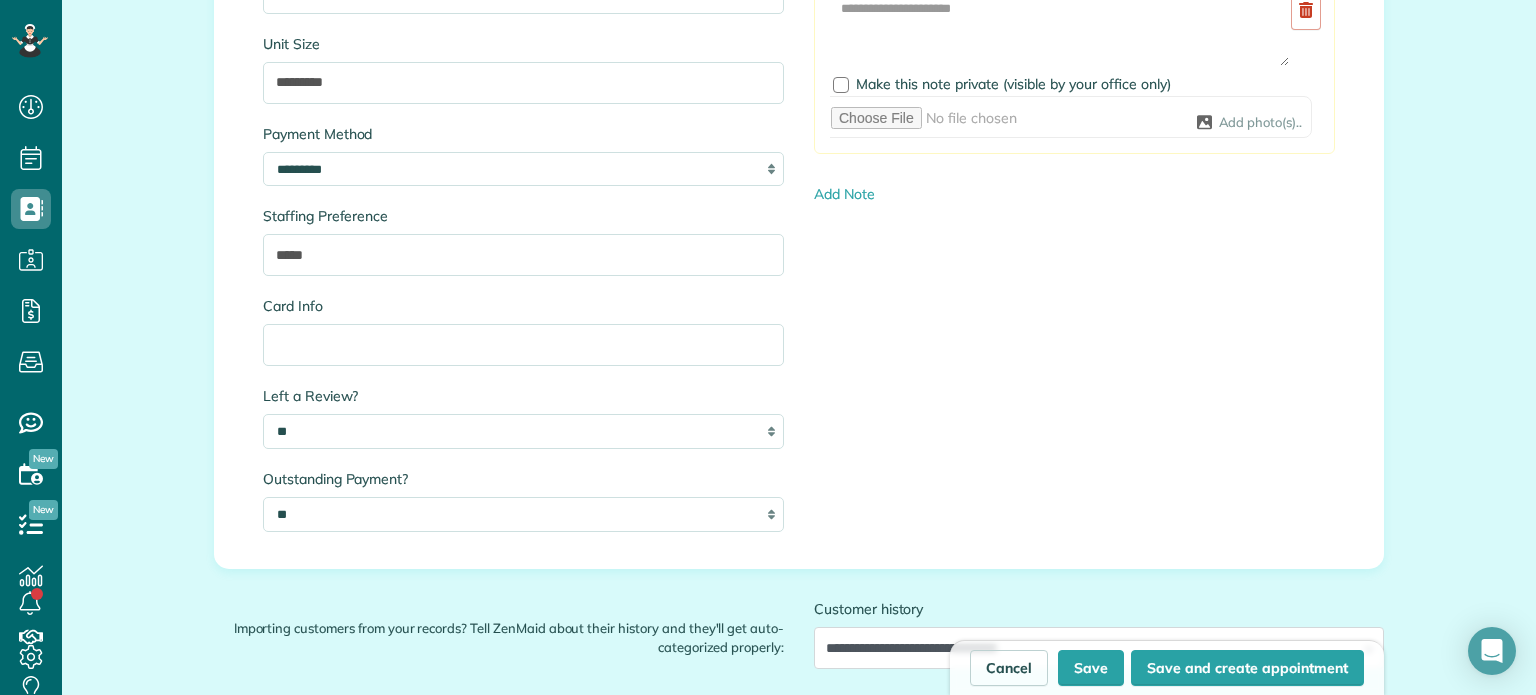 scroll, scrollTop: 2094, scrollLeft: 0, axis: vertical 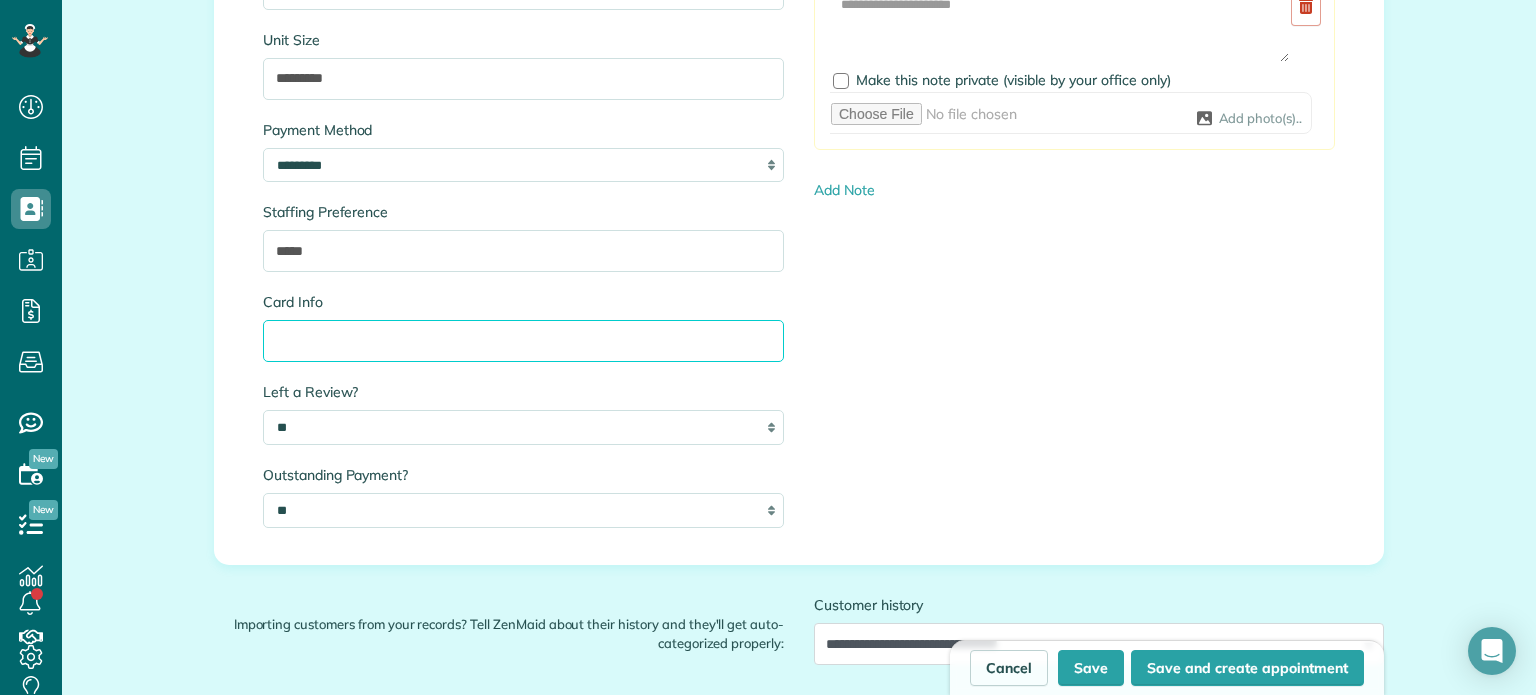 click on "Card Info" at bounding box center (523, 341) 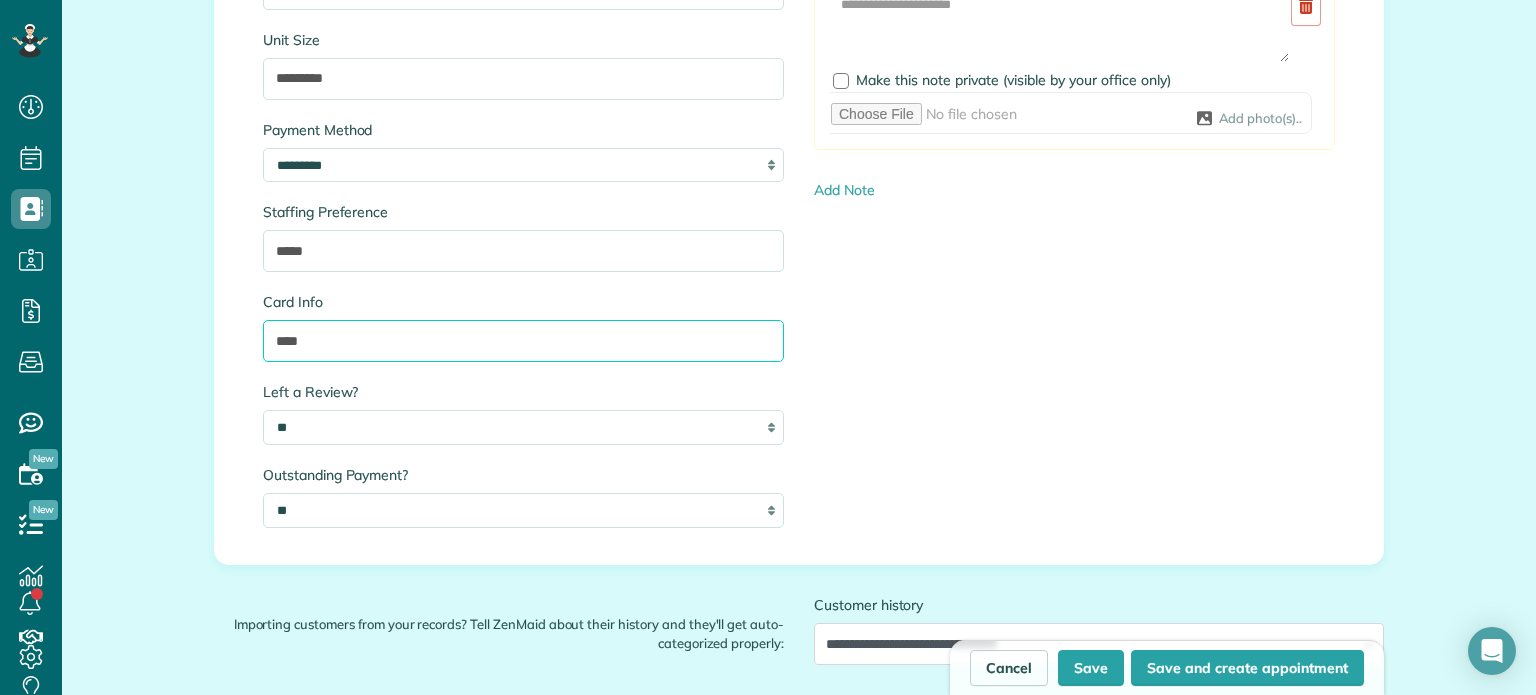 paste on "****" 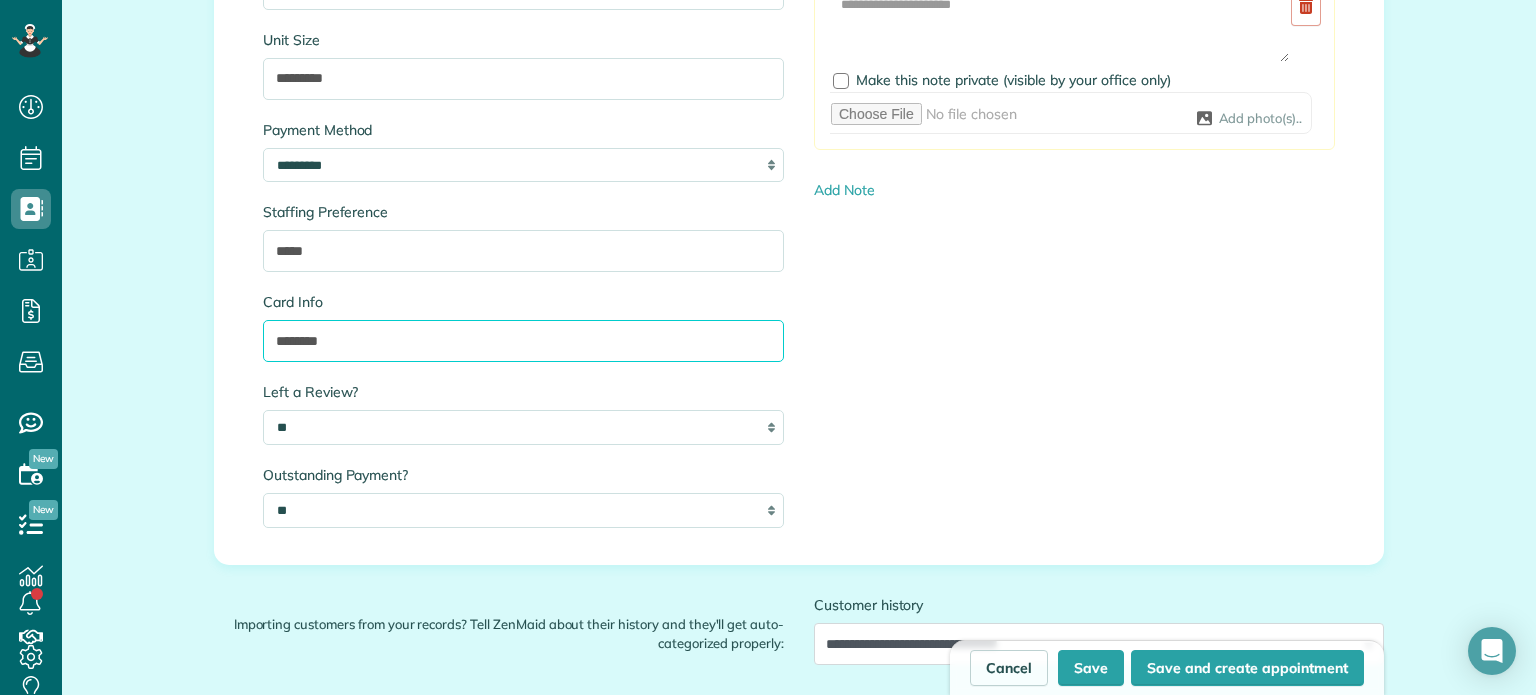 click on "********" at bounding box center (523, 341) 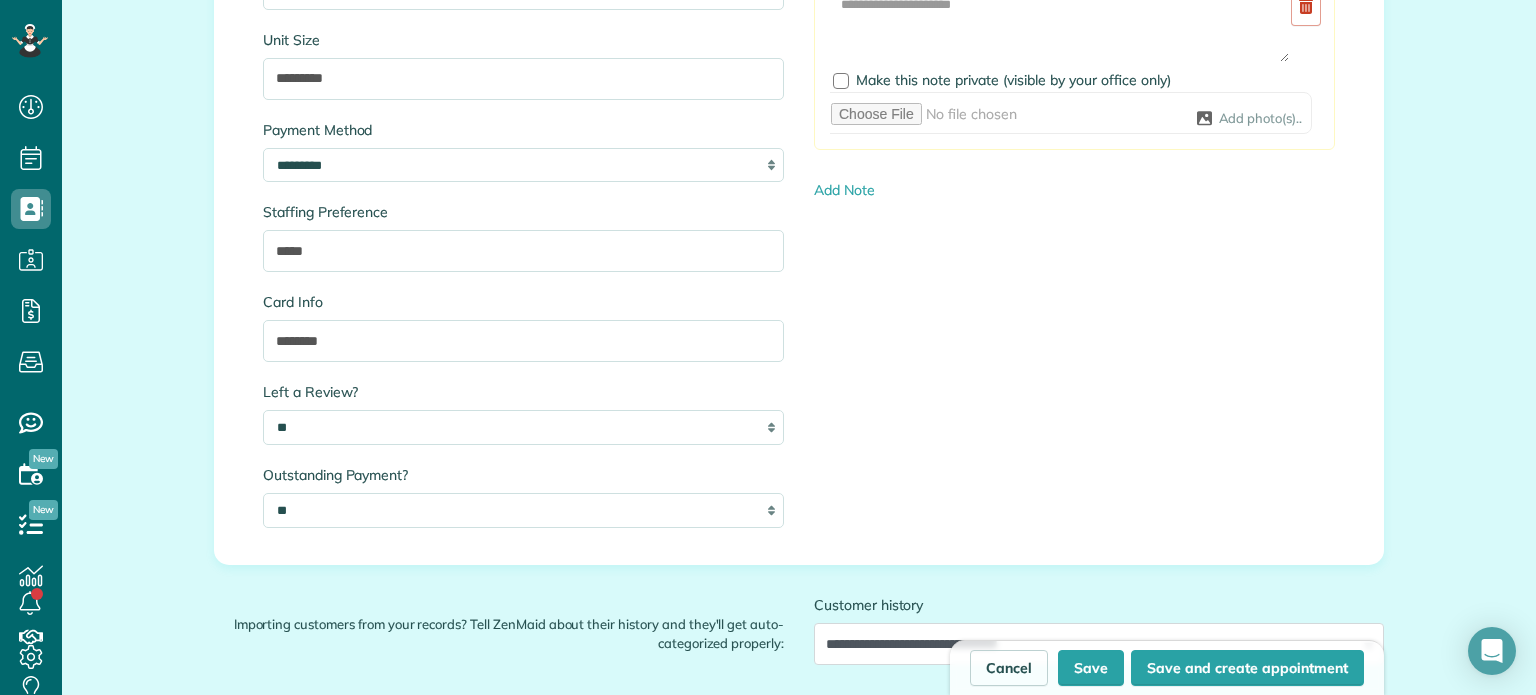 click on "**********" at bounding box center [799, 244] 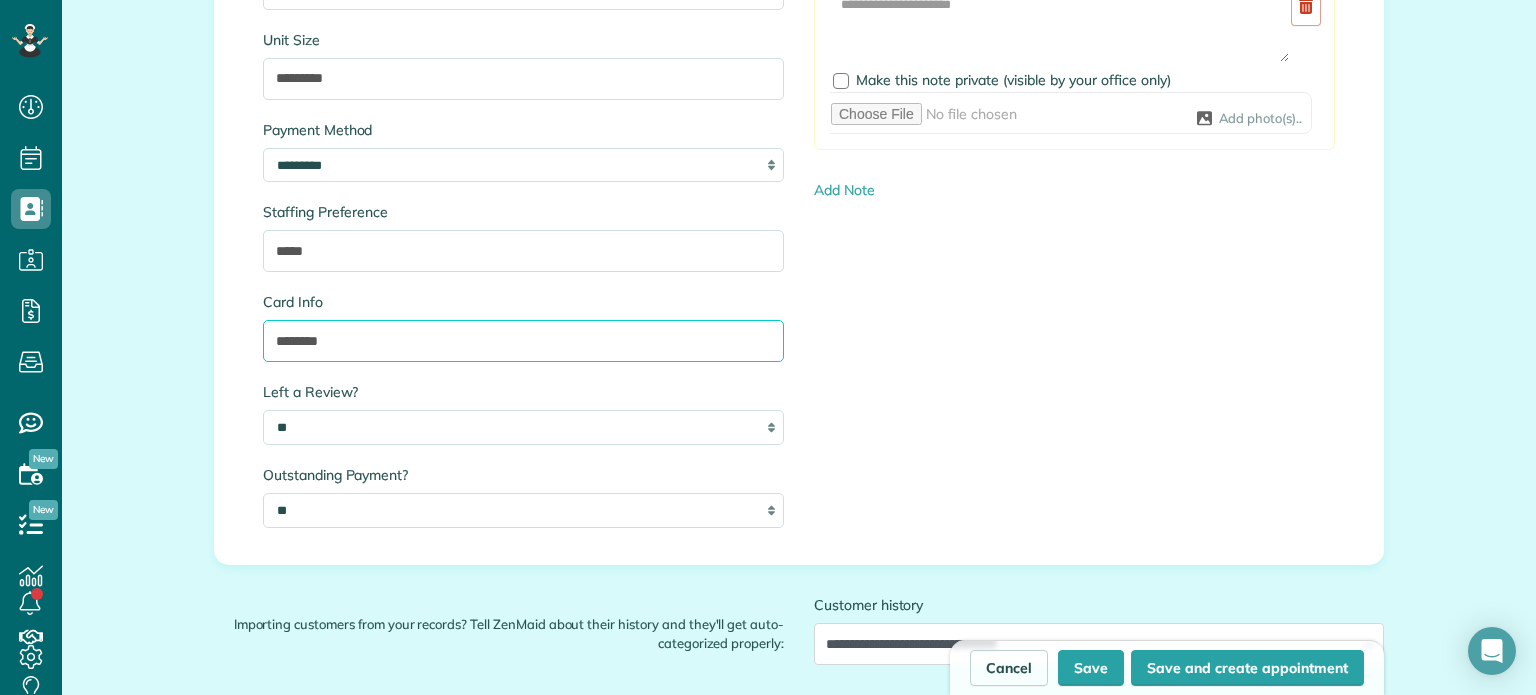 click on "********" at bounding box center [523, 341] 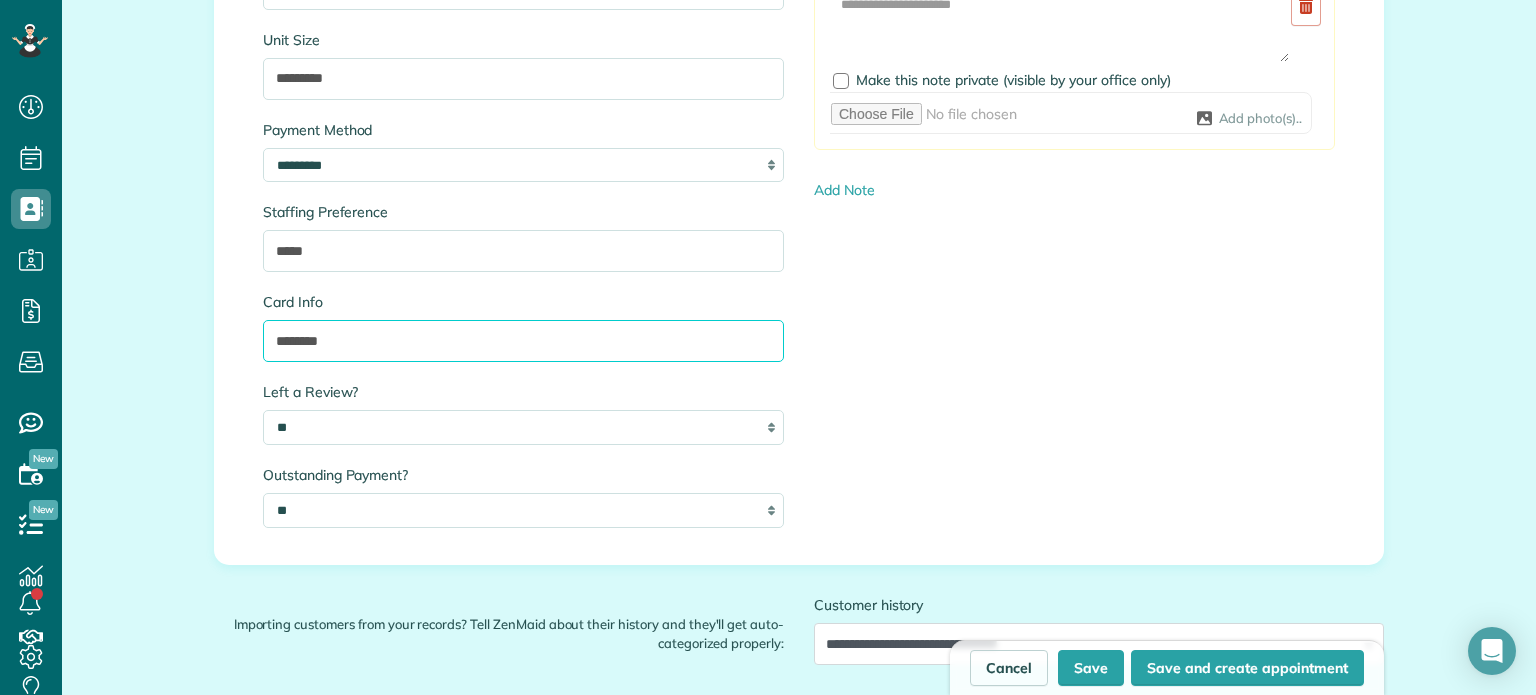 type on "********" 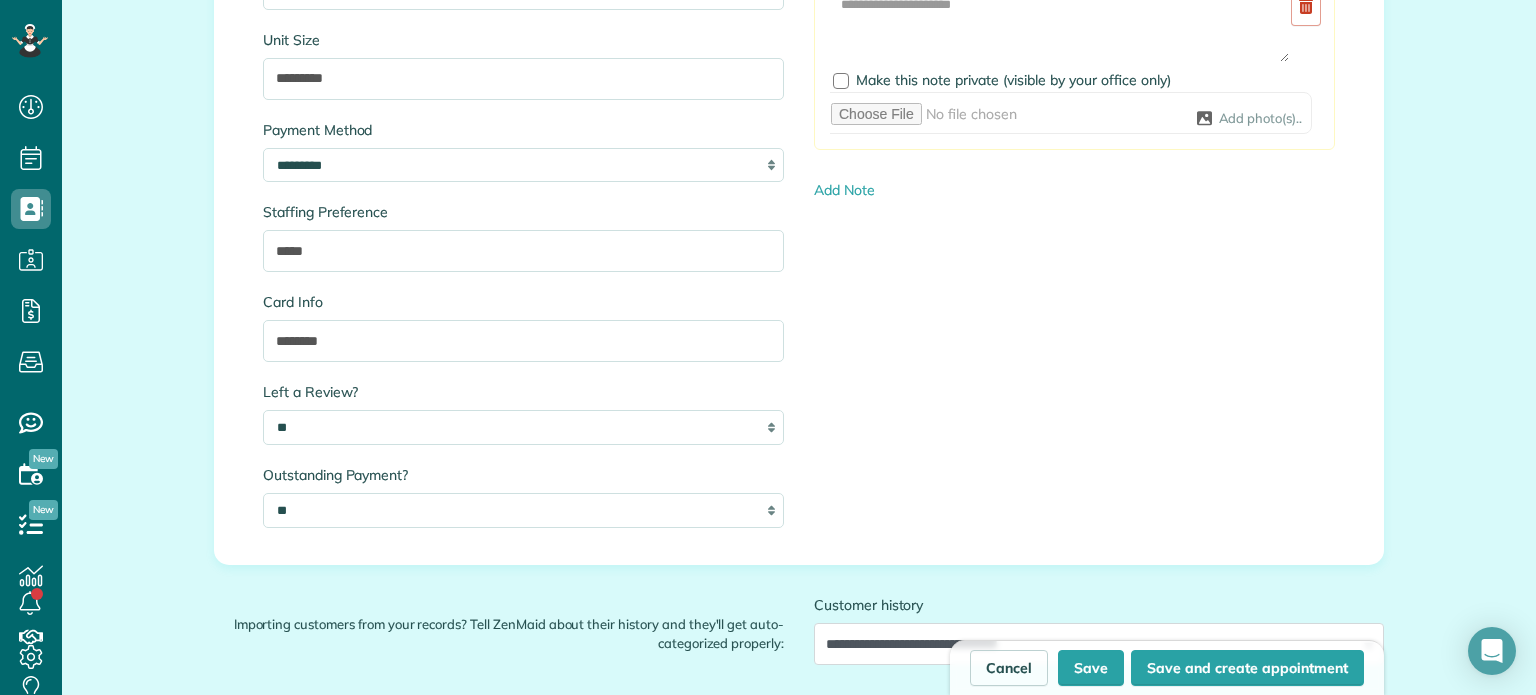 click on "**********" at bounding box center (799, 244) 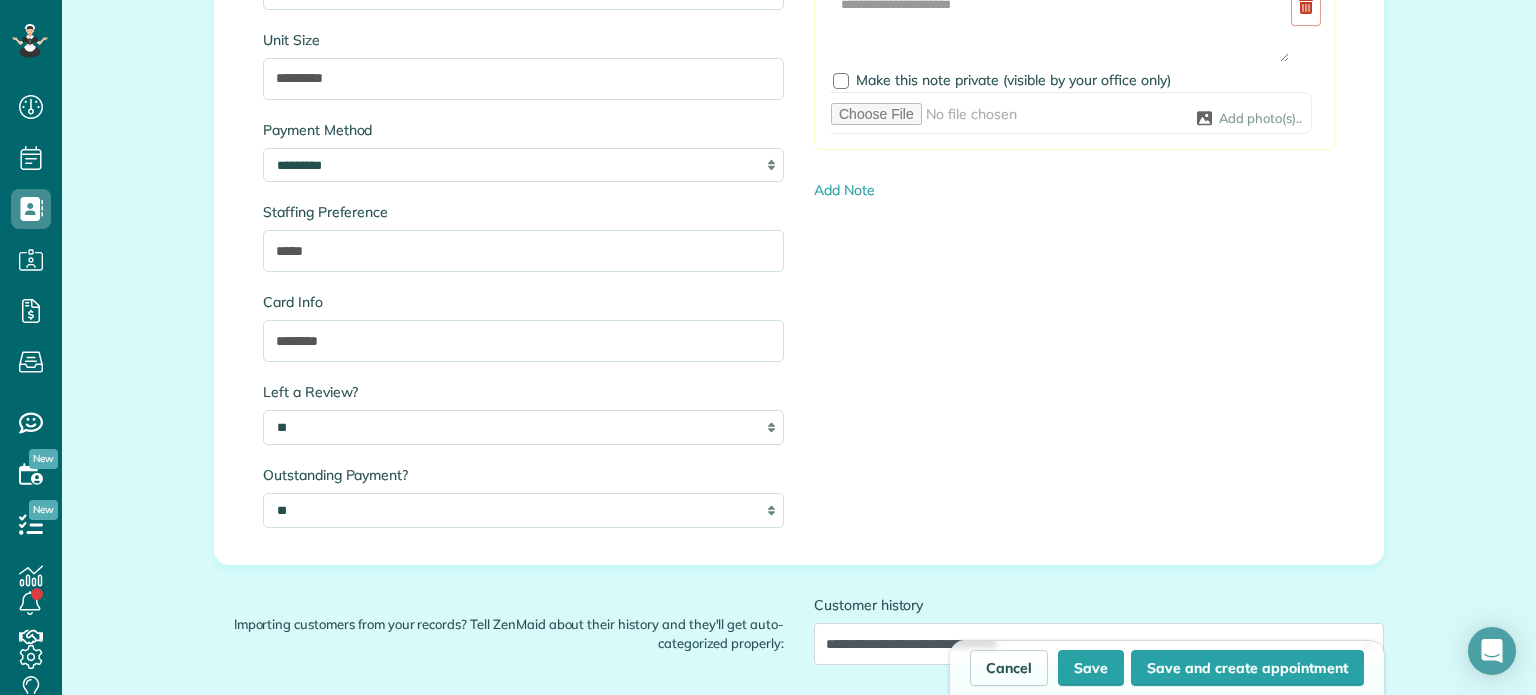 click on "**********" at bounding box center [799, -658] 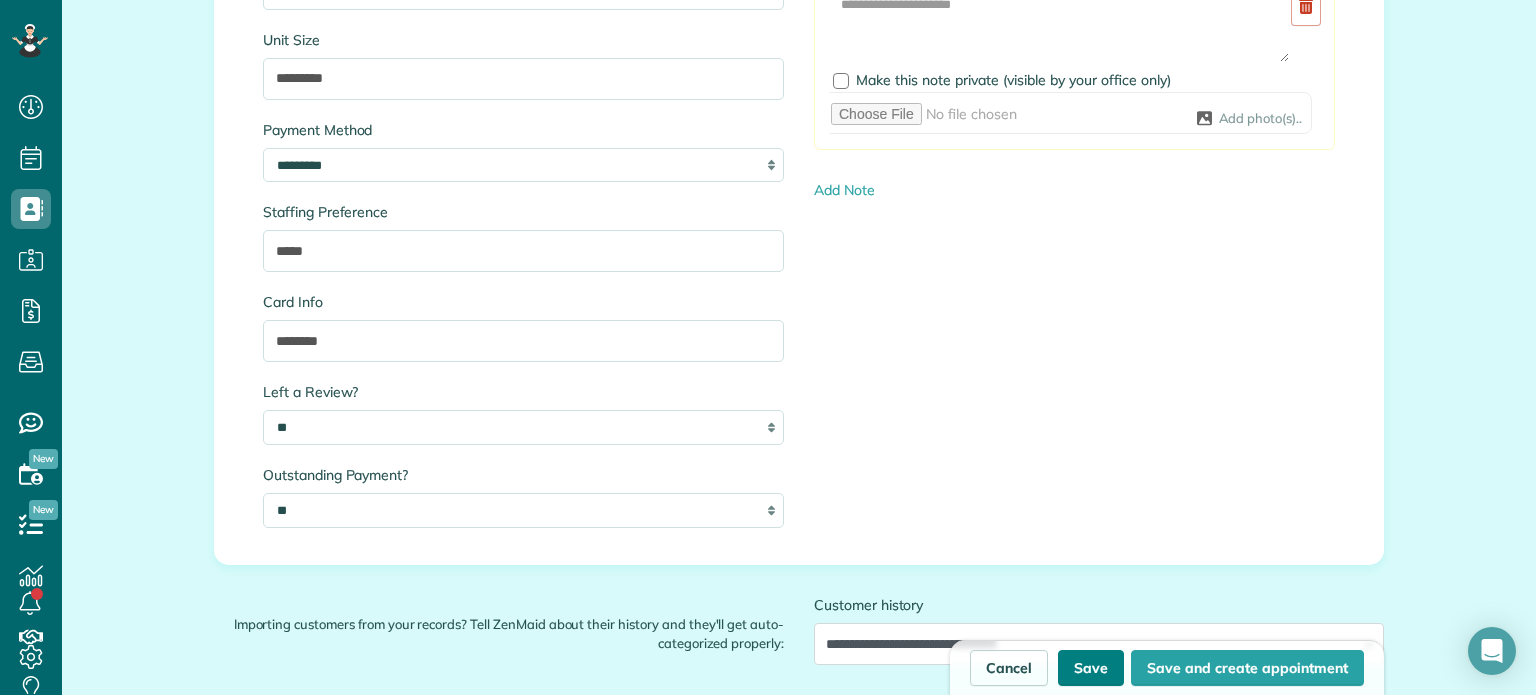 click on "Save" at bounding box center (1091, 668) 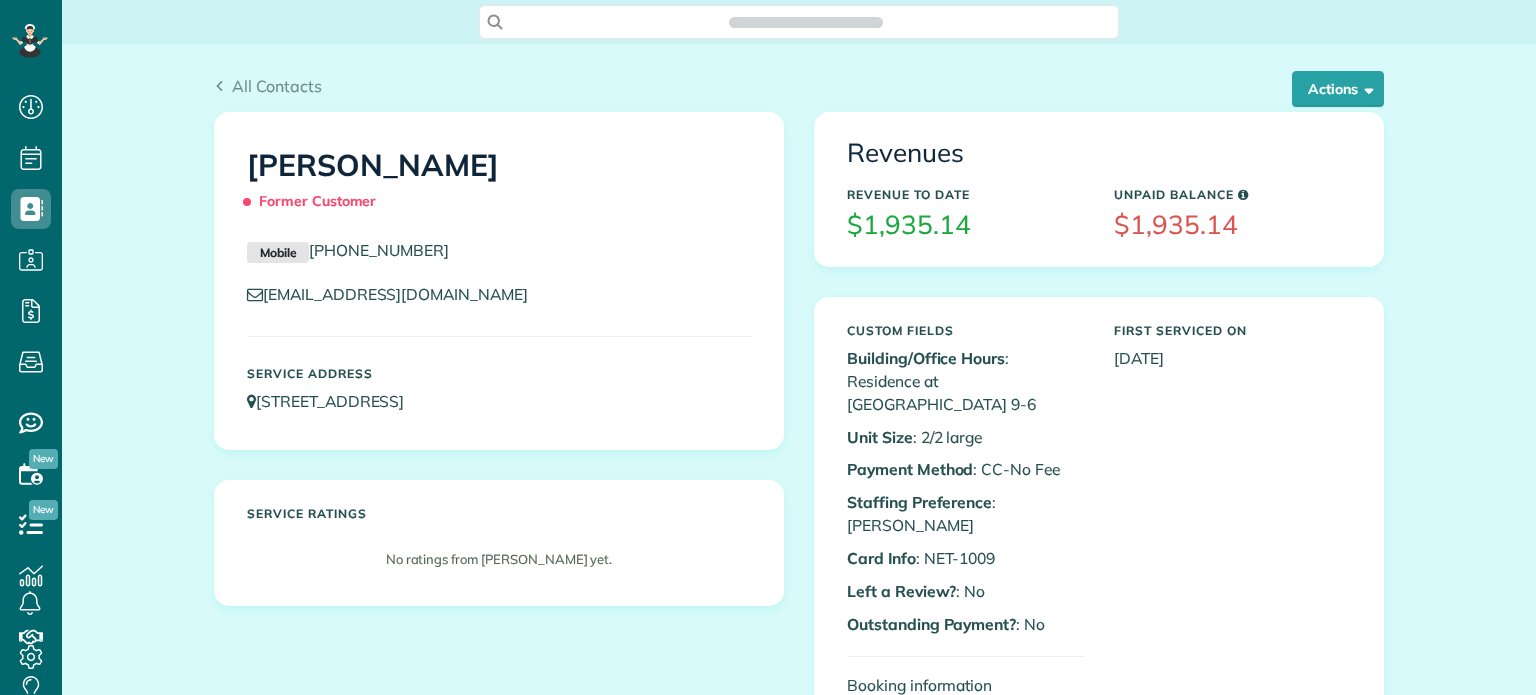 scroll, scrollTop: 0, scrollLeft: 0, axis: both 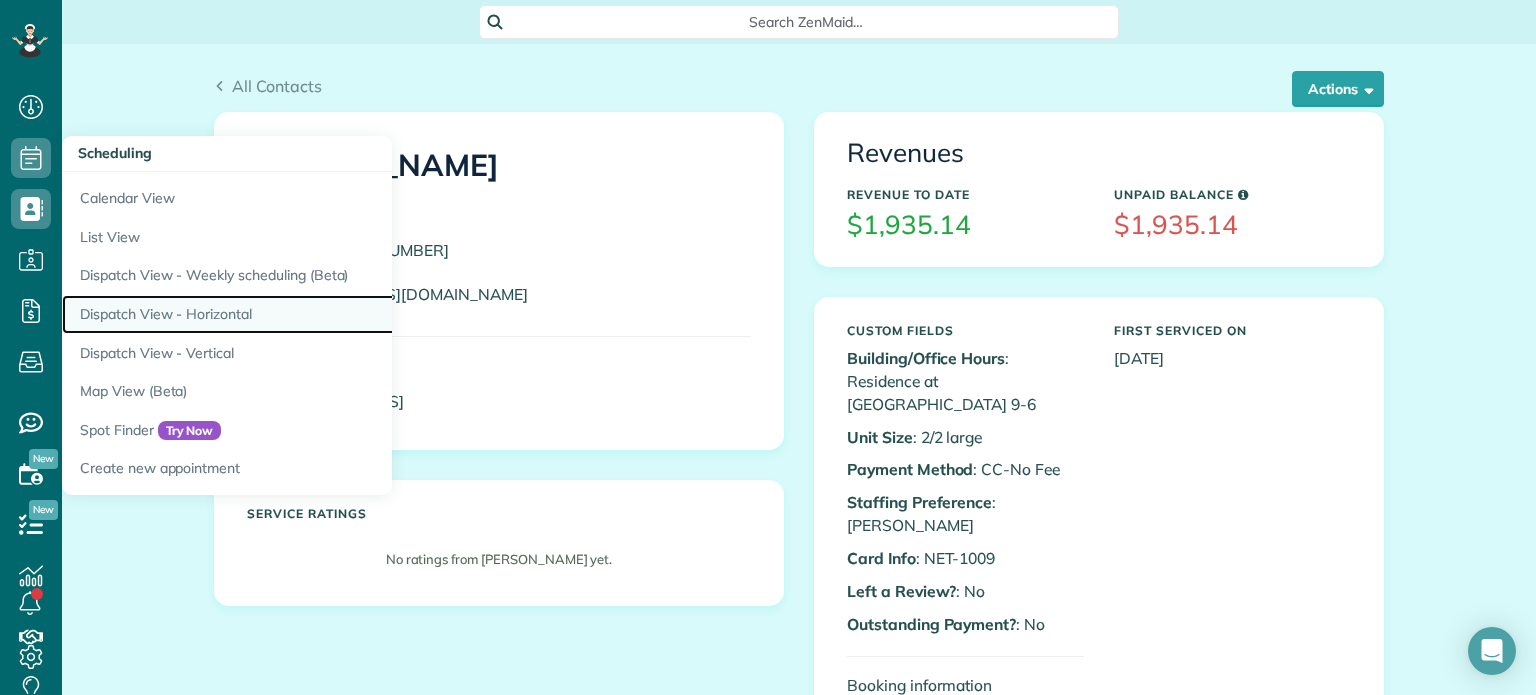 click on "Dispatch View - Horizontal" at bounding box center (312, 314) 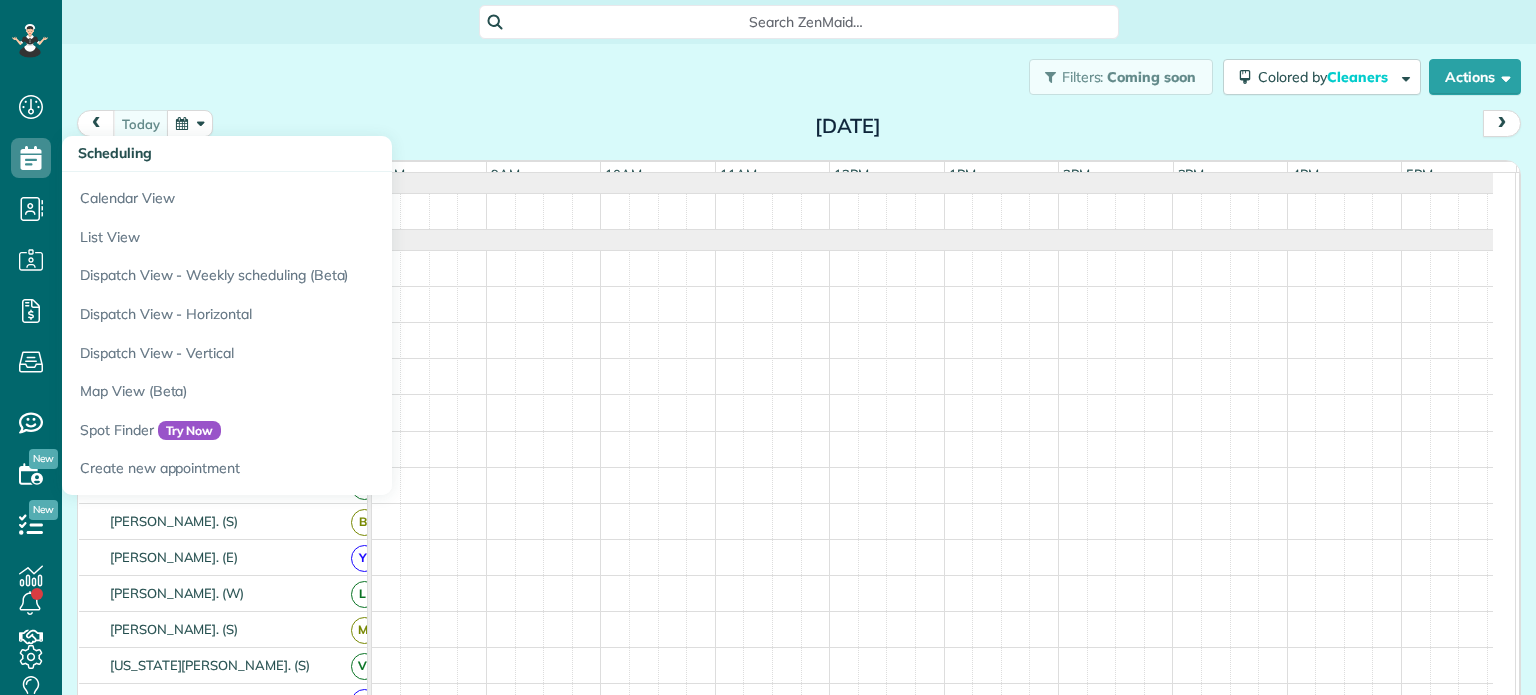 scroll, scrollTop: 0, scrollLeft: 0, axis: both 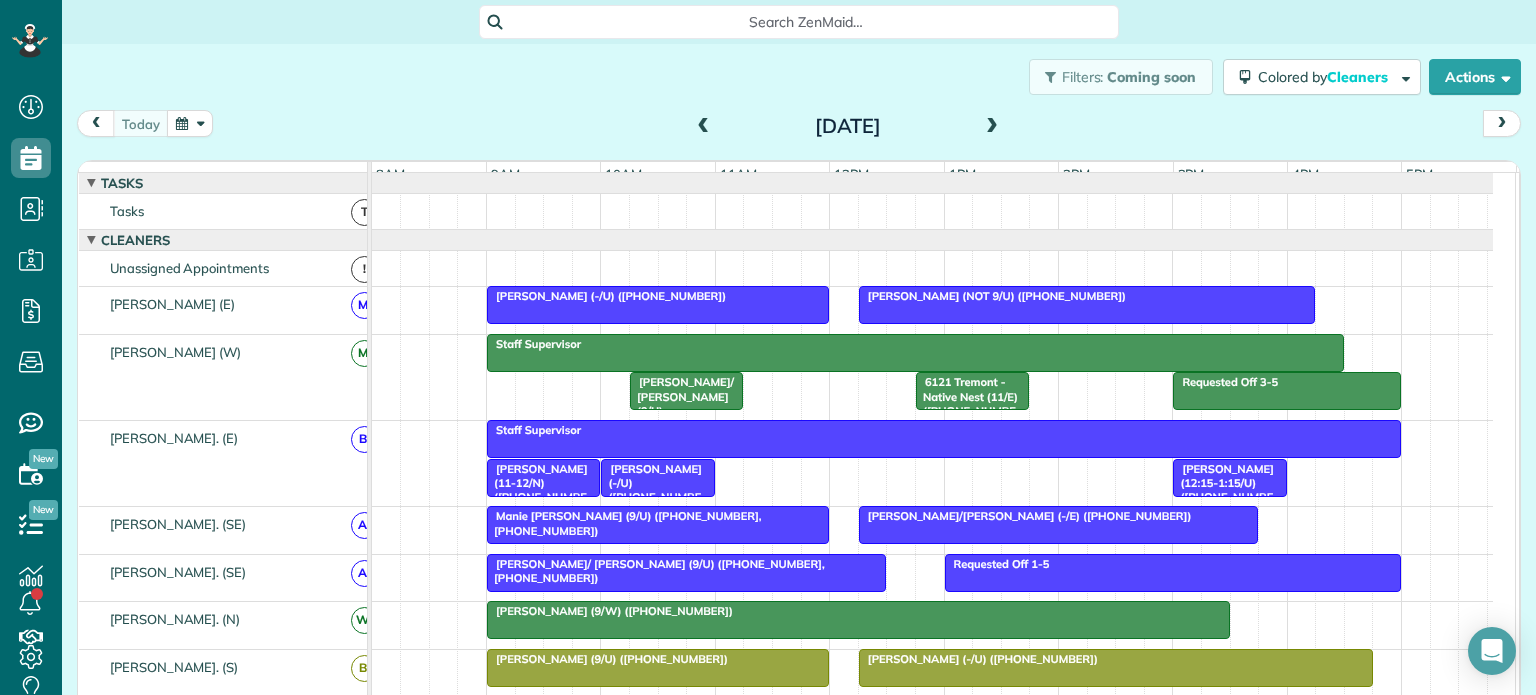 click at bounding box center [992, 127] 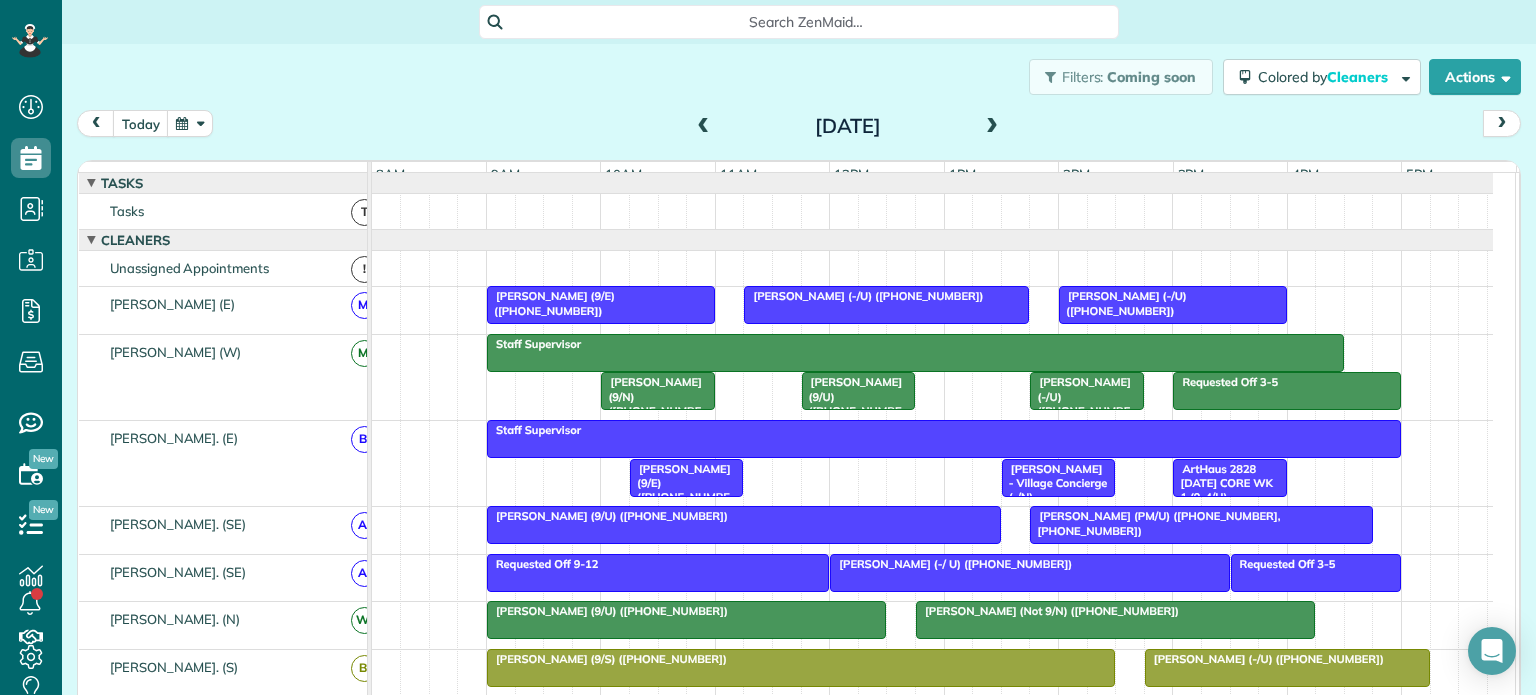 click at bounding box center [1287, 668] 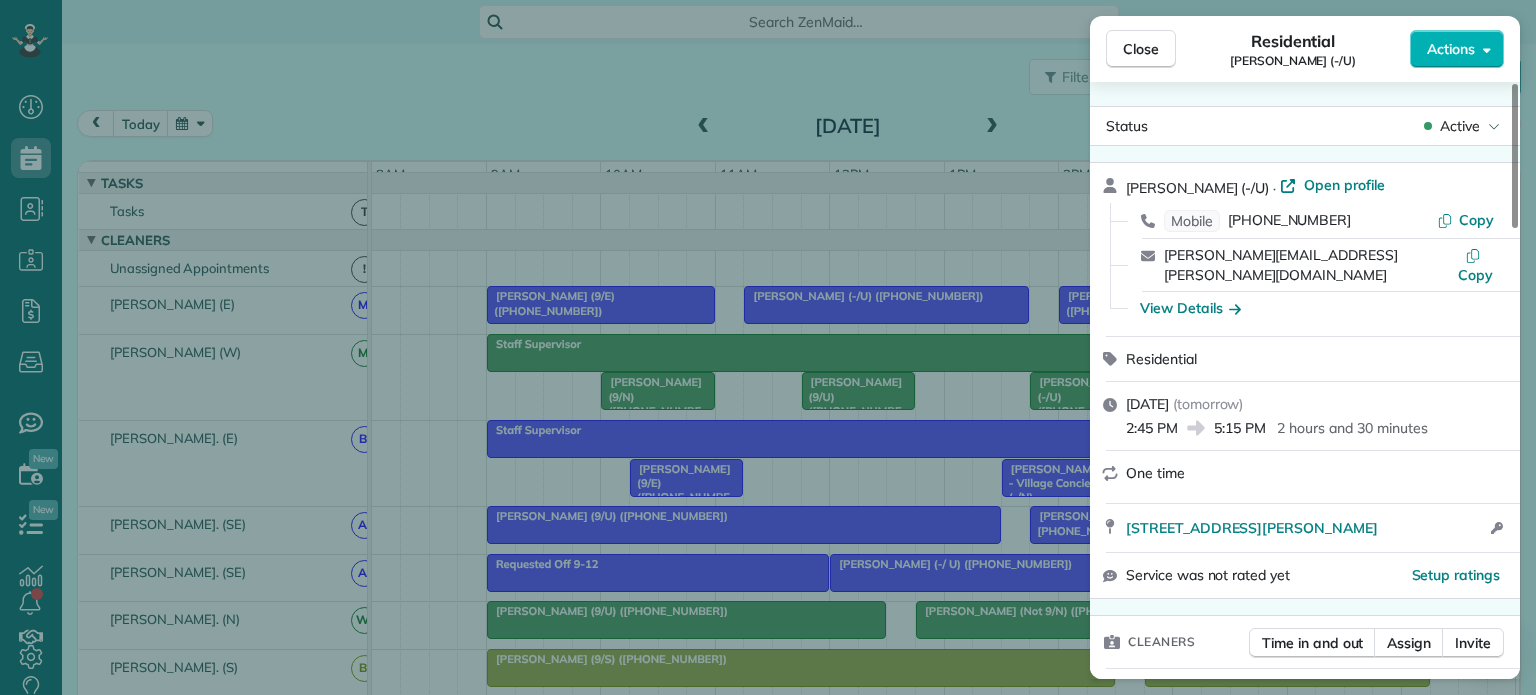 click on "Close Residential Katie Brennan (-/U) Actions Status Active Katie Brennan (-/U) · Open profile Mobile (206) 930-3379 Copy katie.a.brennan@tcu.edu Copy View Details Residential Friday, July 25, 2025 ( tomorrow ) 2:45 PM 5:15 PM 2 hours and 30 minutes One time 2626 Reagan Street Apt 452 Dallas TX 75219 Open access information Service was not rated yet Setup ratings Cleaners Time in and out Assign Invite Cleaners Blanca   Hernandez. (S) 2:45 PM 5:15 PM Checklist Try Now Keep this appointment up to your standards. Stay on top of every detail, keep your cleaners organised, and your client happy. Assign a checklist Watch a 5 min demo Billing Billing actions Price $99.00 Overcharge $0.00 Discount $0.00 Coupon discount - Primary tax Texas State &amp; Local Sales &amp; Use Tax (8.25%) $8.17 Secondary tax - Total appointment price $107.17 Tips collected New feature! $0.00 Unpaid Mark as paid Total including tip $107.17 Get paid online in no-time! Send an invoice and reward your cleaners with tips Work items Notes 1 3" at bounding box center (768, 347) 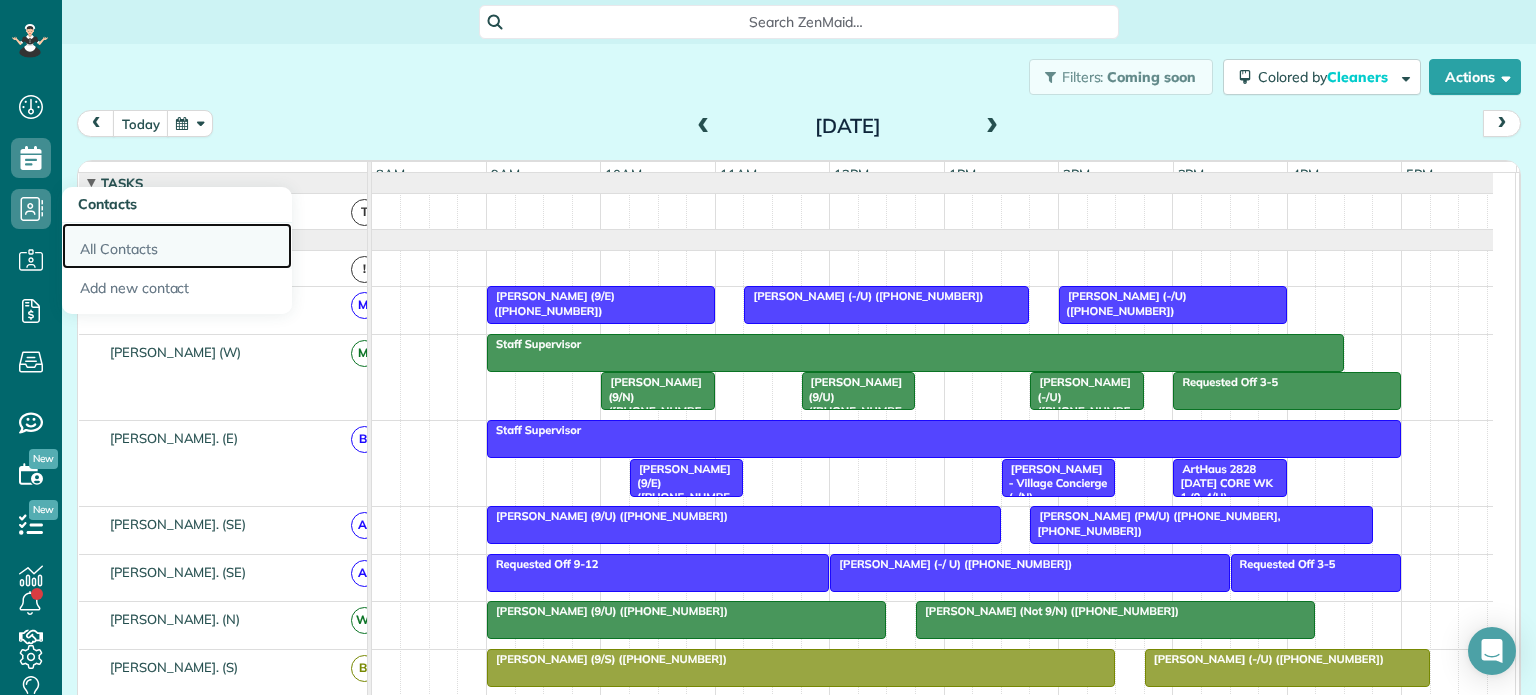 click on "All Contacts" at bounding box center [177, 246] 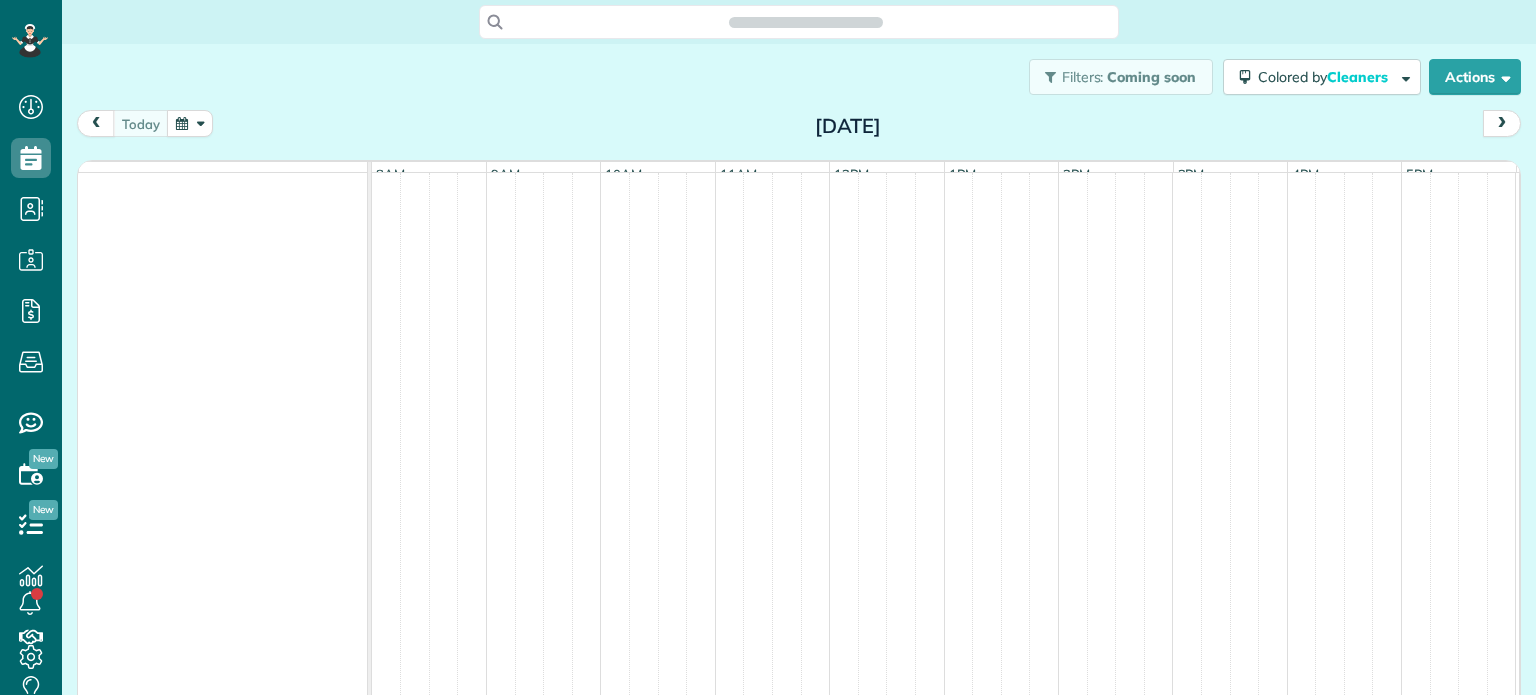 scroll, scrollTop: 0, scrollLeft: 0, axis: both 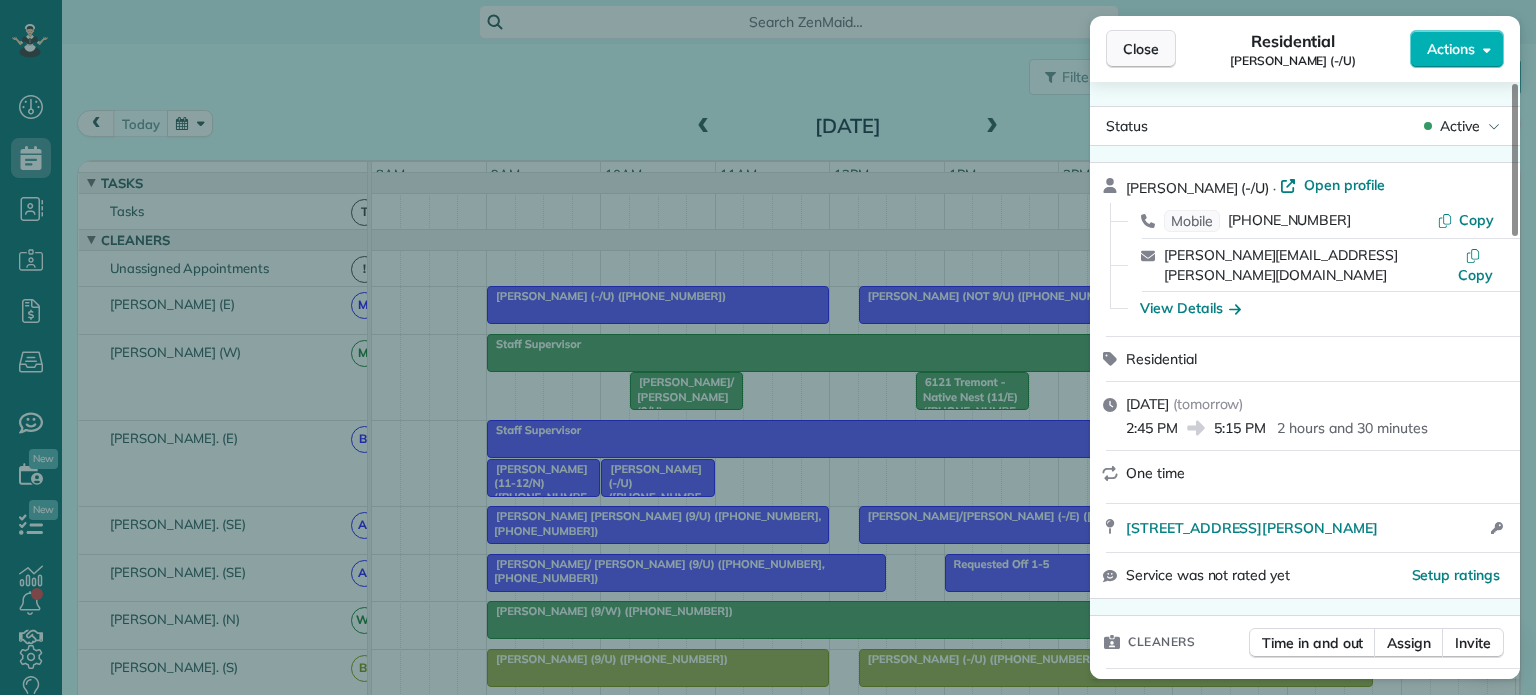 click on "Close" at bounding box center (1141, 49) 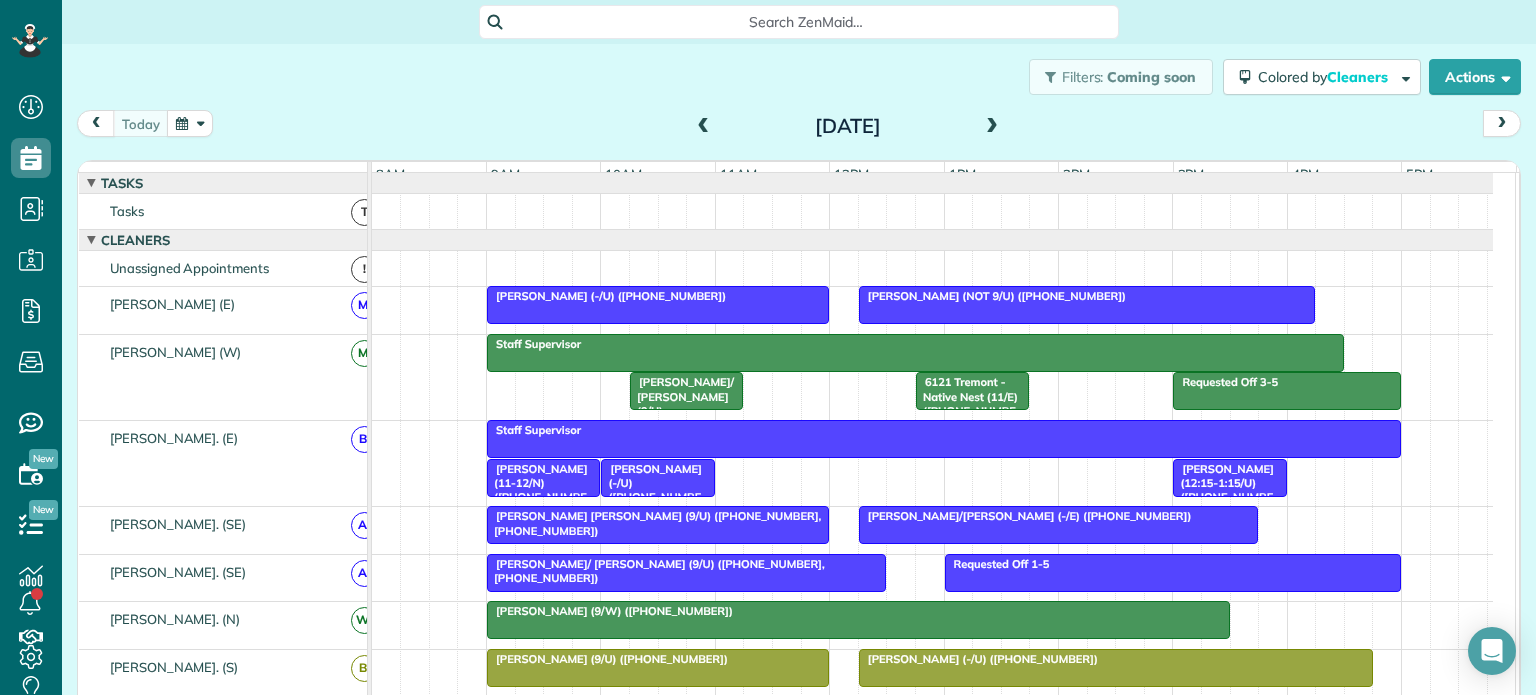 click on "[DATE]" at bounding box center [848, 126] 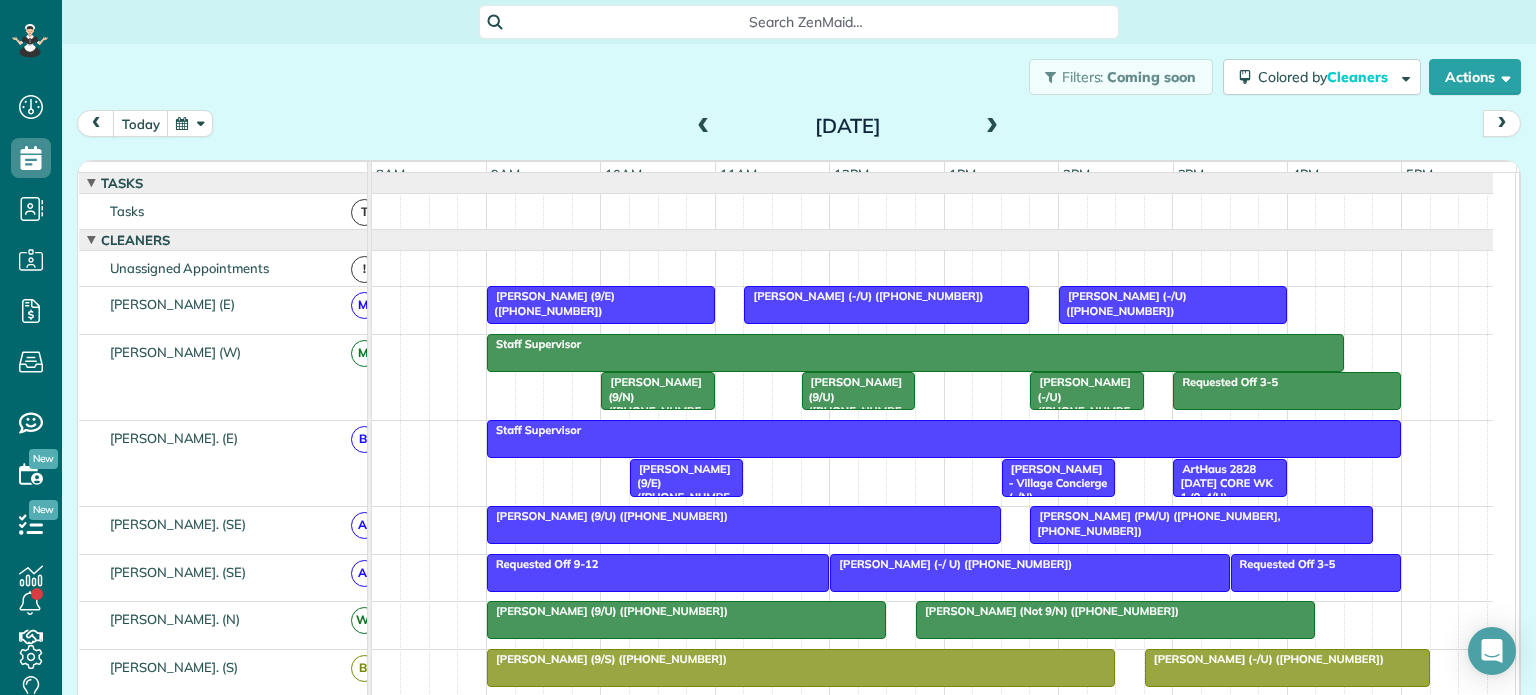 scroll, scrollTop: 53, scrollLeft: 0, axis: vertical 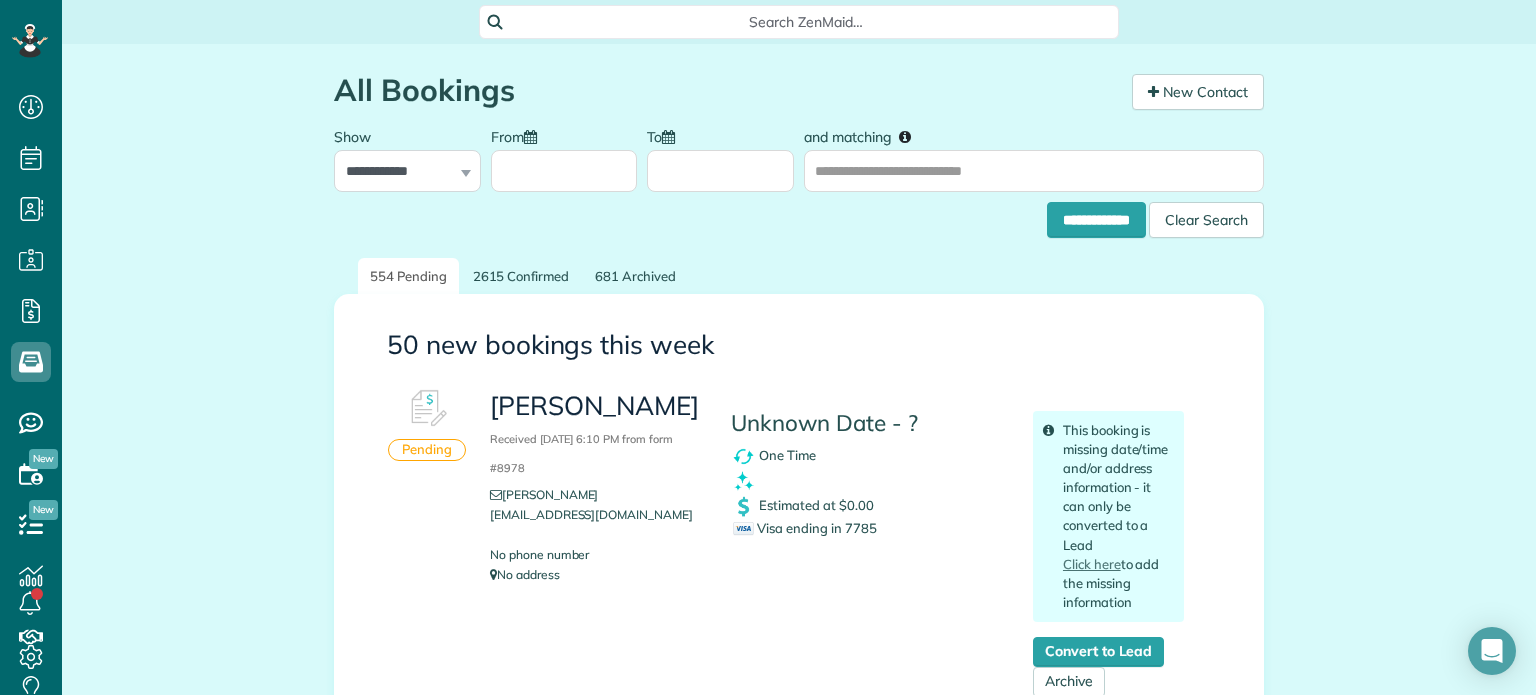 drag, startPoint x: 649, startPoint y: 443, endPoint x: 472, endPoint y: 405, distance: 181.03314 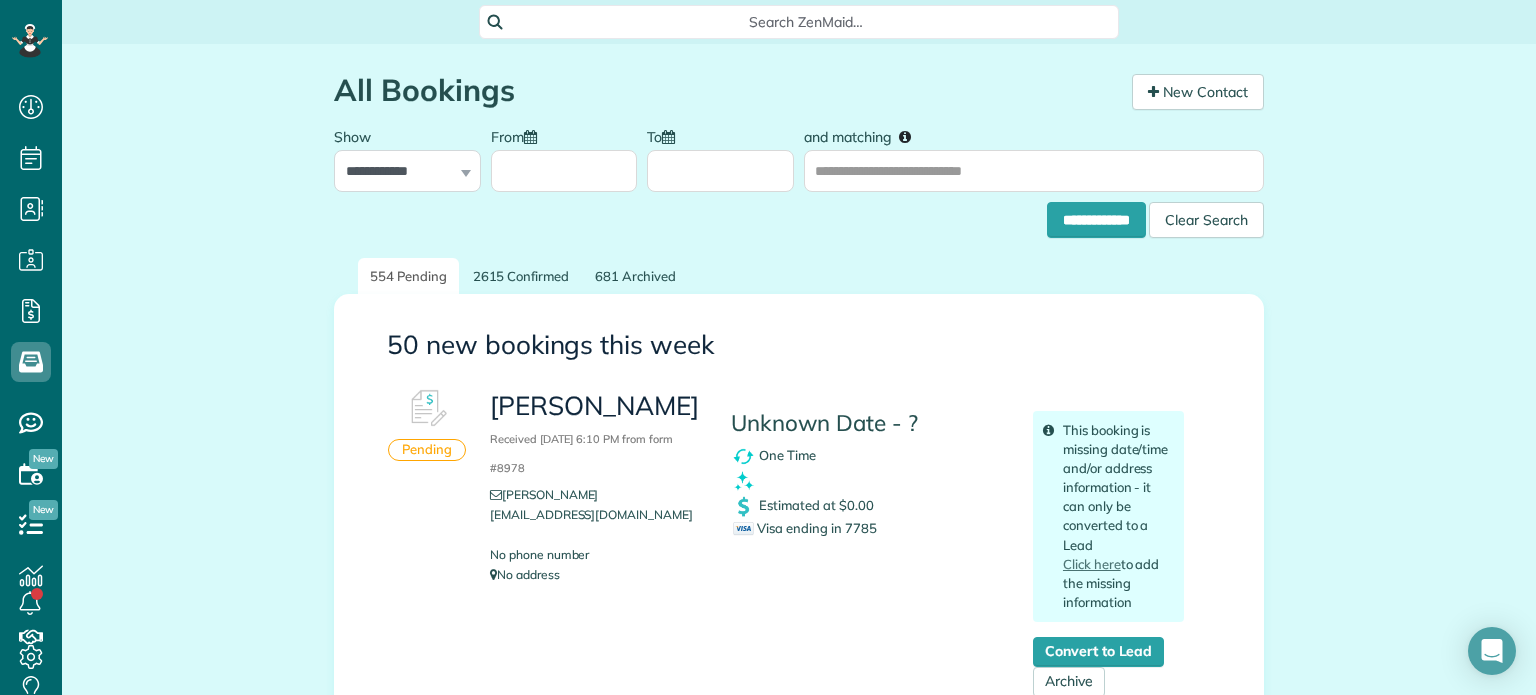 click on "[PERSON_NAME]  Received [DATE]  6:10 PM from form #8978
[PERSON_NAME][EMAIL_ADDRESS][DOMAIN_NAME]
No phone number
No address" at bounding box center (595, 487) 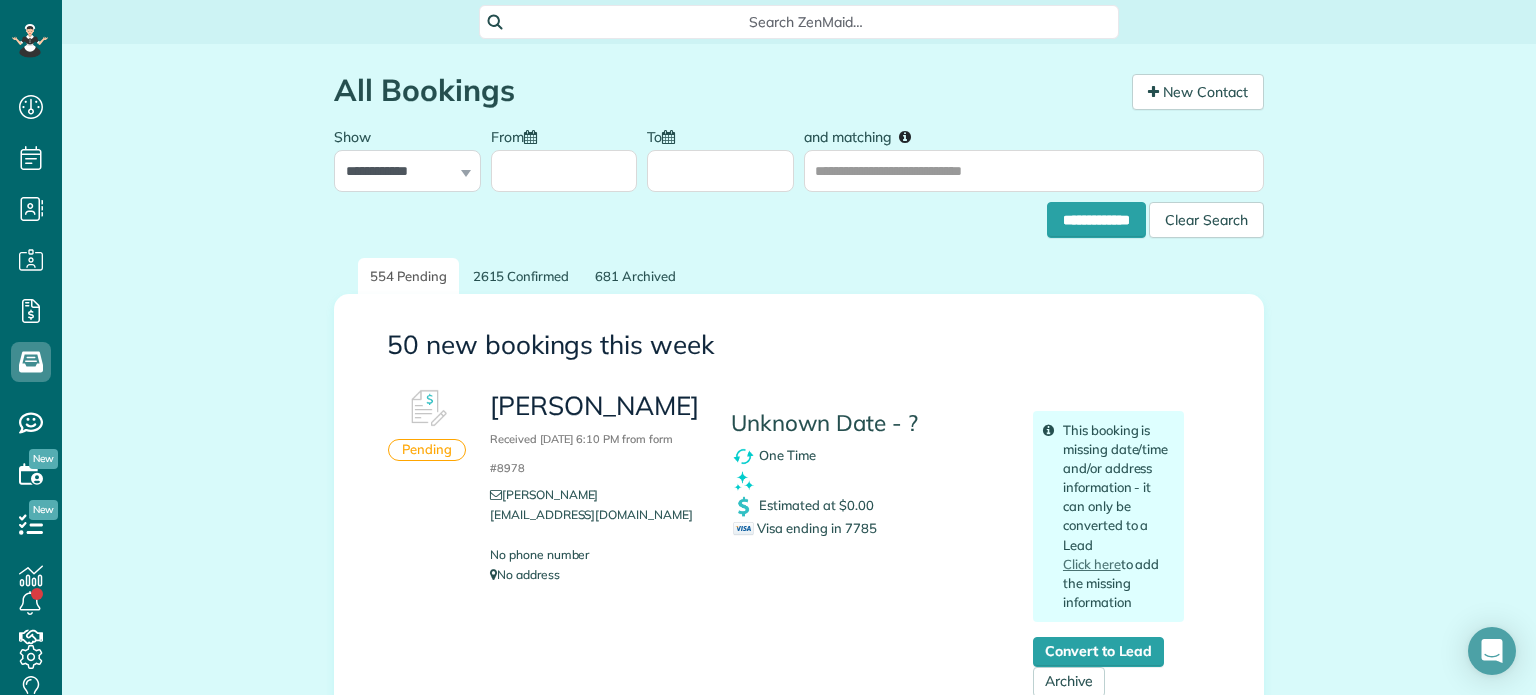 copy on "[PERSON_NAME]" 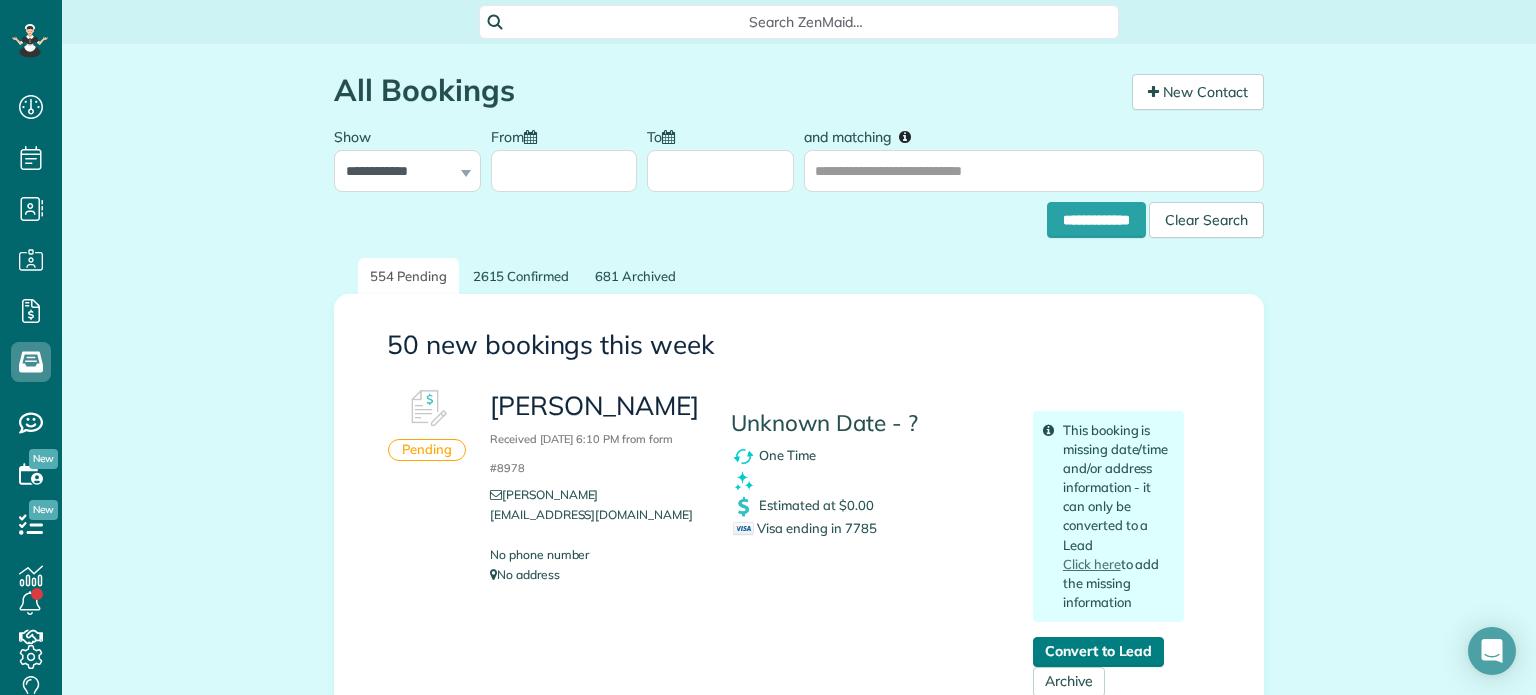 click on "Convert to Lead" at bounding box center (1098, 652) 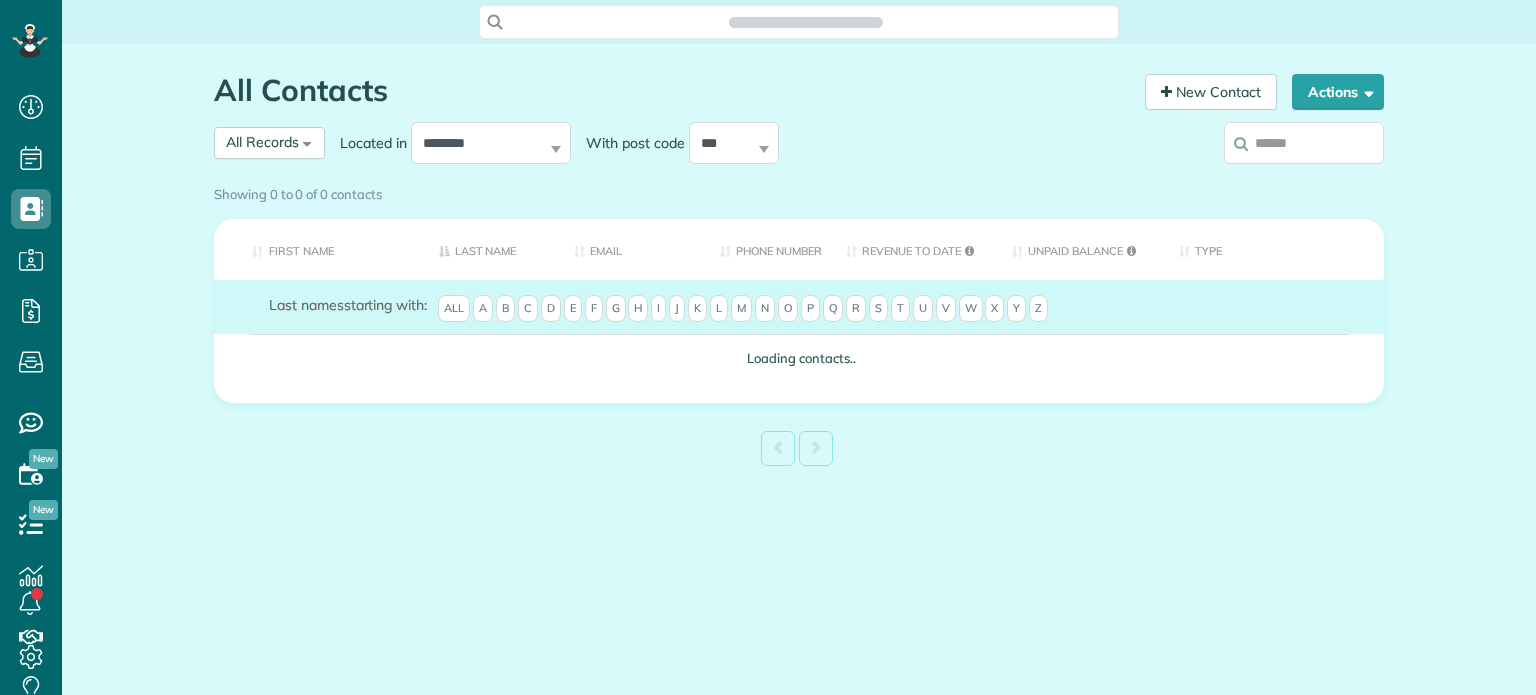 scroll, scrollTop: 0, scrollLeft: 0, axis: both 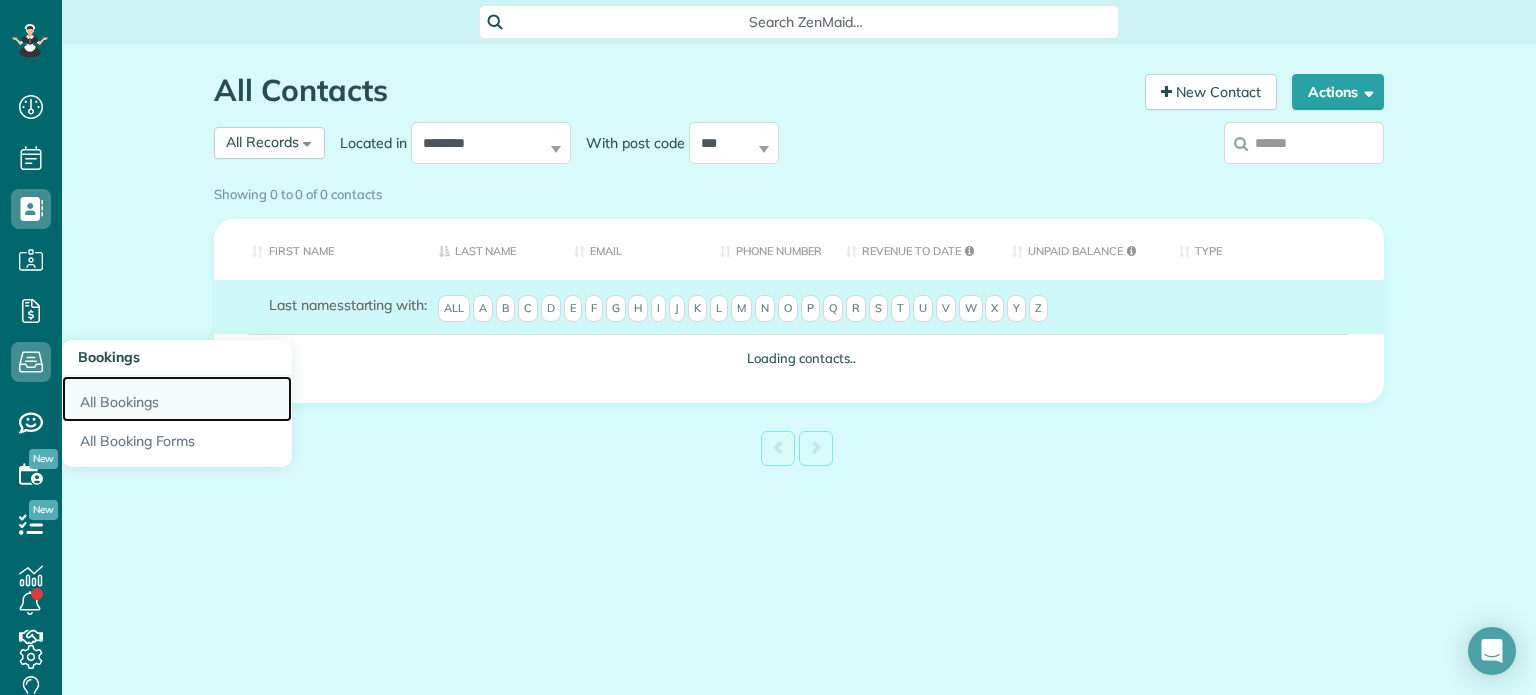 click on "All Bookings" at bounding box center [177, 399] 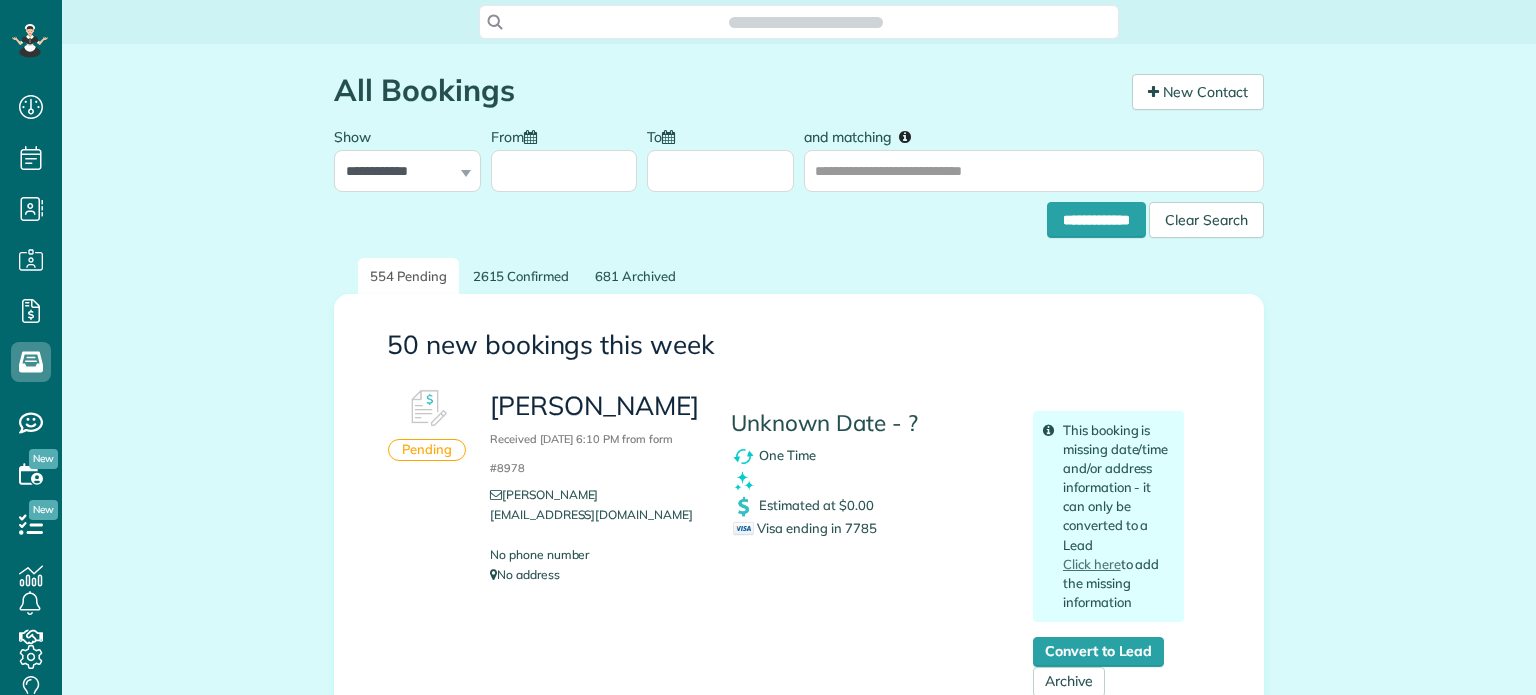 scroll, scrollTop: 0, scrollLeft: 0, axis: both 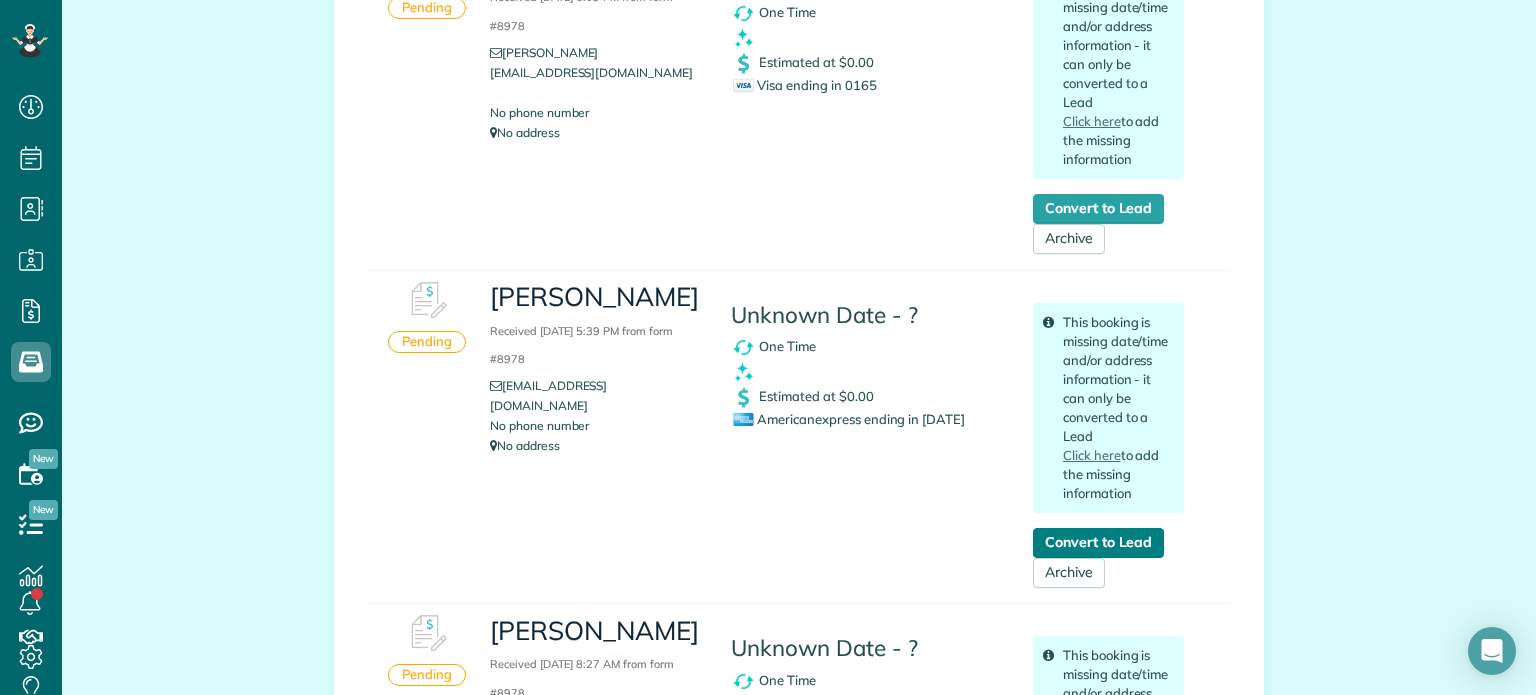 click on "Convert to Lead" at bounding box center [1098, 543] 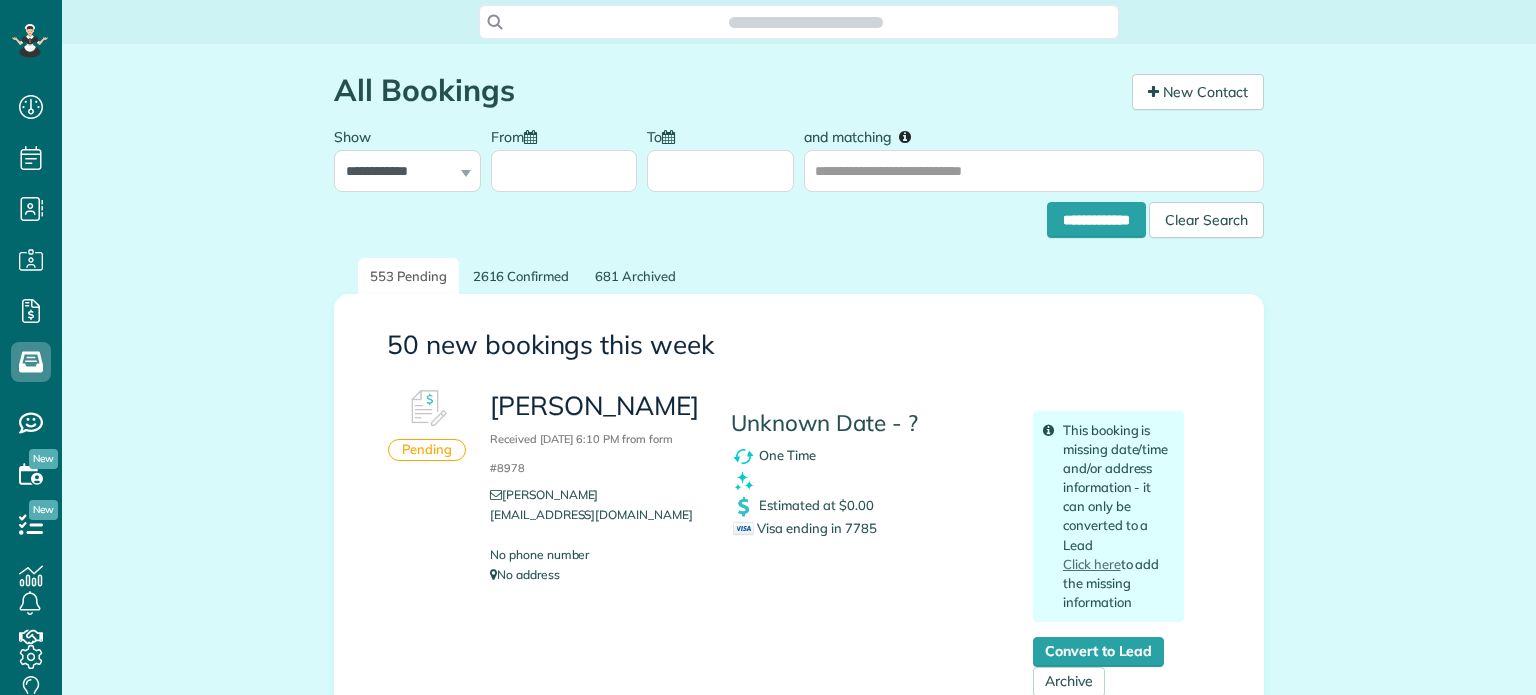 scroll, scrollTop: 0, scrollLeft: 0, axis: both 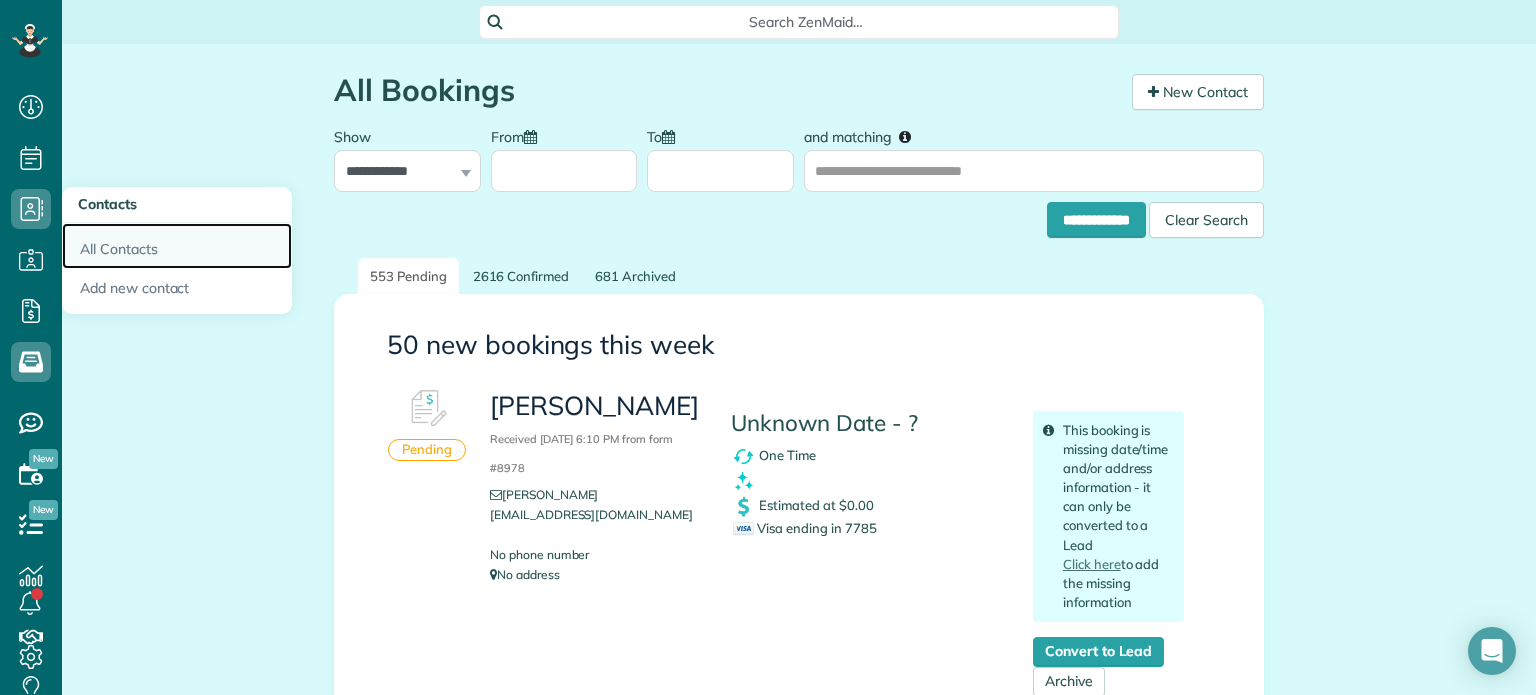 click on "All Contacts" at bounding box center [177, 246] 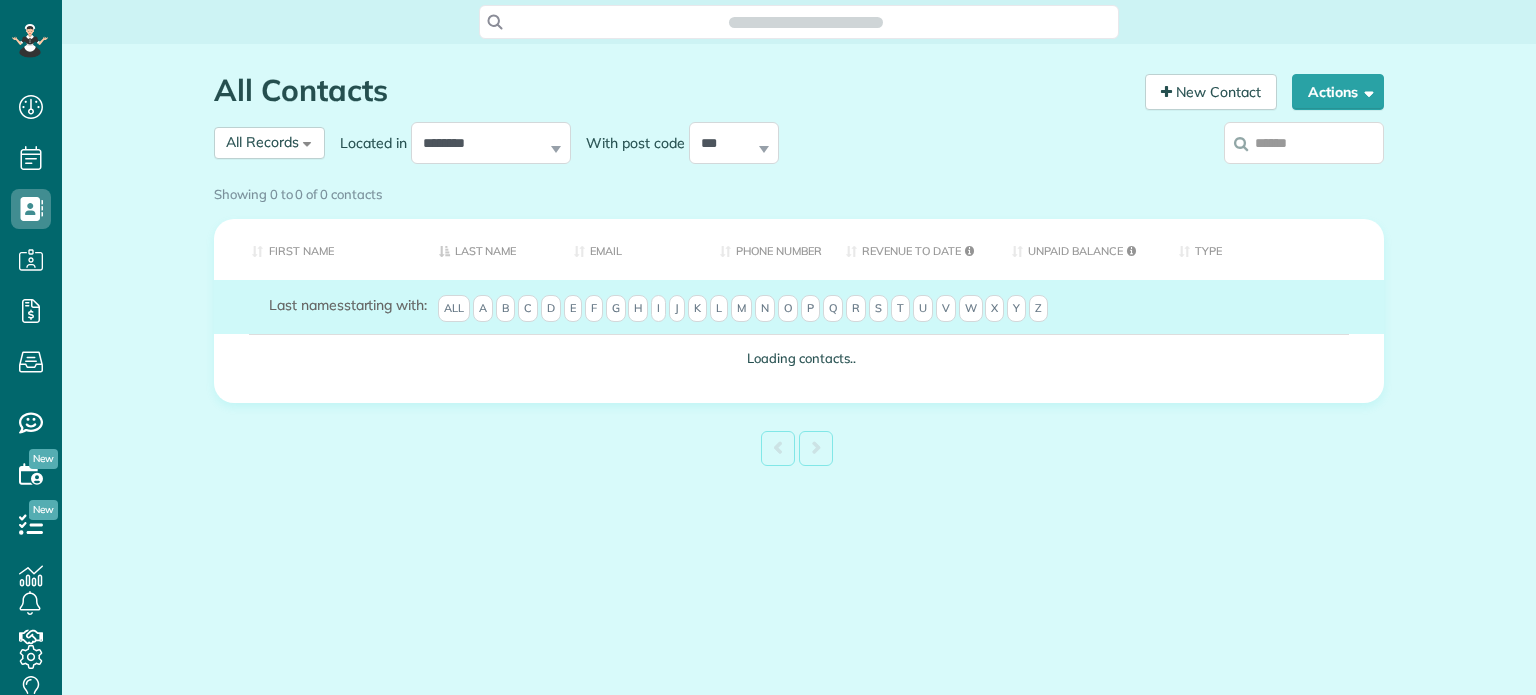 scroll, scrollTop: 0, scrollLeft: 0, axis: both 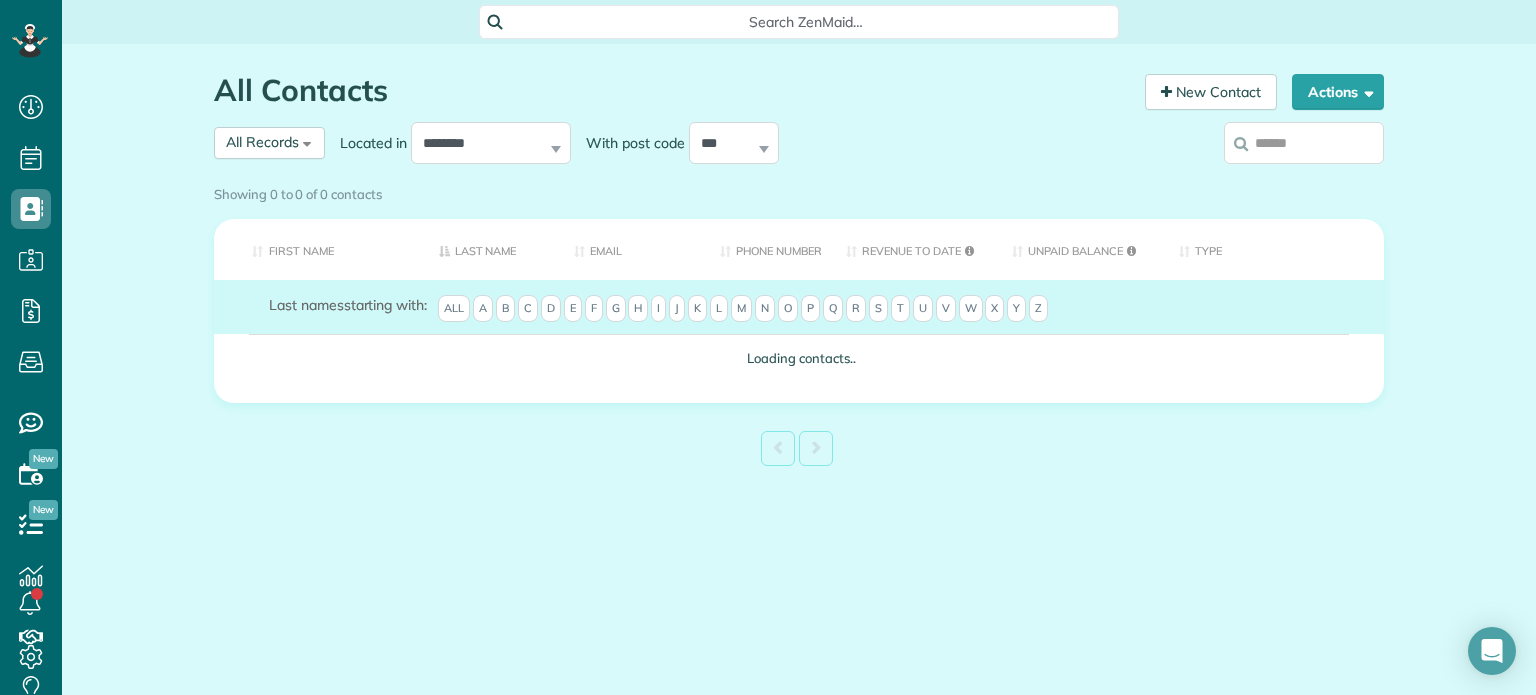 click on "Showing 0 to 0 of 0 contacts" at bounding box center [799, 190] 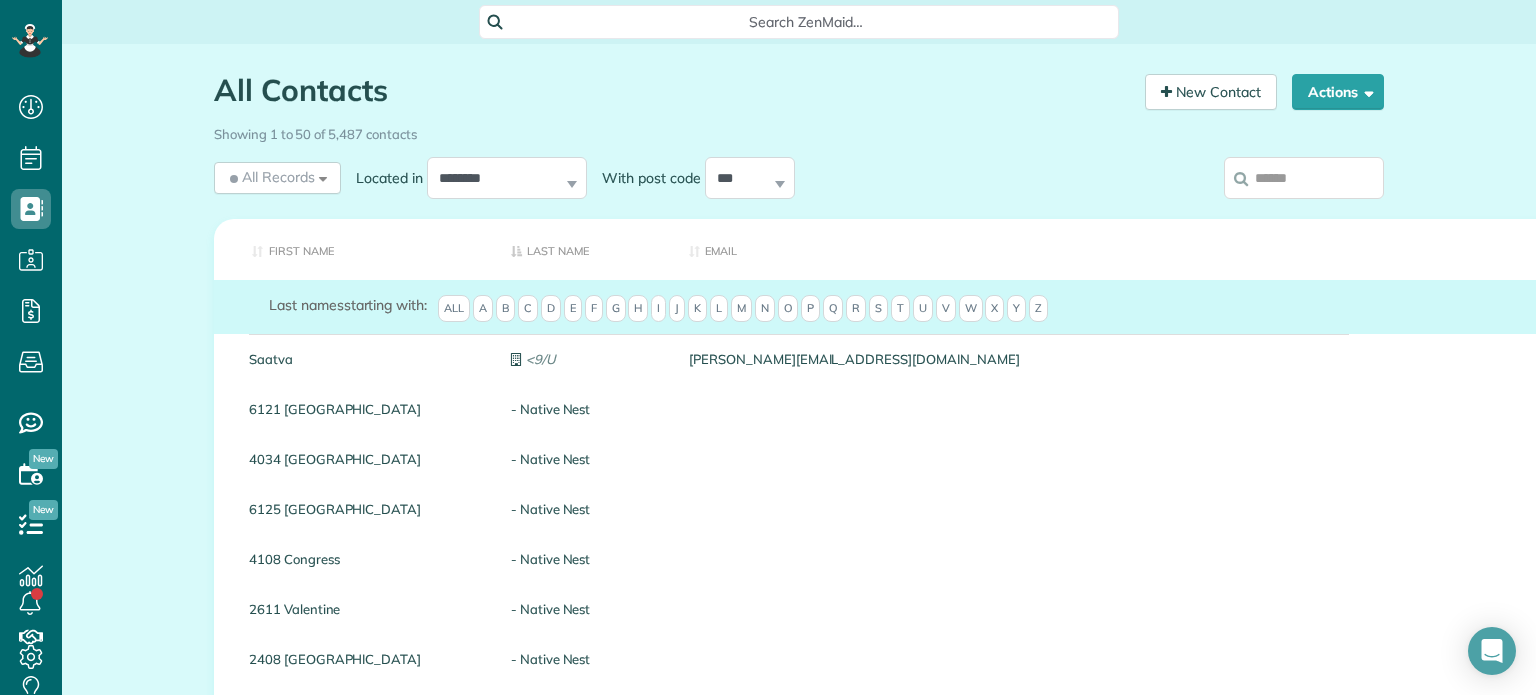 click at bounding box center (1304, 178) 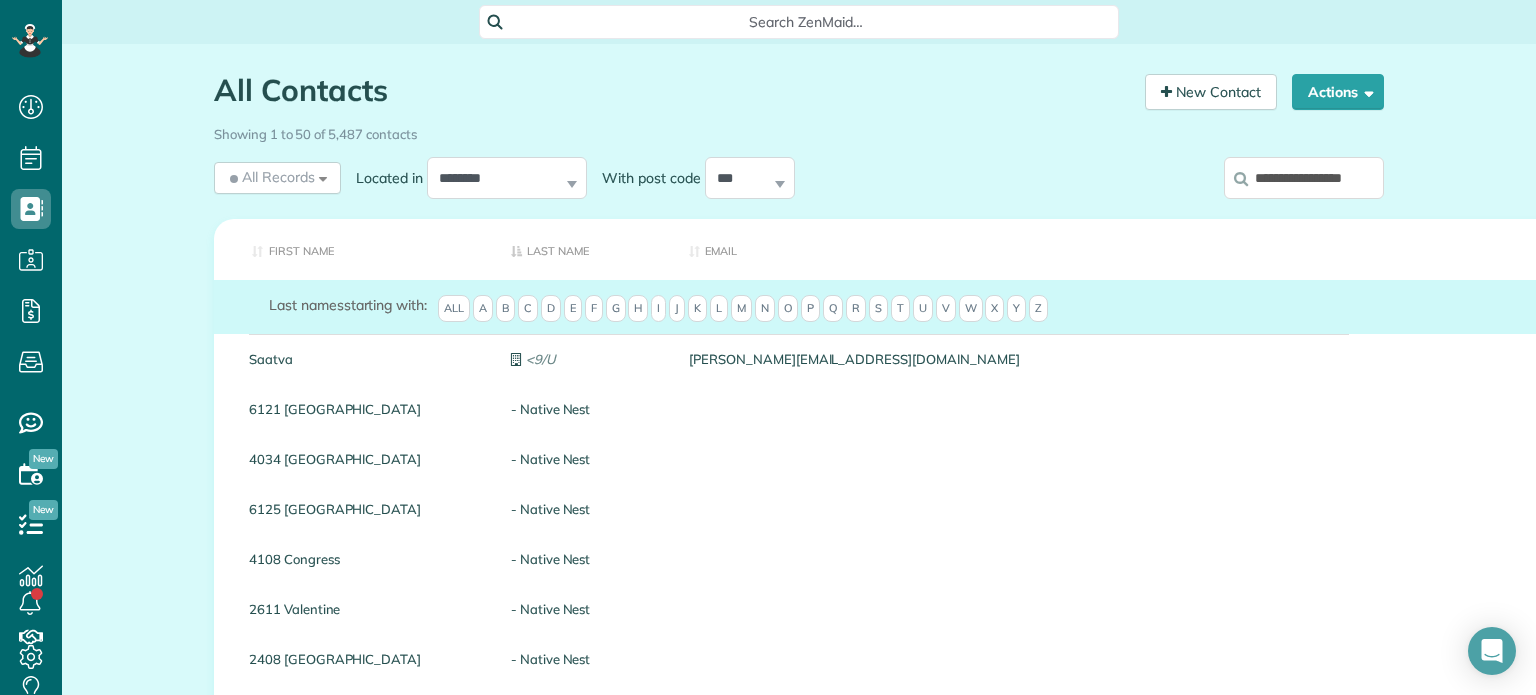 scroll, scrollTop: 0, scrollLeft: 12, axis: horizontal 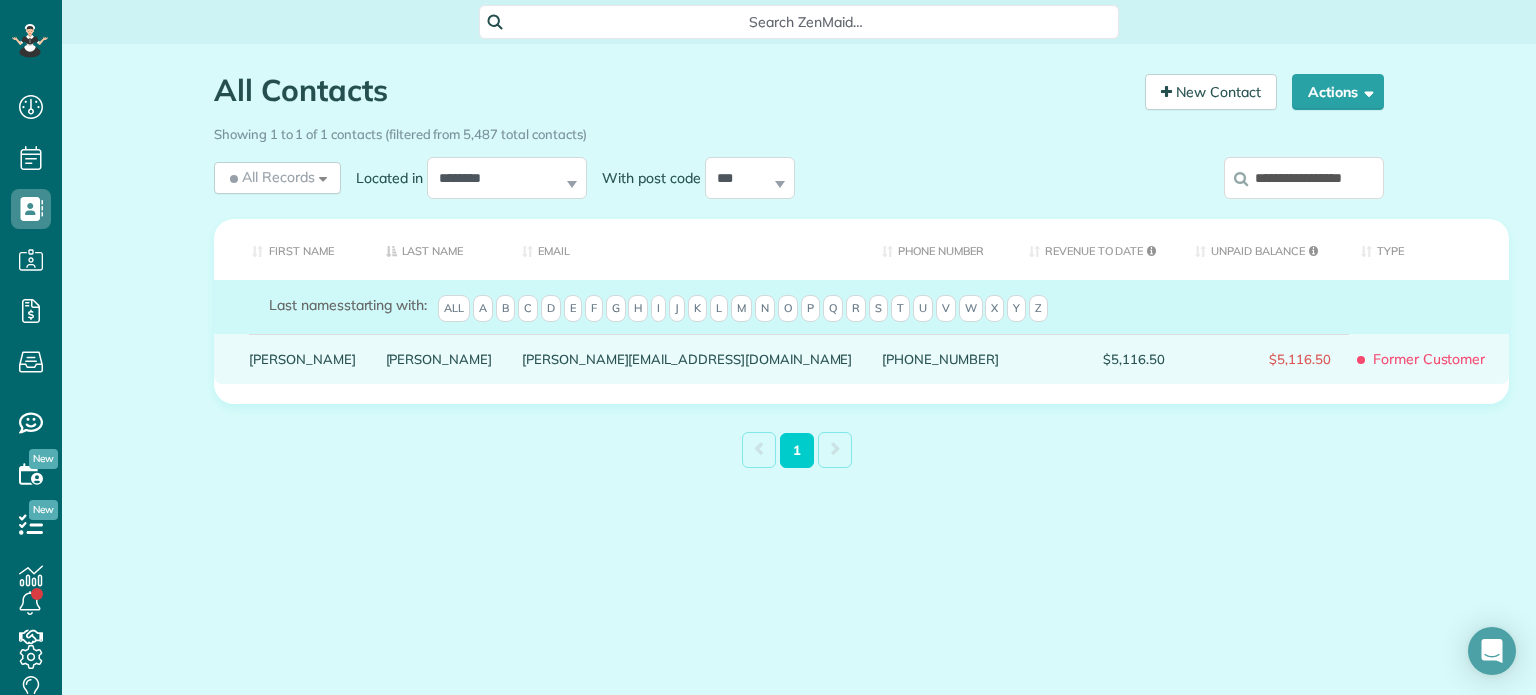 type on "**********" 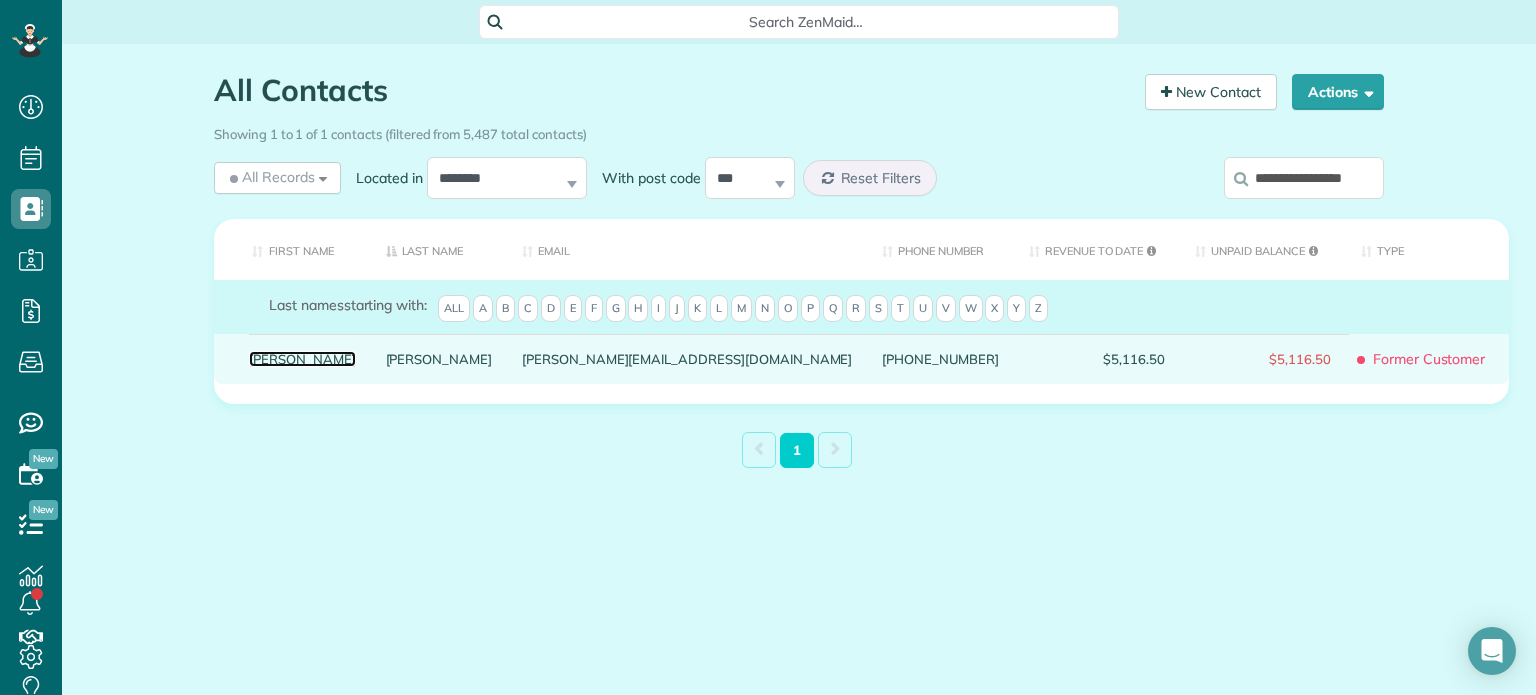 click on "Amy" at bounding box center [302, 359] 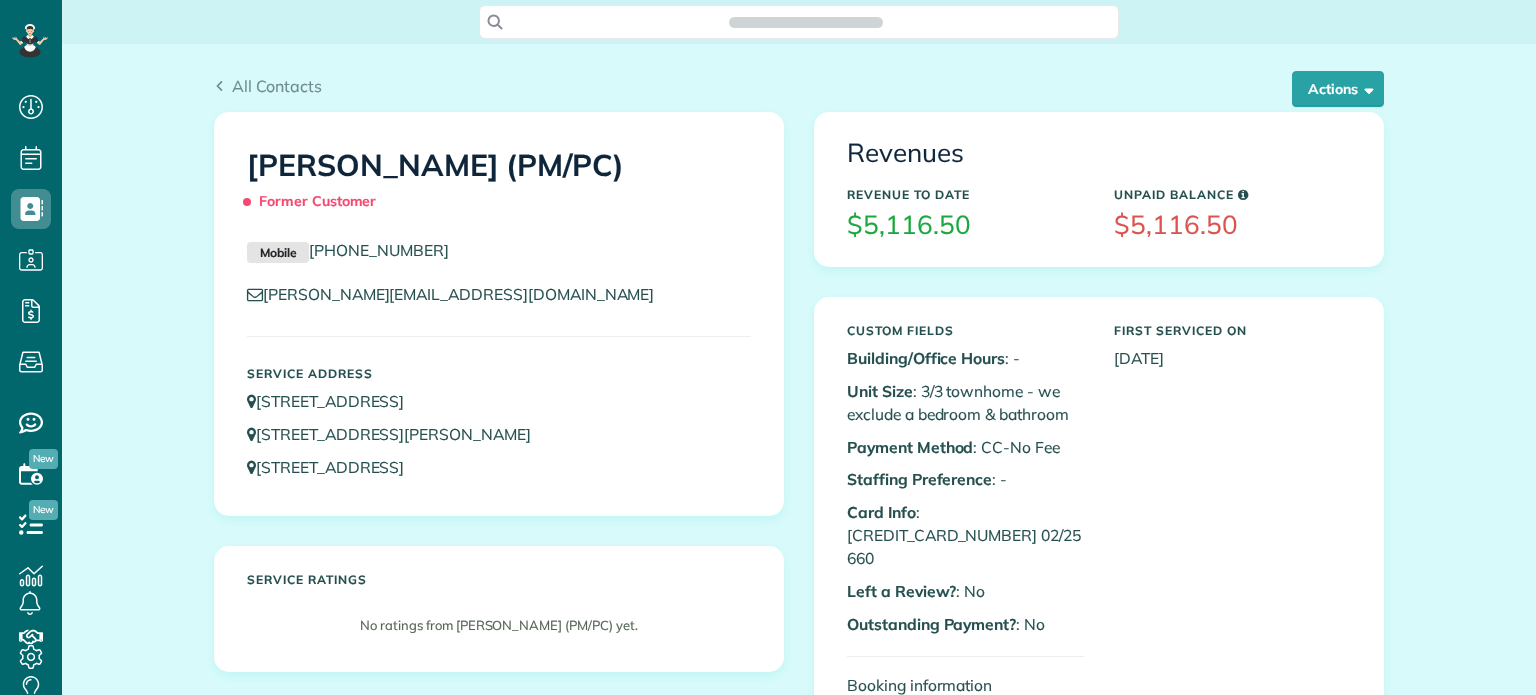 scroll, scrollTop: 0, scrollLeft: 0, axis: both 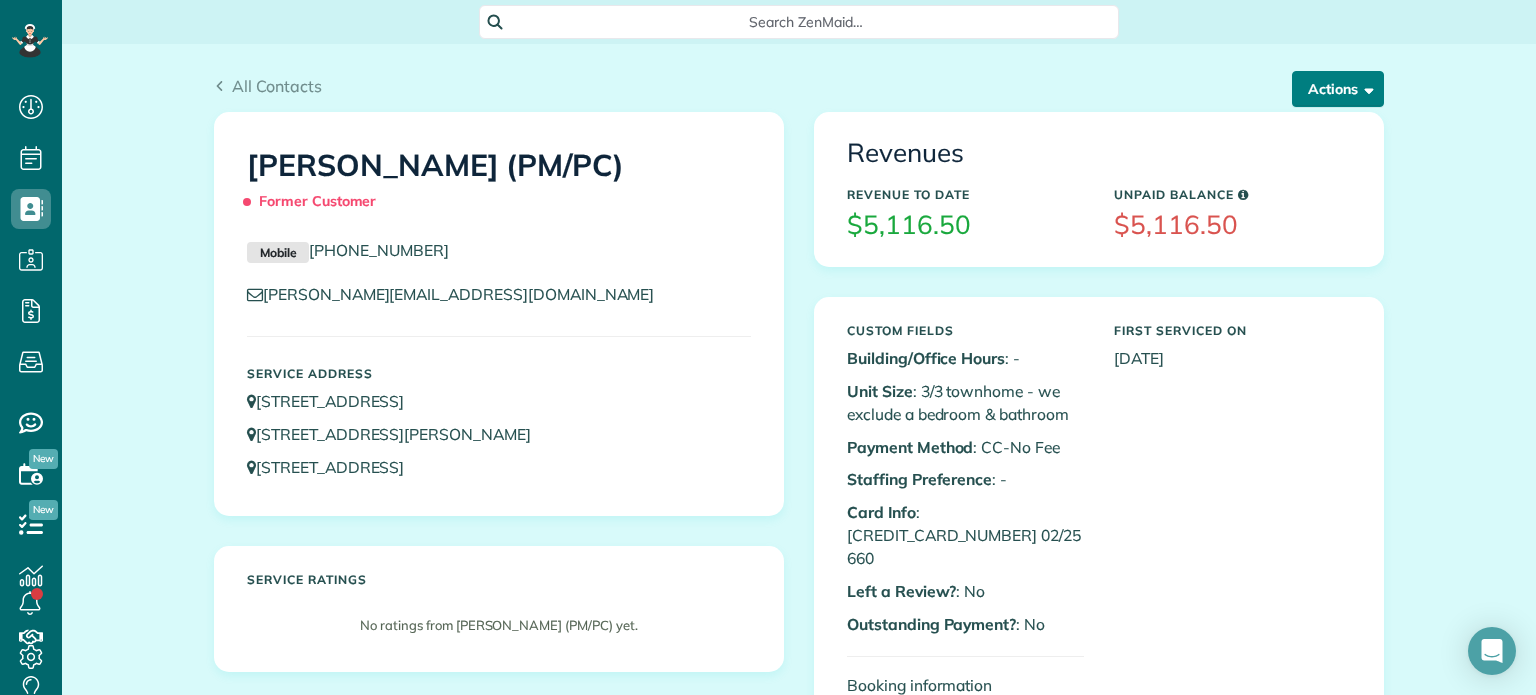 click on "Actions" at bounding box center [1338, 89] 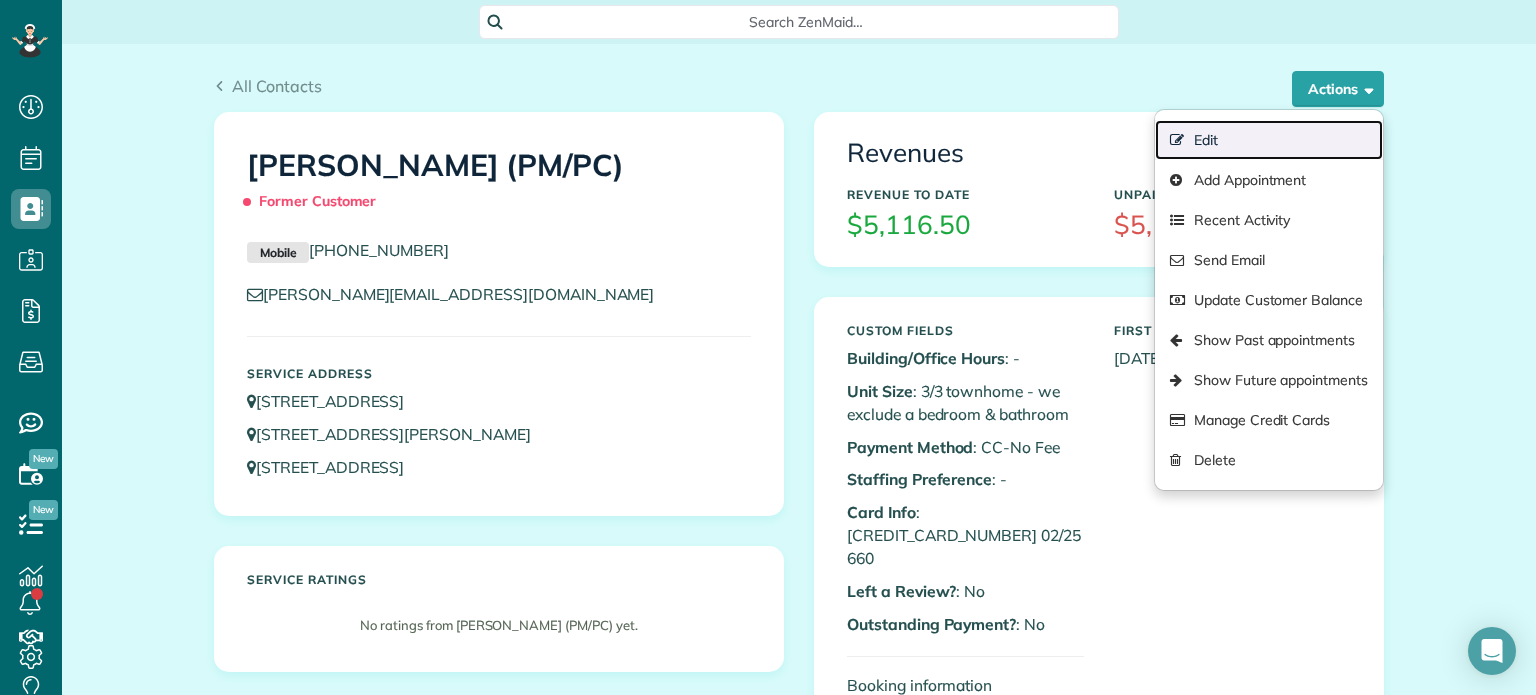 click on "Edit" at bounding box center [1269, 140] 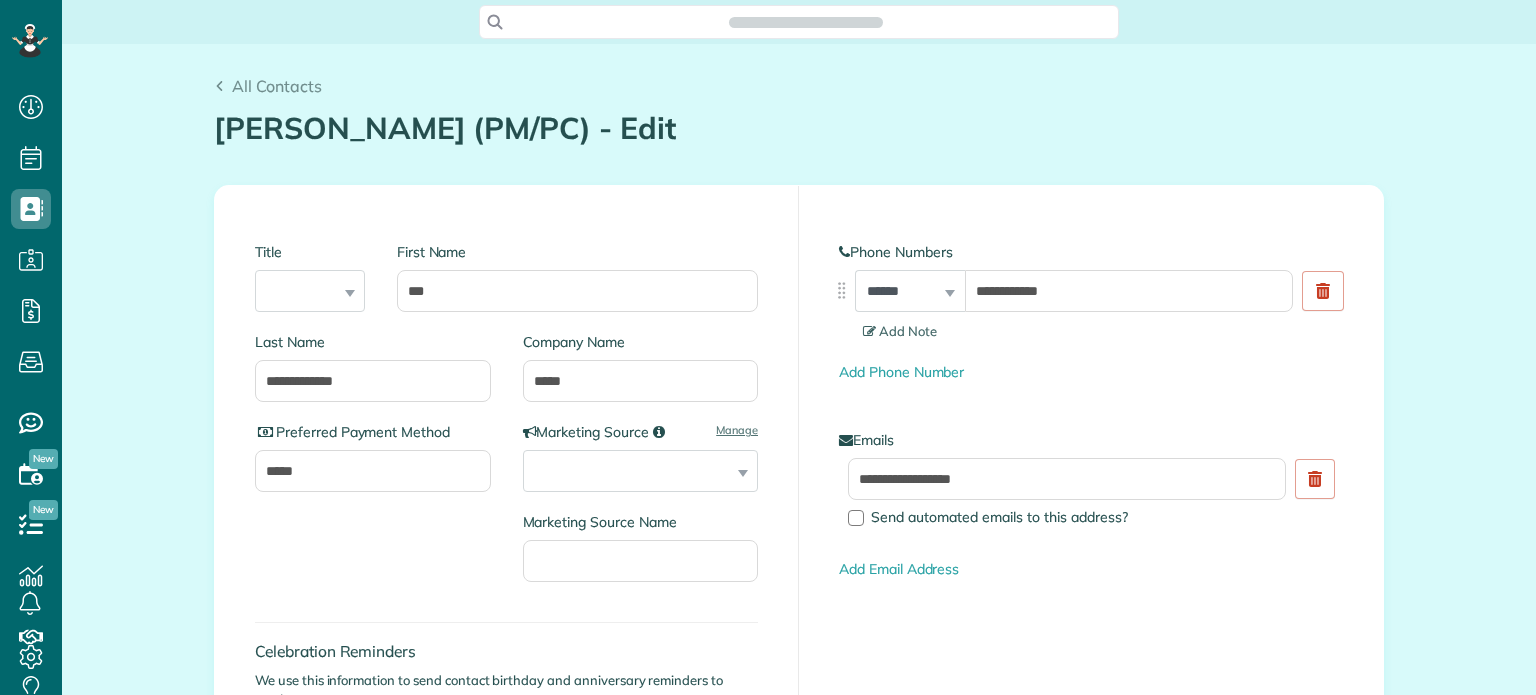 scroll, scrollTop: 0, scrollLeft: 0, axis: both 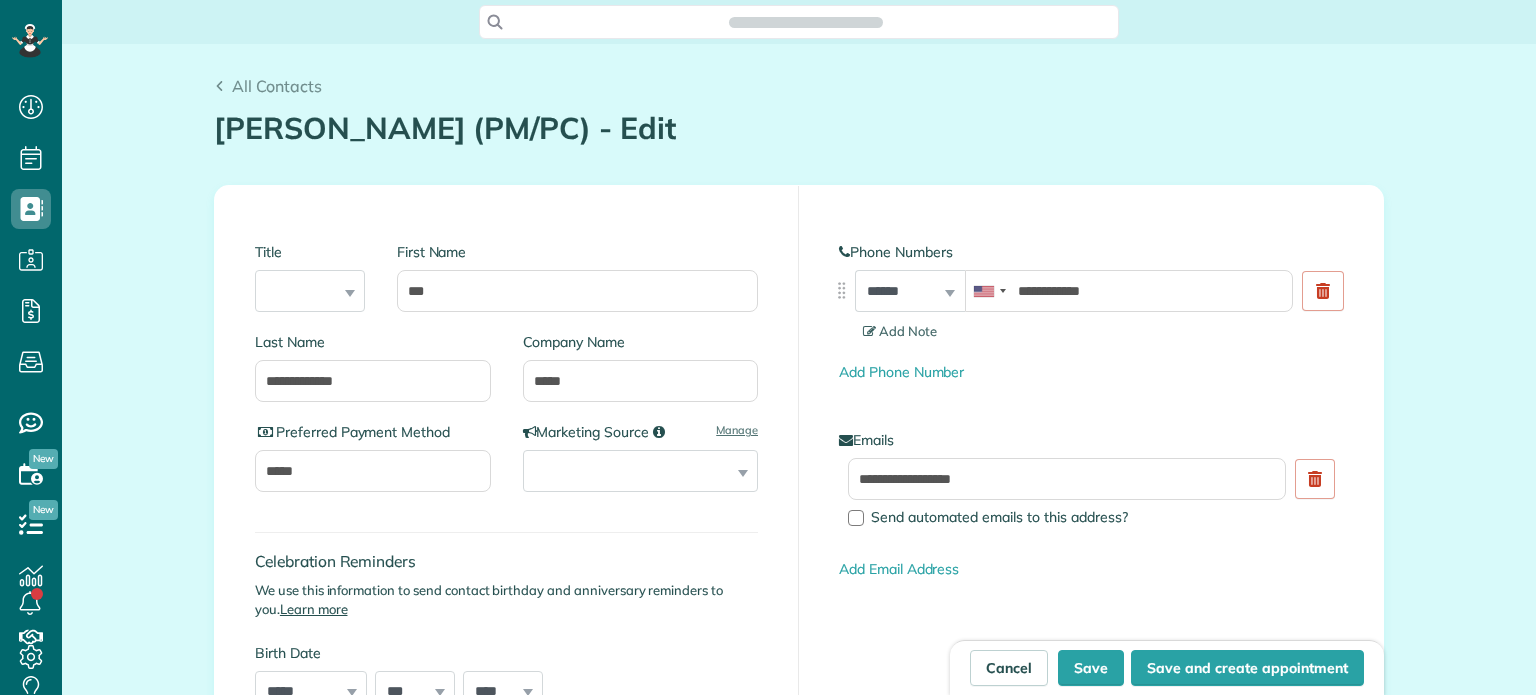 type on "**********" 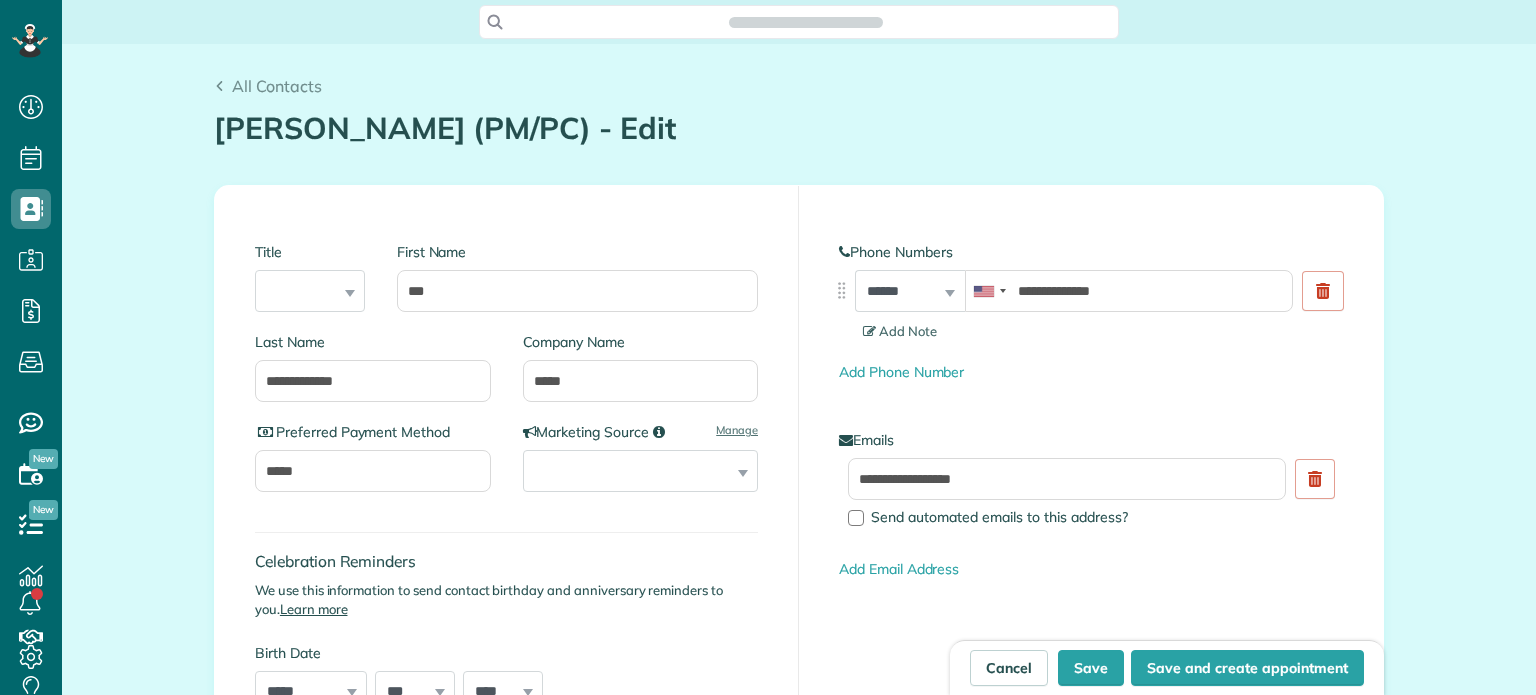 scroll, scrollTop: 695, scrollLeft: 61, axis: both 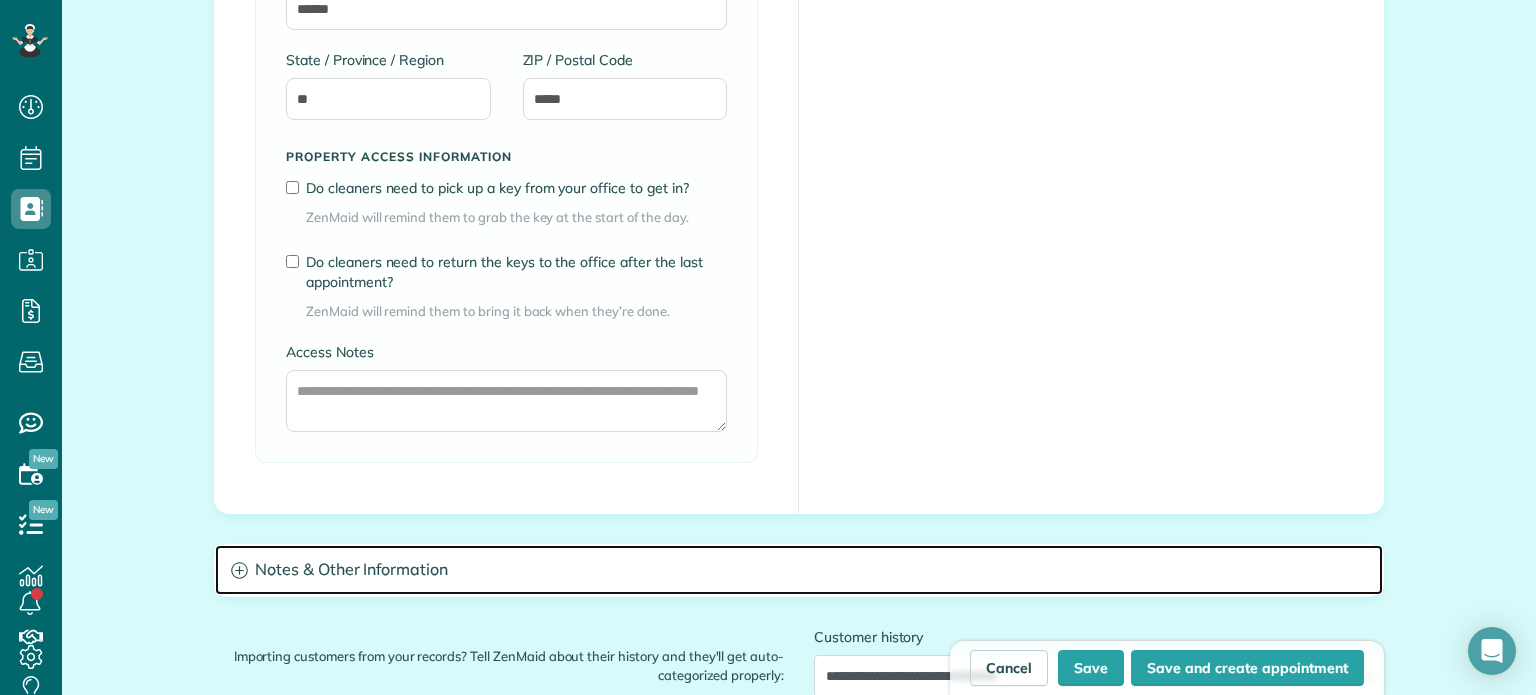 click on "Notes & Other Information" at bounding box center (799, 570) 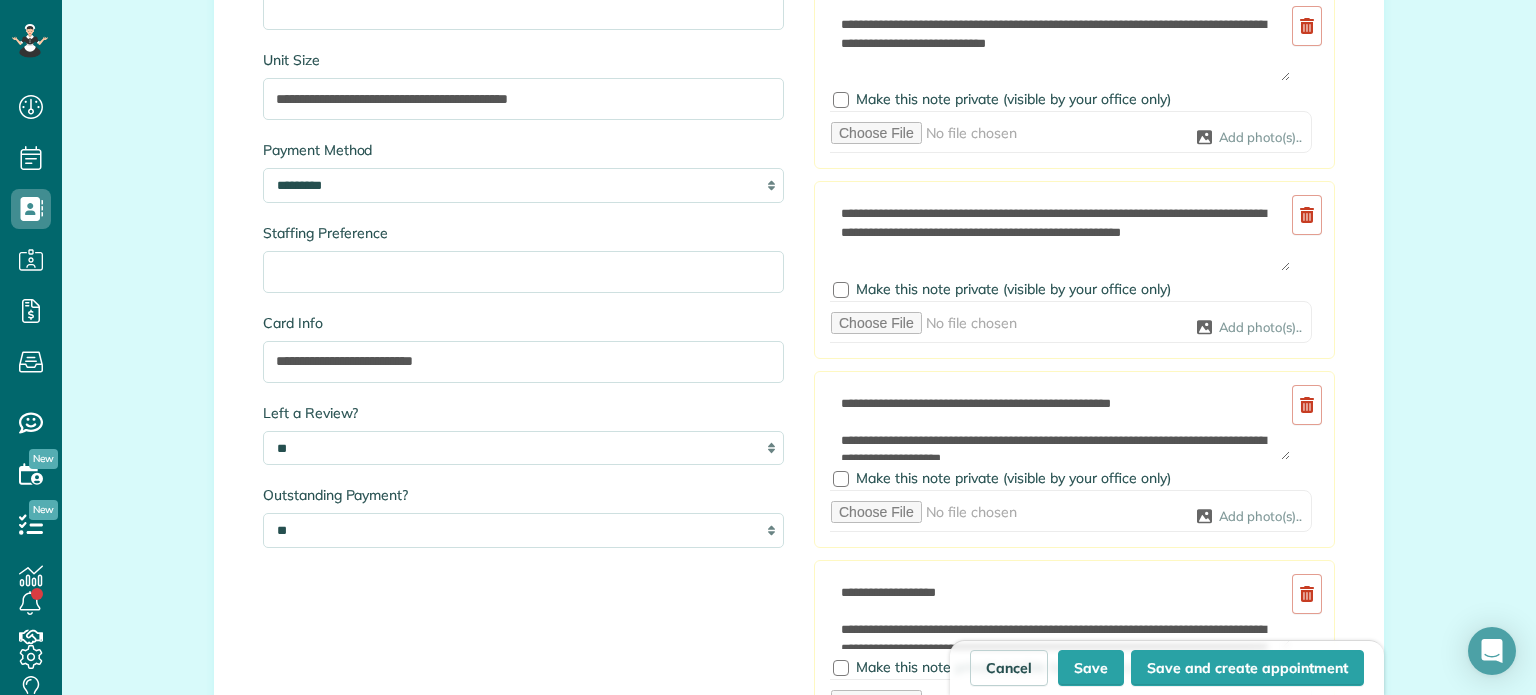 scroll, scrollTop: 3661, scrollLeft: 0, axis: vertical 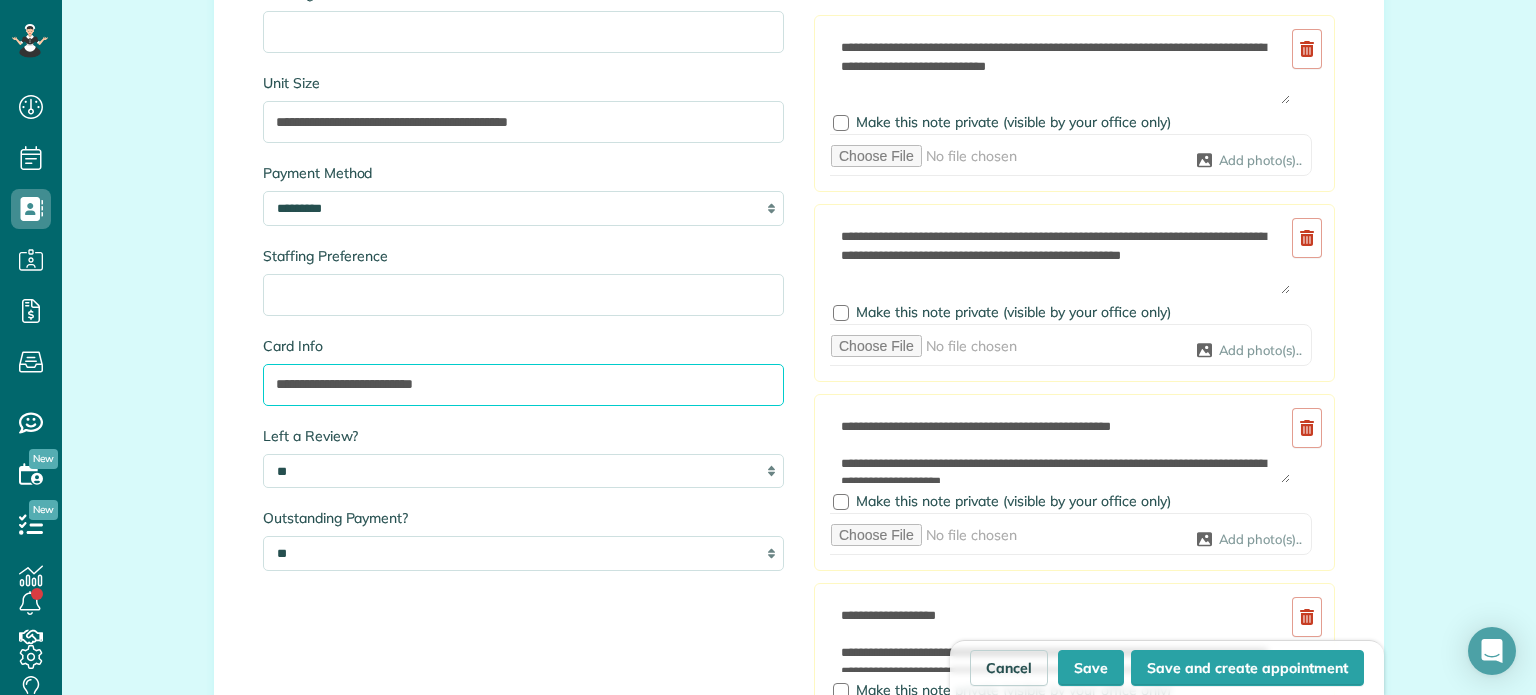 drag, startPoint x: 523, startPoint y: 381, endPoint x: 244, endPoint y: 423, distance: 282.1436 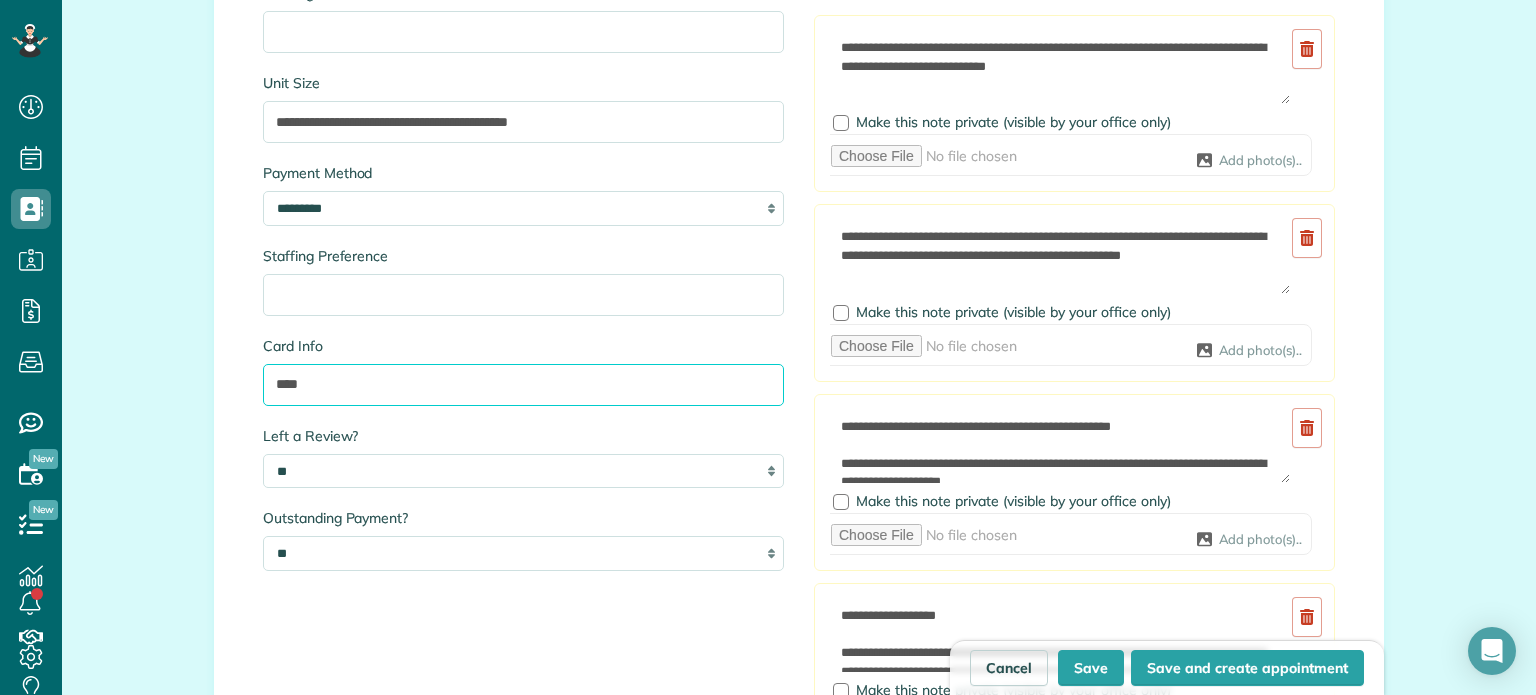paste on "****" 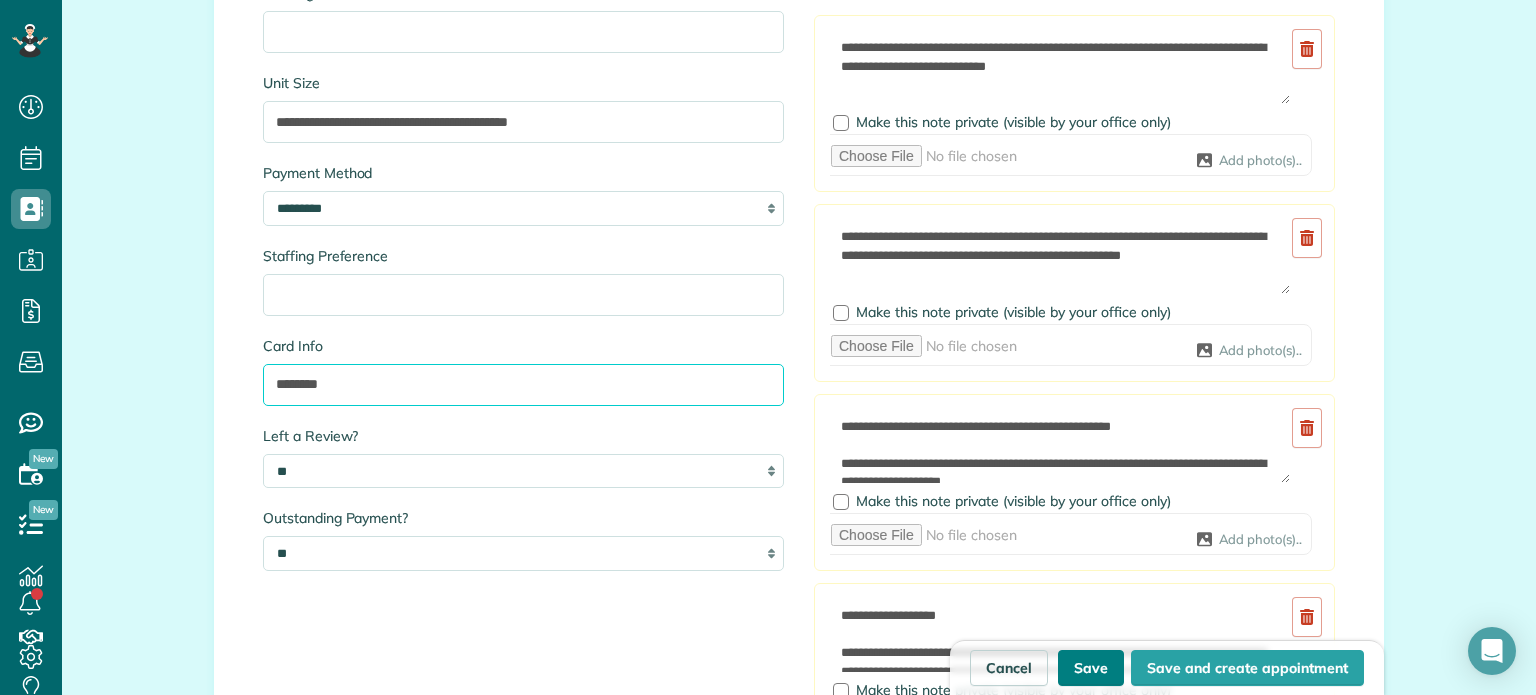 type on "********" 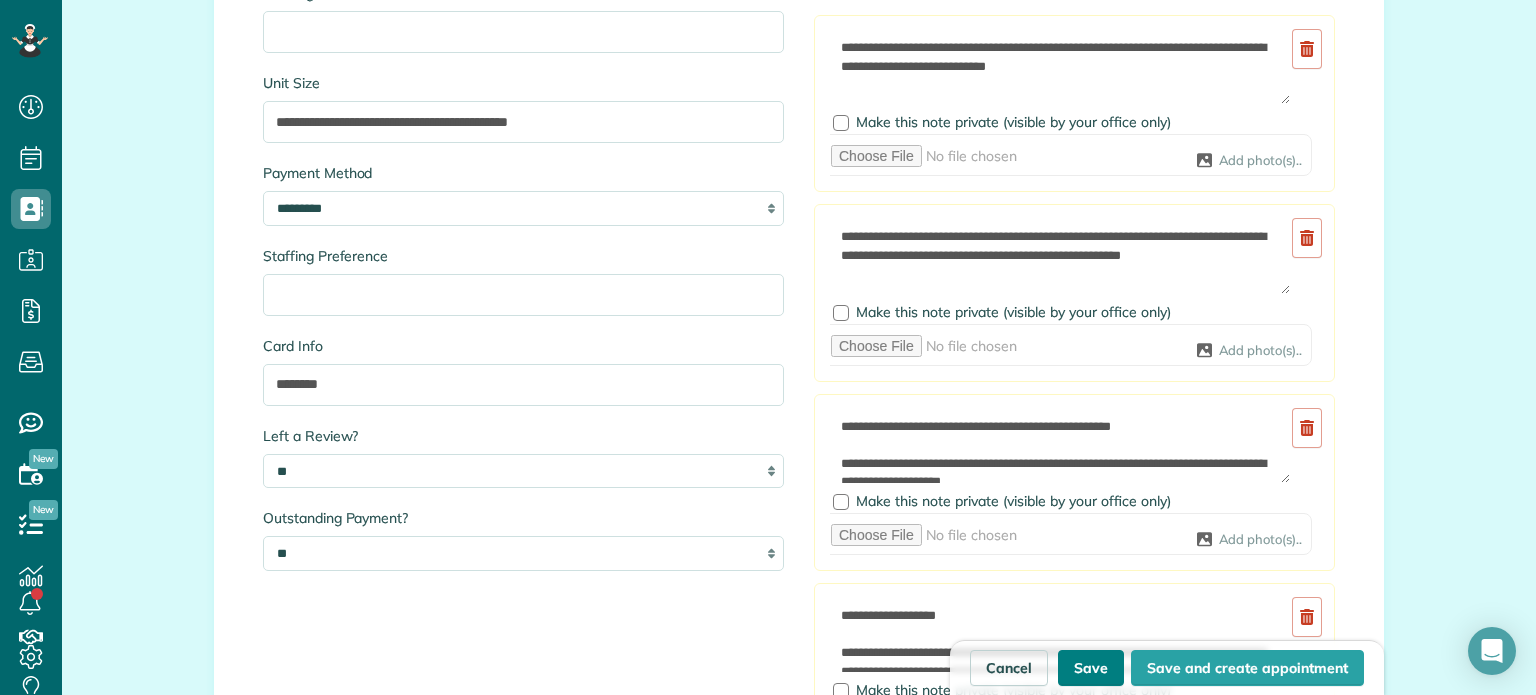 click on "Save" at bounding box center [1091, 668] 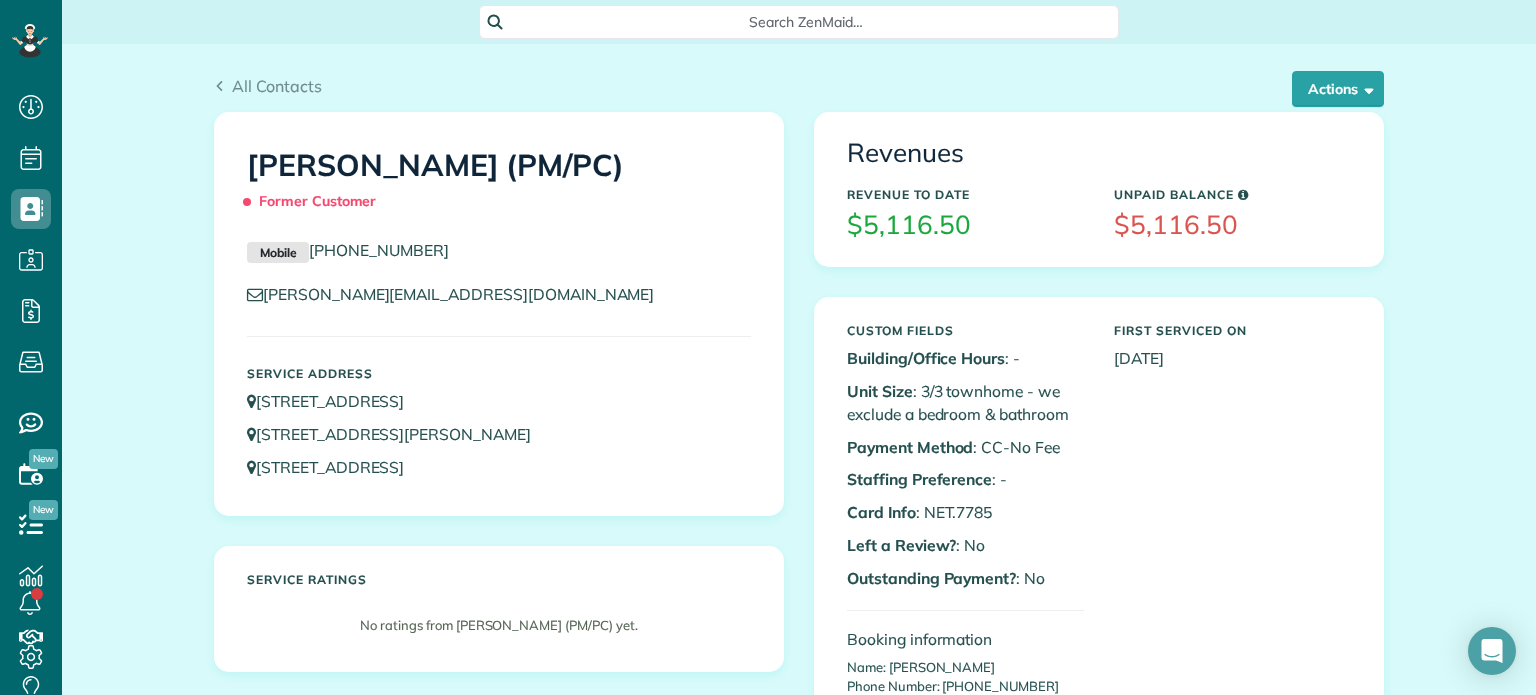 scroll, scrollTop: 0, scrollLeft: 0, axis: both 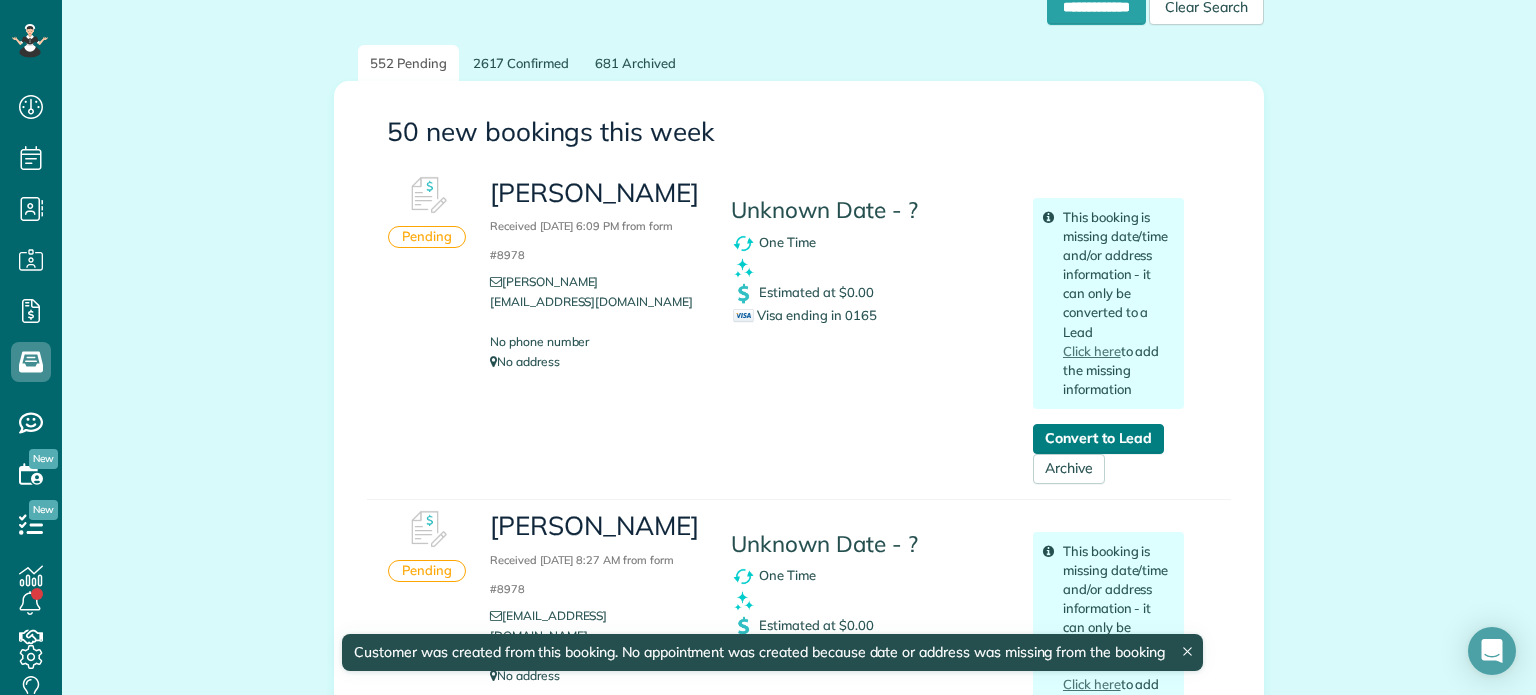 click on "Convert to Lead" at bounding box center (1098, 439) 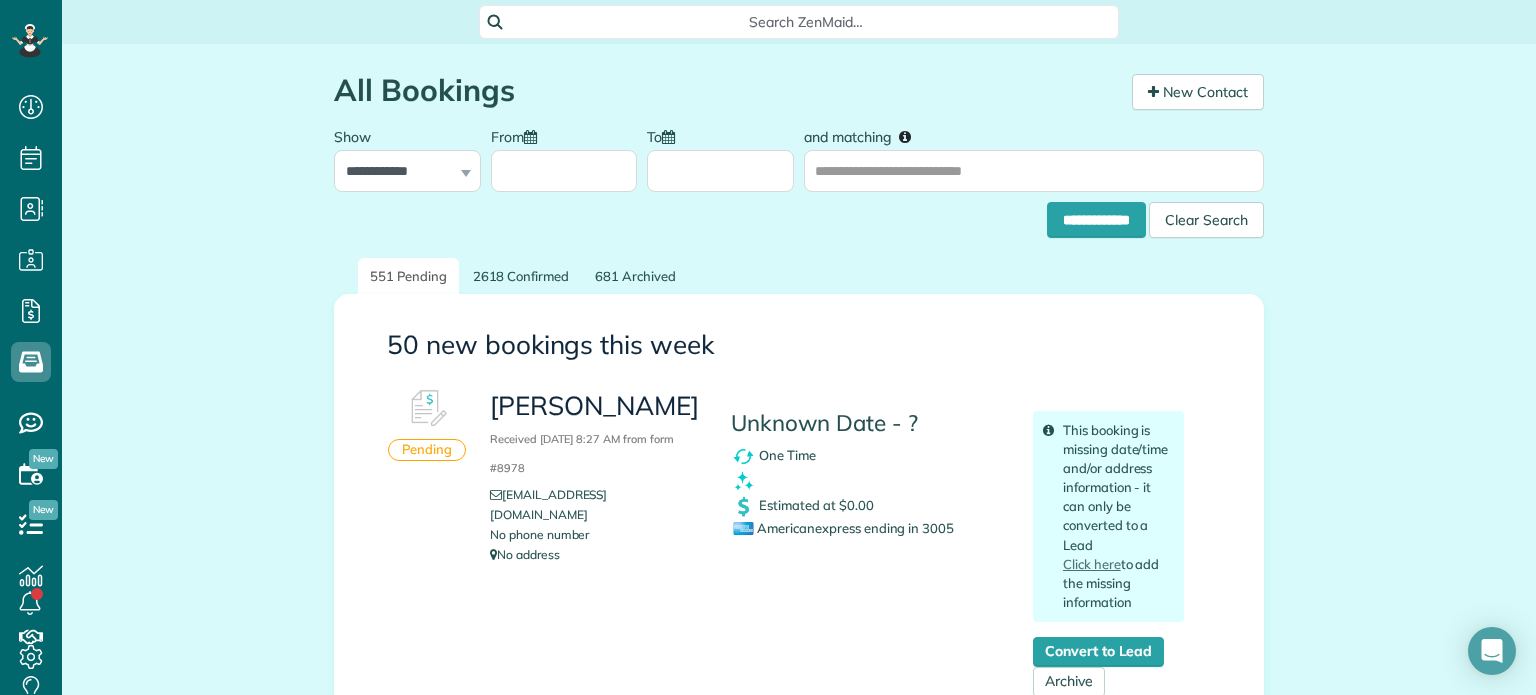 scroll, scrollTop: 0, scrollLeft: 0, axis: both 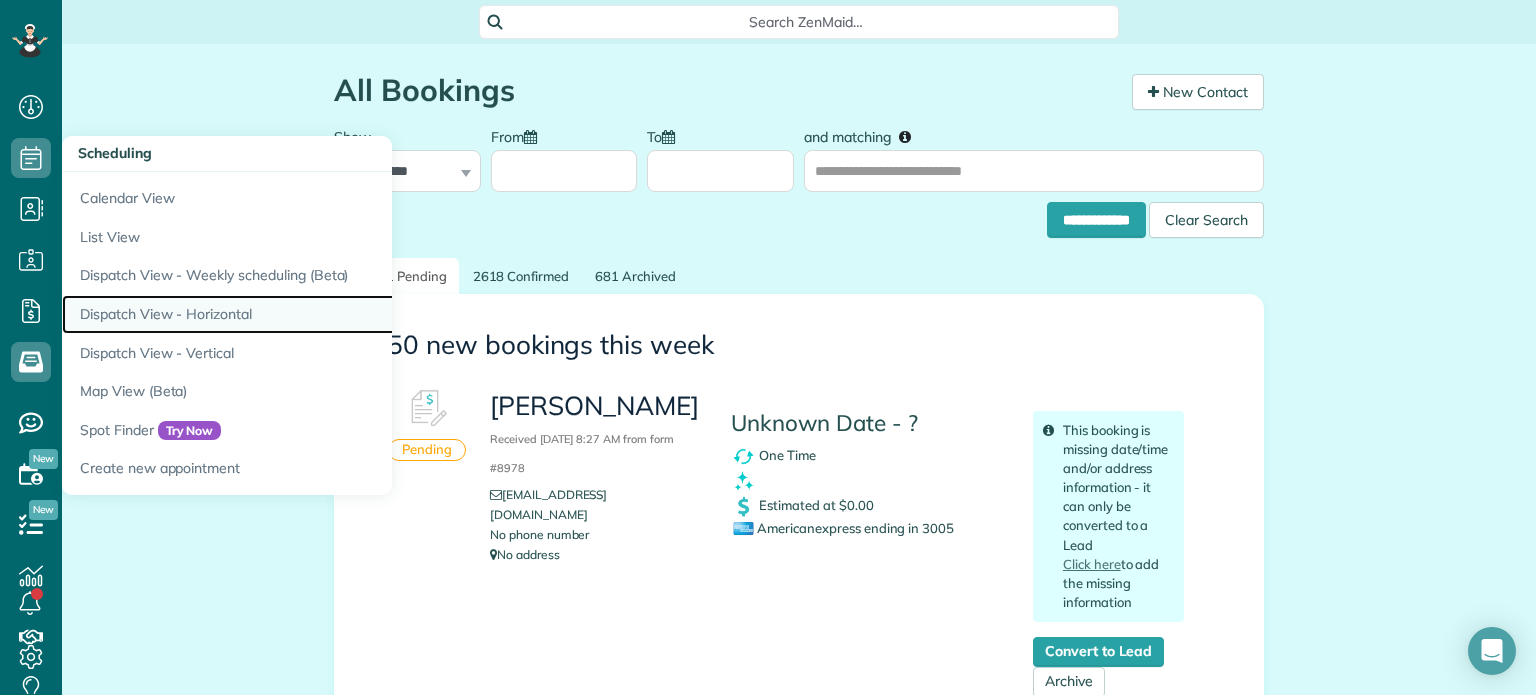 click on "Dispatch View - Horizontal" at bounding box center [312, 314] 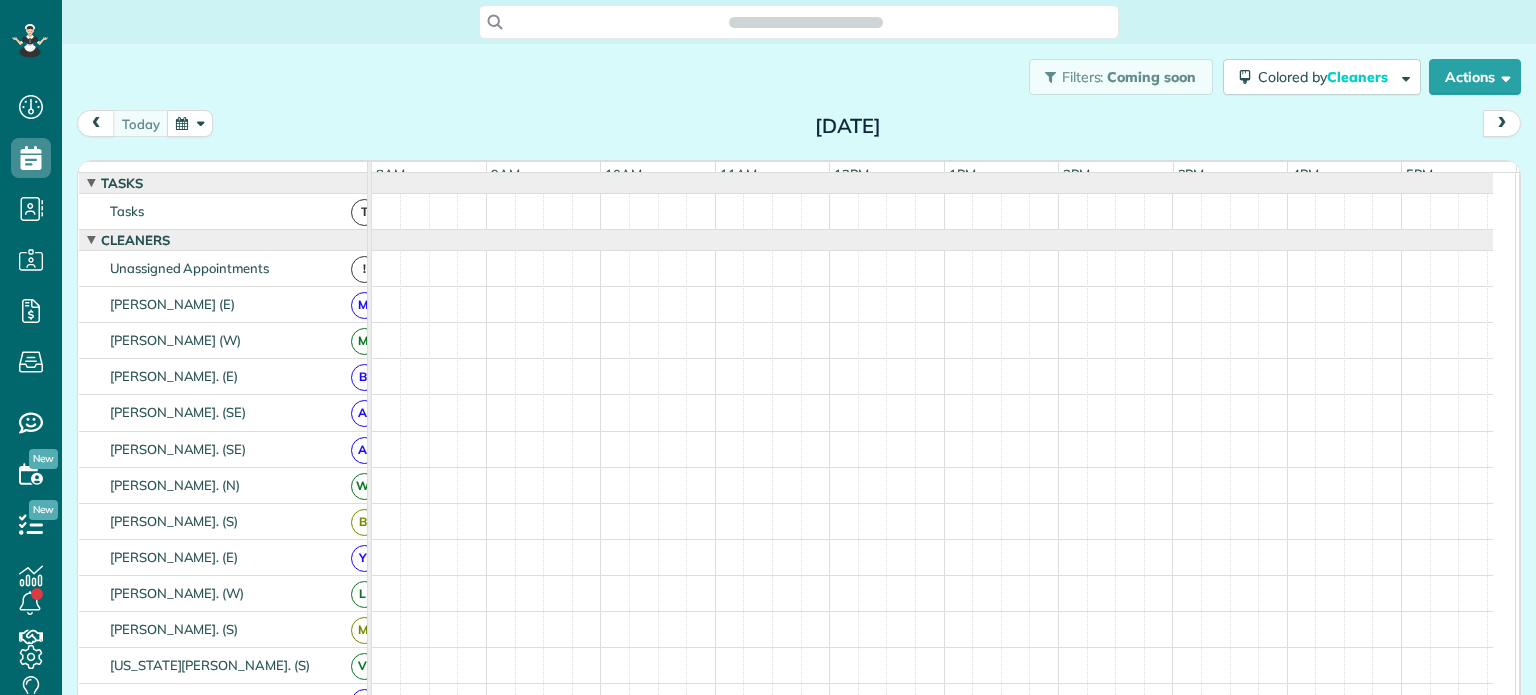 scroll, scrollTop: 0, scrollLeft: 0, axis: both 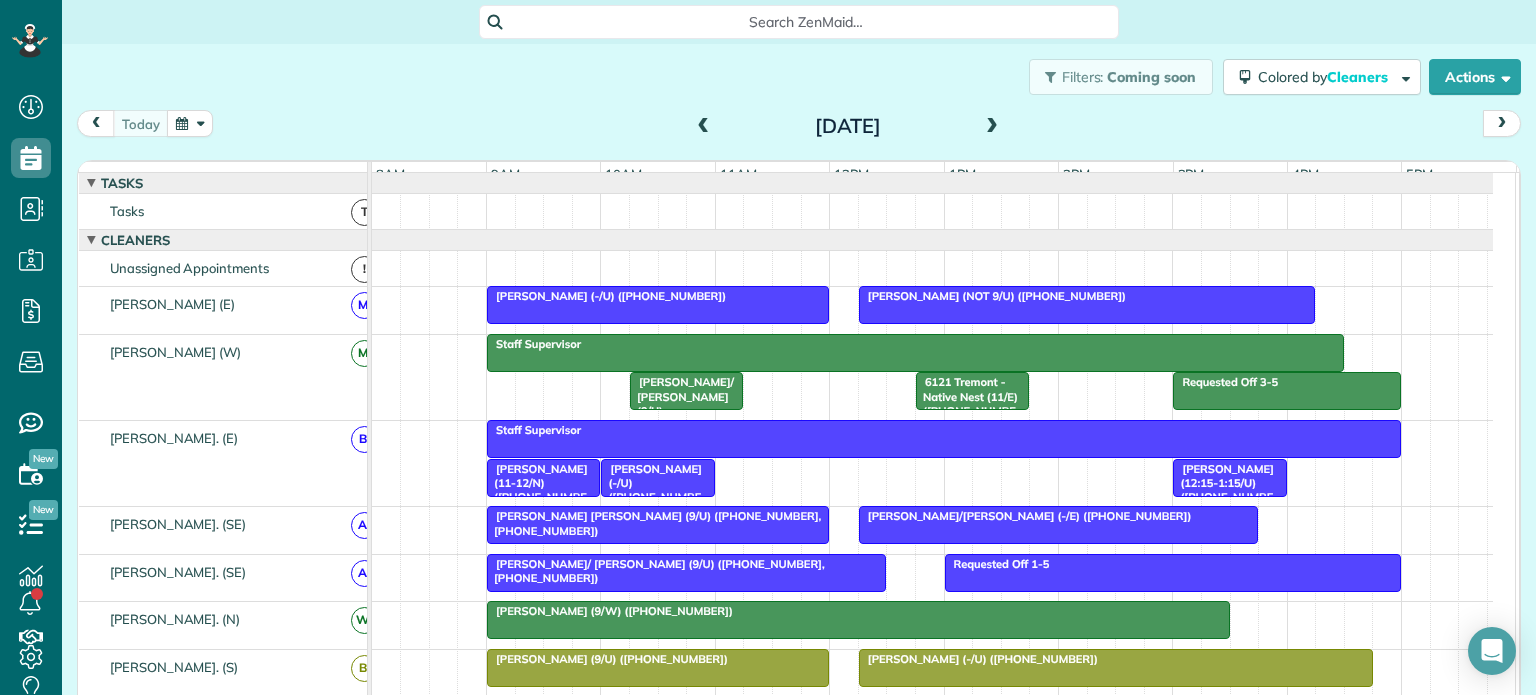 click at bounding box center [992, 127] 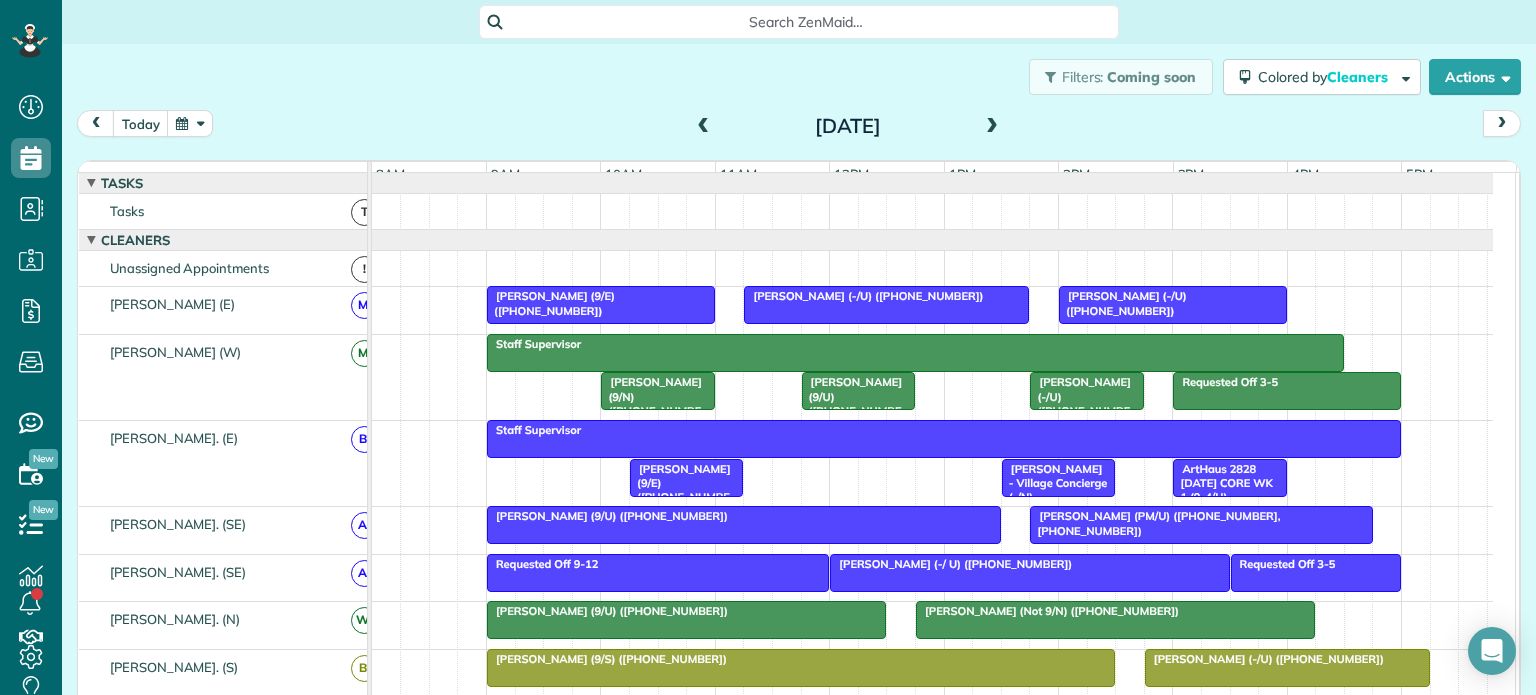 click at bounding box center (1287, 668) 